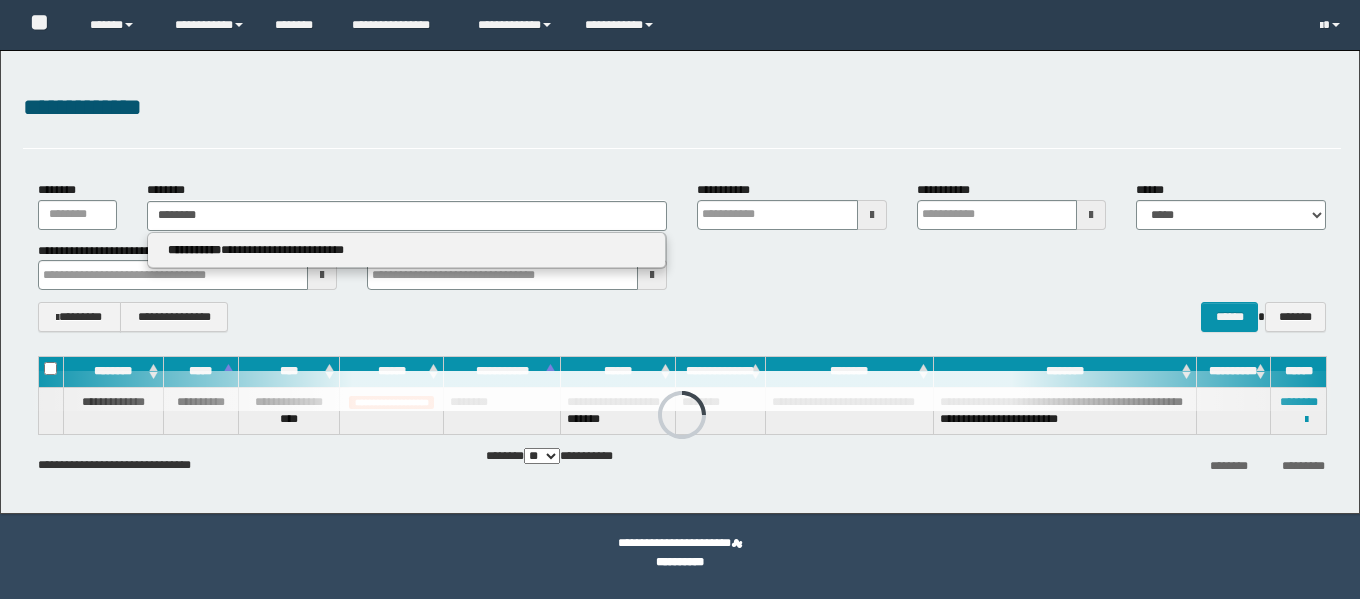 scroll, scrollTop: 0, scrollLeft: 0, axis: both 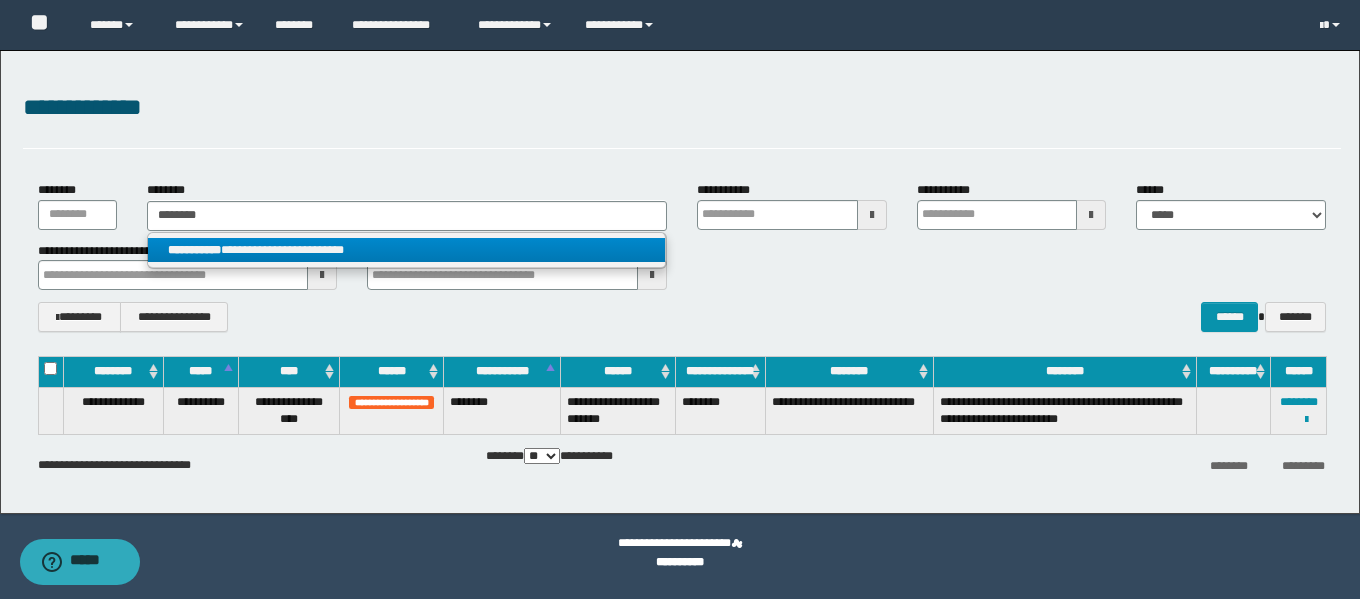 type on "********" 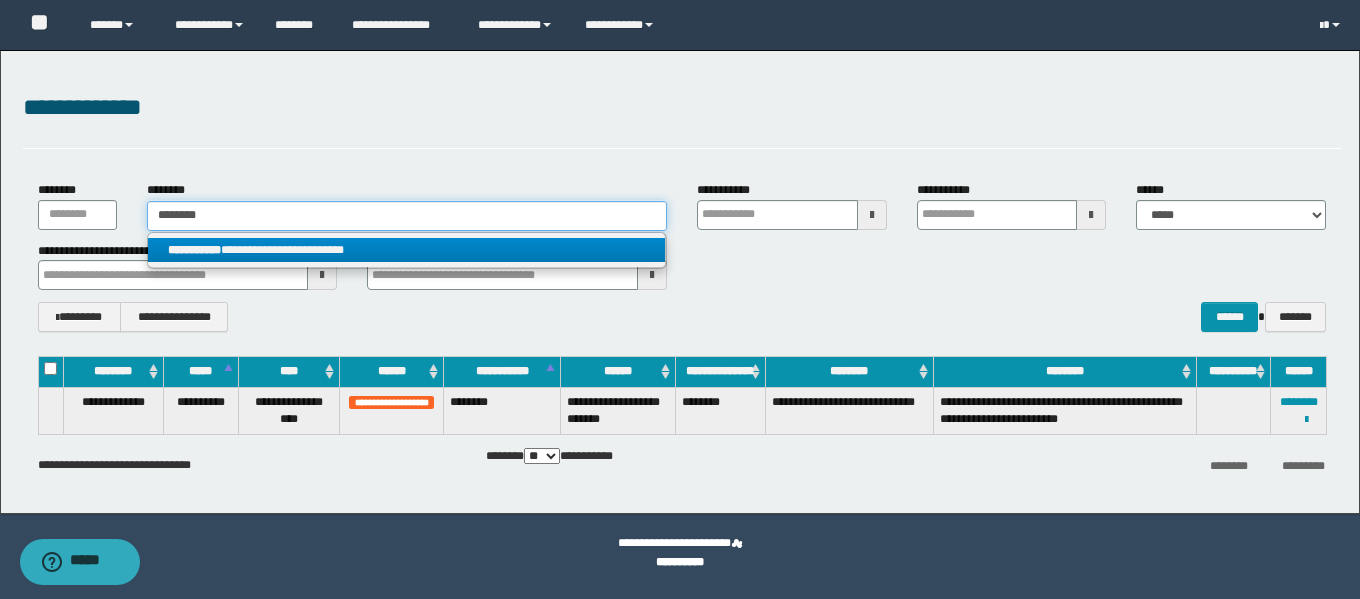 type 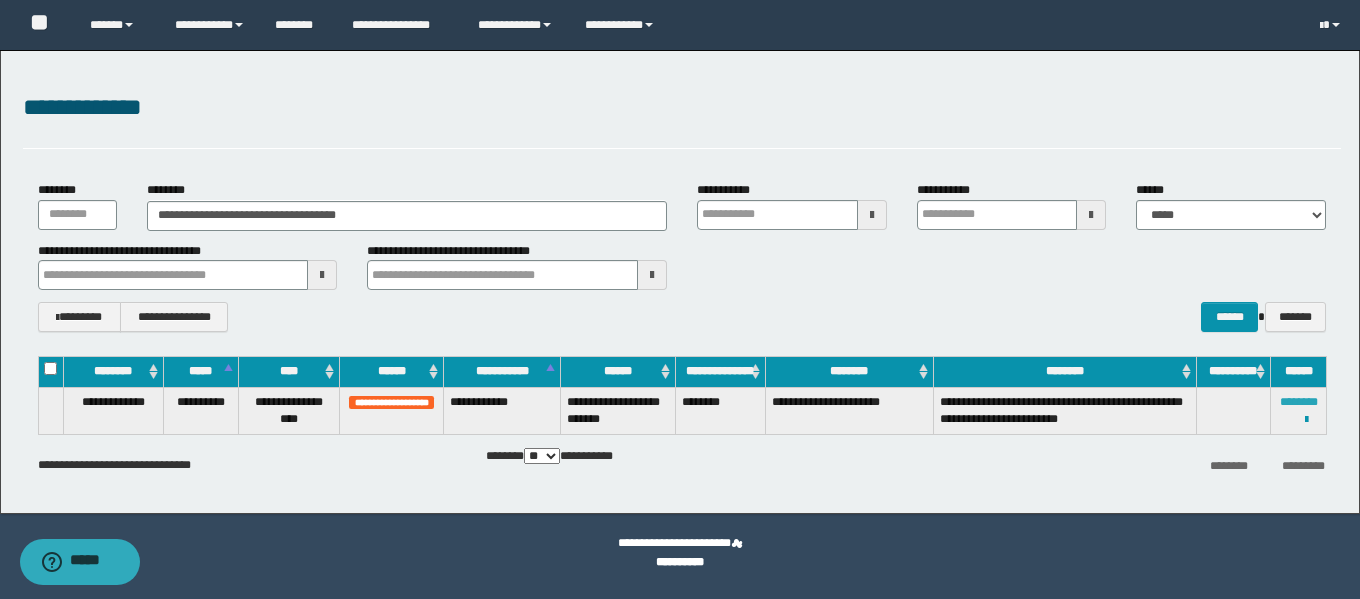 click on "********" at bounding box center [1299, 402] 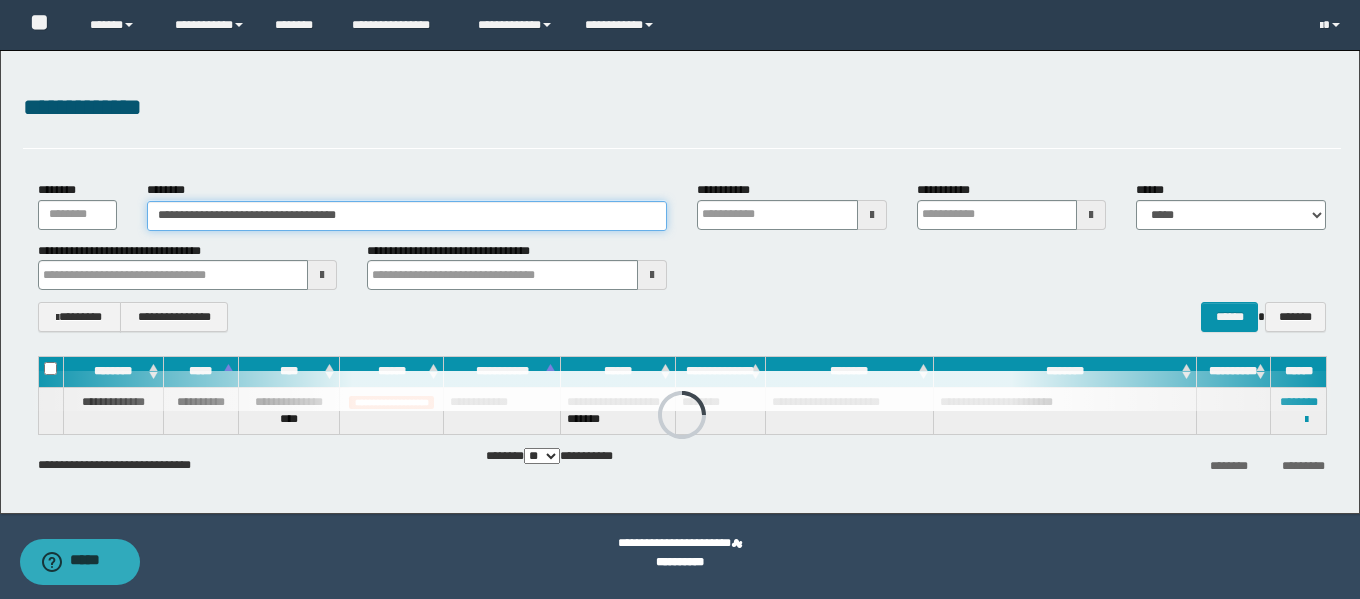 drag, startPoint x: 427, startPoint y: 226, endPoint x: 72, endPoint y: 195, distance: 356.35095 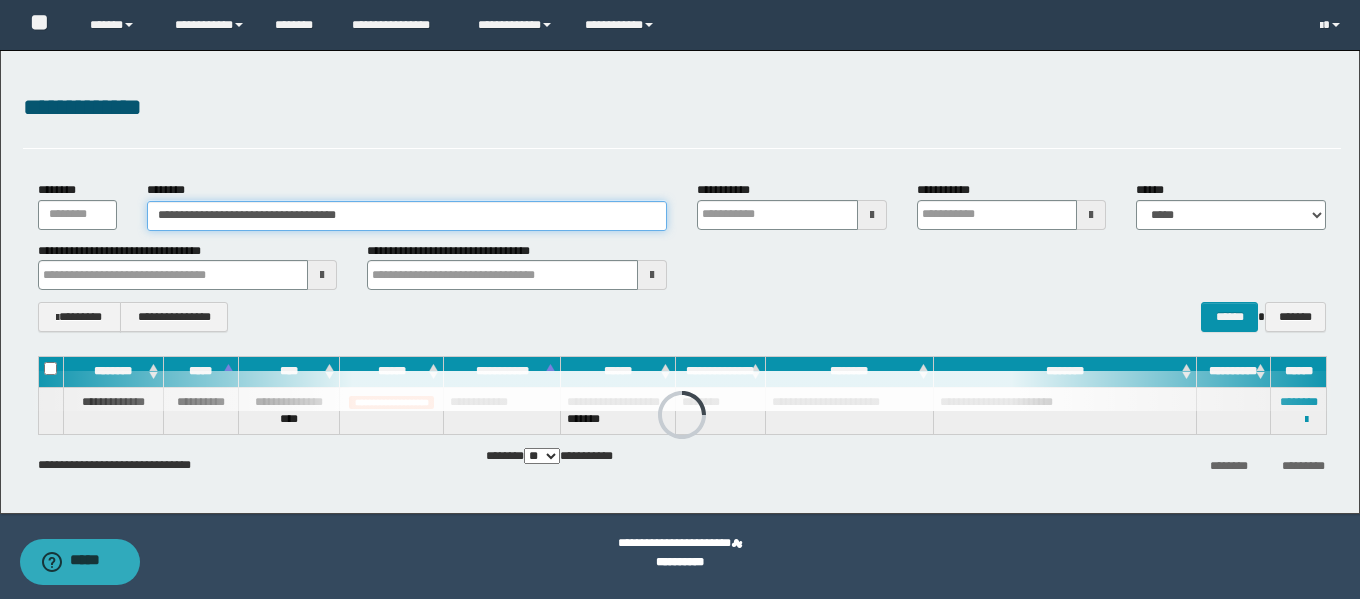 click on "**********" at bounding box center (682, 205) 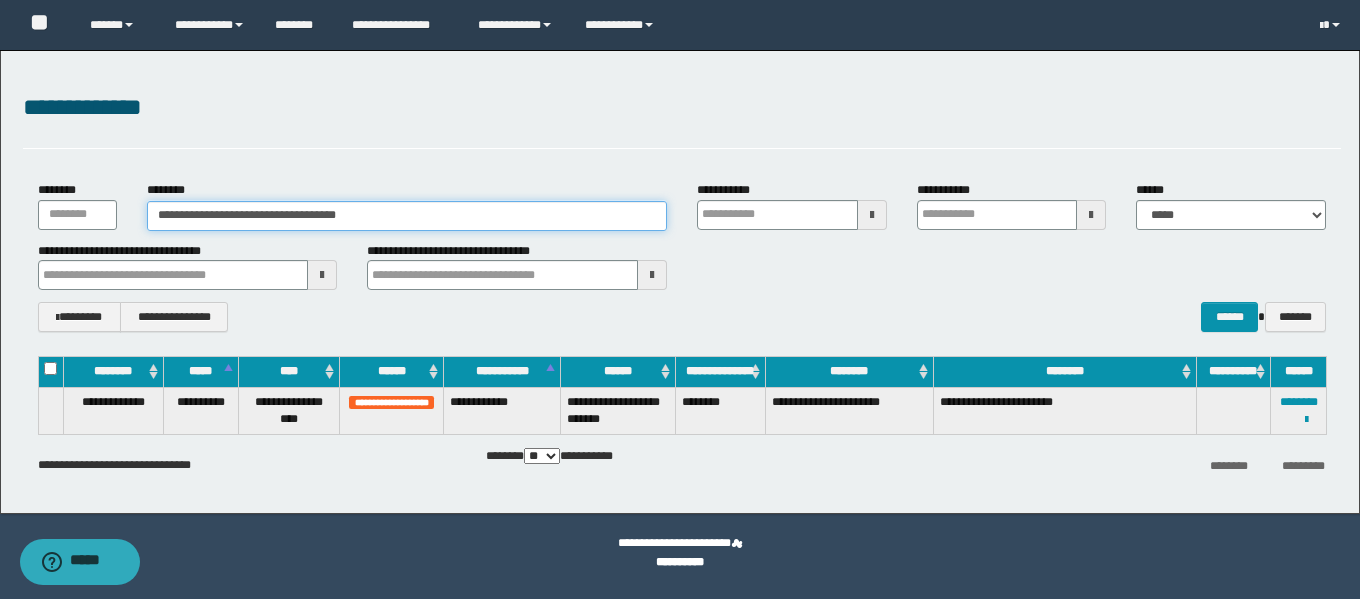 paste 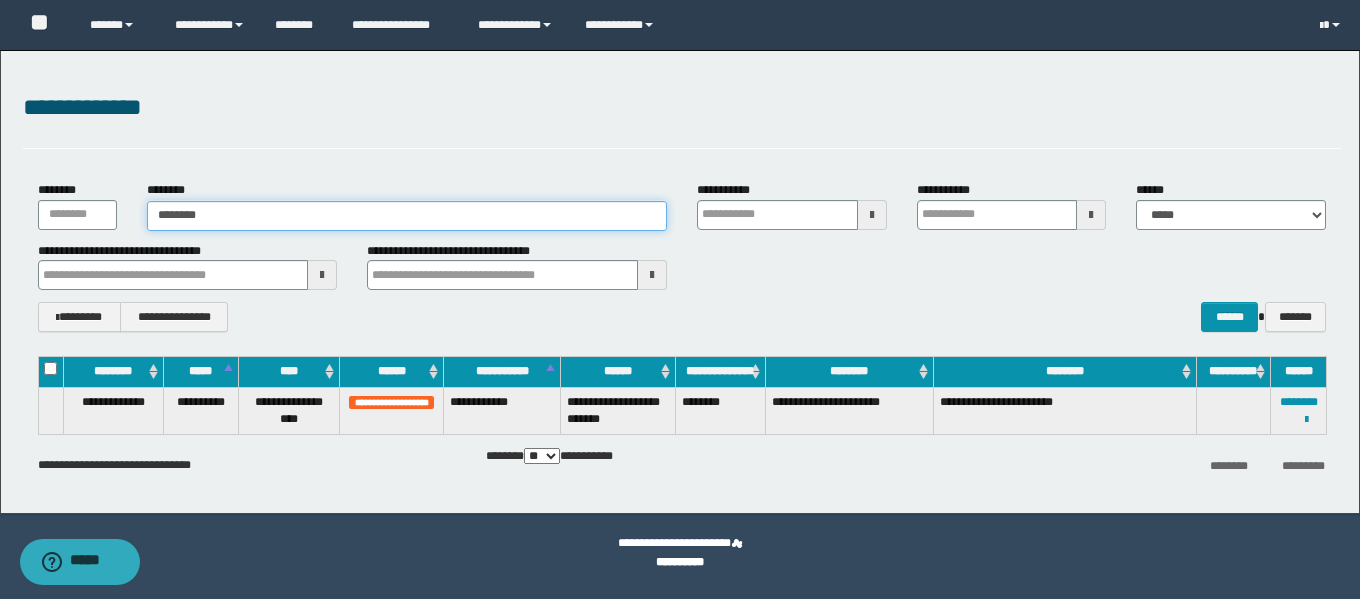 type on "********" 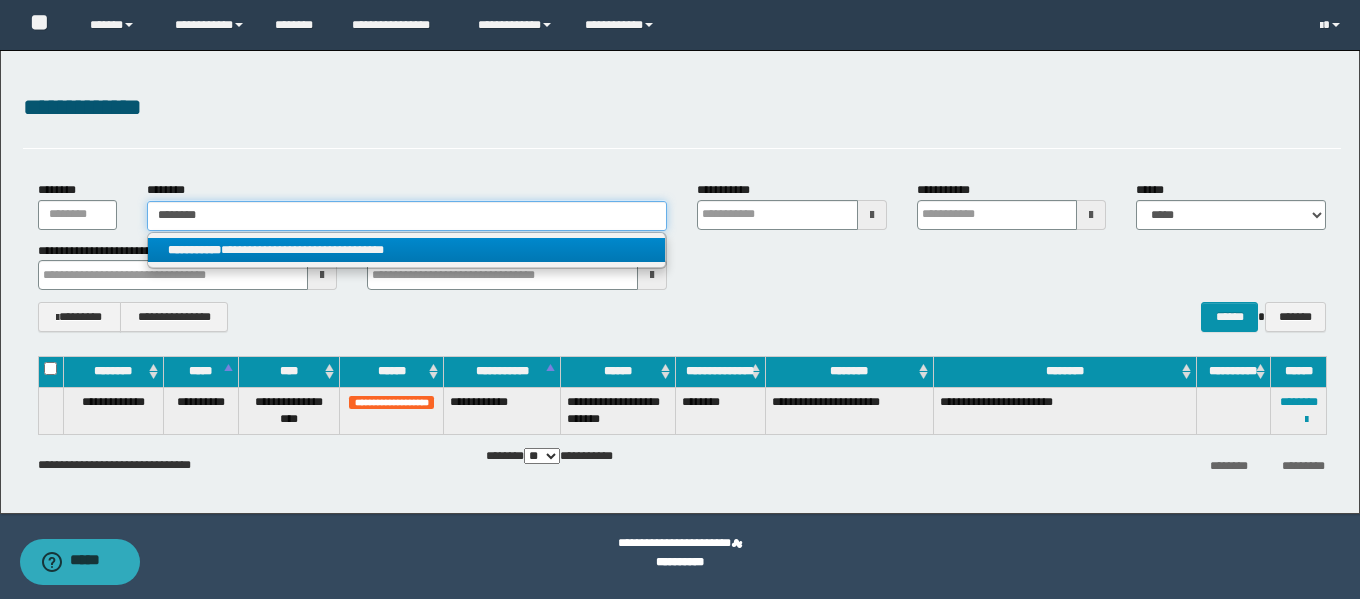 type on "********" 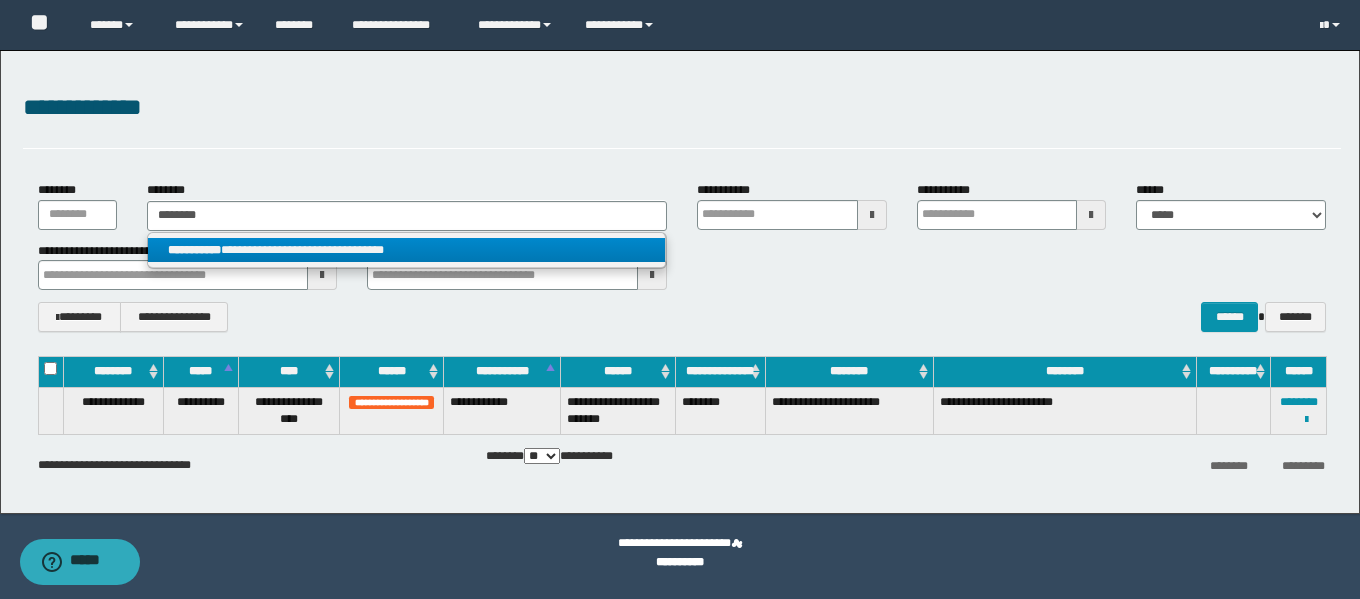 click on "**********" at bounding box center (194, 250) 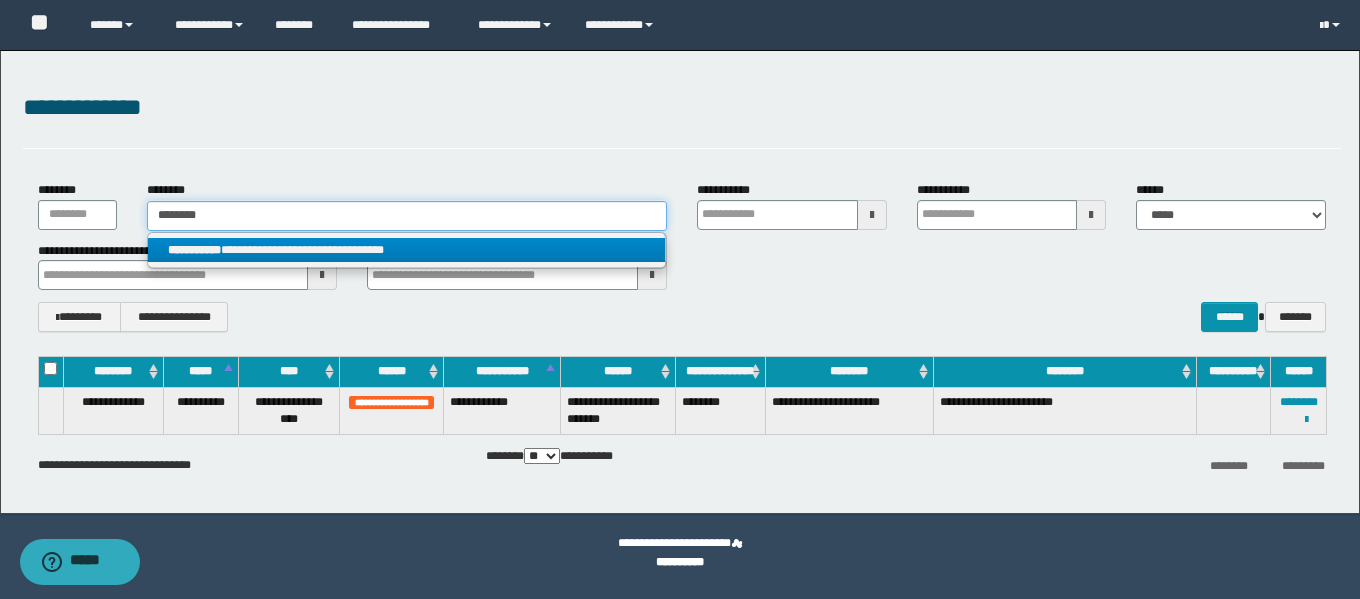 type 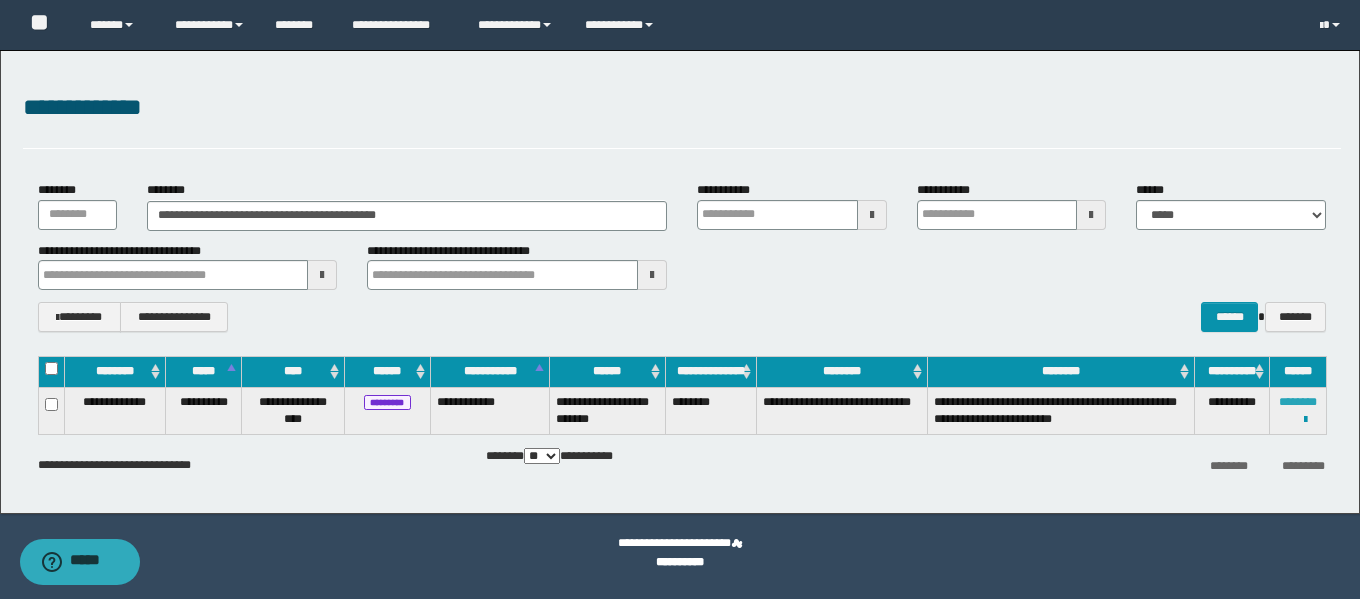click on "********" at bounding box center [1298, 402] 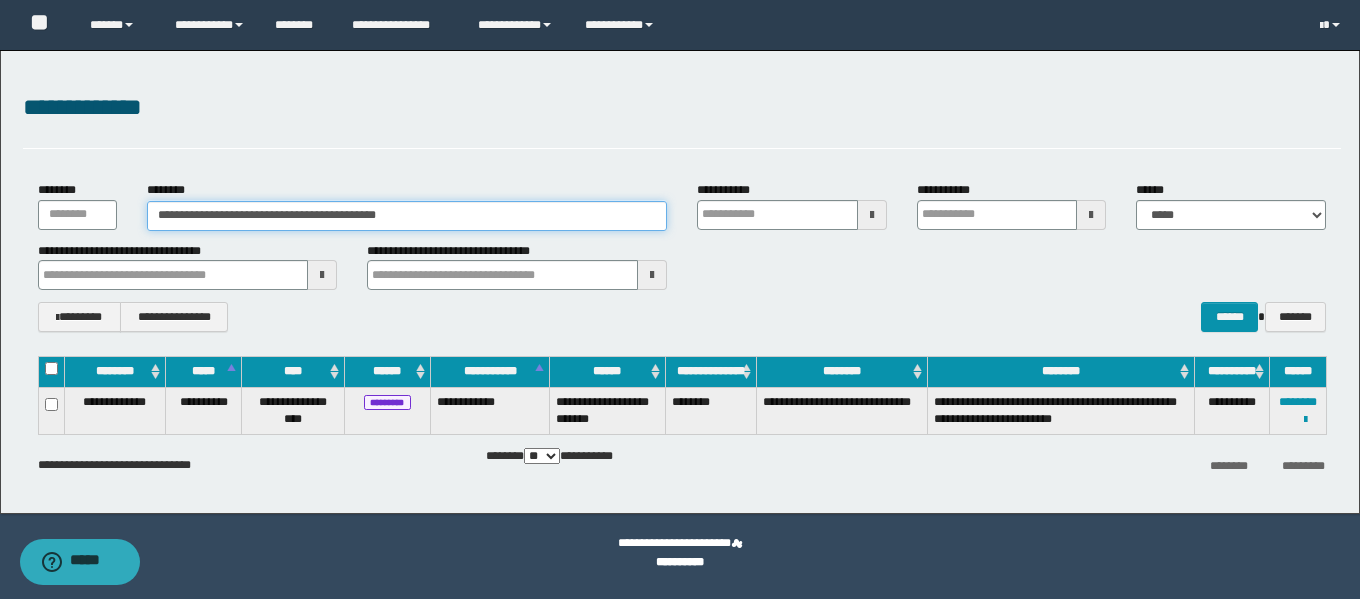 drag, startPoint x: 424, startPoint y: 216, endPoint x: 97, endPoint y: 211, distance: 327.03824 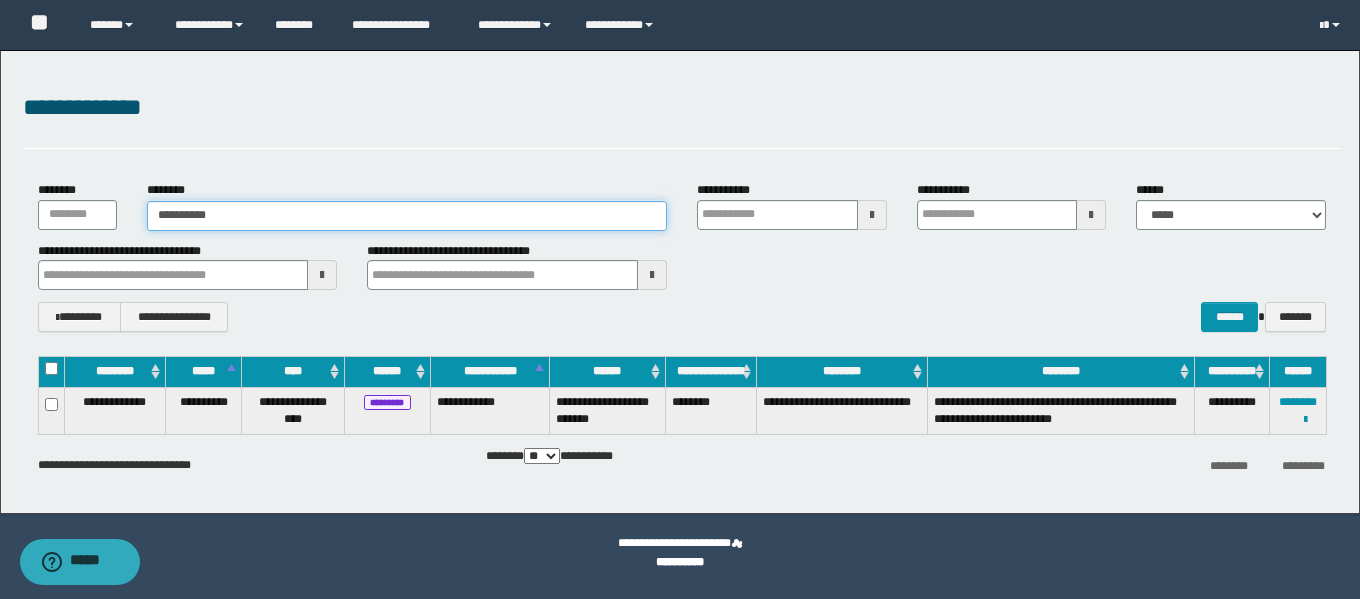 type on "**********" 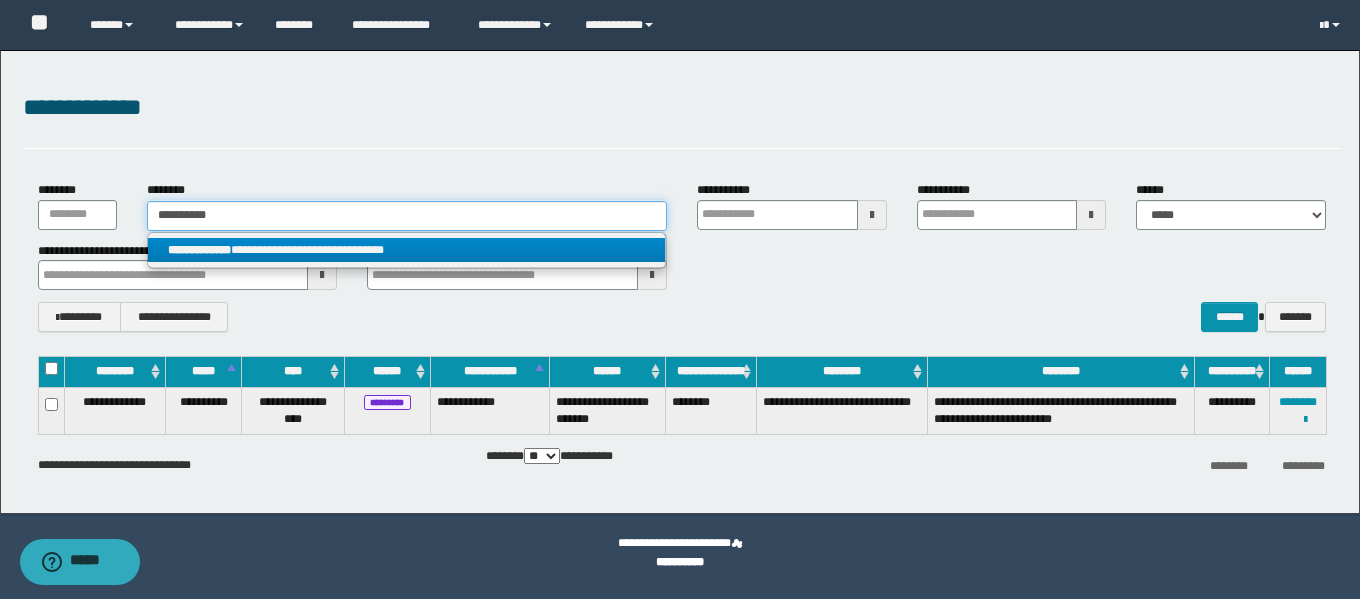 type on "**********" 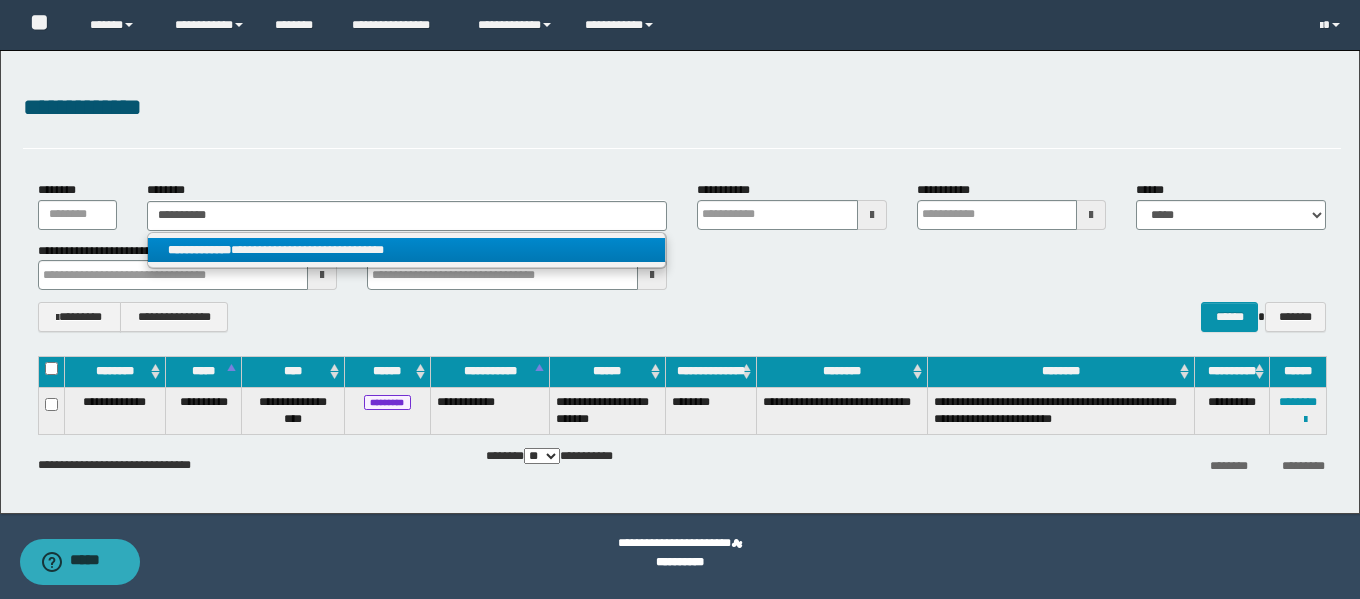 click on "**********" at bounding box center [199, 250] 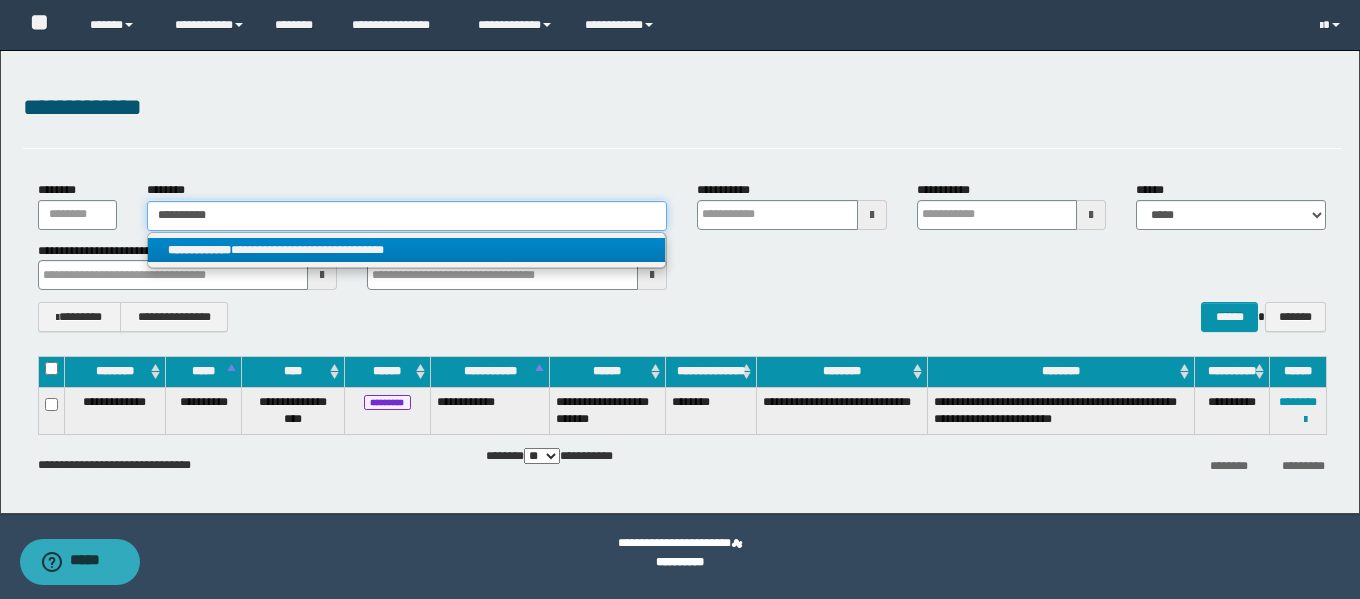 type 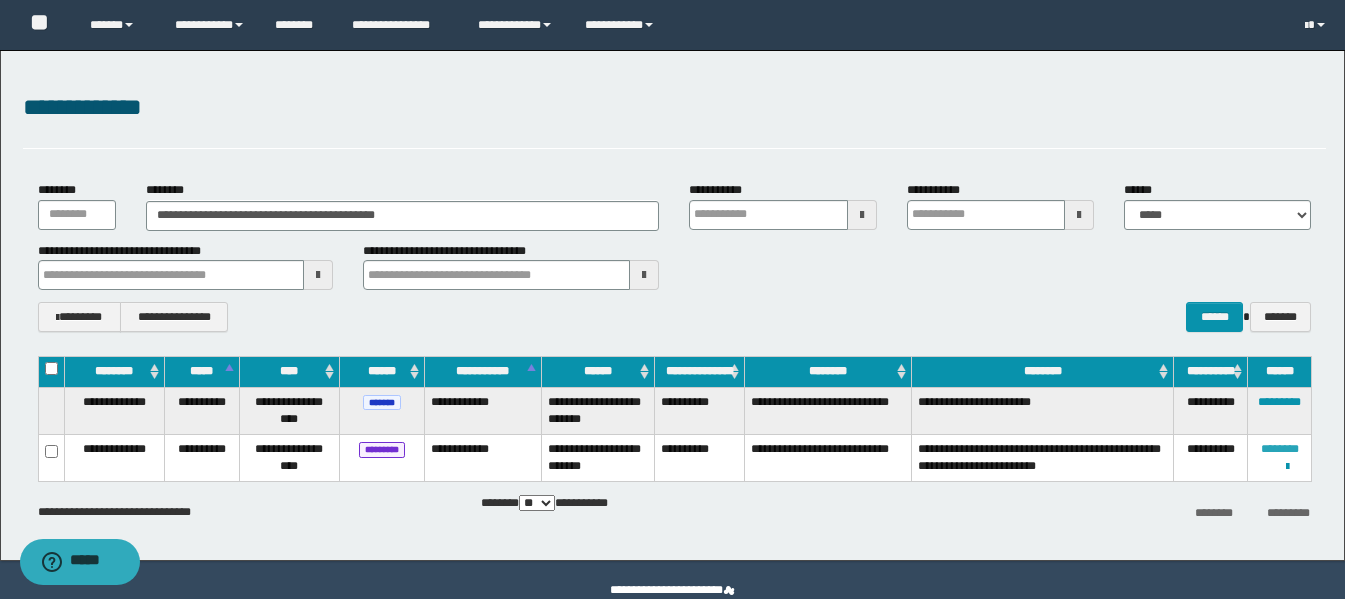 click on "********" at bounding box center (1280, 449) 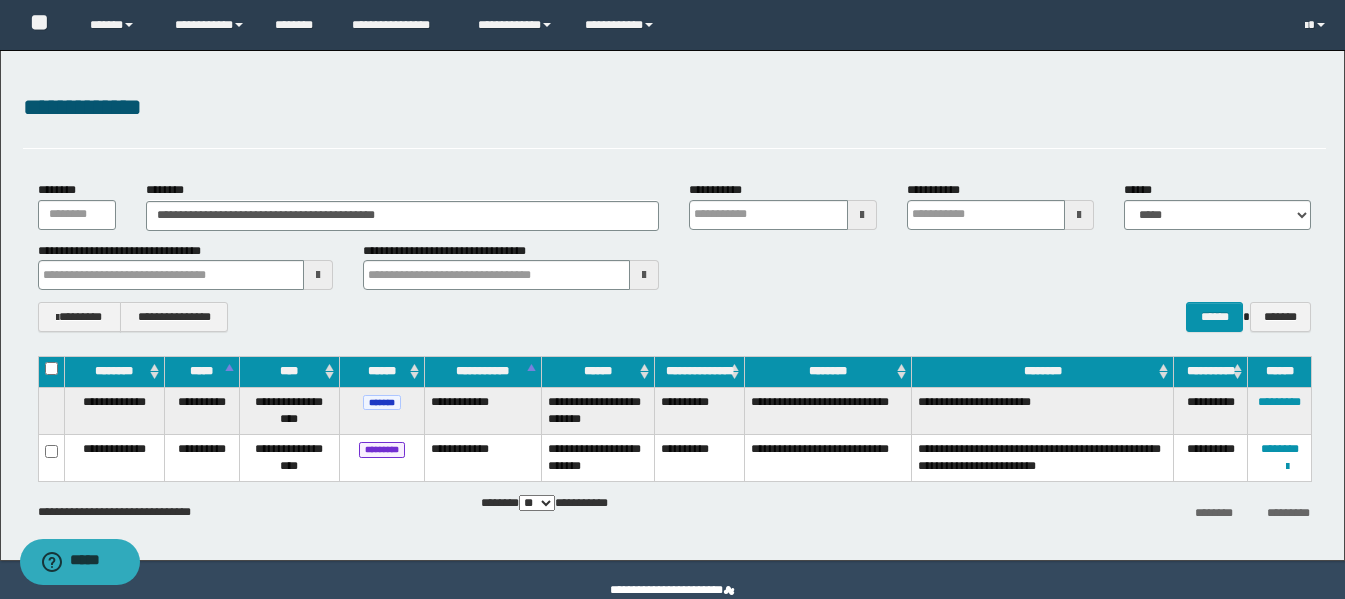click on "**********" at bounding box center (1280, 457) 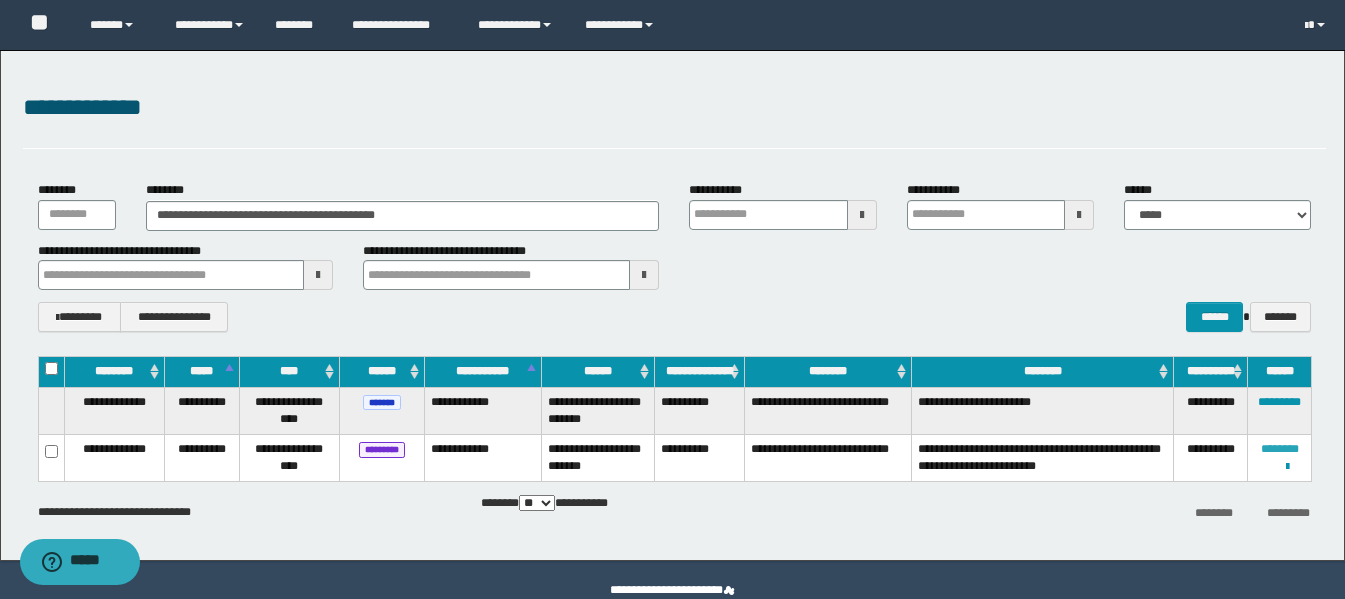 click on "********" at bounding box center (1280, 449) 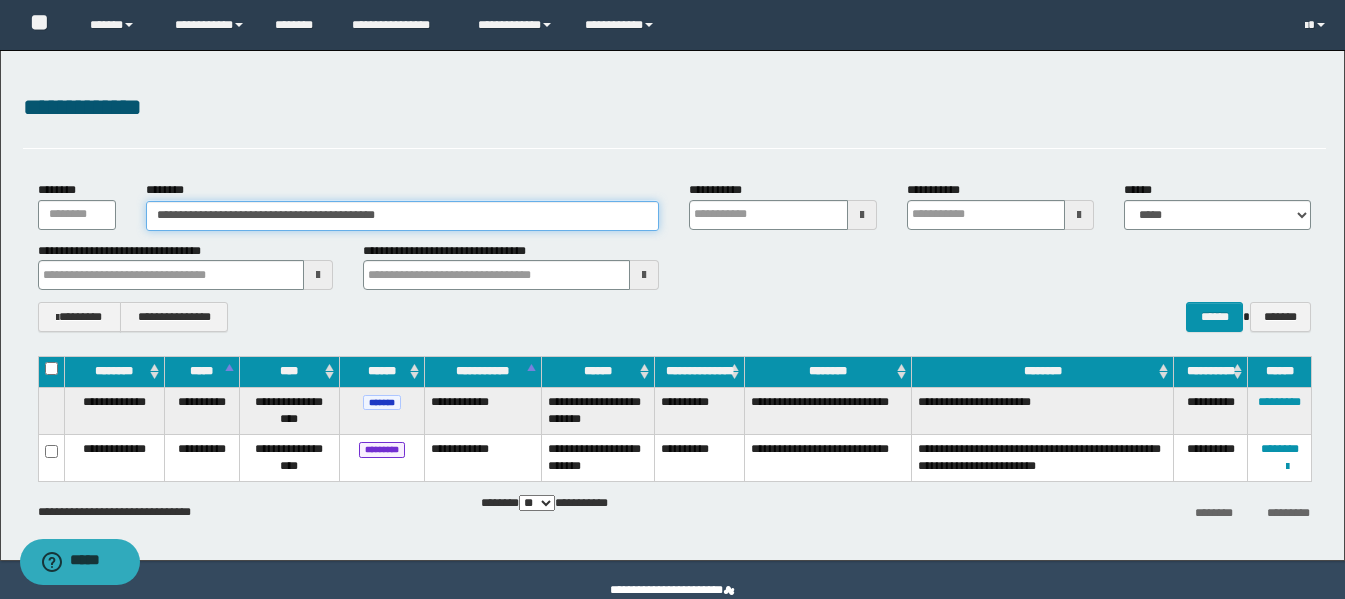 drag, startPoint x: 486, startPoint y: 215, endPoint x: 0, endPoint y: 212, distance: 486.00925 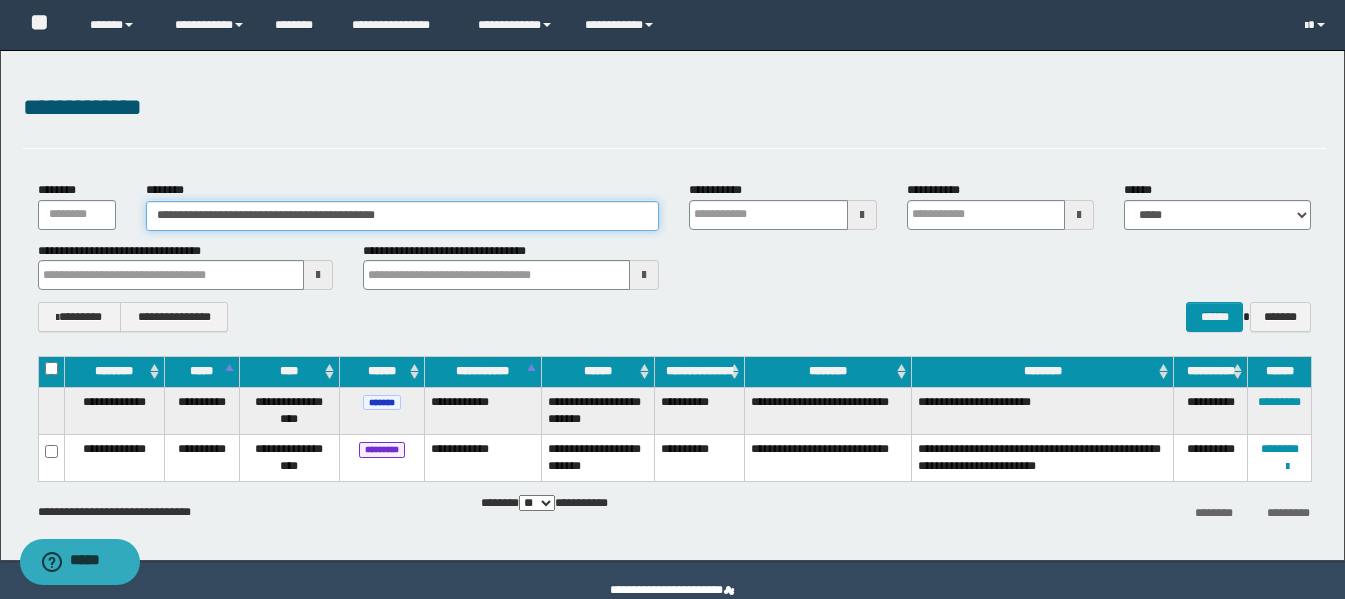 paste 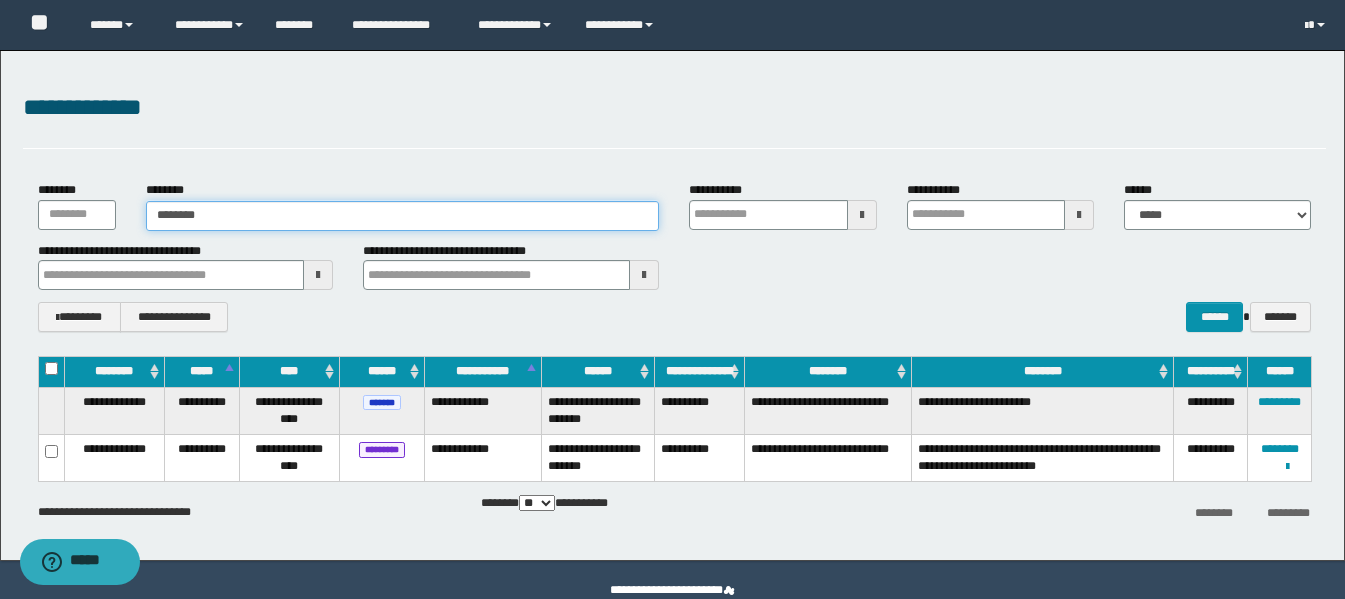 type on "********" 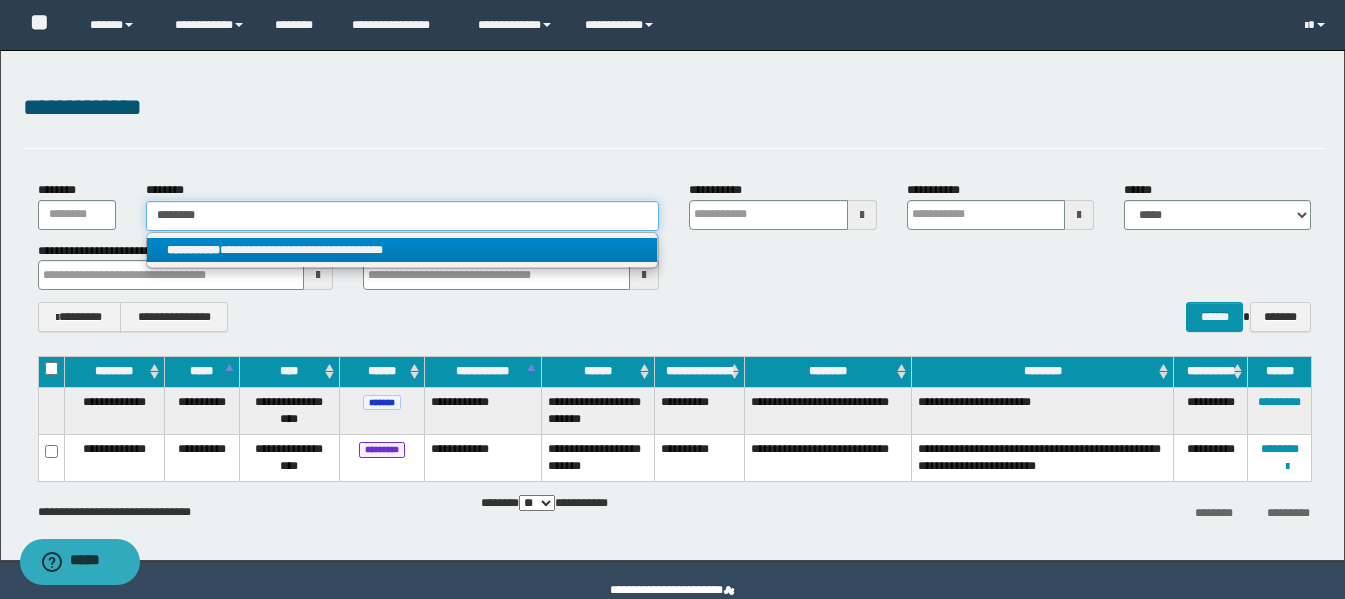 type on "********" 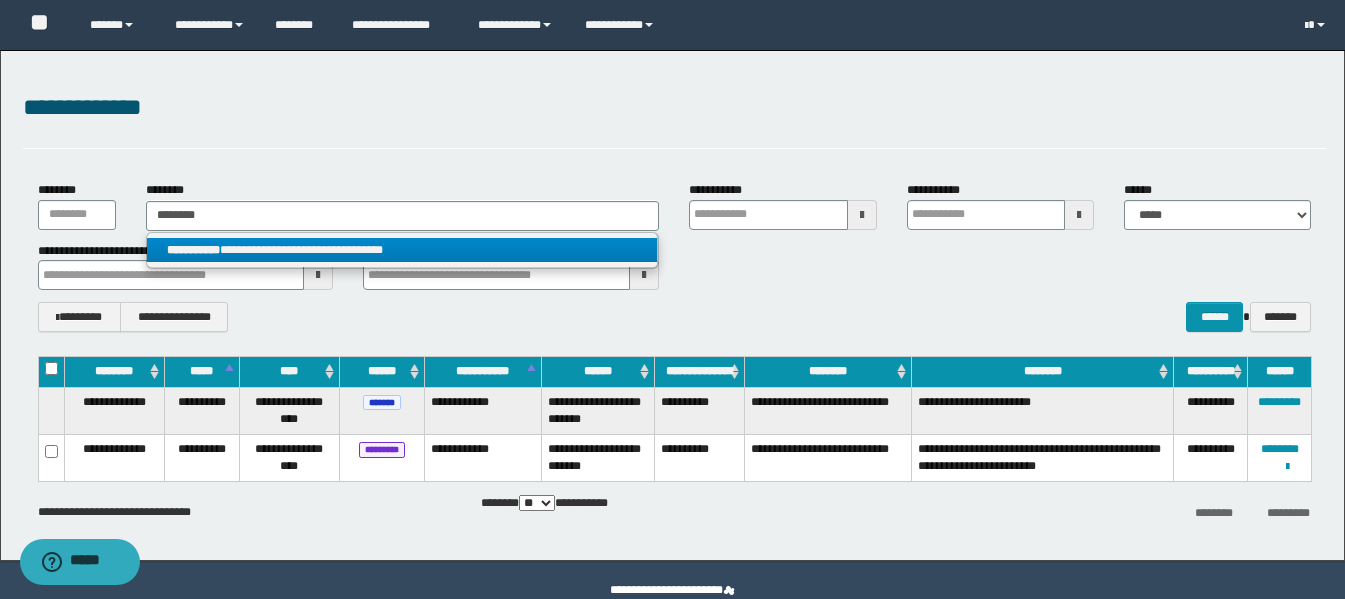 drag, startPoint x: 391, startPoint y: 247, endPoint x: 471, endPoint y: 314, distance: 104.35037 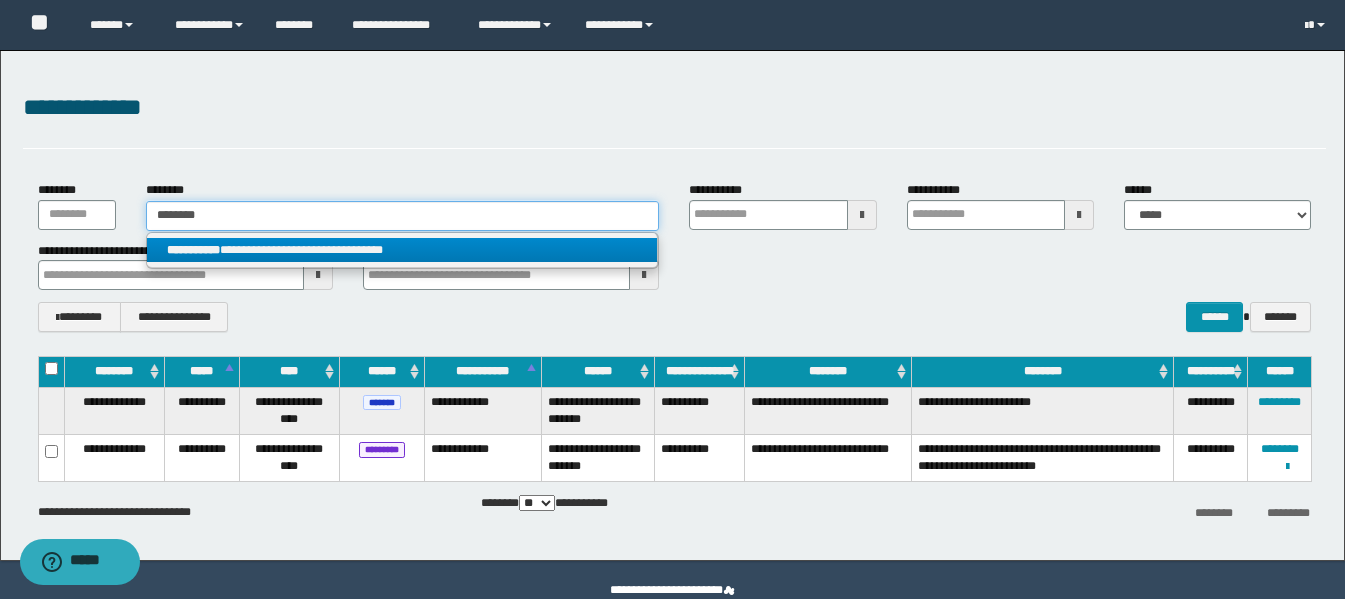 type 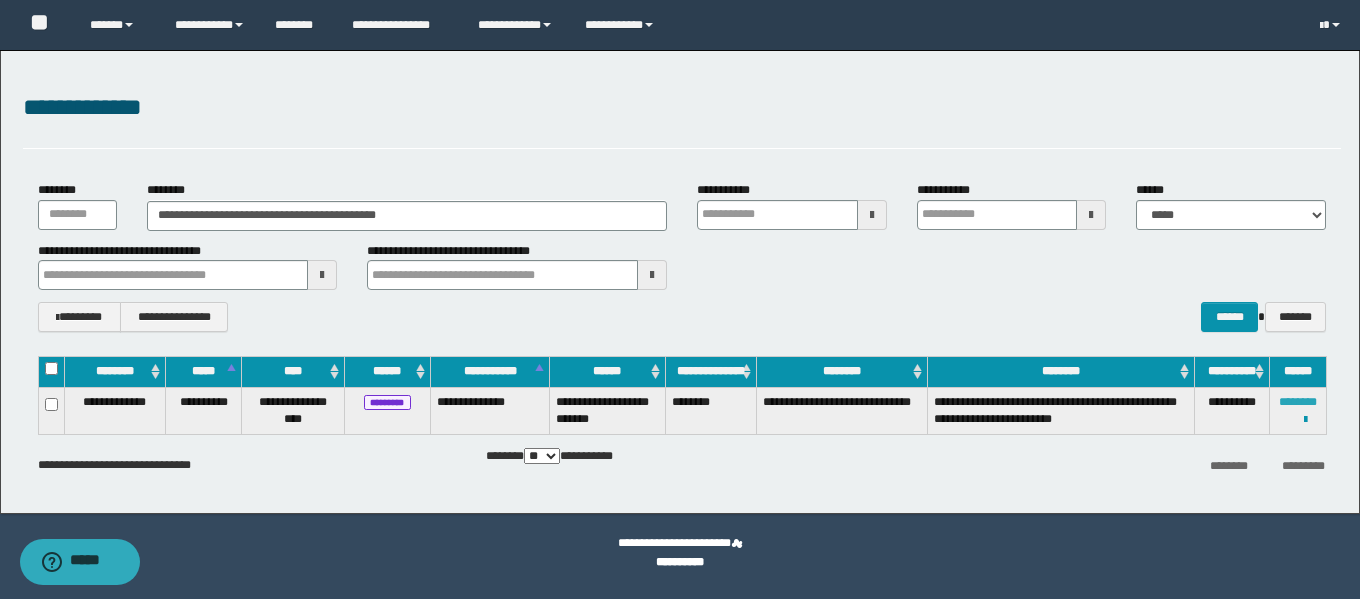click on "********" at bounding box center [1298, 402] 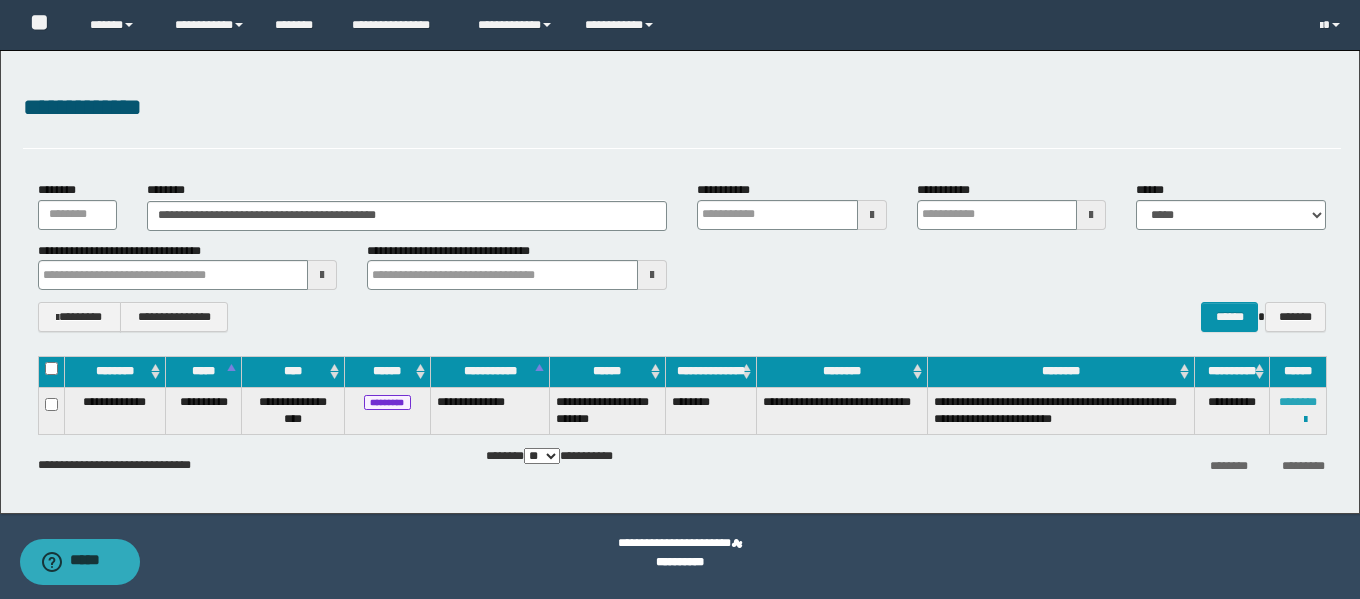 click on "********" at bounding box center [1298, 402] 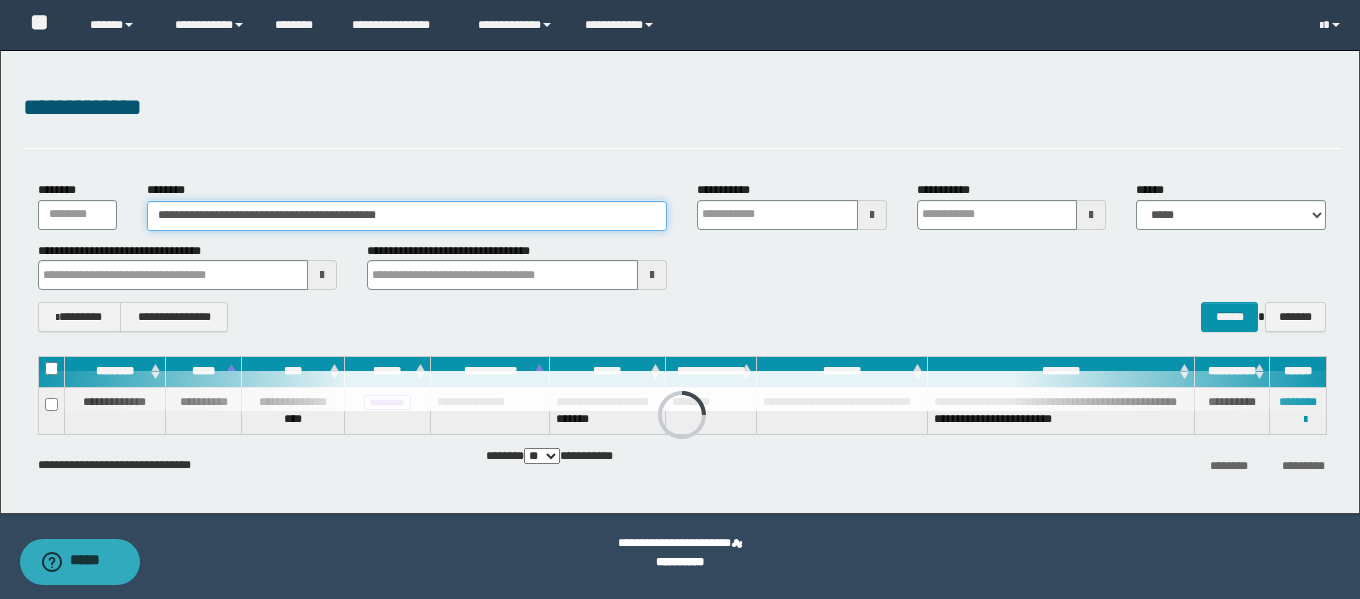 drag, startPoint x: 429, startPoint y: 221, endPoint x: 196, endPoint y: 221, distance: 233 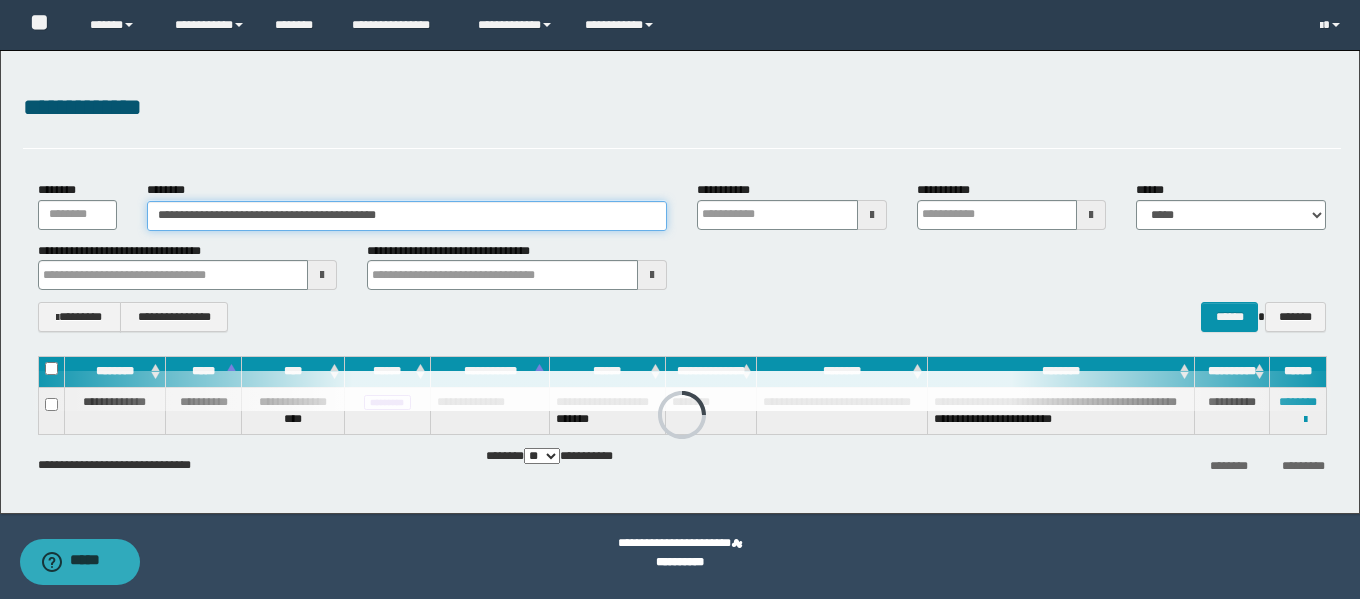 click on "**********" at bounding box center (406, 216) 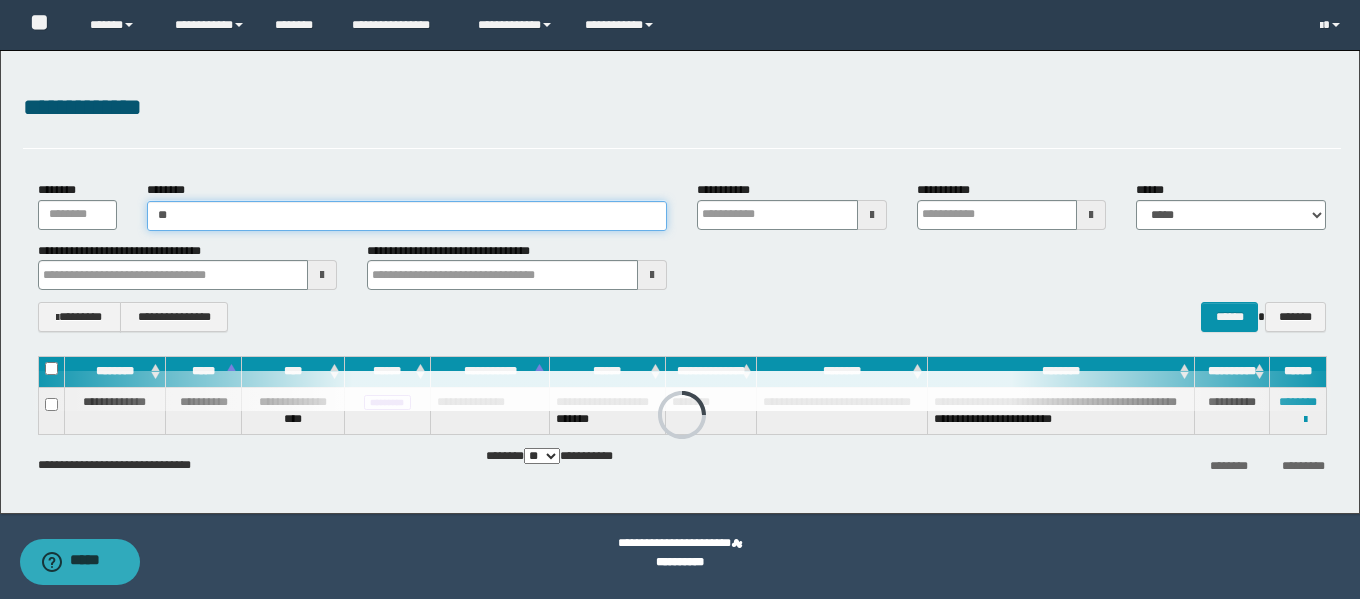 type on "*" 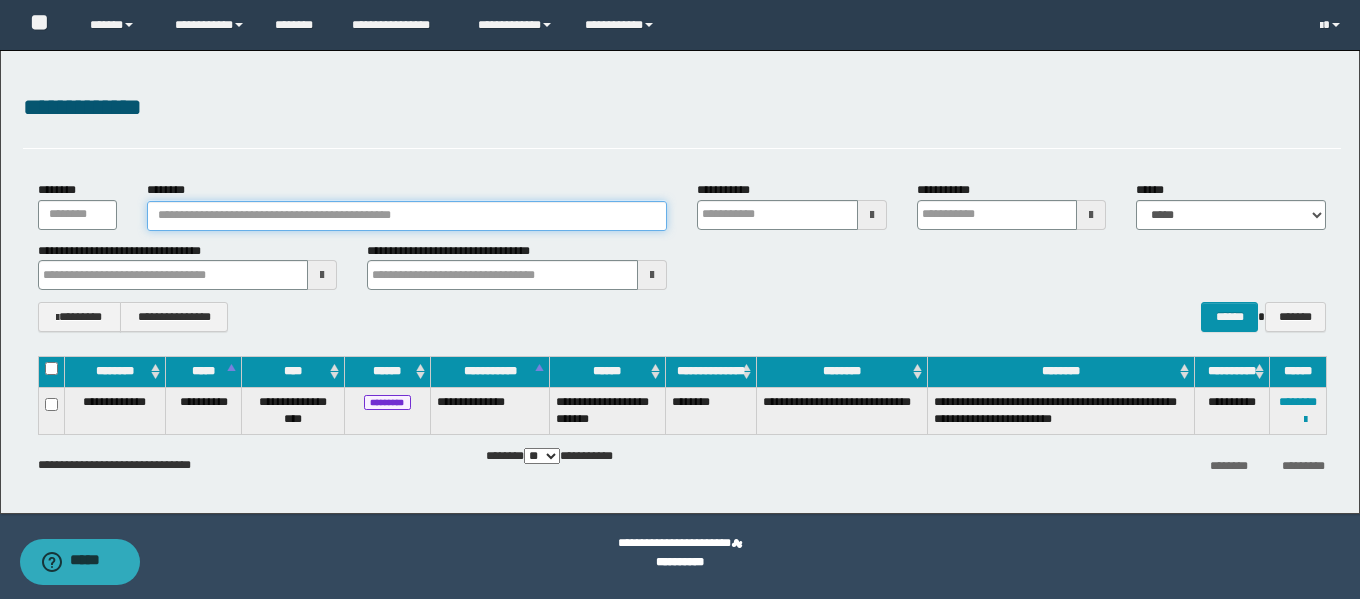 paste on "********" 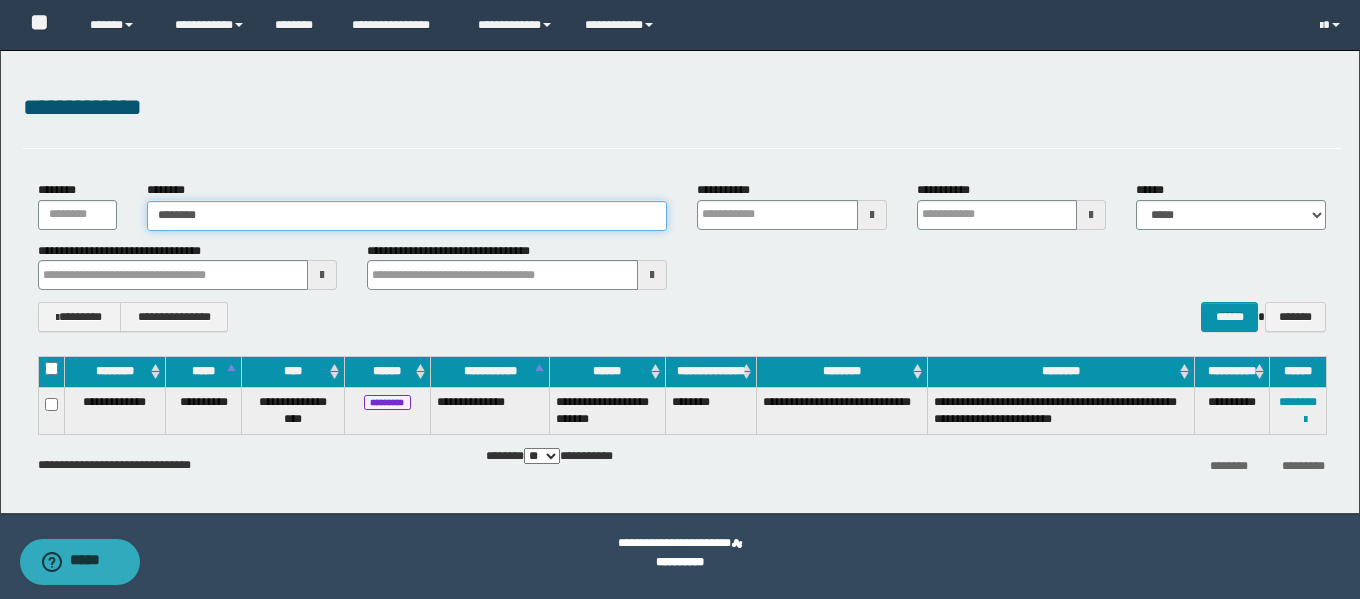 type on "********" 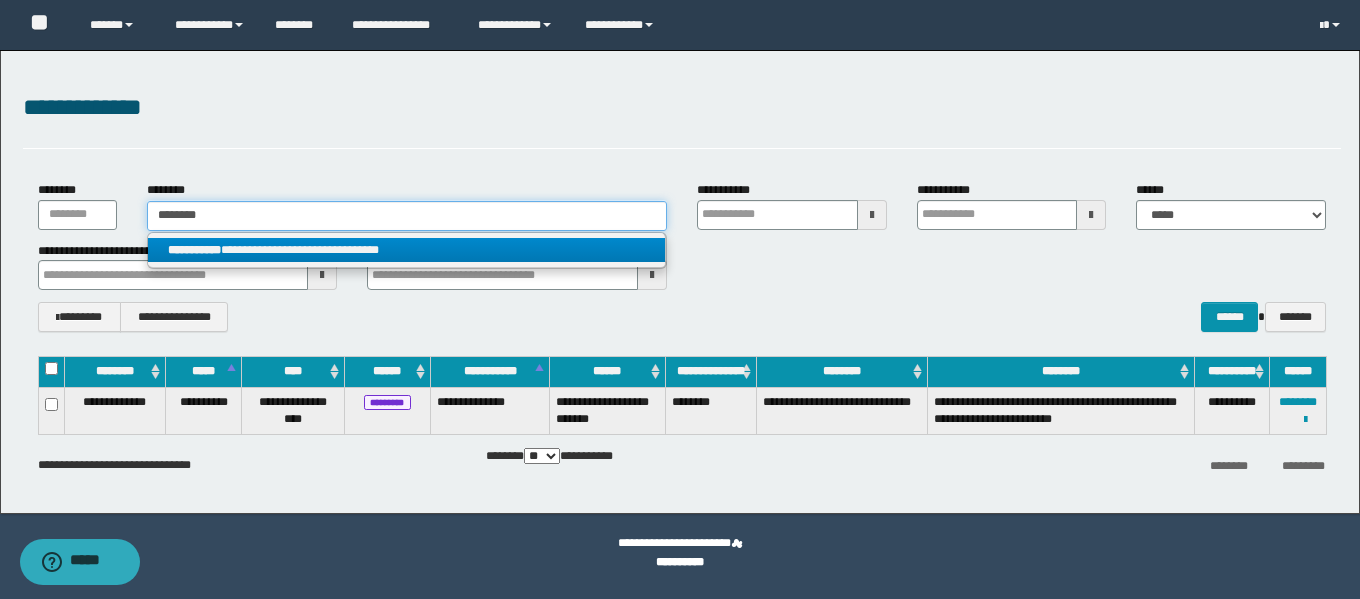 type on "********" 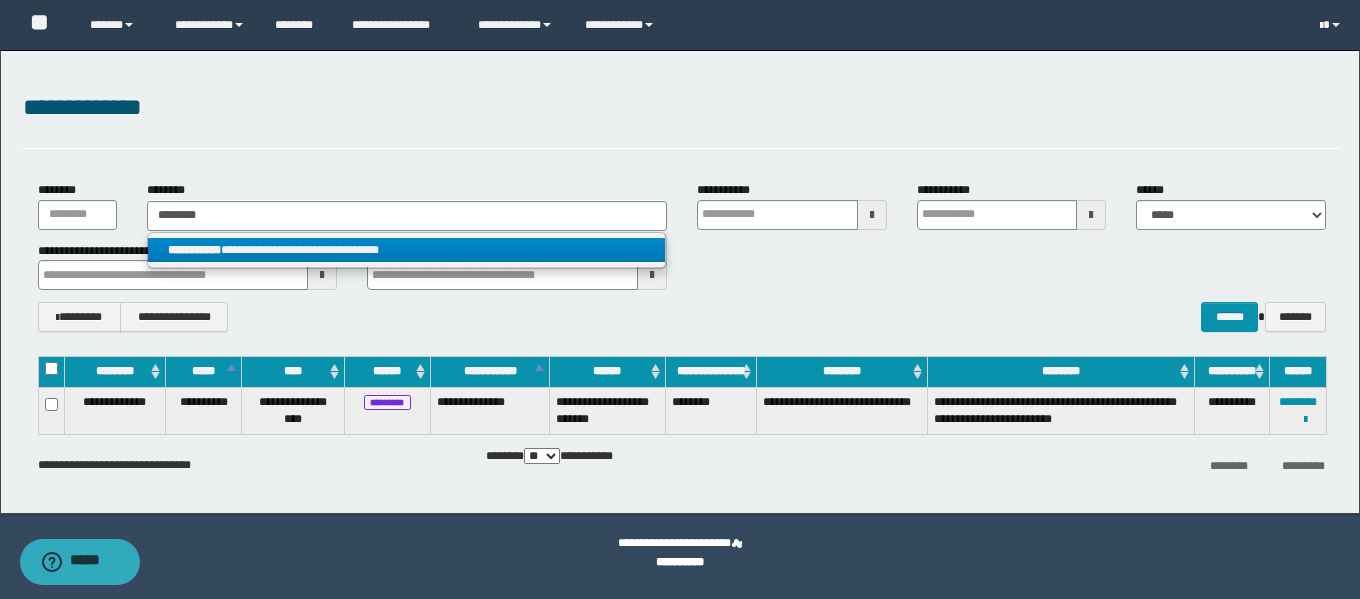 click on "**********" at bounding box center [194, 250] 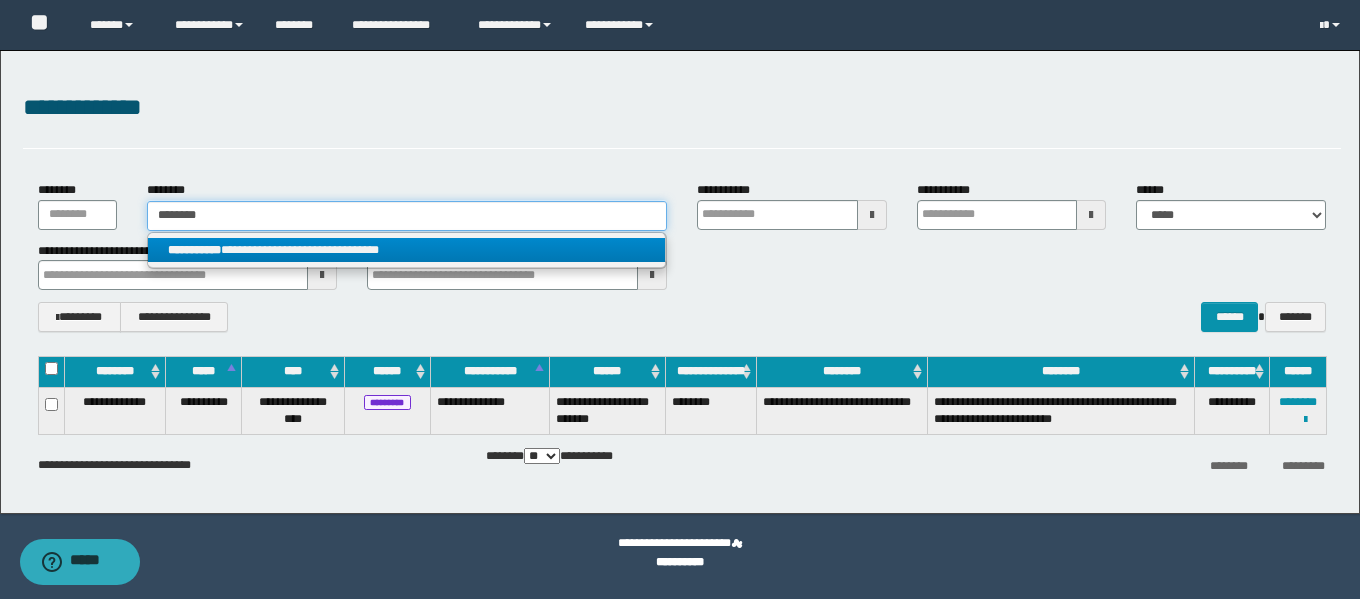 type 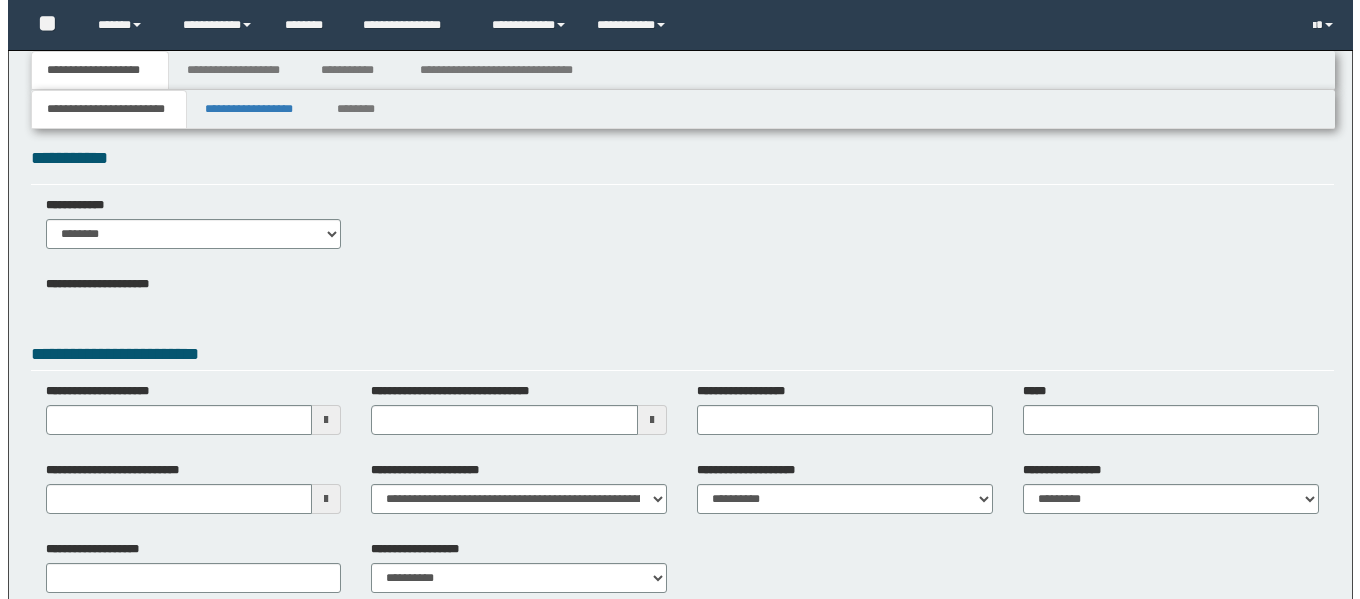 scroll, scrollTop: 0, scrollLeft: 0, axis: both 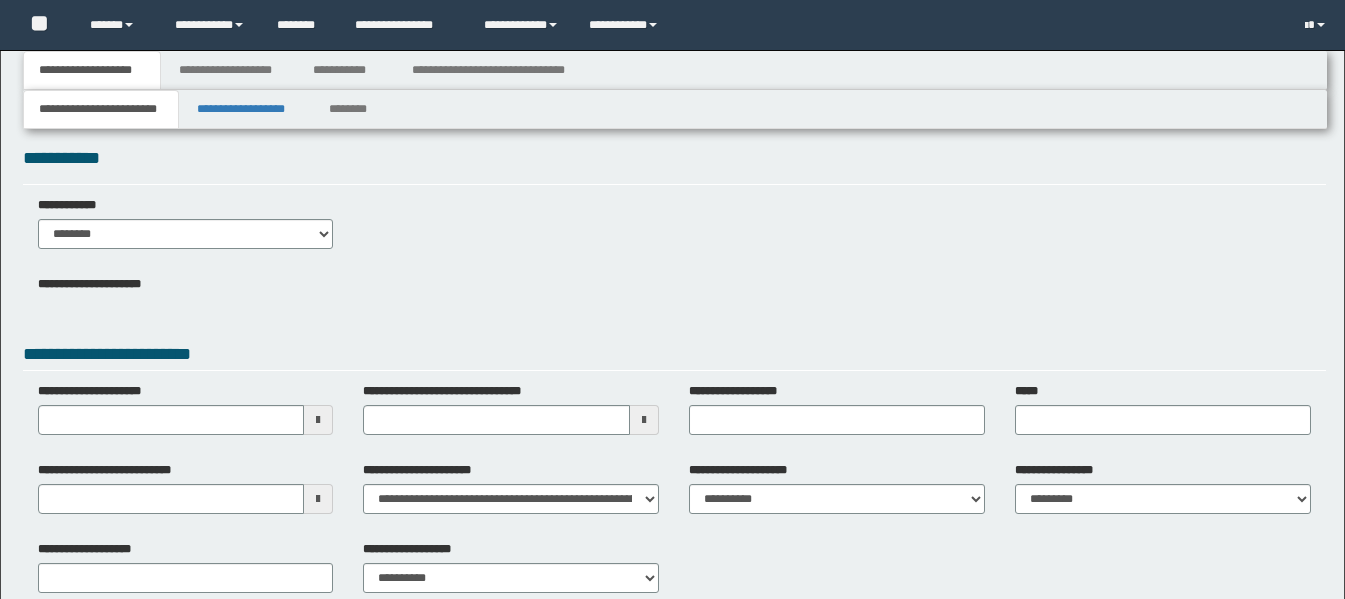 type 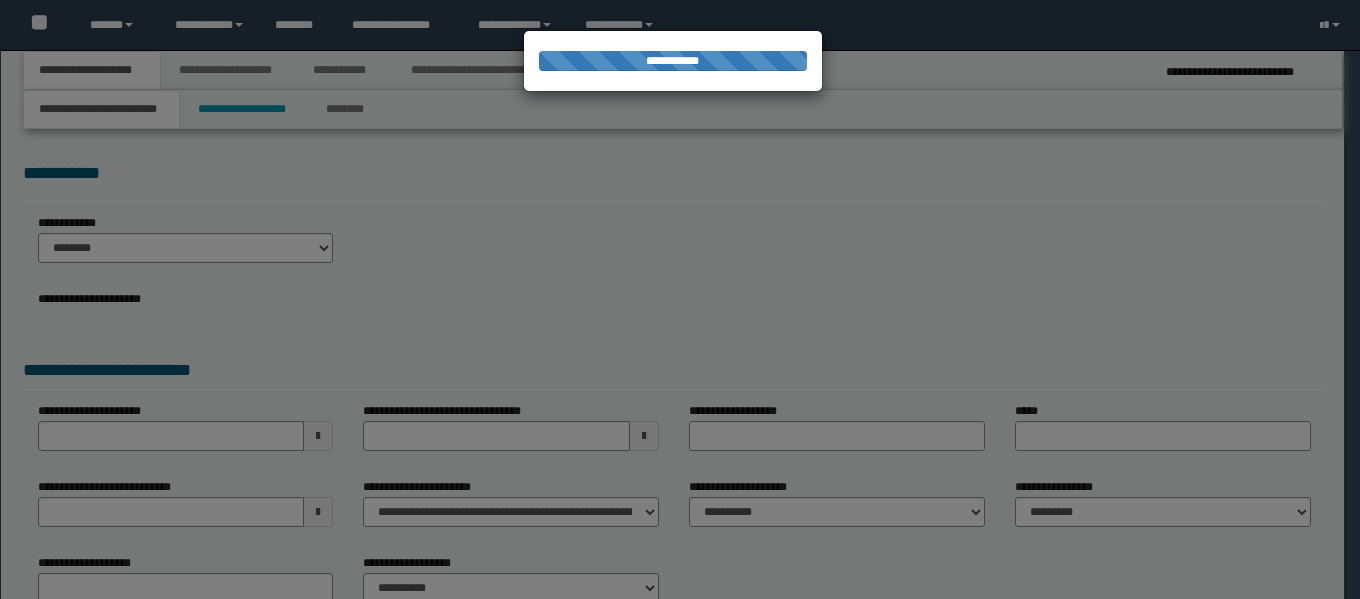 type on "**********" 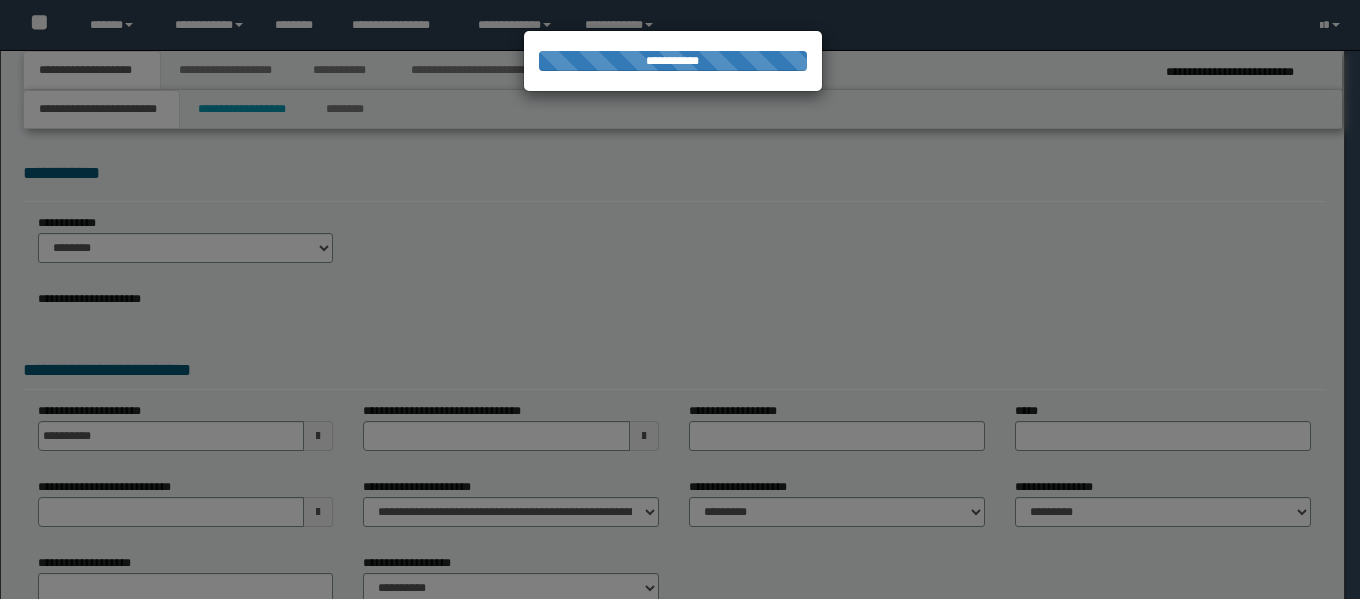 scroll, scrollTop: 0, scrollLeft: 0, axis: both 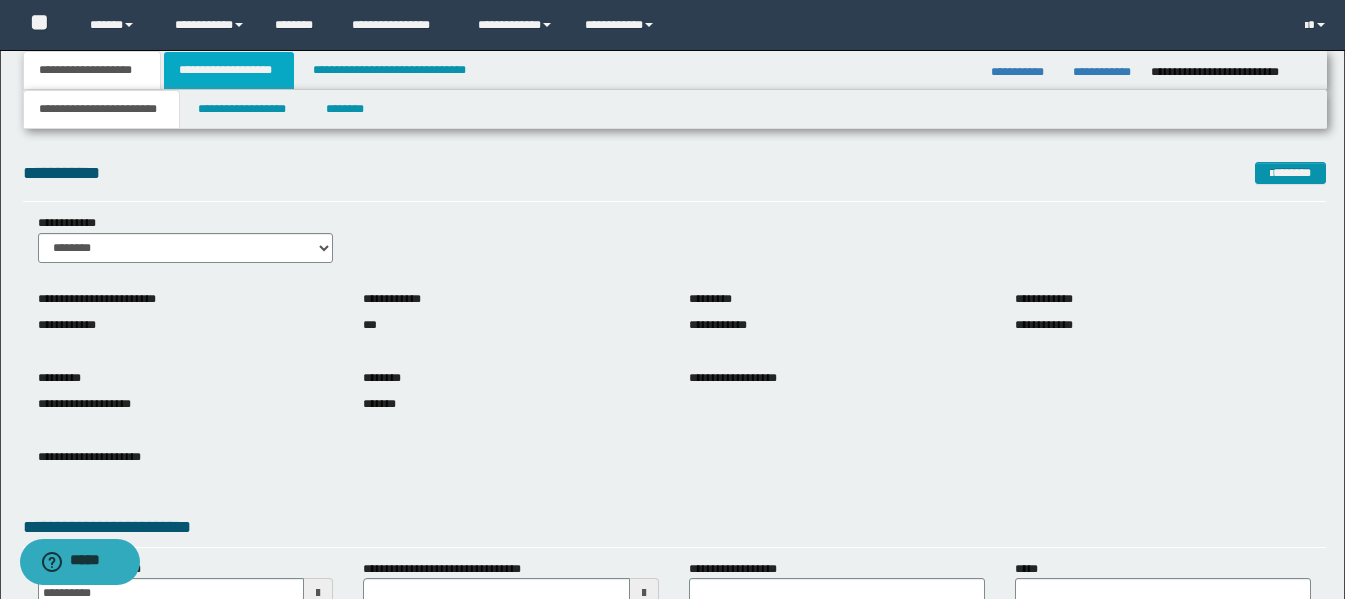 click on "**********" at bounding box center [229, 70] 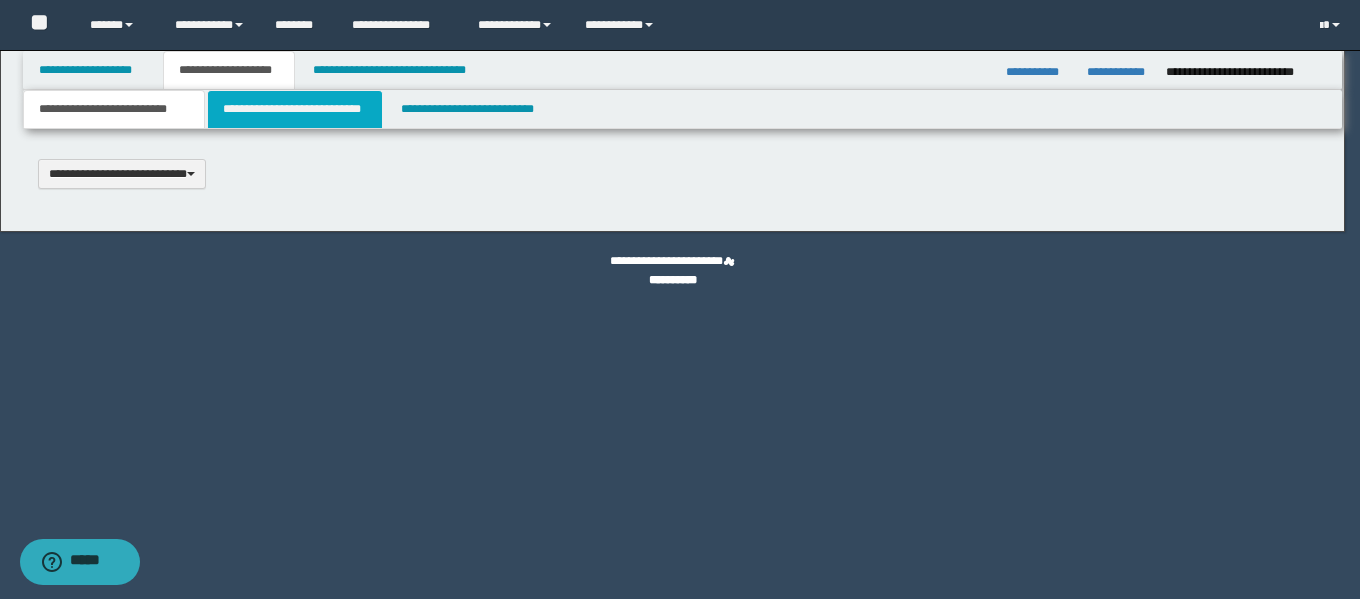 click on "**********" at bounding box center [680, 299] 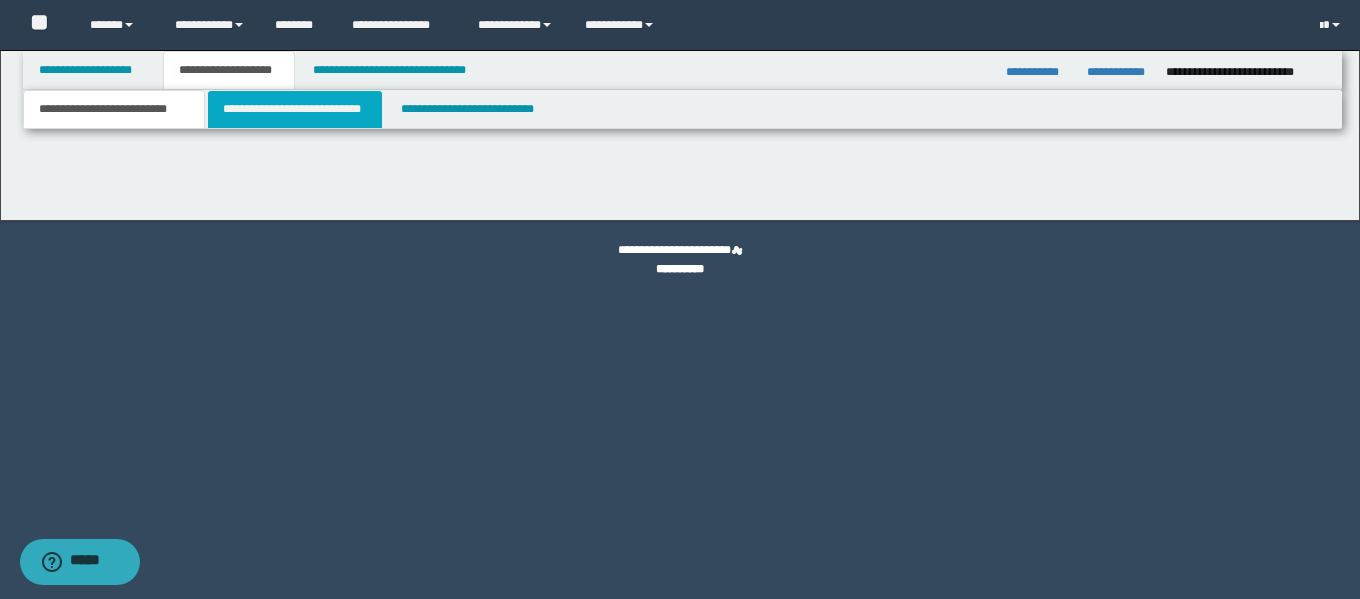 click on "**********" at bounding box center (295, 109) 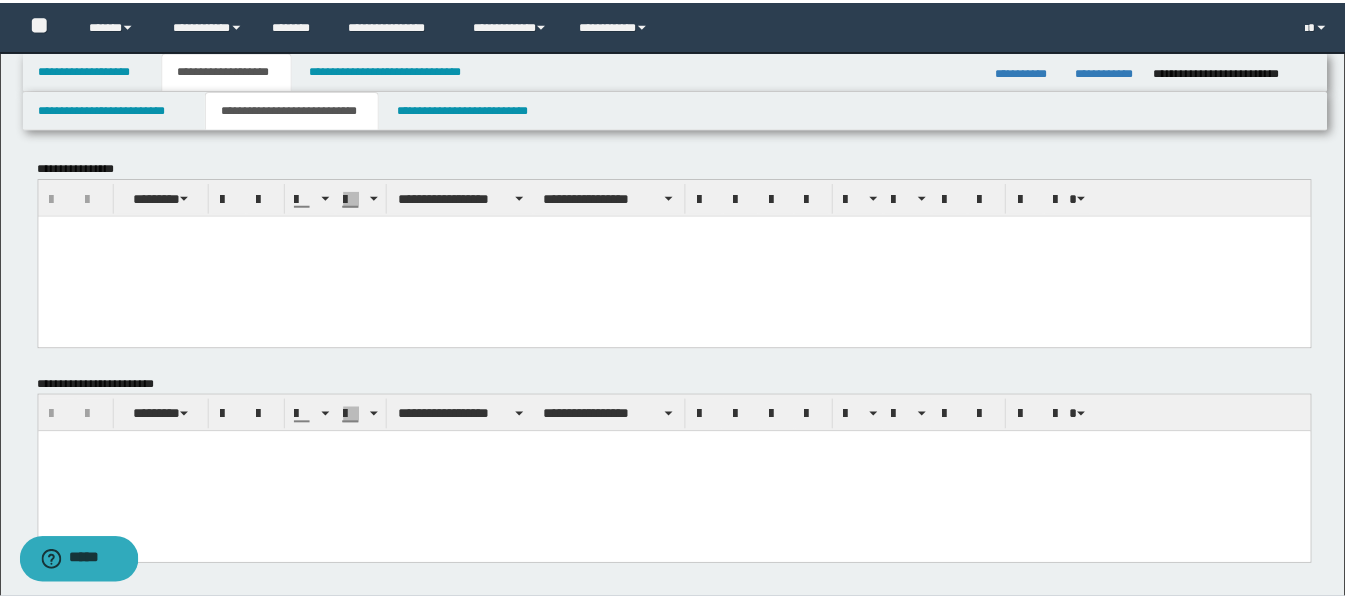 scroll, scrollTop: 0, scrollLeft: 0, axis: both 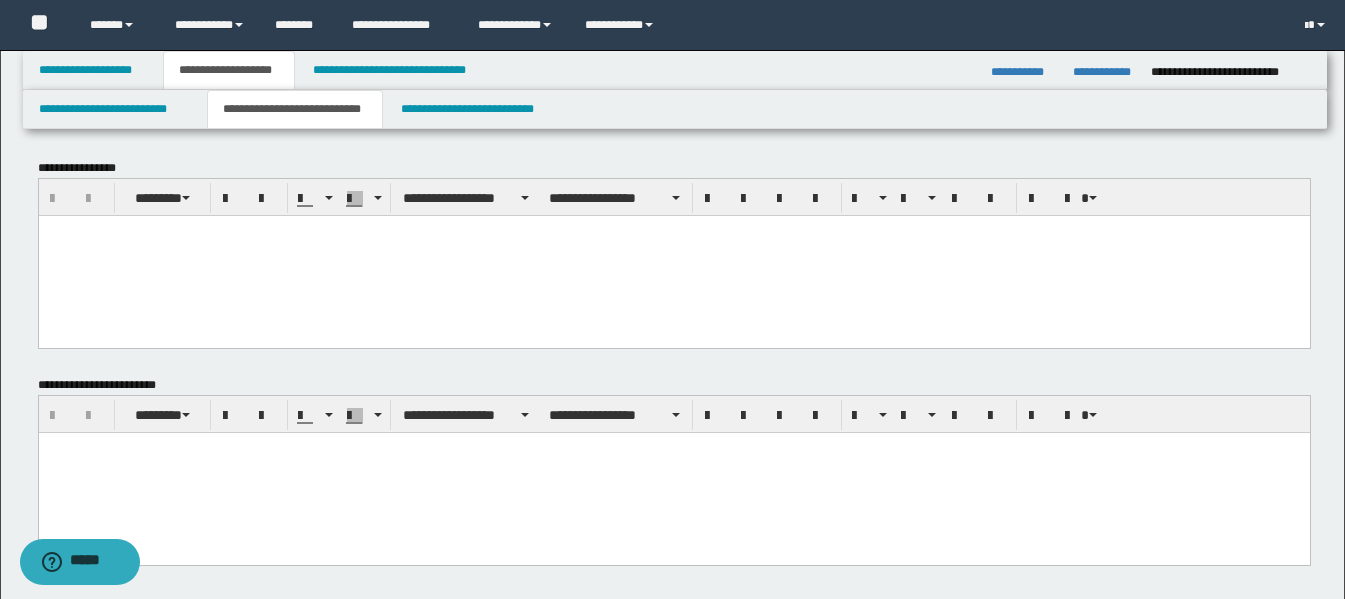 click at bounding box center [673, 255] 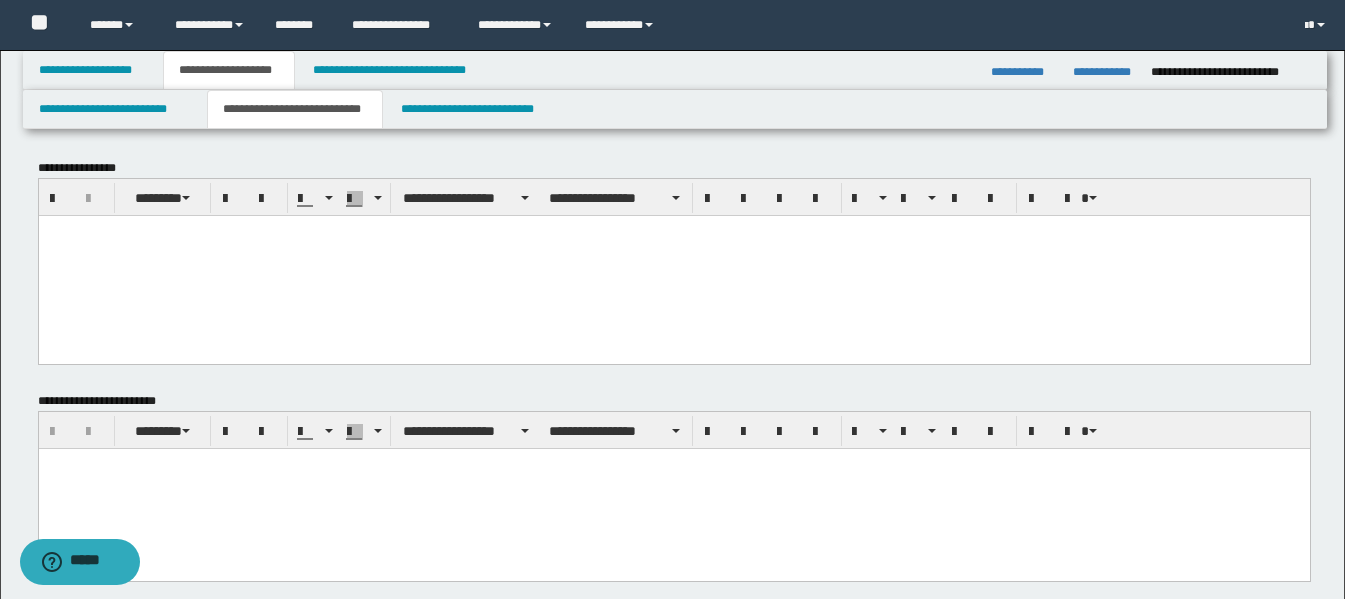 paste 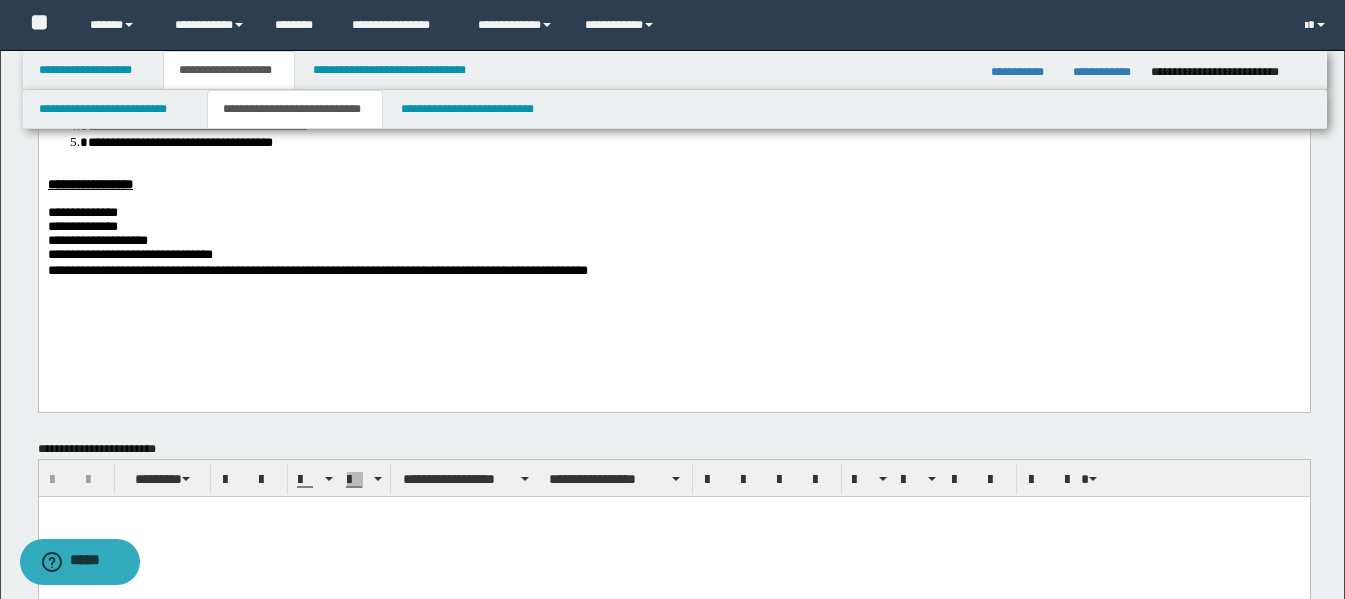 scroll, scrollTop: 300, scrollLeft: 0, axis: vertical 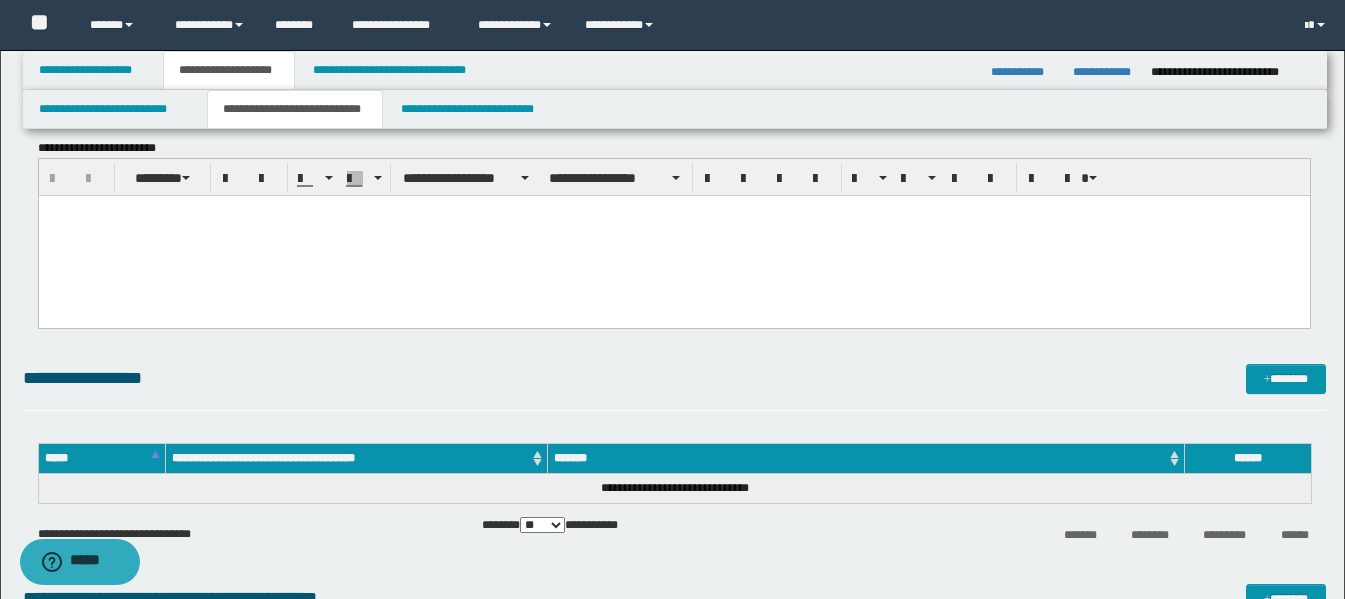 click at bounding box center [673, 235] 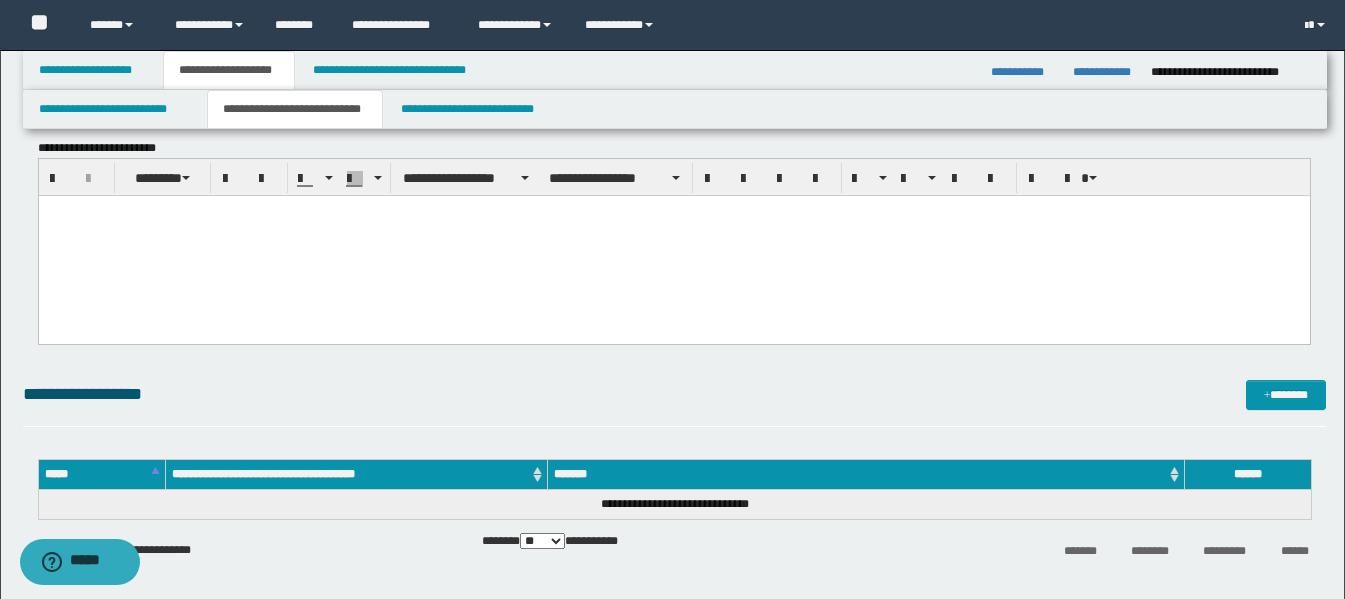 paste 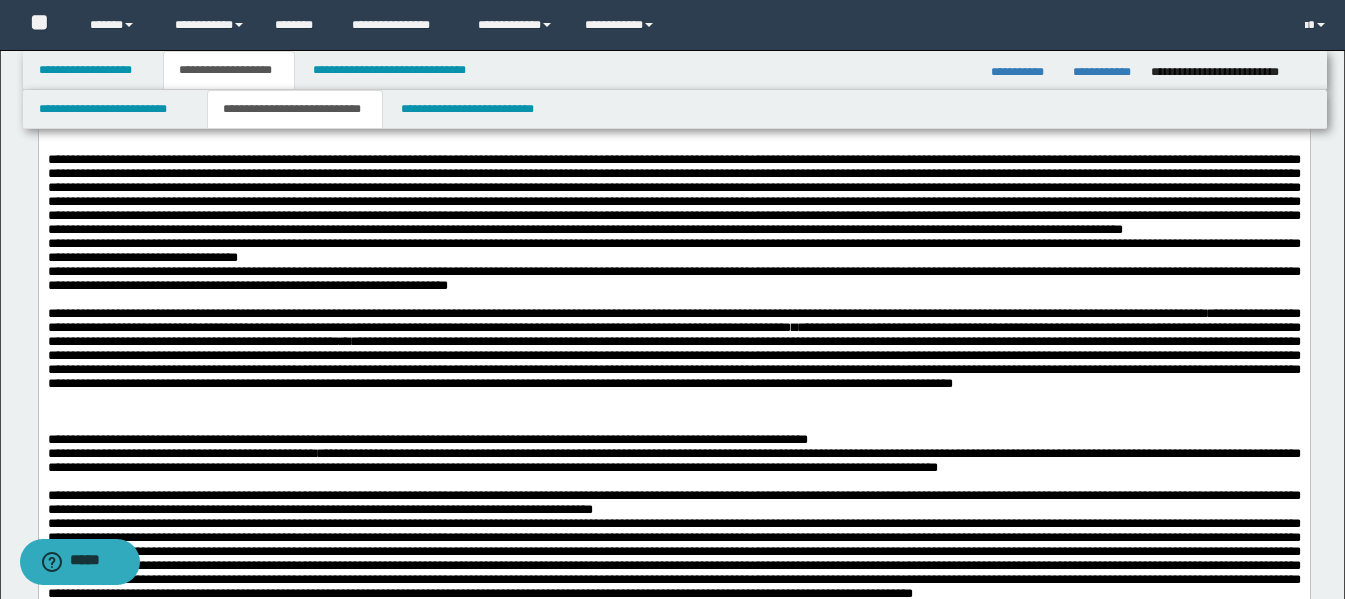 scroll, scrollTop: 900, scrollLeft: 0, axis: vertical 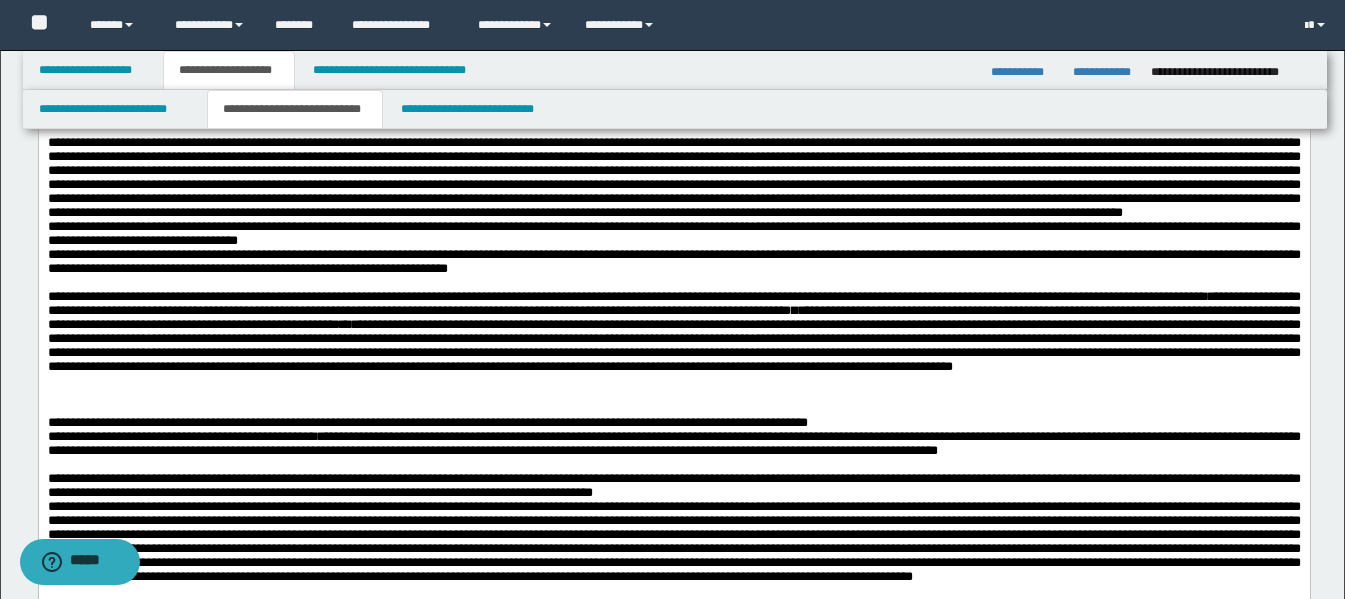 drag, startPoint x: 50, startPoint y: 281, endPoint x: 66, endPoint y: 304, distance: 28.01785 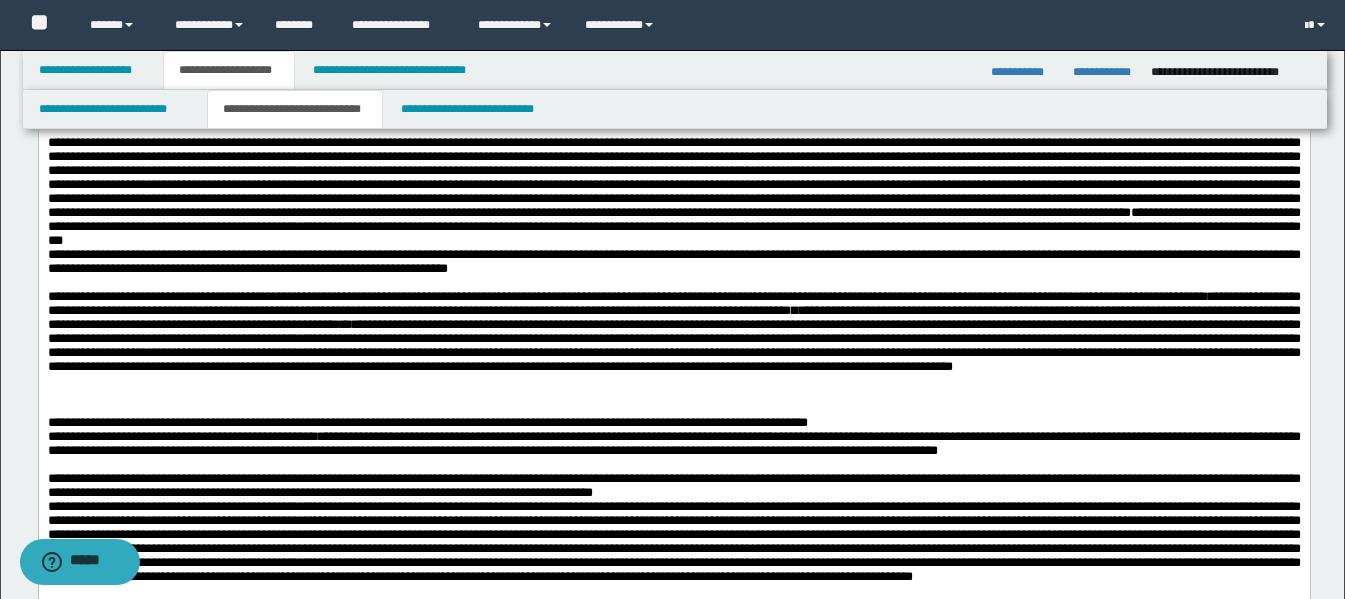 click on "**********" at bounding box center (673, 226) 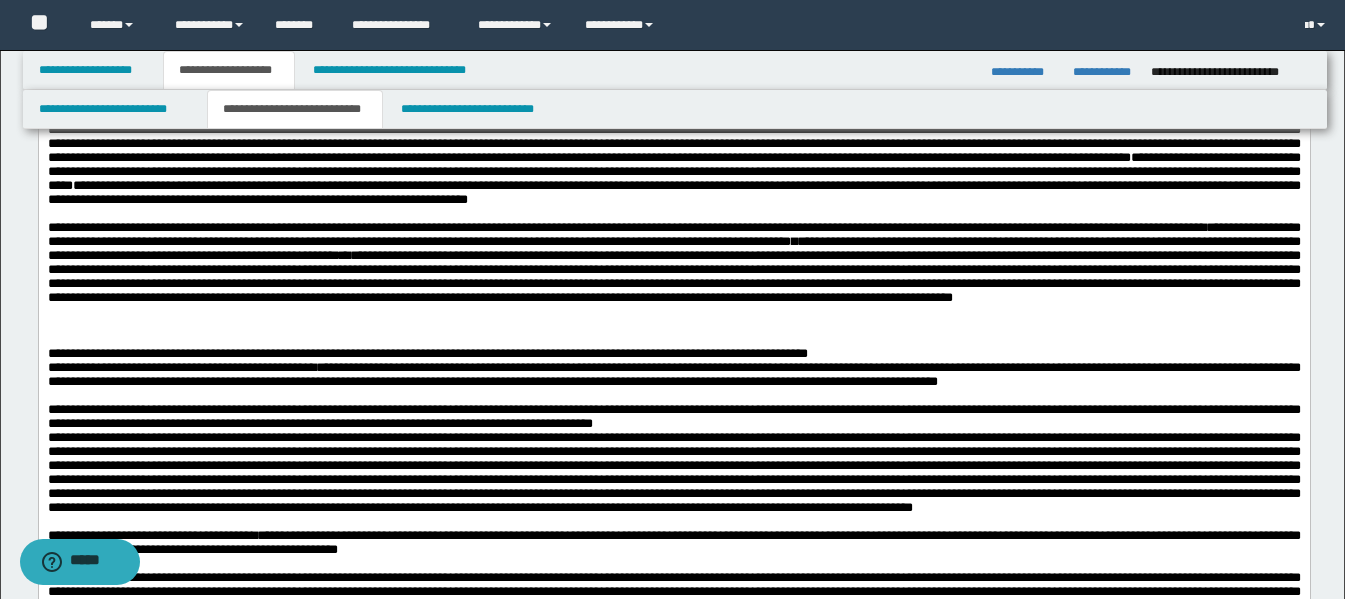 scroll, scrollTop: 1000, scrollLeft: 0, axis: vertical 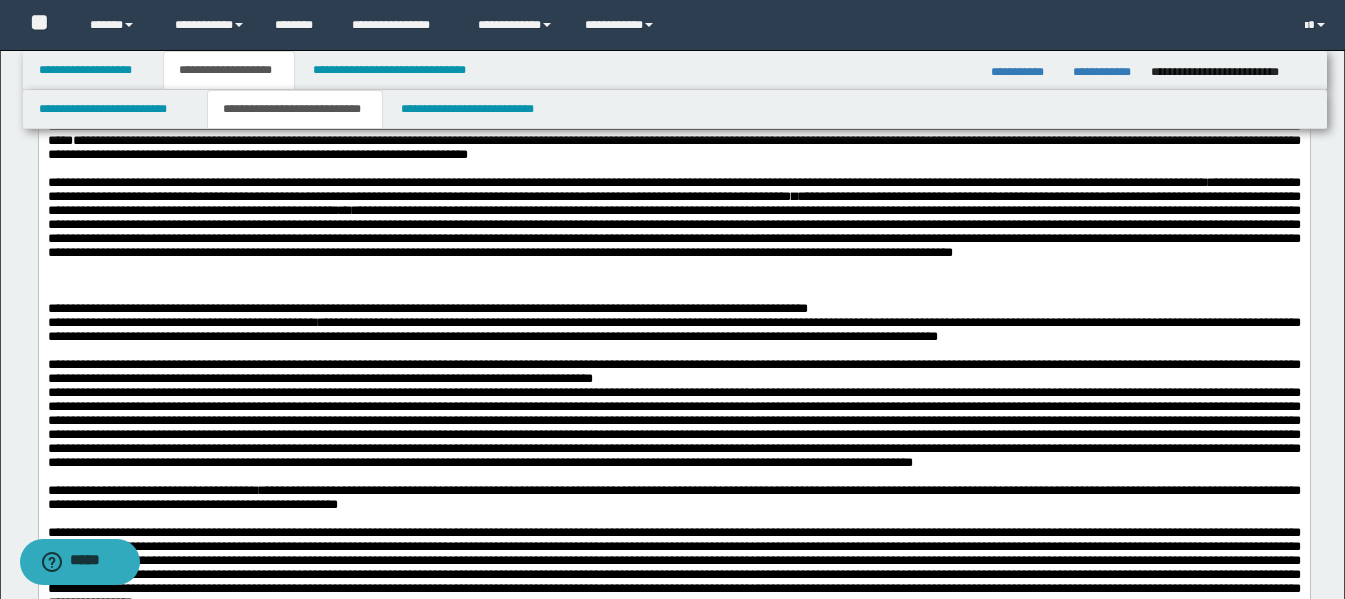 click on "**********" at bounding box center [673, 309] 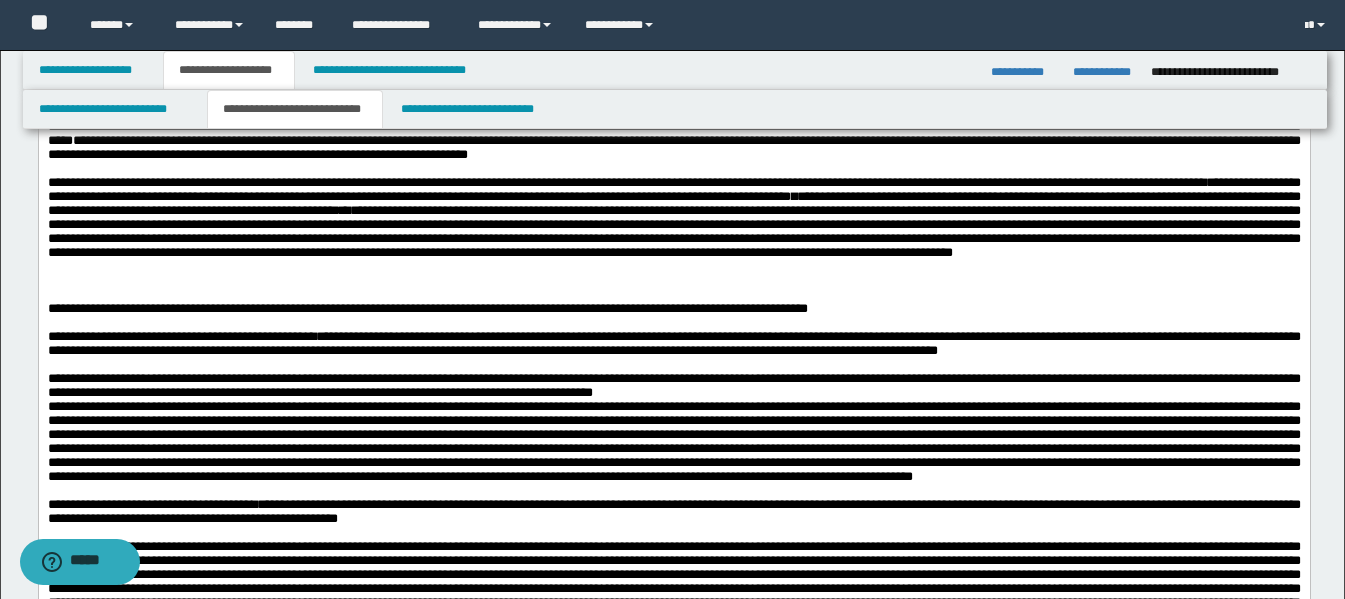 scroll, scrollTop: 1100, scrollLeft: 0, axis: vertical 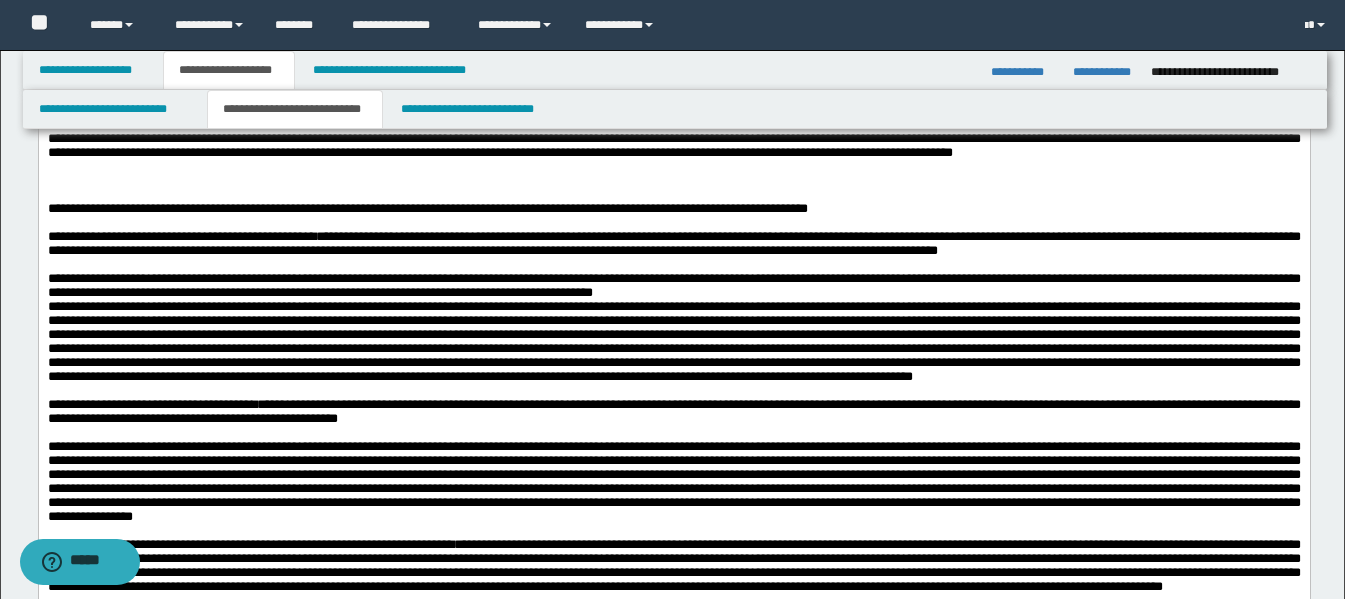 click at bounding box center (673, 341) 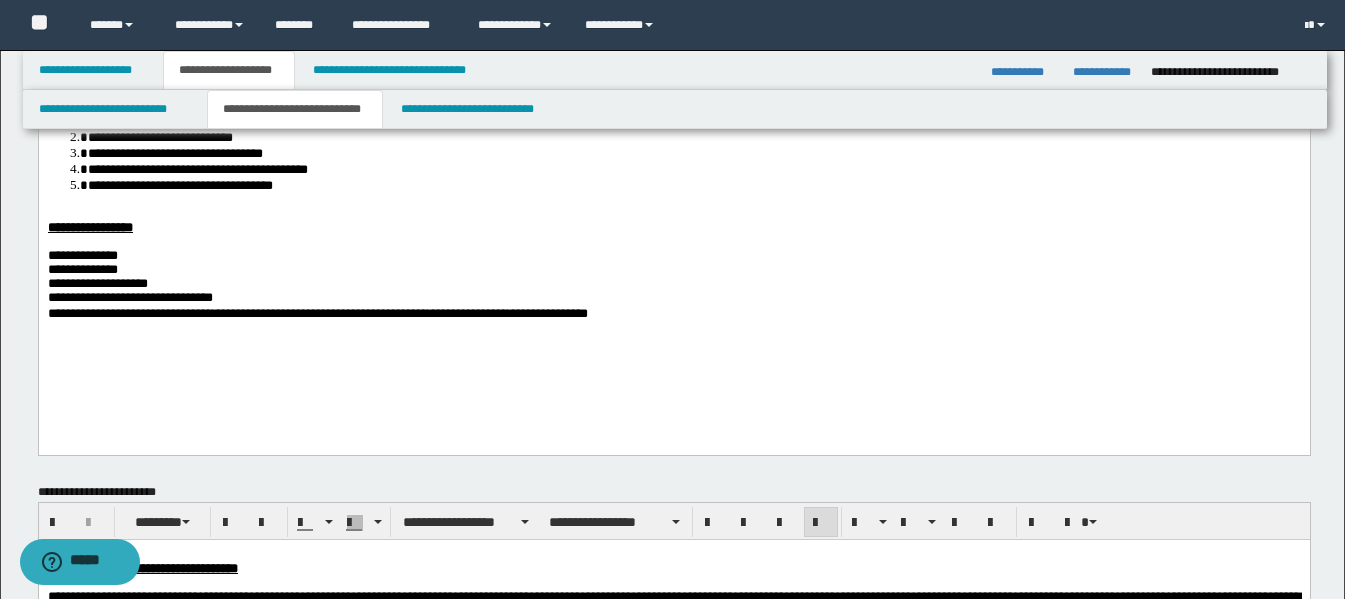 scroll, scrollTop: 200, scrollLeft: 0, axis: vertical 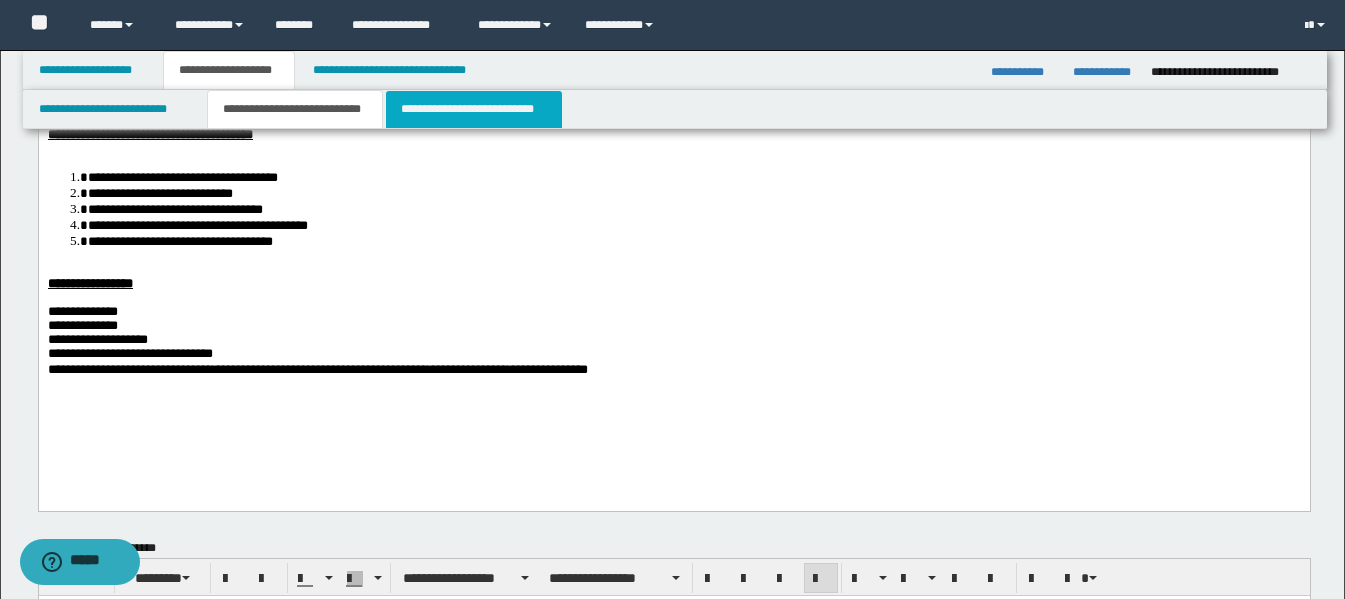 click on "**********" at bounding box center [474, 109] 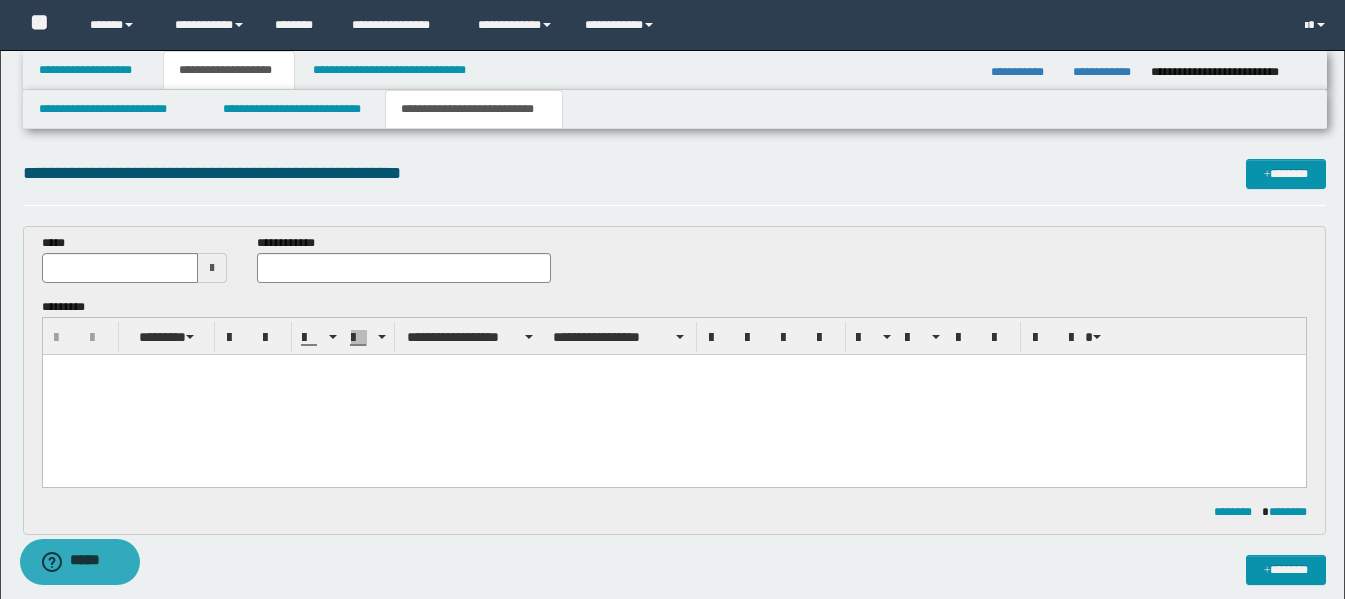 scroll, scrollTop: 0, scrollLeft: 0, axis: both 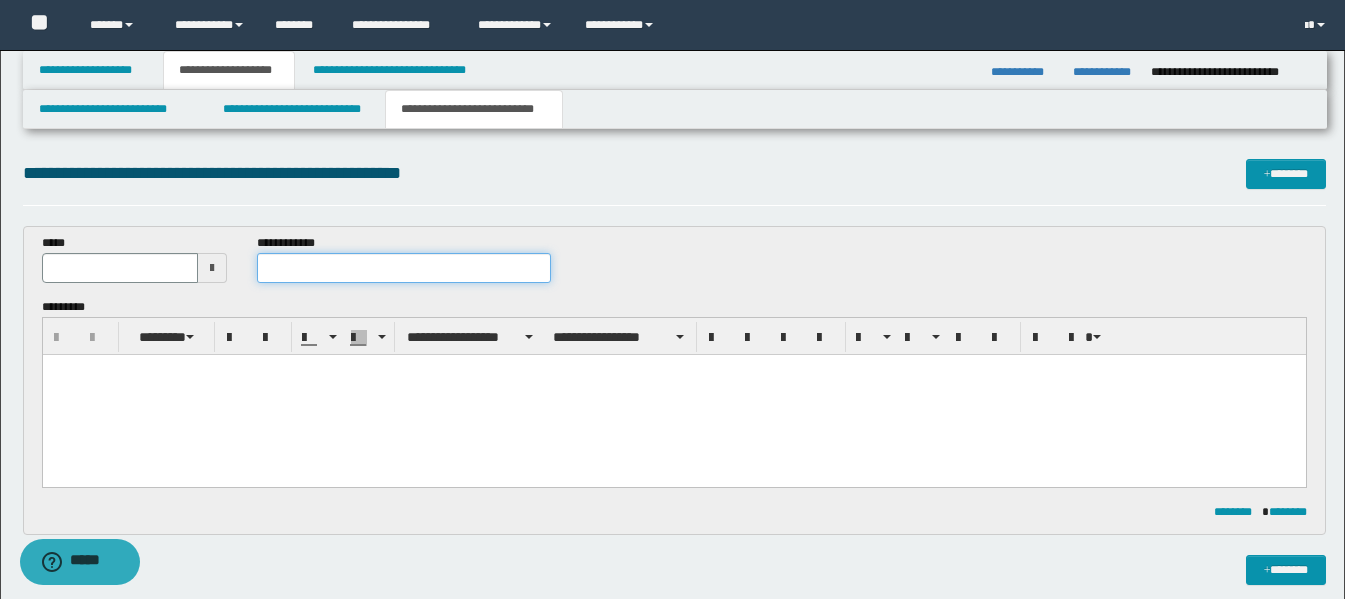 click at bounding box center (404, 268) 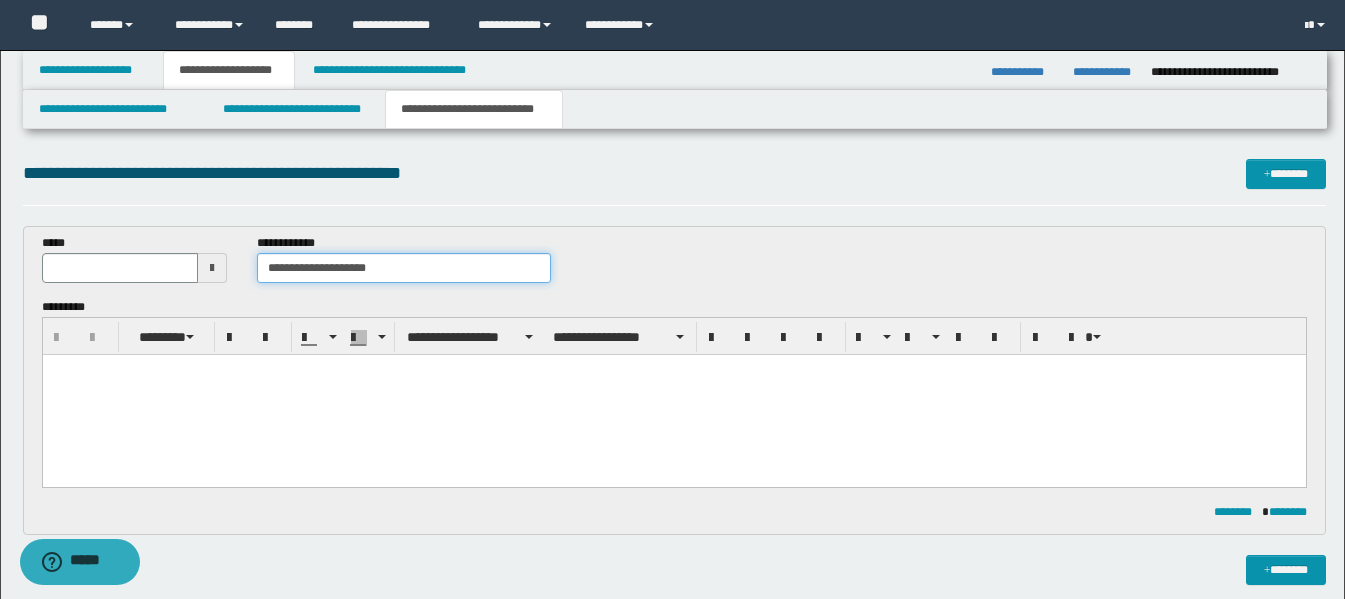 type on "**********" 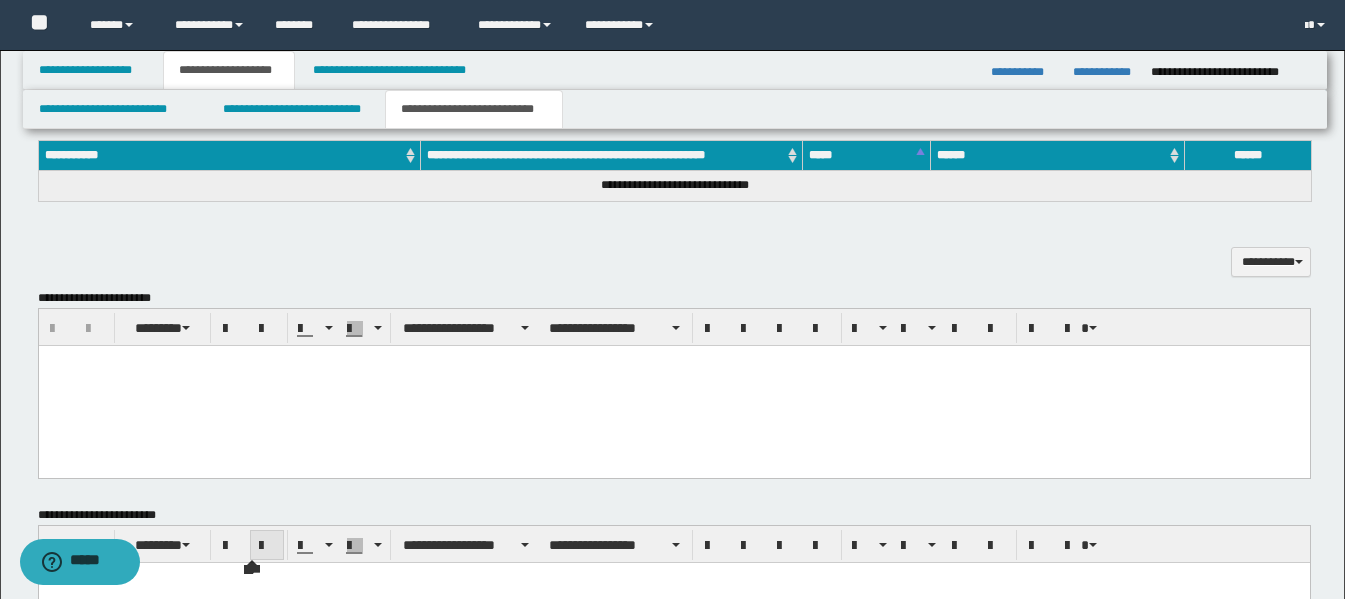 scroll, scrollTop: 600, scrollLeft: 0, axis: vertical 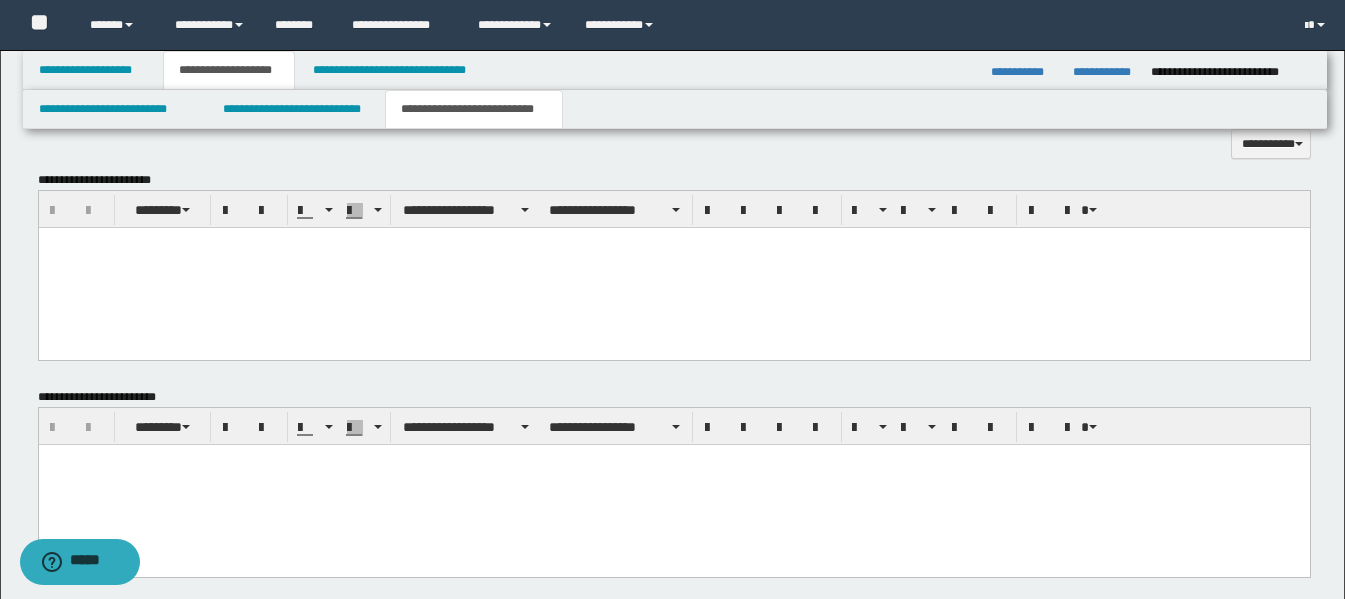 drag, startPoint x: 178, startPoint y: 307, endPoint x: 194, endPoint y: 283, distance: 28.84441 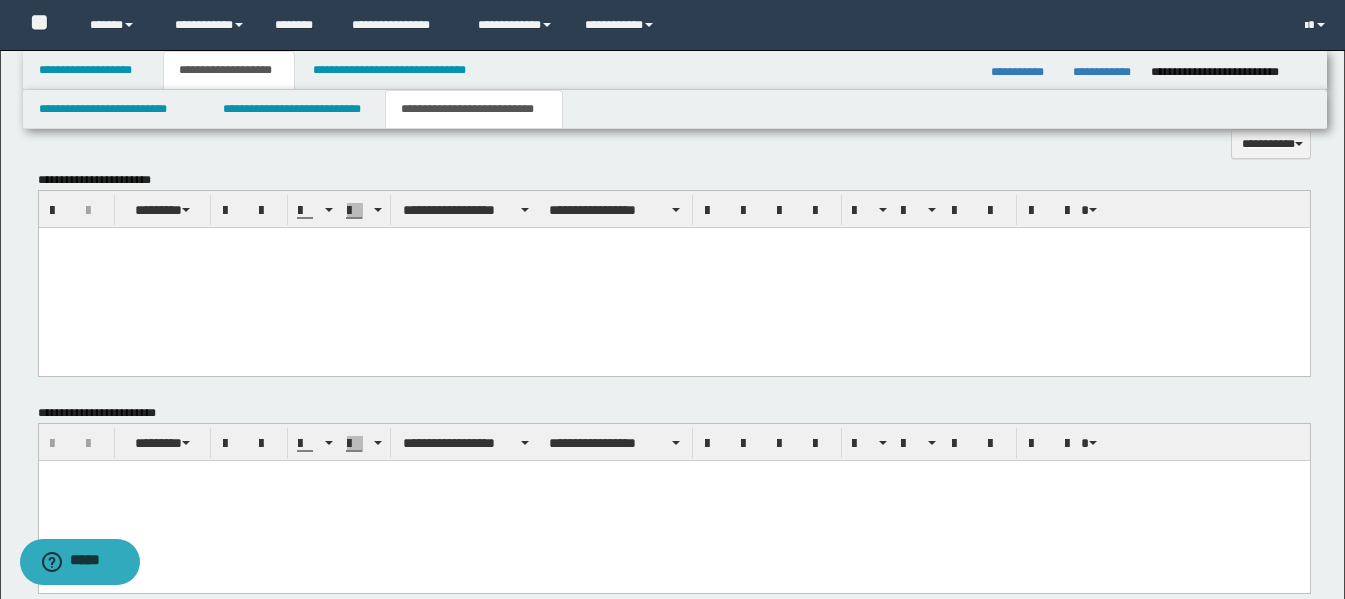 paste 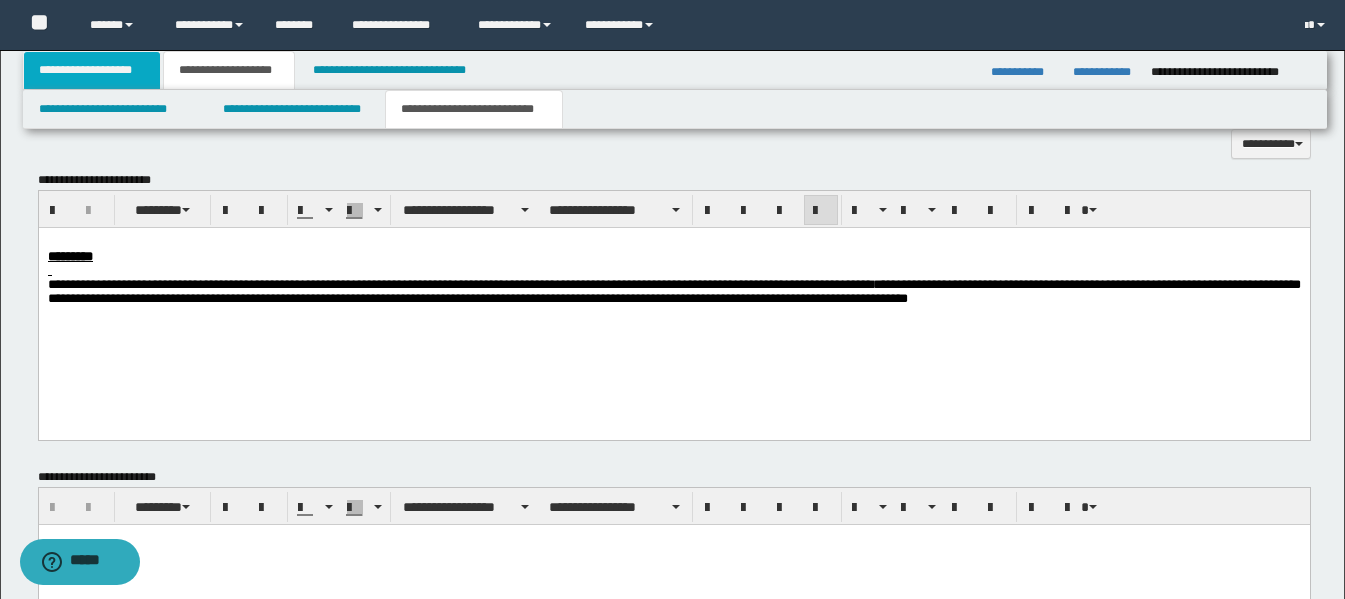 click on "**********" at bounding box center [92, 70] 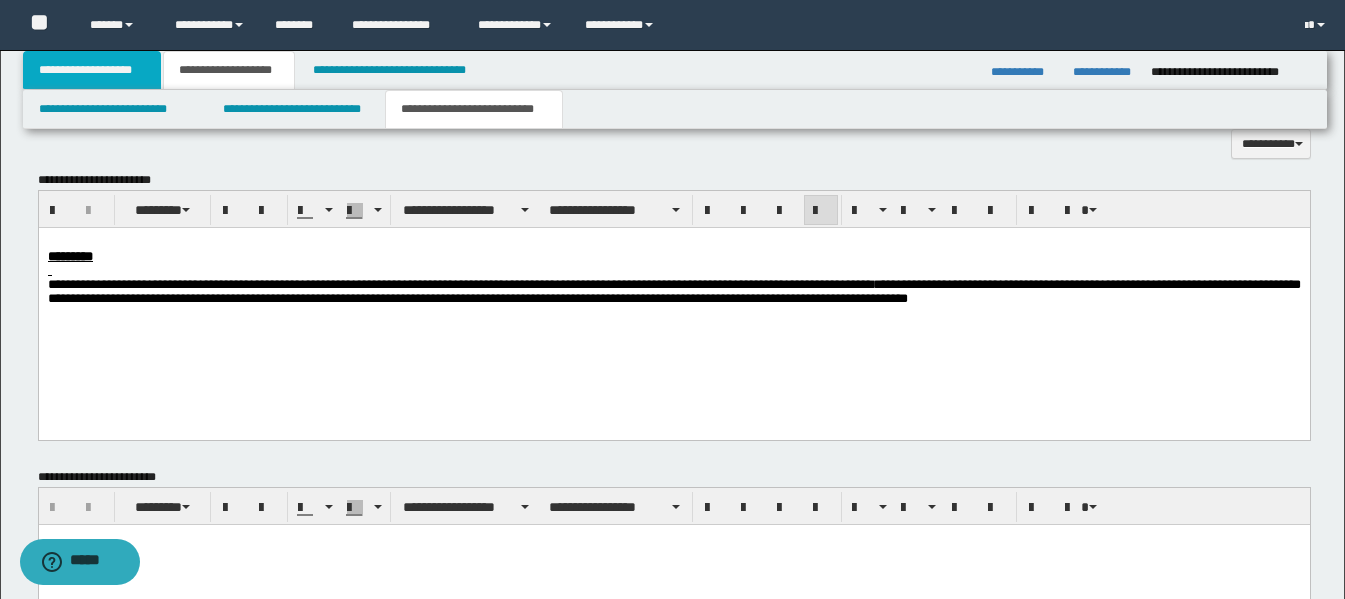 scroll, scrollTop: 285, scrollLeft: 0, axis: vertical 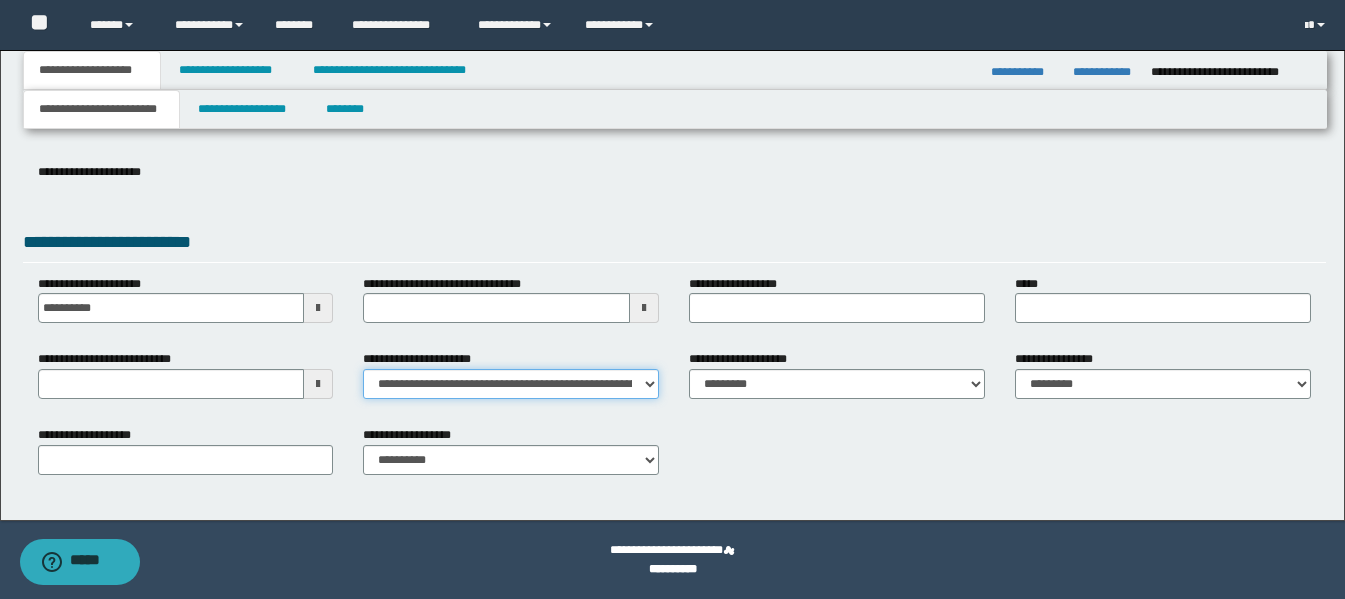 click on "**********" at bounding box center [511, 384] 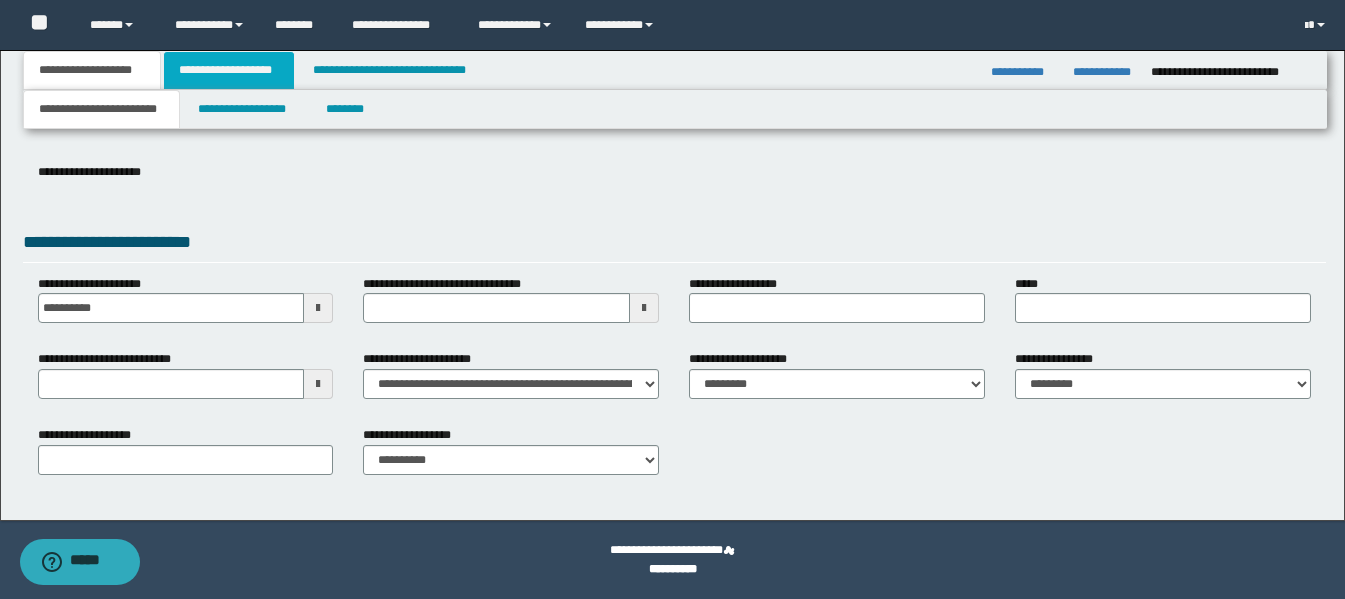 click on "**********" at bounding box center [229, 70] 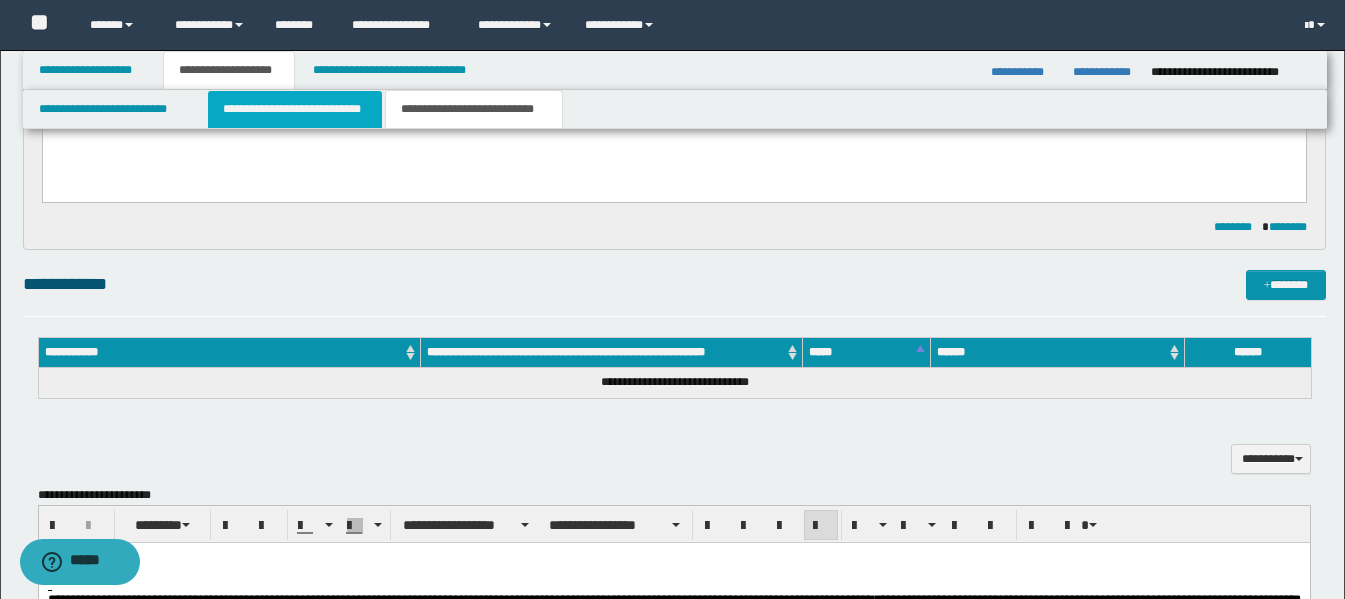 click on "**********" at bounding box center (295, 109) 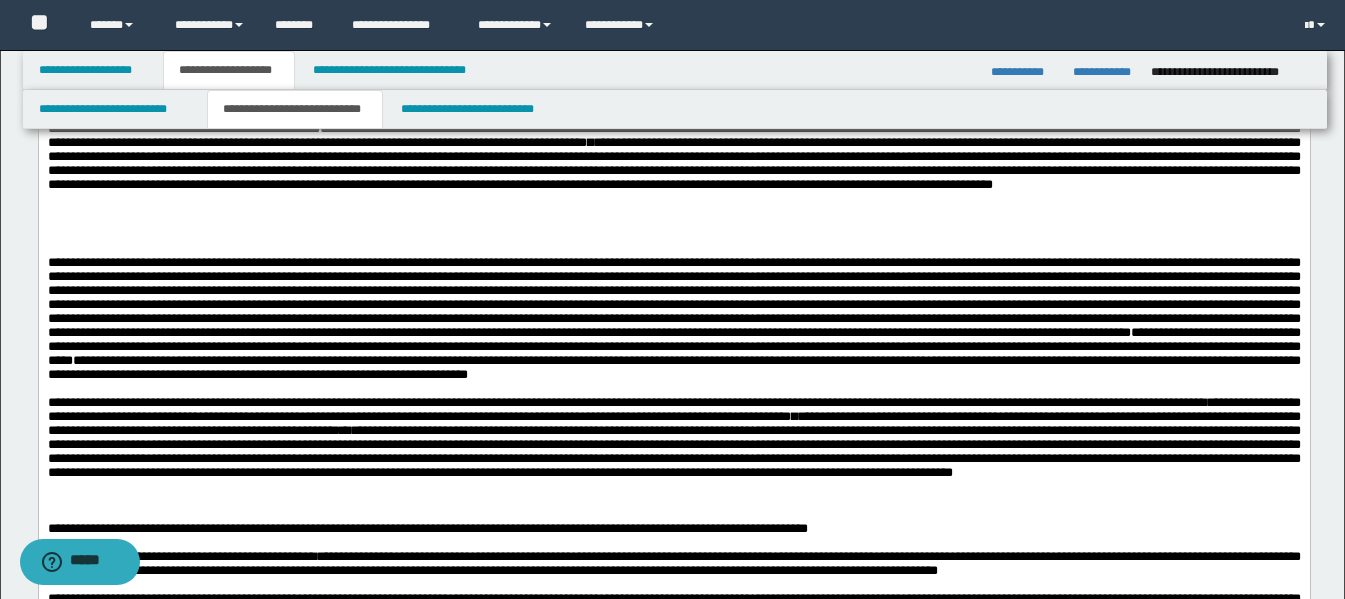 scroll, scrollTop: 800, scrollLeft: 0, axis: vertical 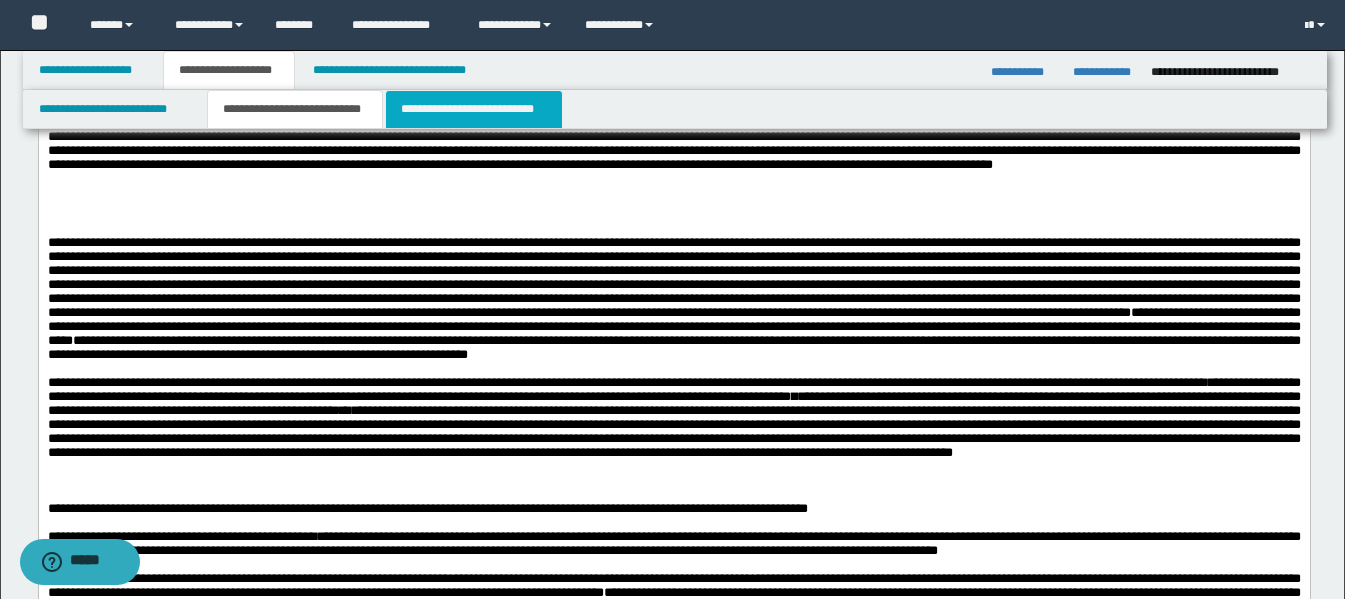click on "**********" at bounding box center (474, 109) 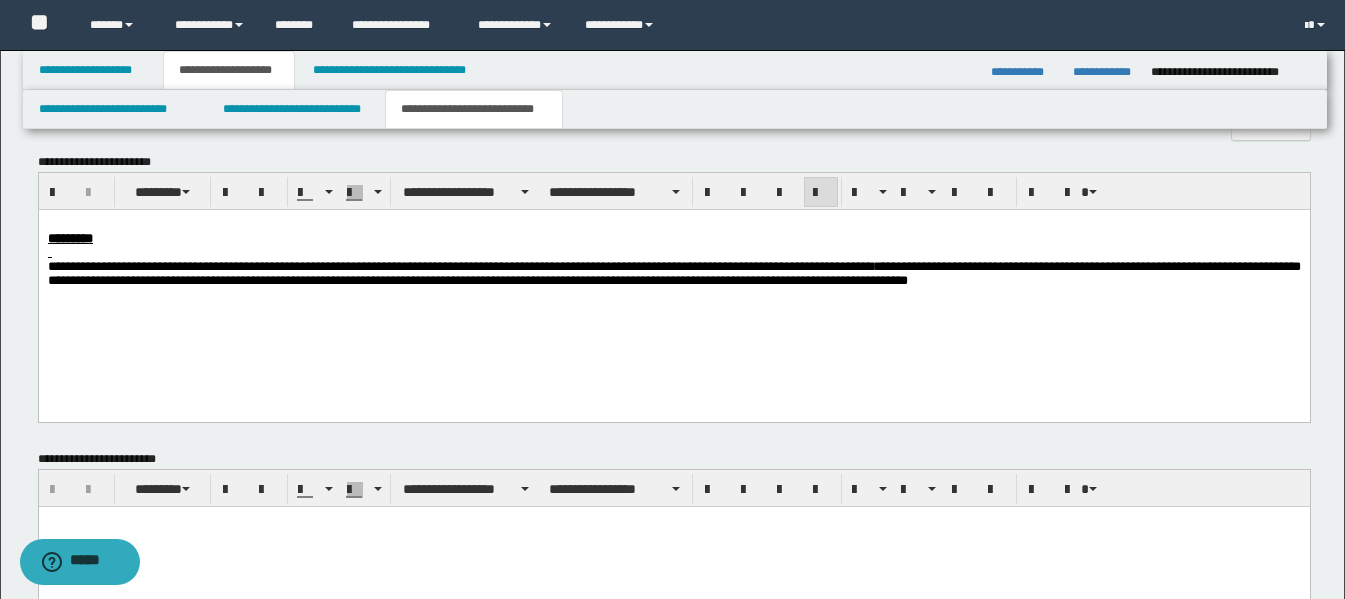 scroll, scrollTop: 600, scrollLeft: 0, axis: vertical 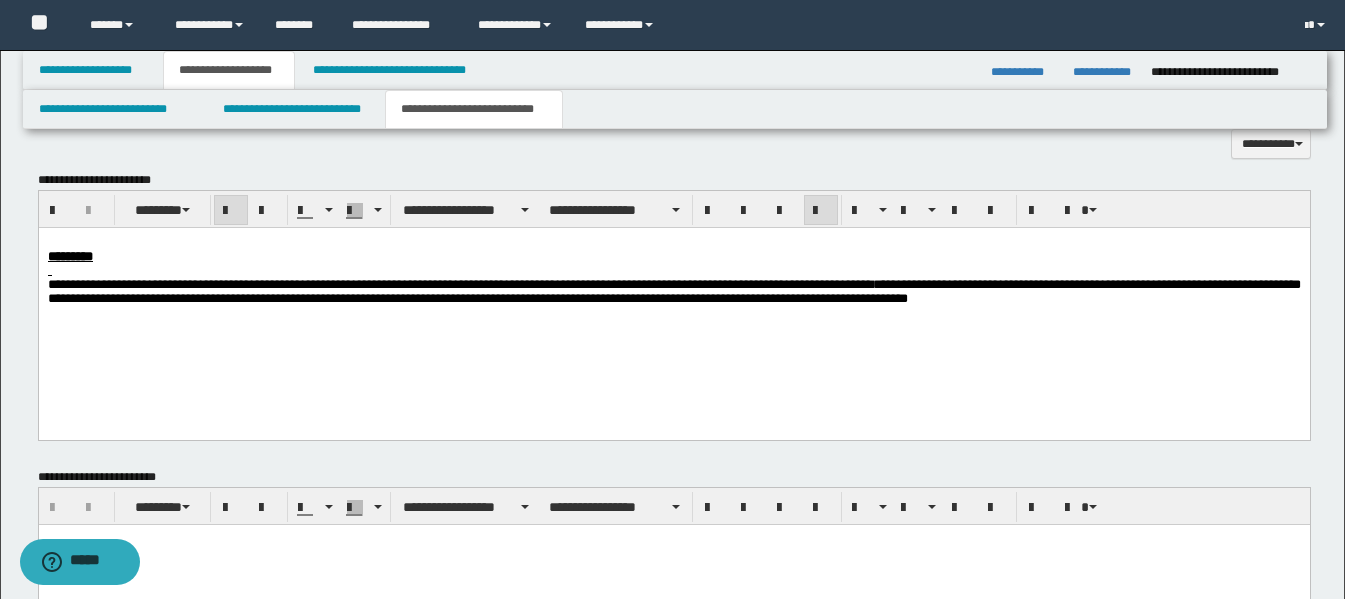 click at bounding box center (673, 271) 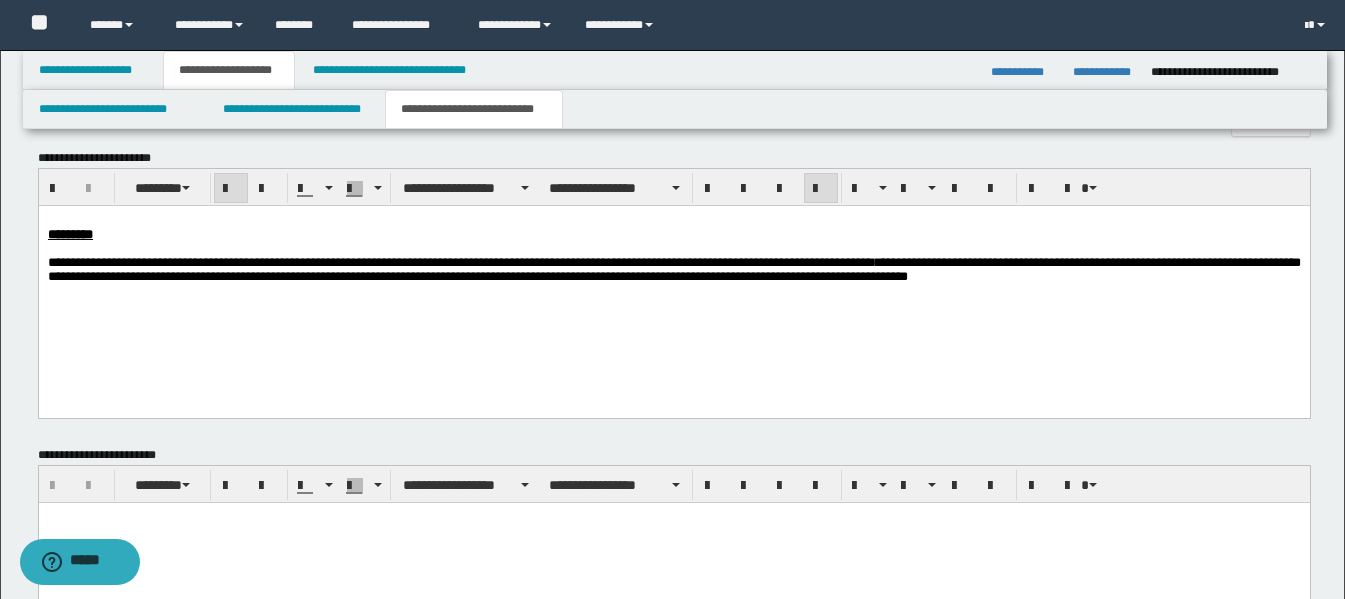 scroll, scrollTop: 700, scrollLeft: 0, axis: vertical 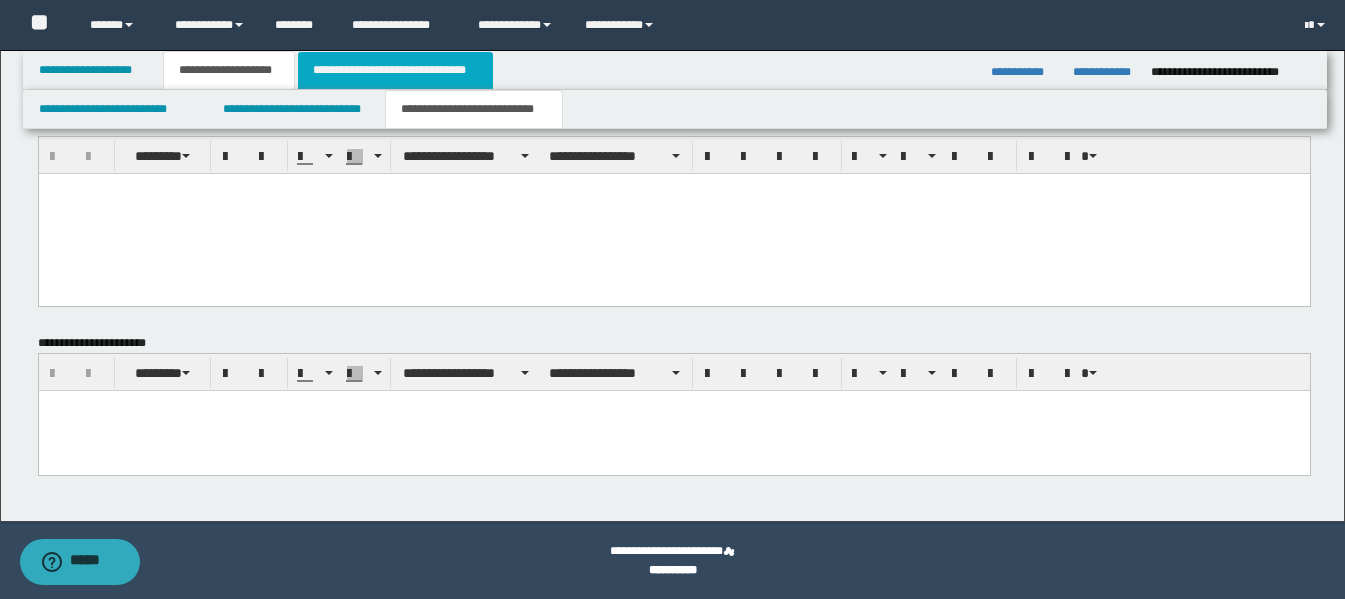 click on "**********" at bounding box center [395, 70] 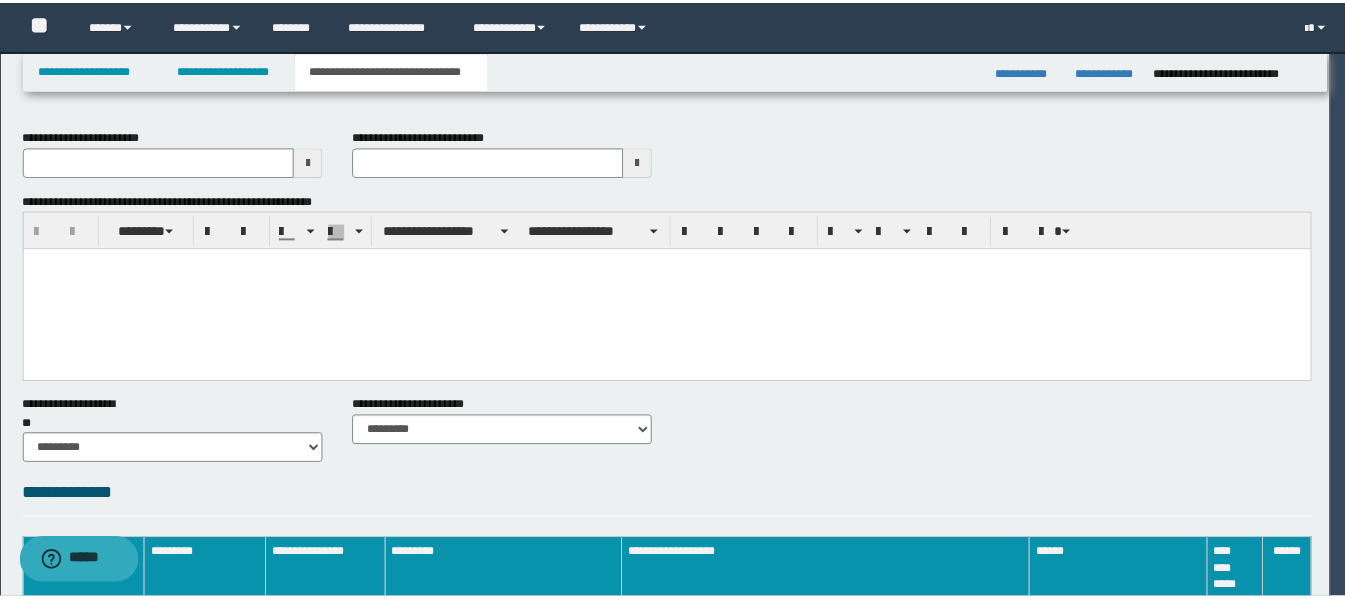 scroll, scrollTop: 0, scrollLeft: 0, axis: both 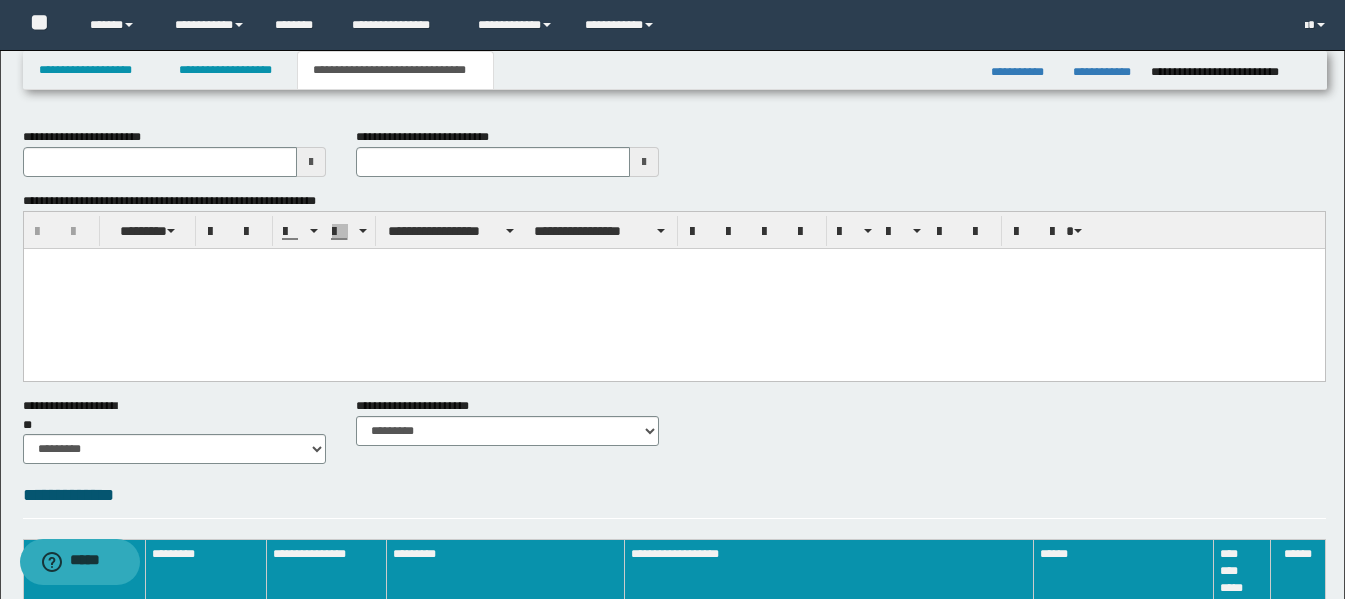 click at bounding box center (673, 288) 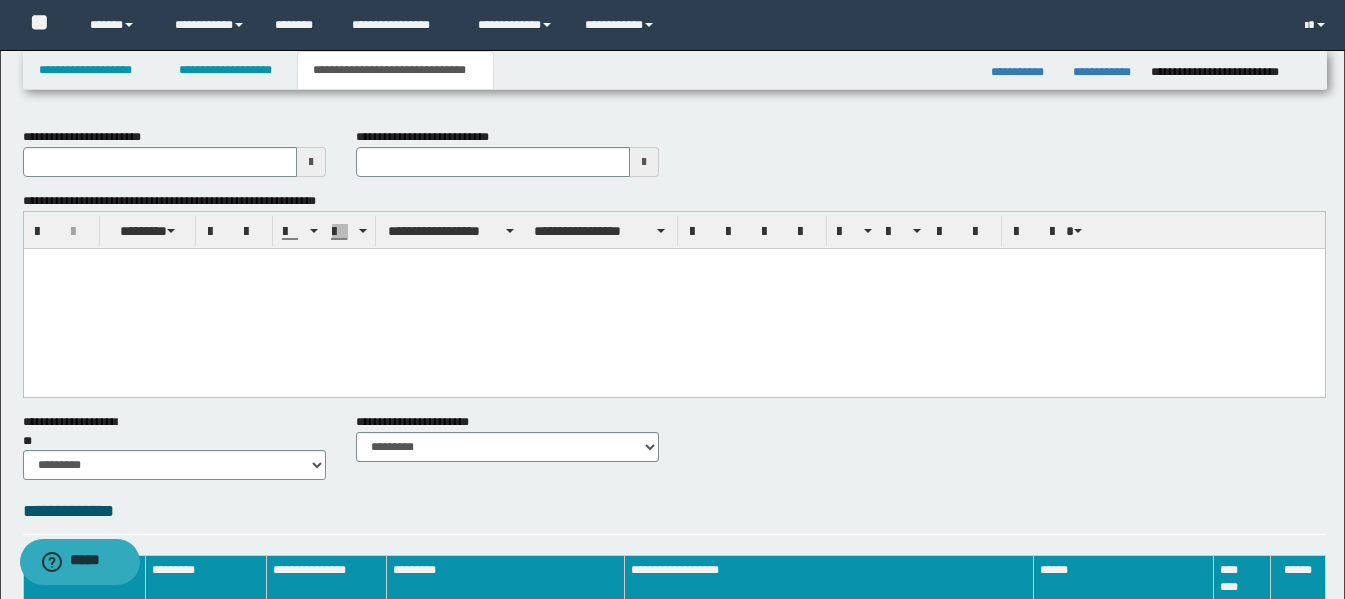 paste 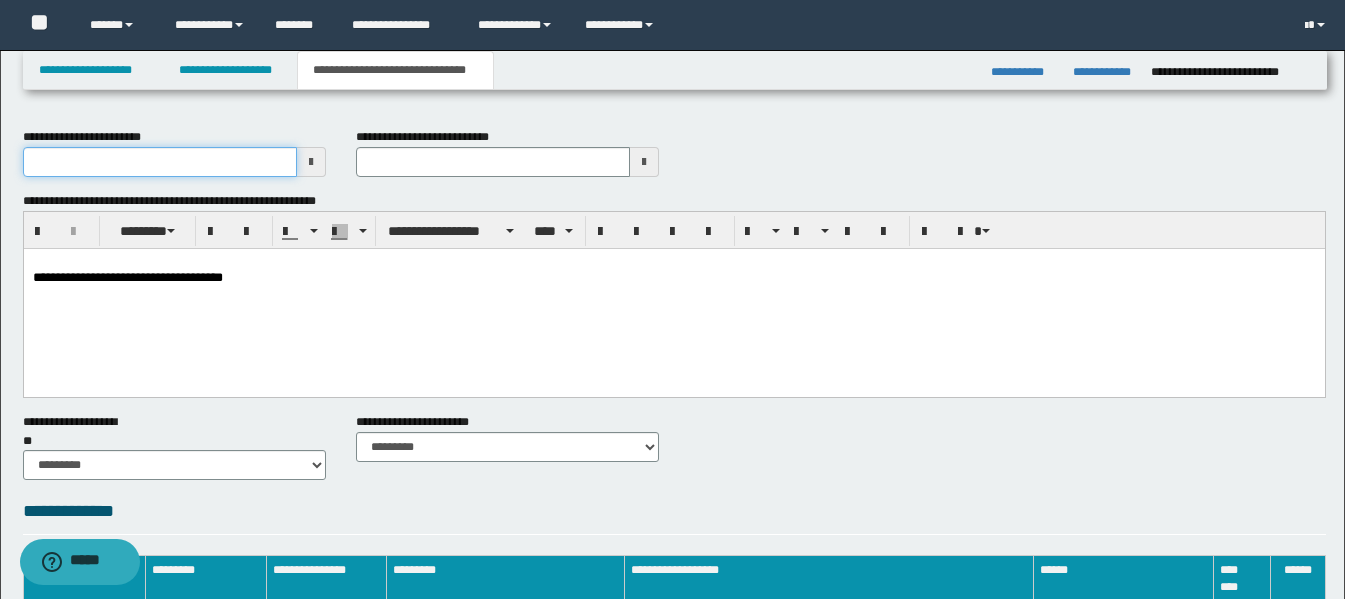 click on "**********" at bounding box center [160, 162] 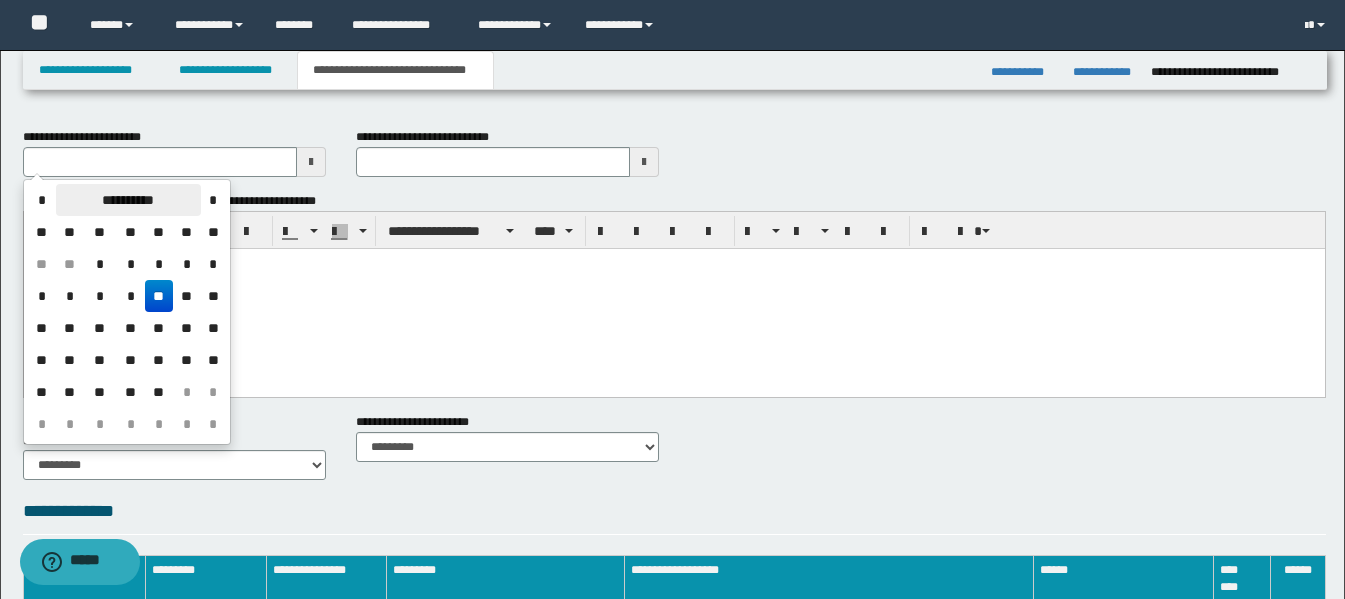 click on "**********" at bounding box center [128, 200] 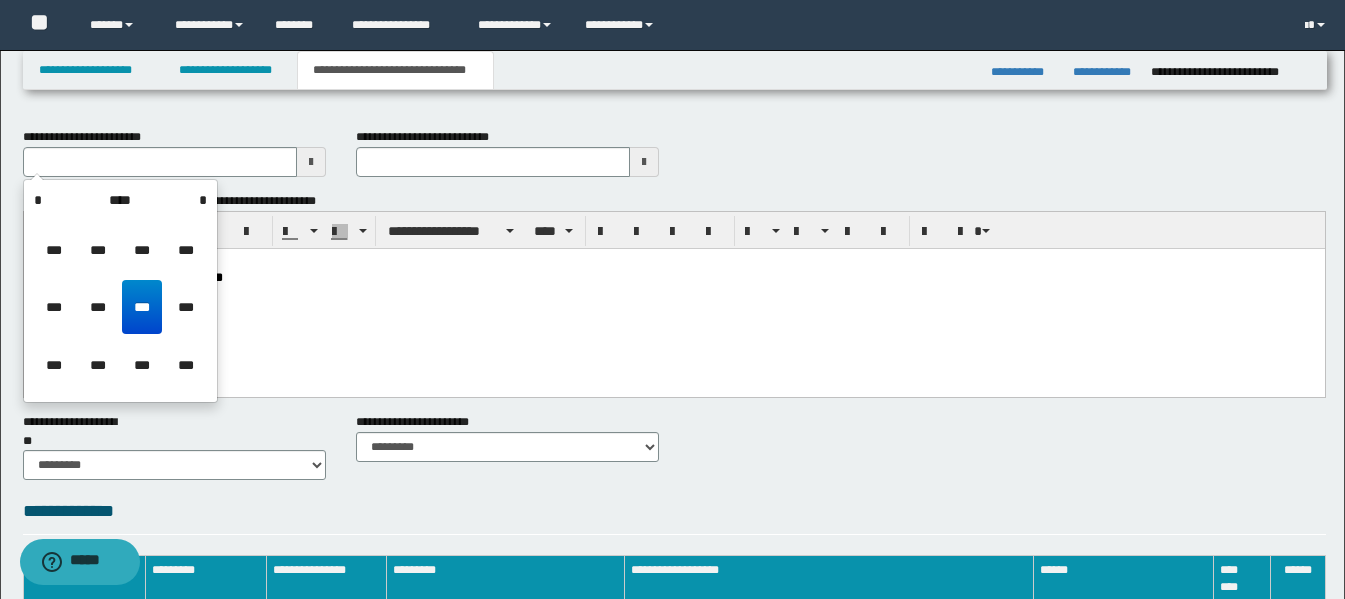 click on "**********" at bounding box center [673, 295] 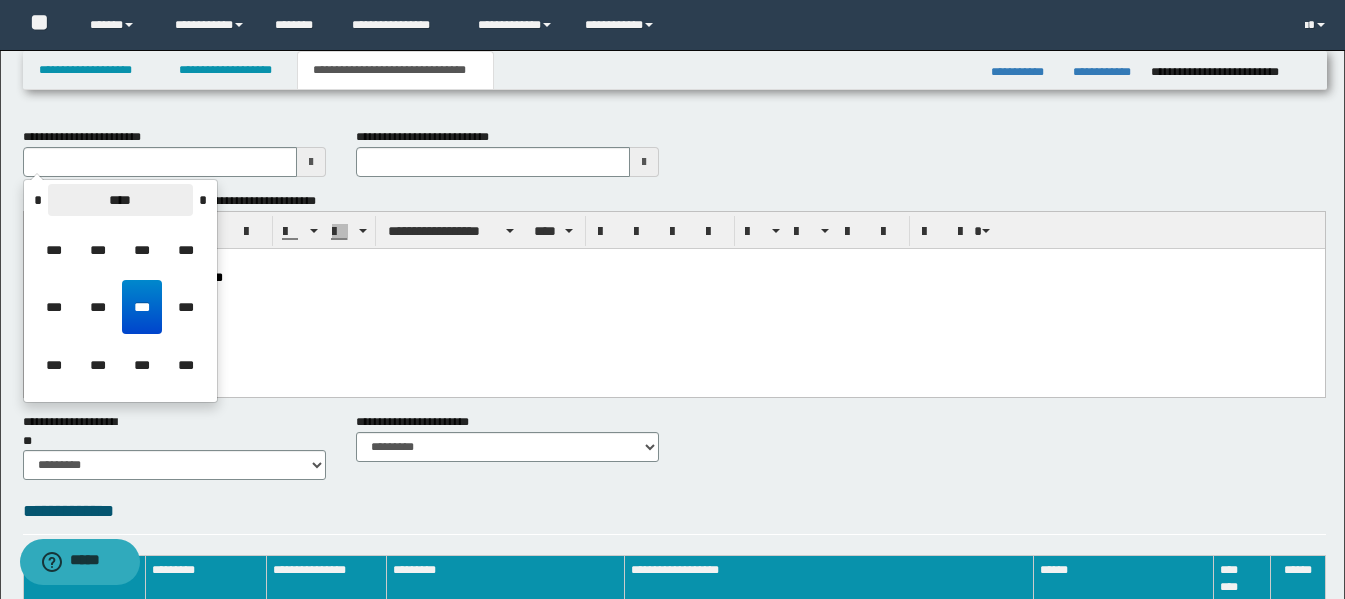 click on "****" at bounding box center [120, 200] 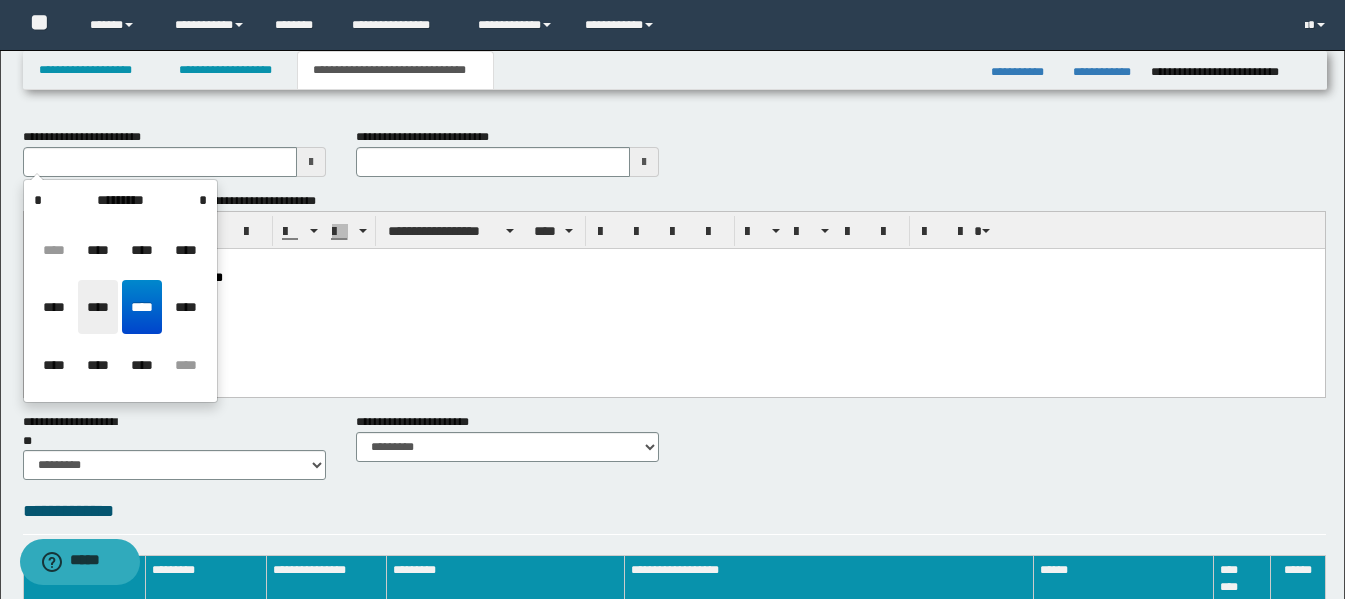 click on "****" at bounding box center [98, 307] 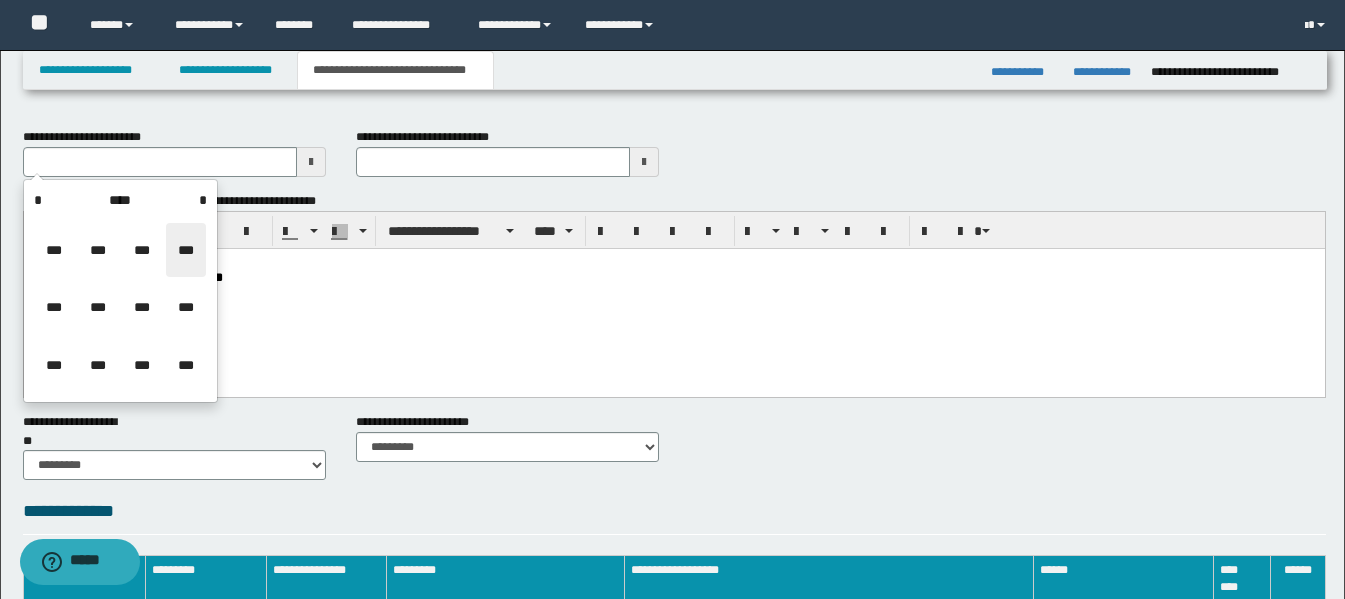 click on "***" at bounding box center [186, 250] 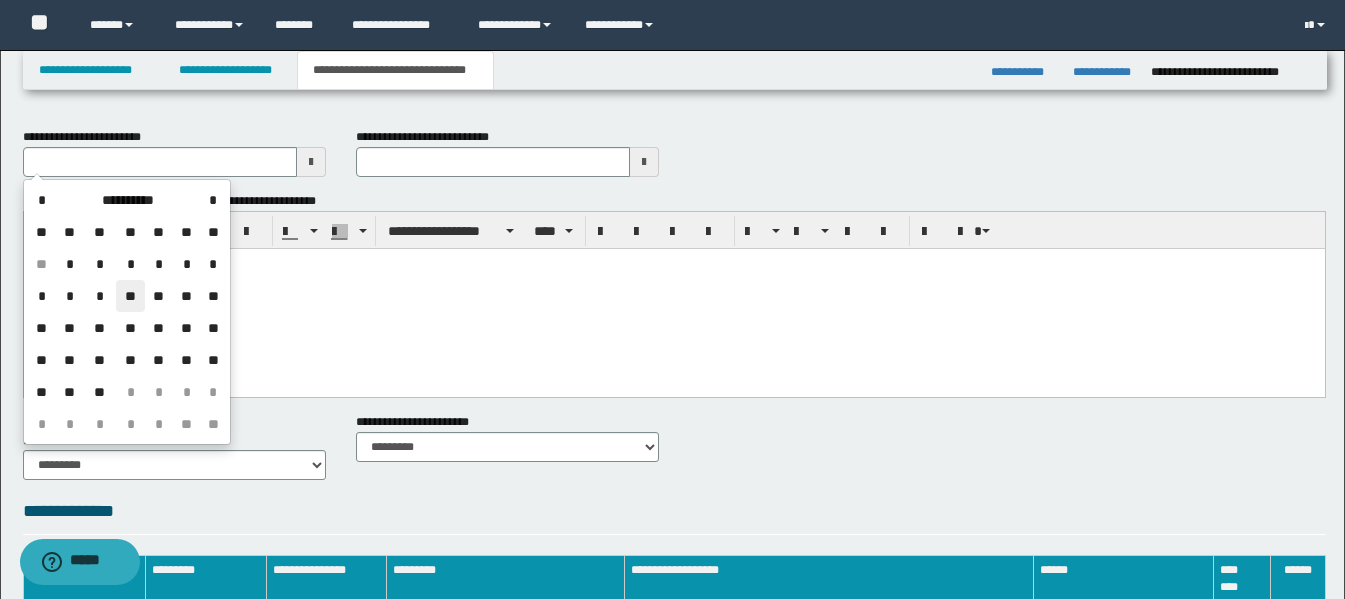 click on "**" at bounding box center [130, 296] 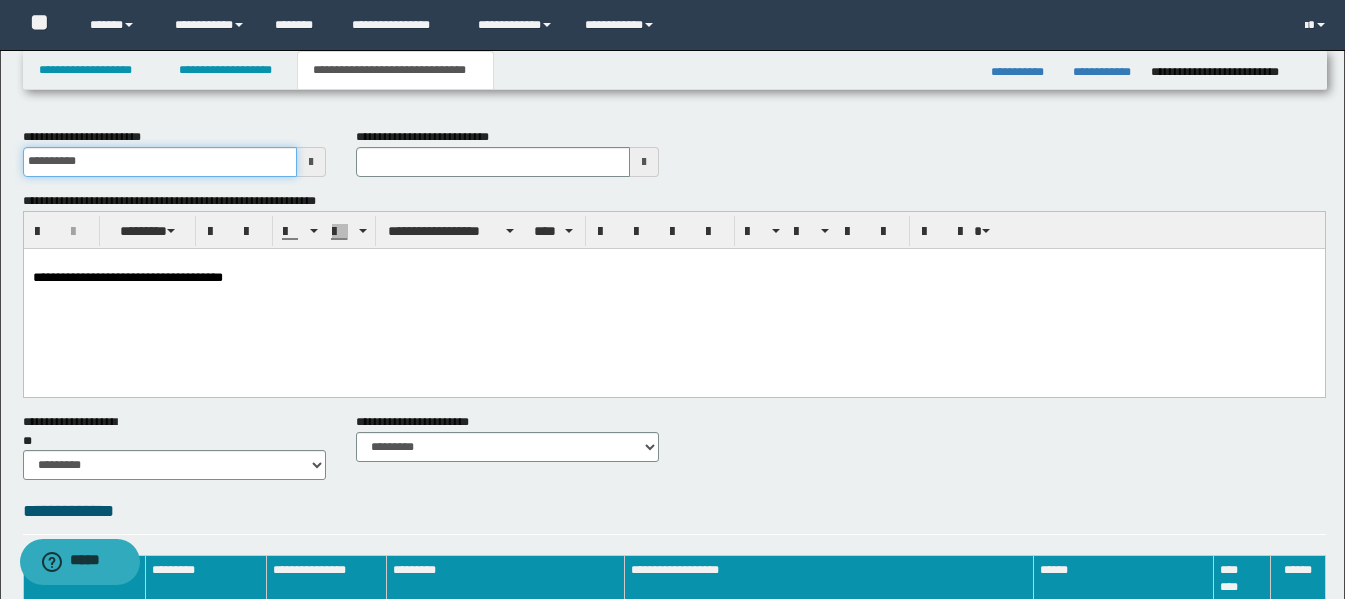 click on "**********" at bounding box center [160, 162] 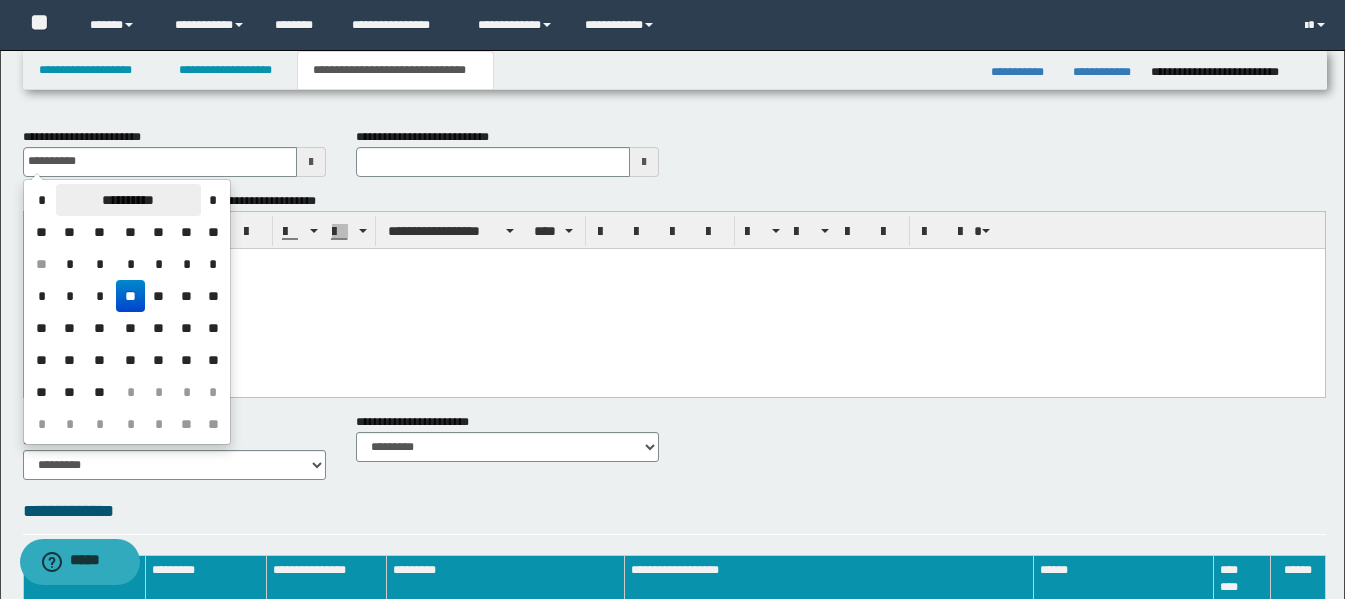 click on "**********" at bounding box center (128, 200) 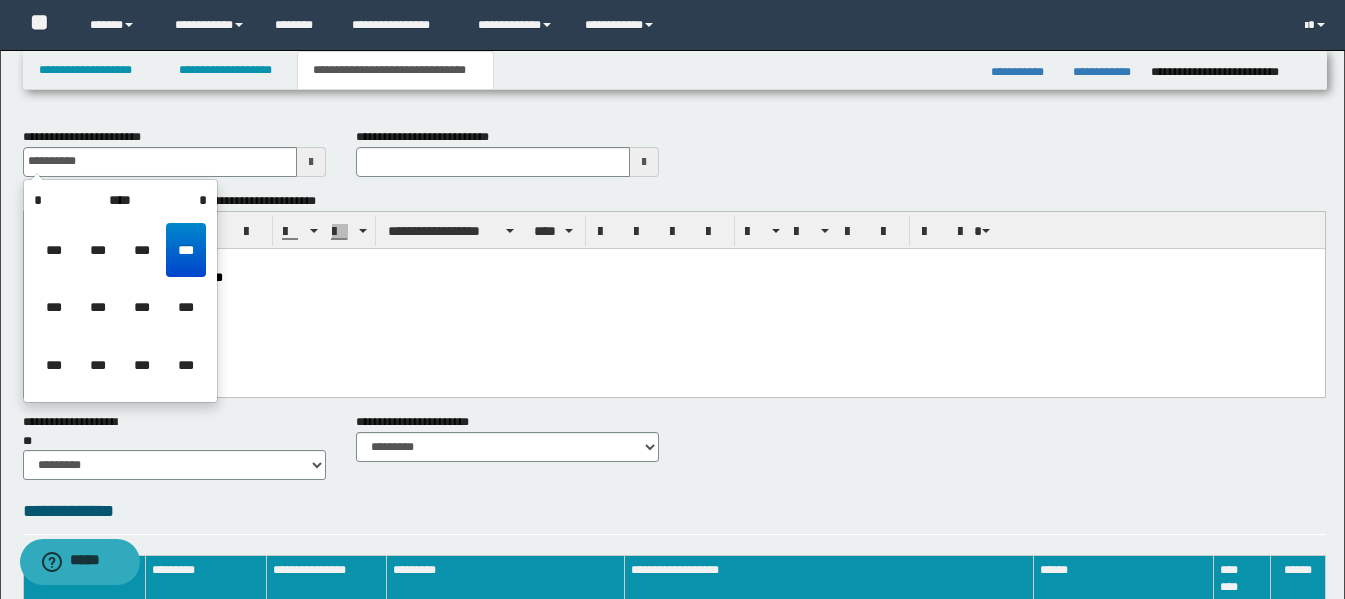 click on "*** *** *** *** *** *** *** *** *** *** *** ***" at bounding box center [120, 307] 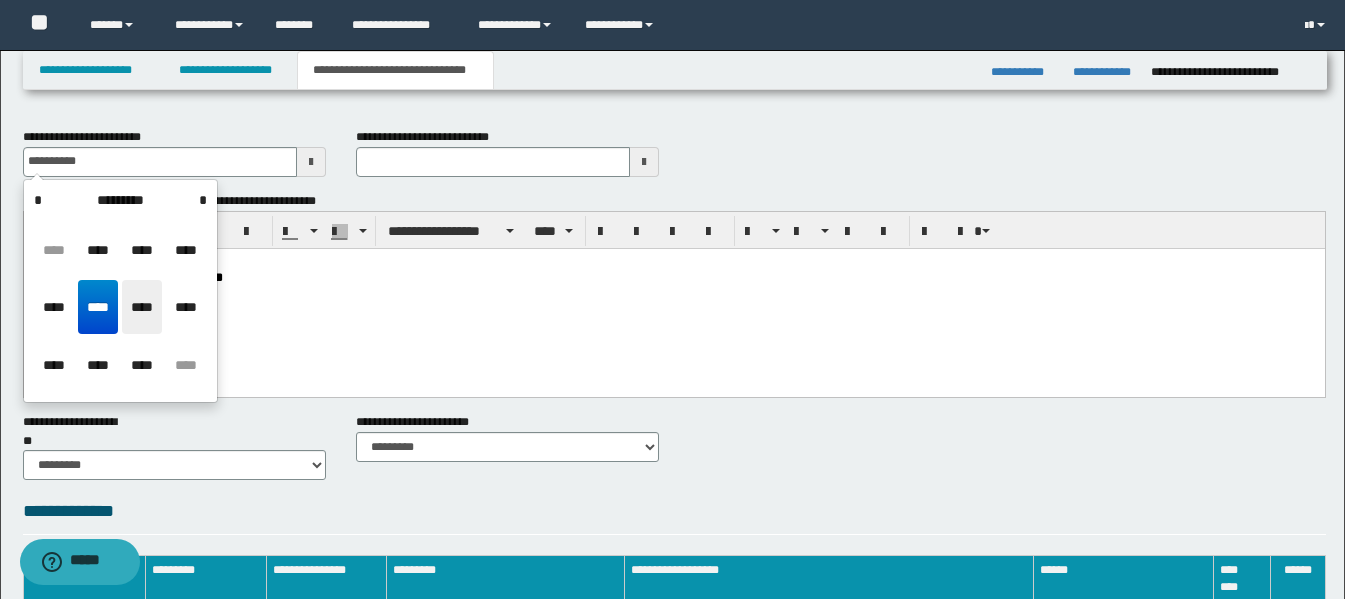 click on "****" at bounding box center (142, 307) 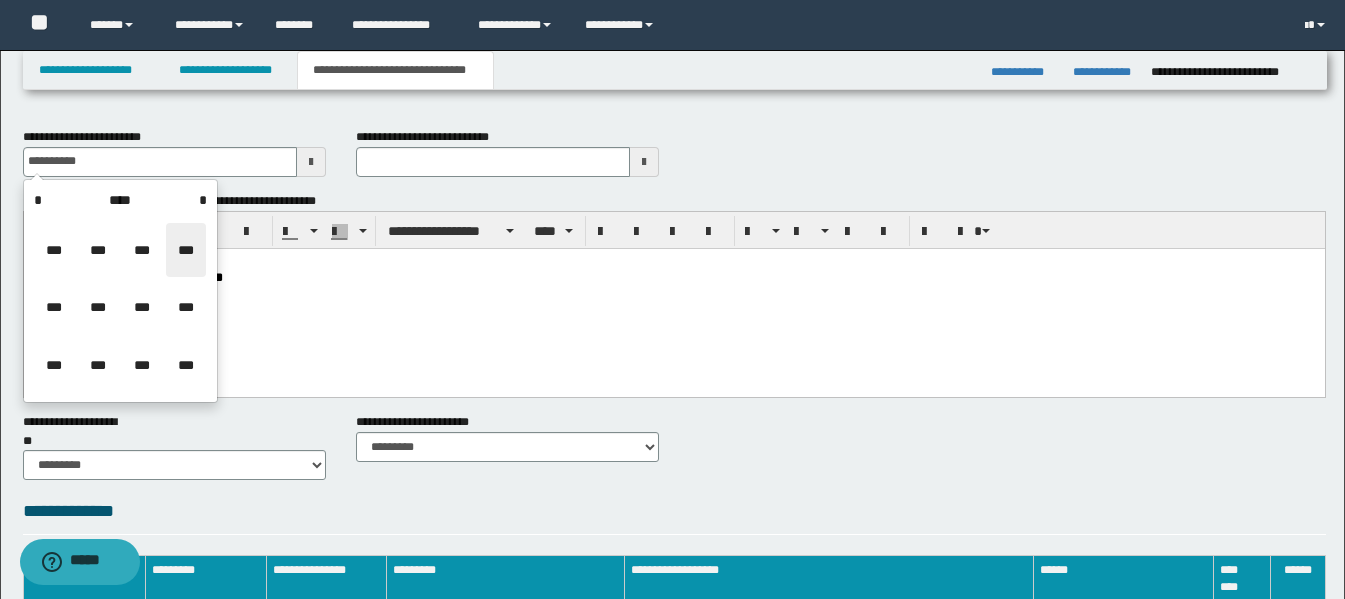 click on "***" at bounding box center (186, 250) 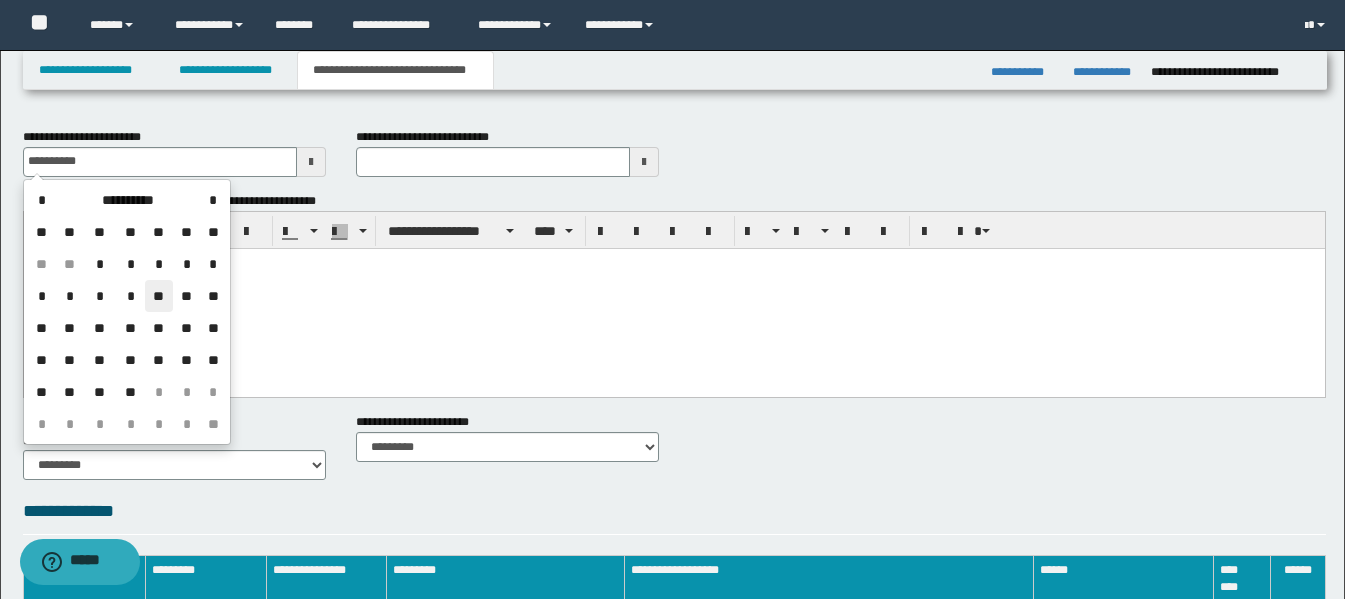 click on "**" at bounding box center [159, 296] 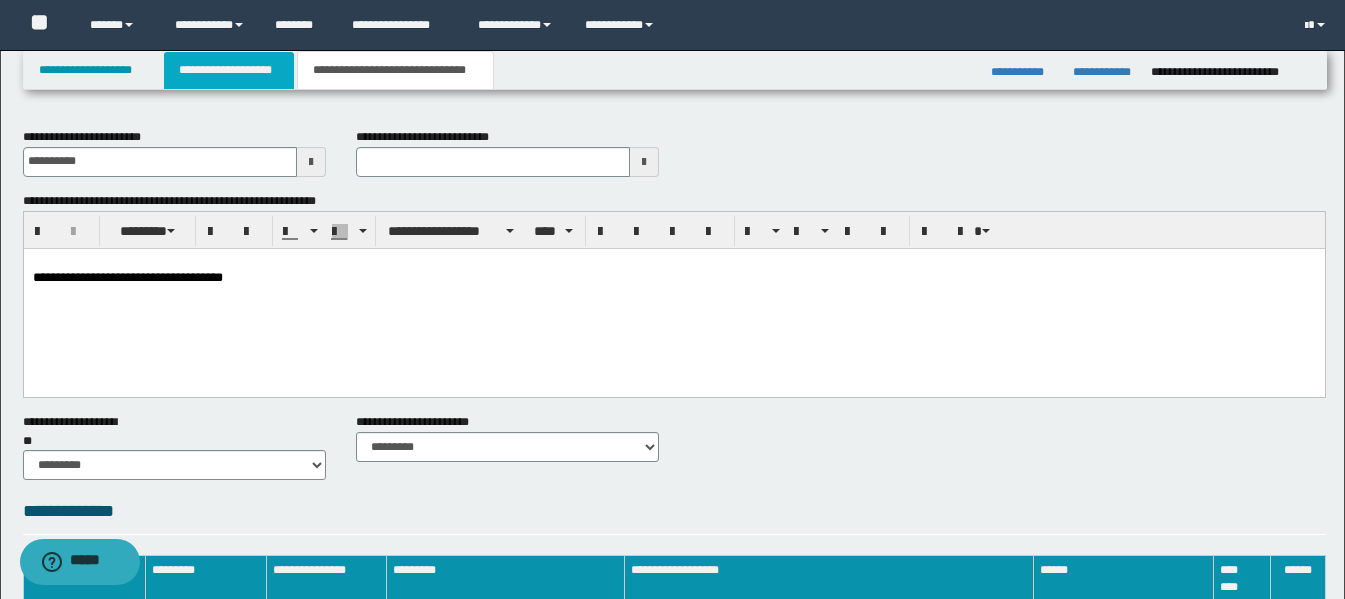 type 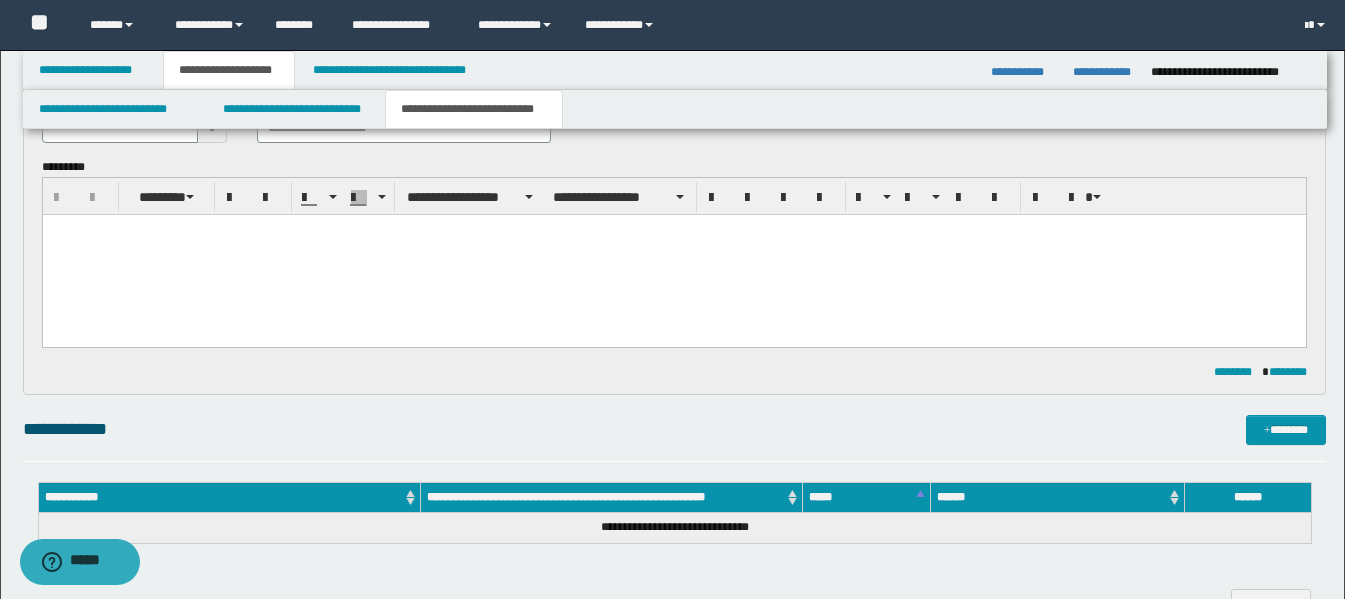 scroll, scrollTop: 300, scrollLeft: 0, axis: vertical 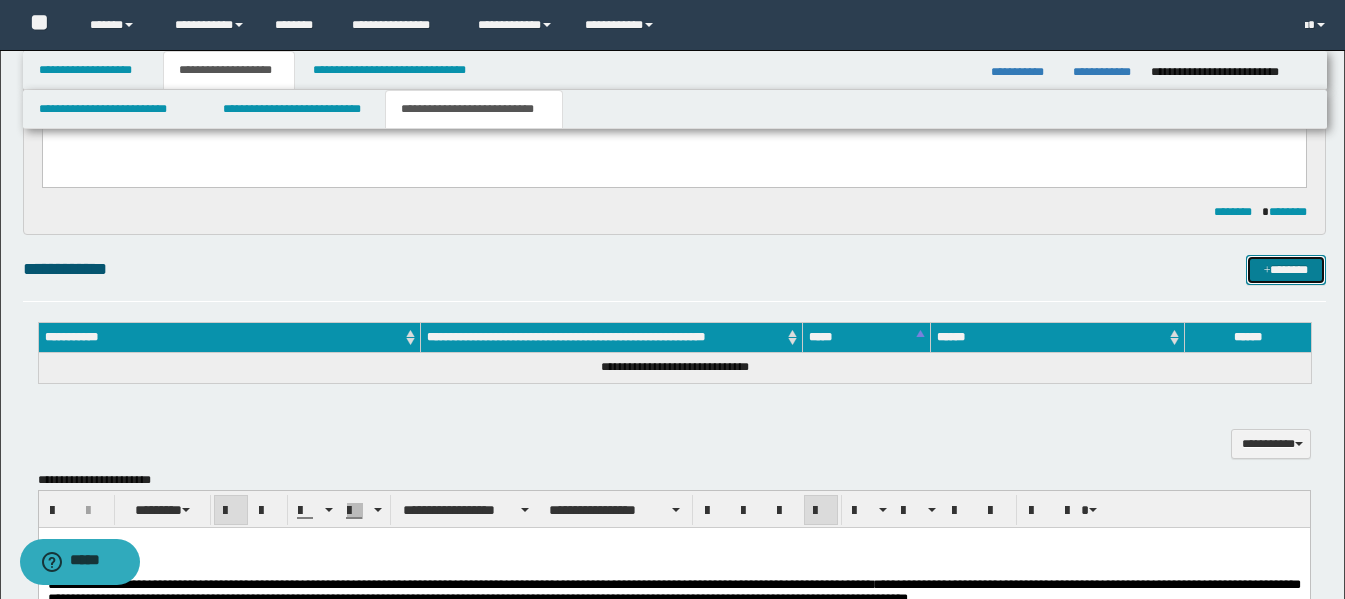 click on "*******" at bounding box center (1286, 270) 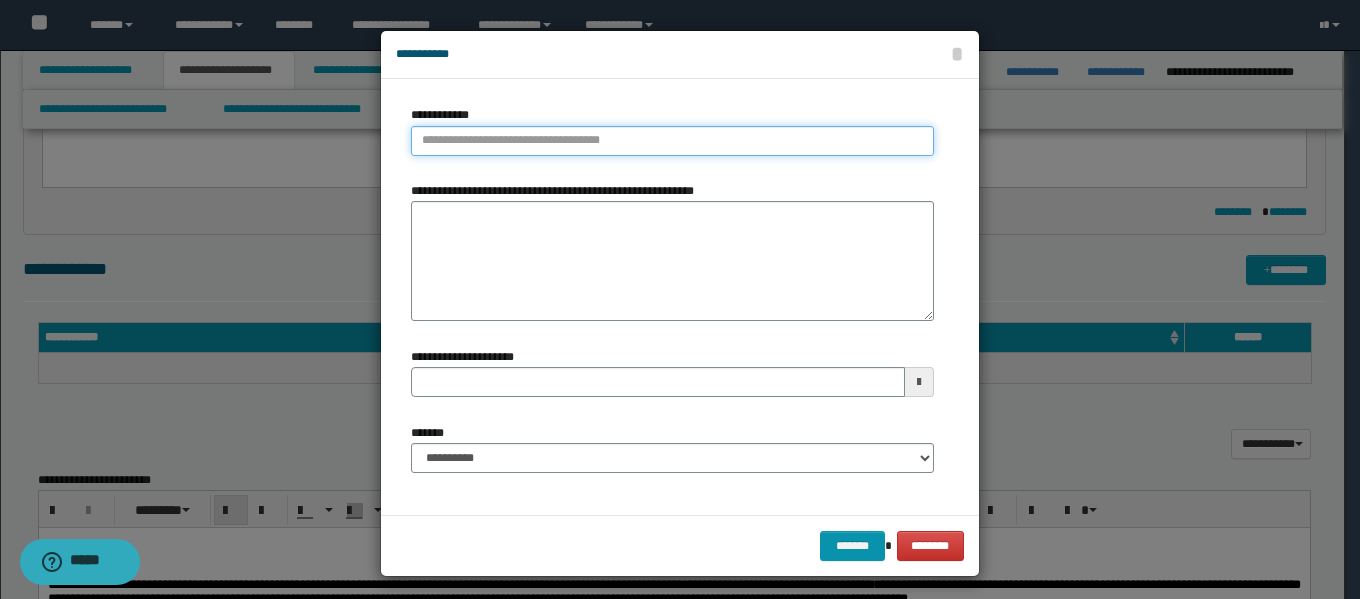 click on "**********" at bounding box center [672, 141] 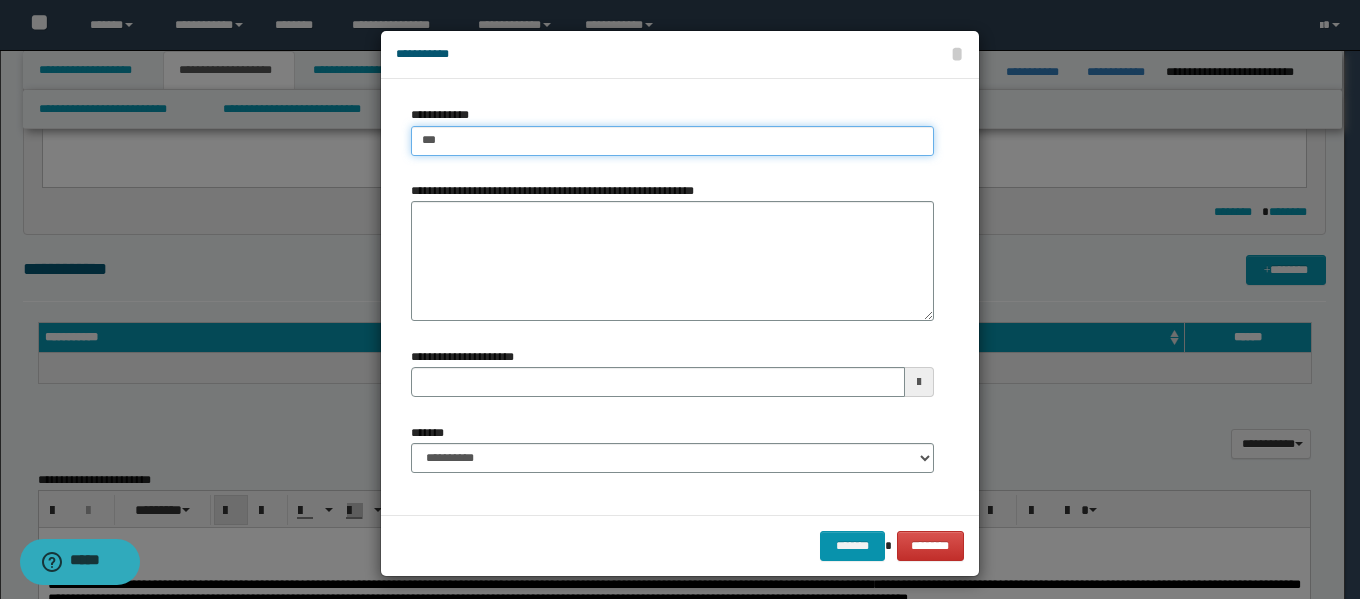 type on "****" 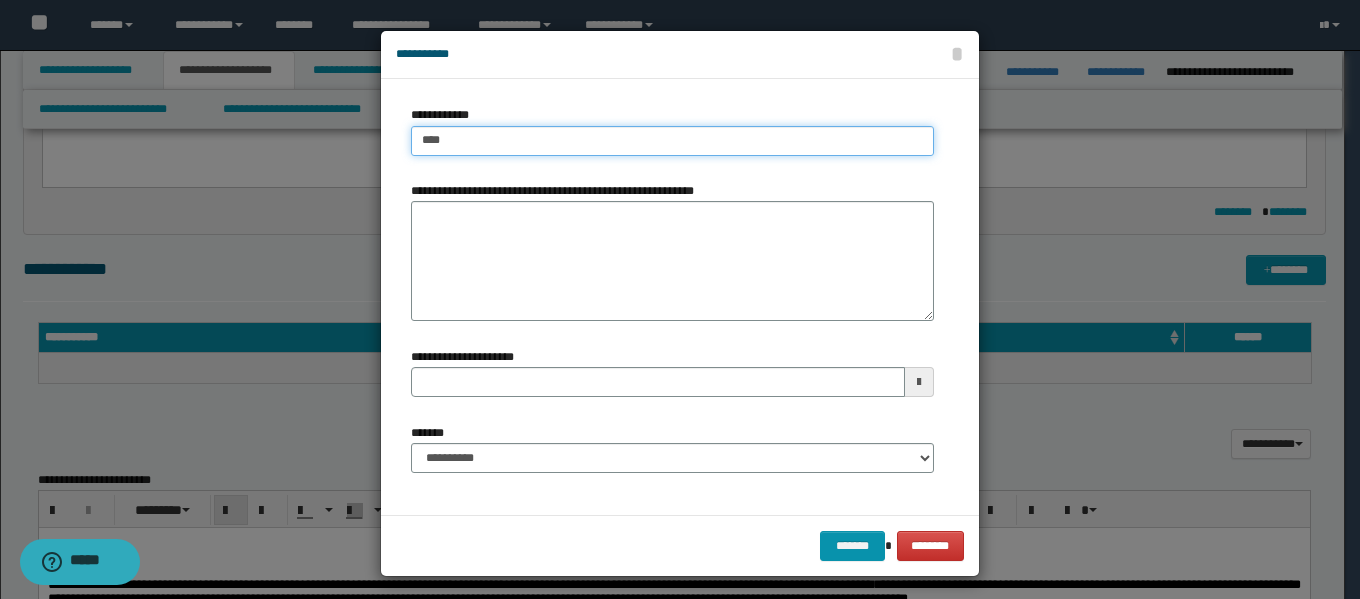 type on "****" 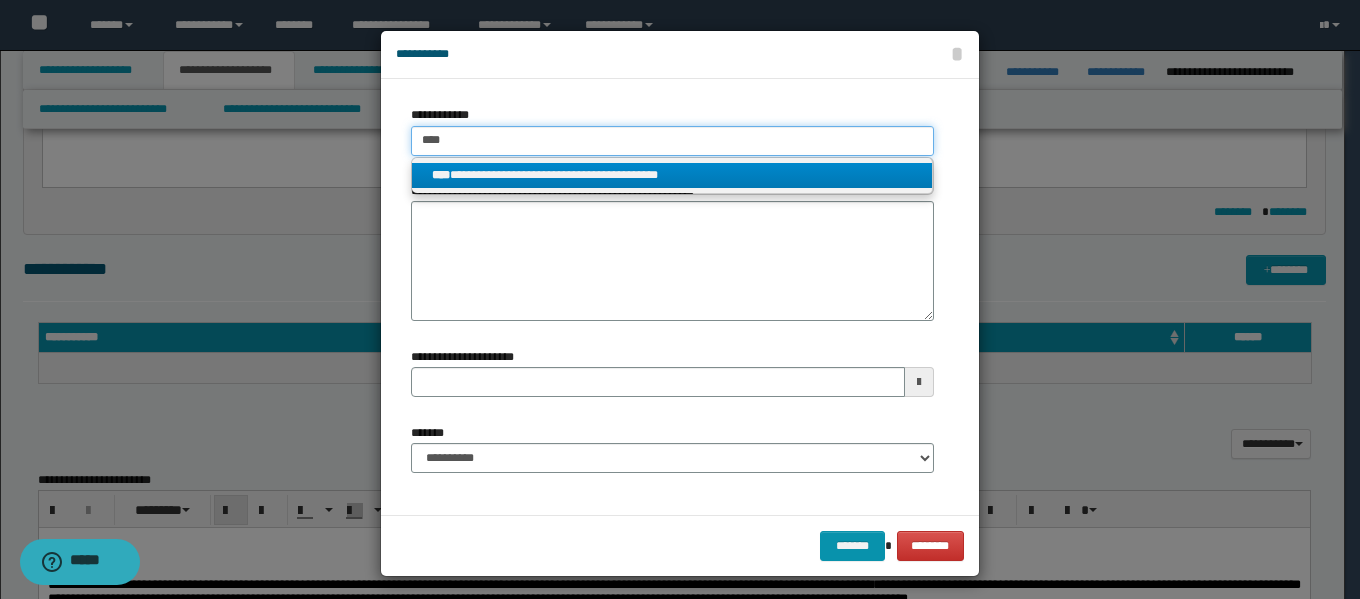 type on "****" 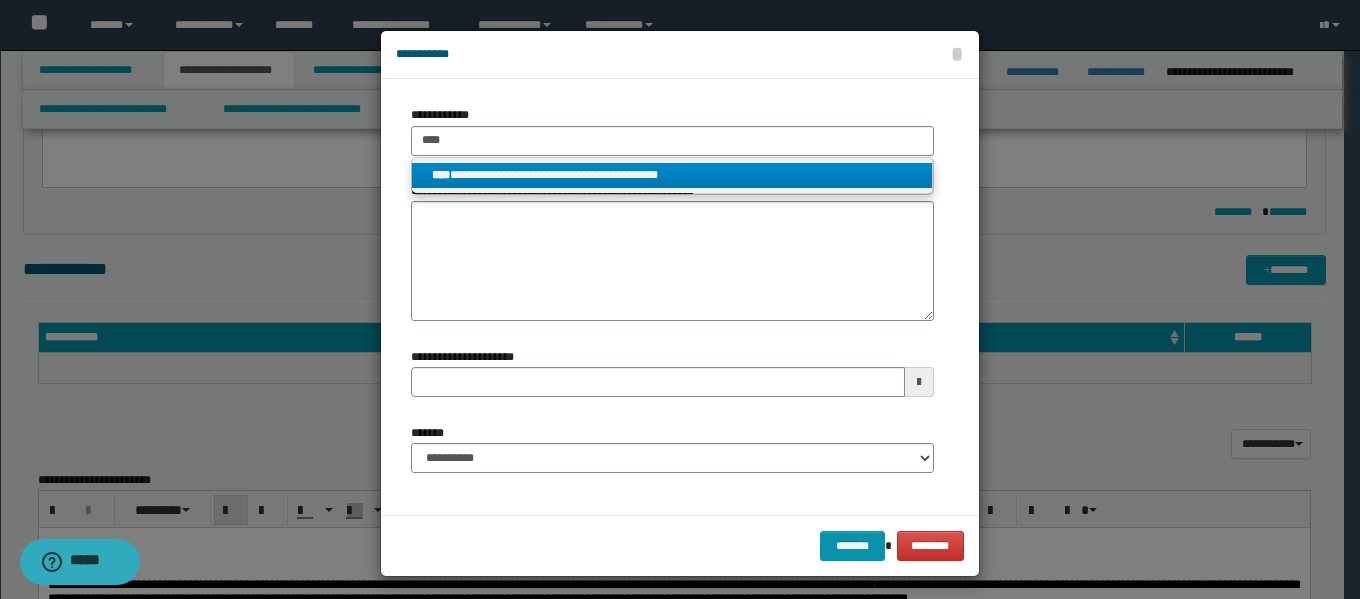 click on "**********" at bounding box center [672, 175] 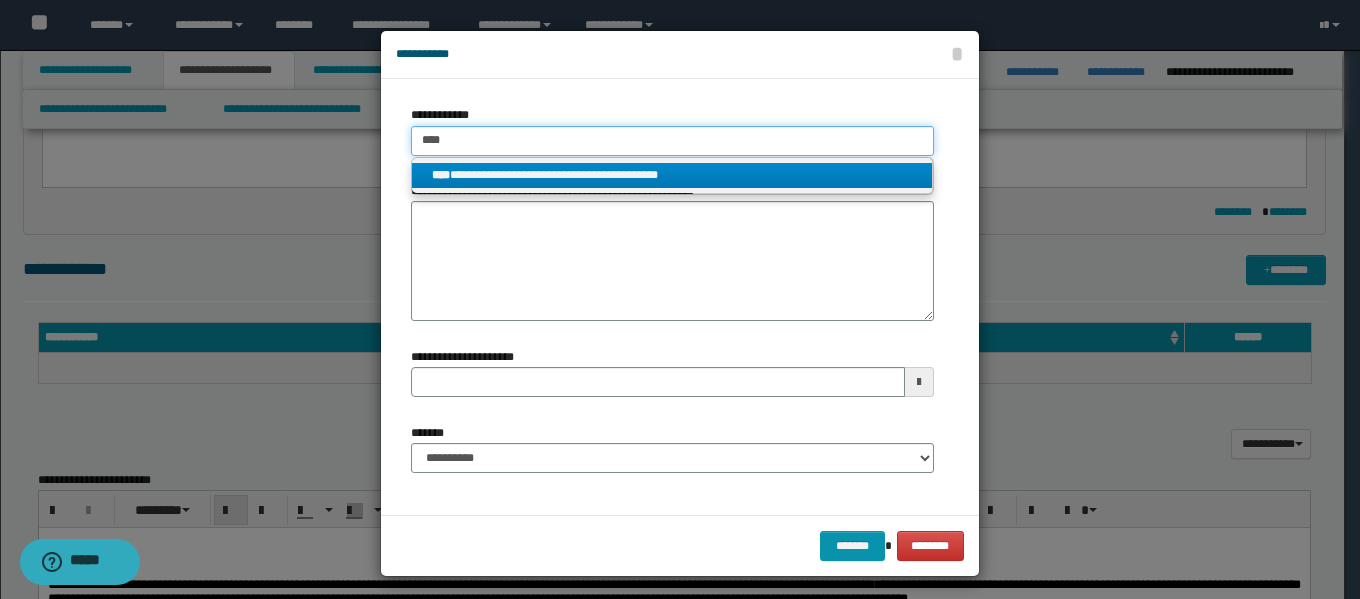 type 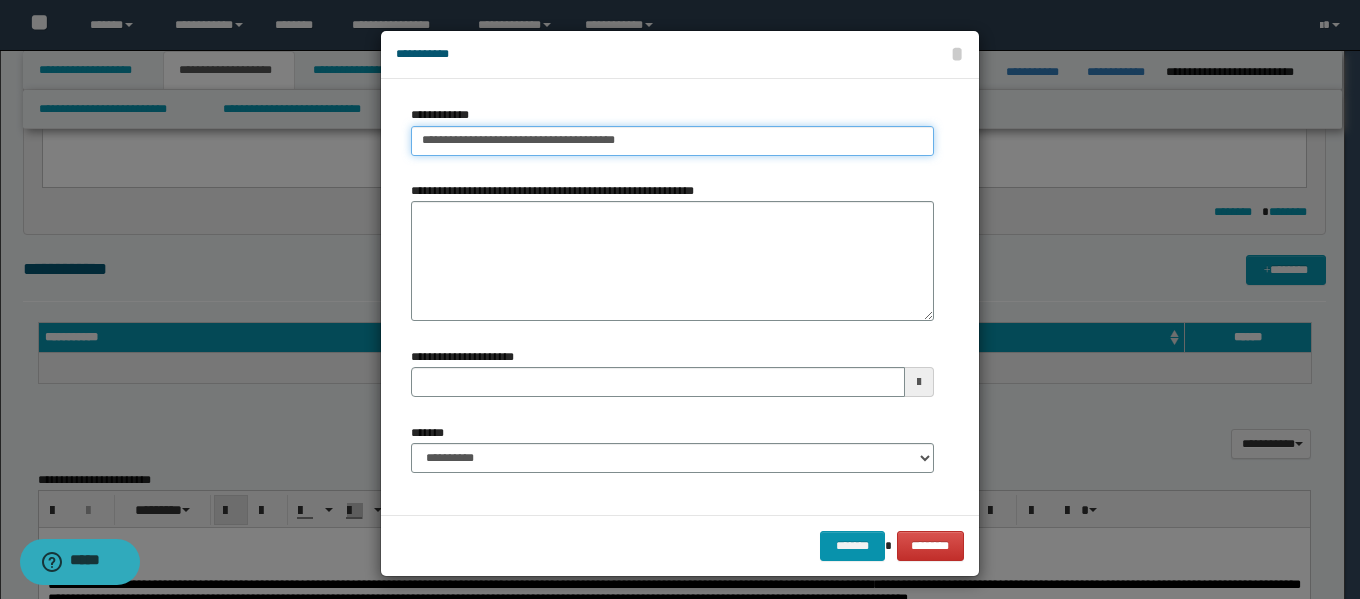 type 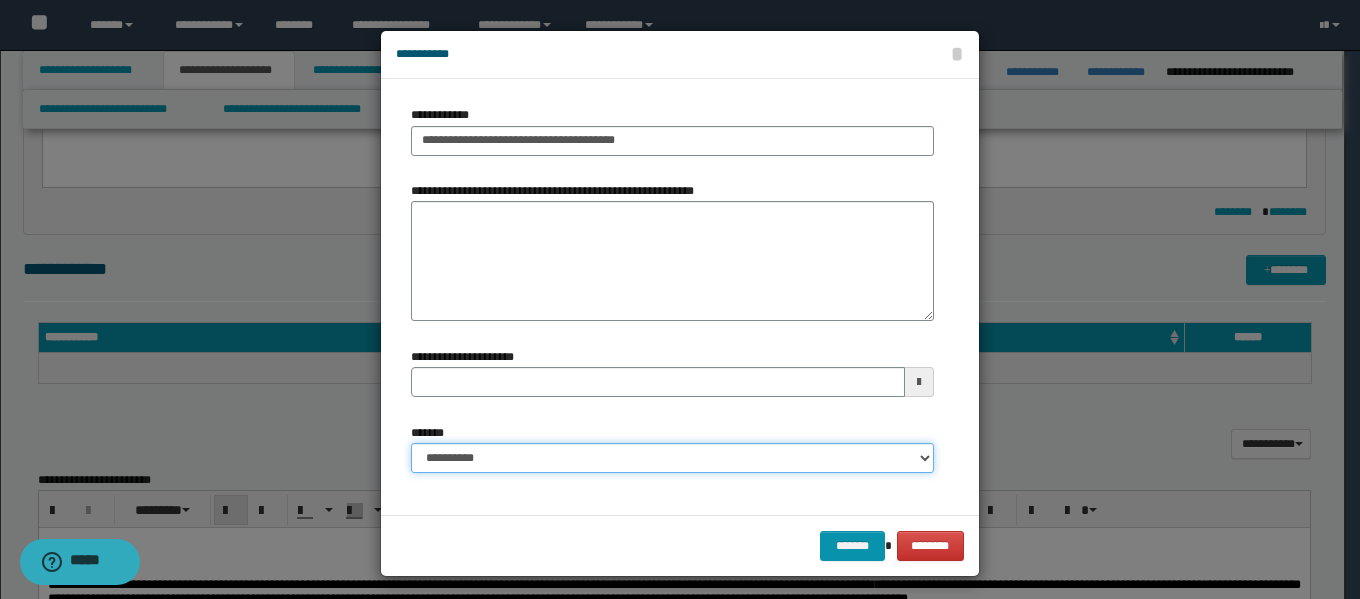 click on "**********" at bounding box center [672, 458] 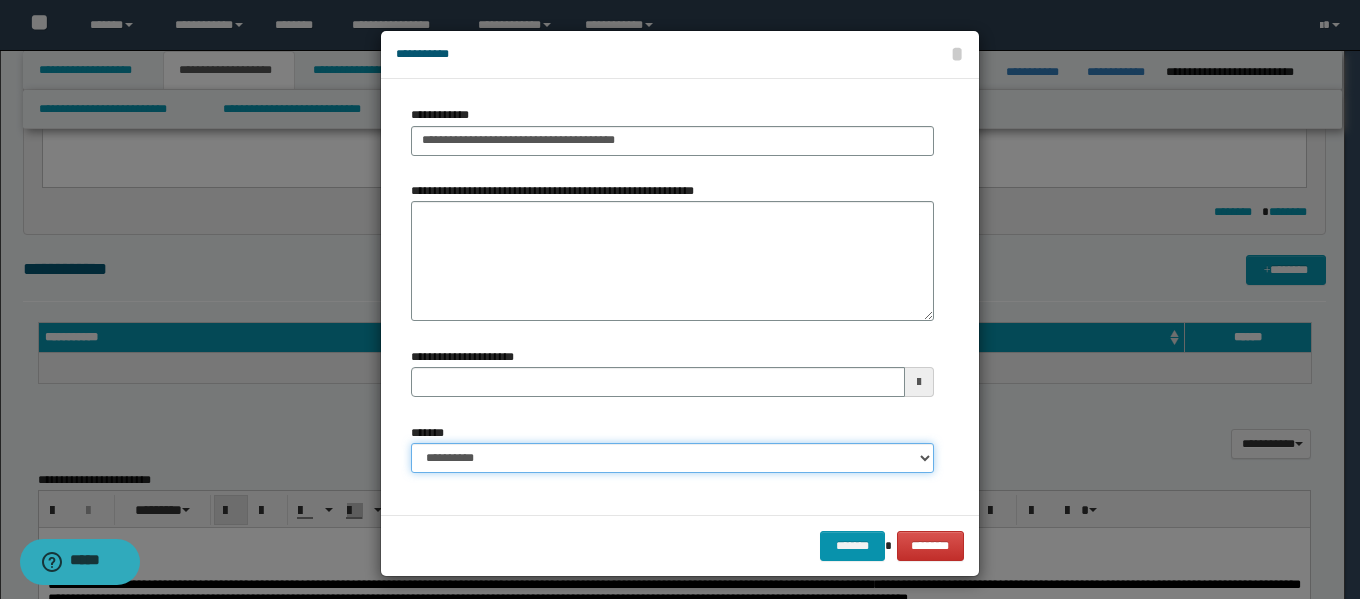 select on "*" 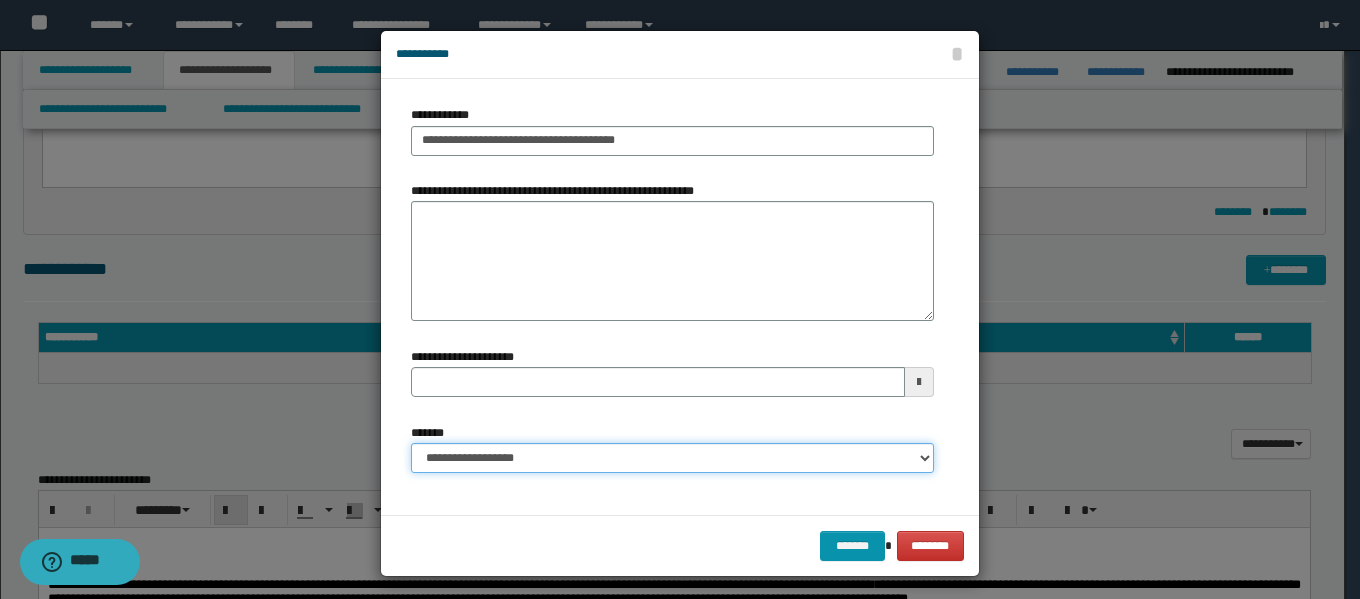 type 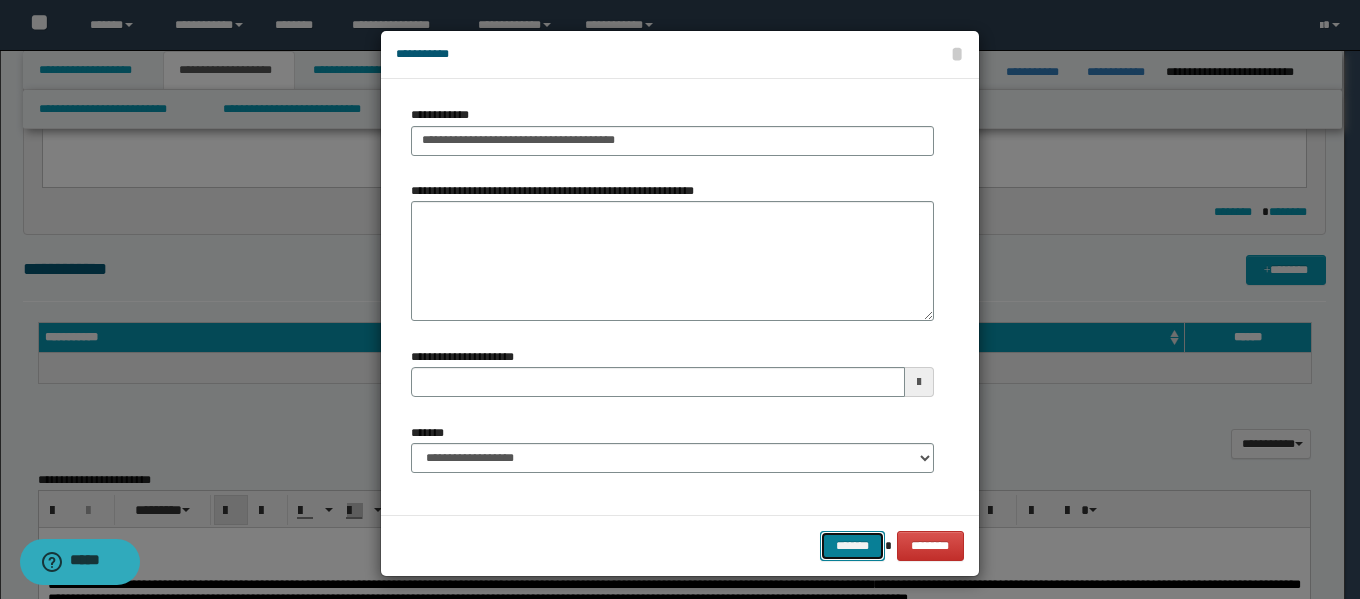 click on "*******" at bounding box center (852, 546) 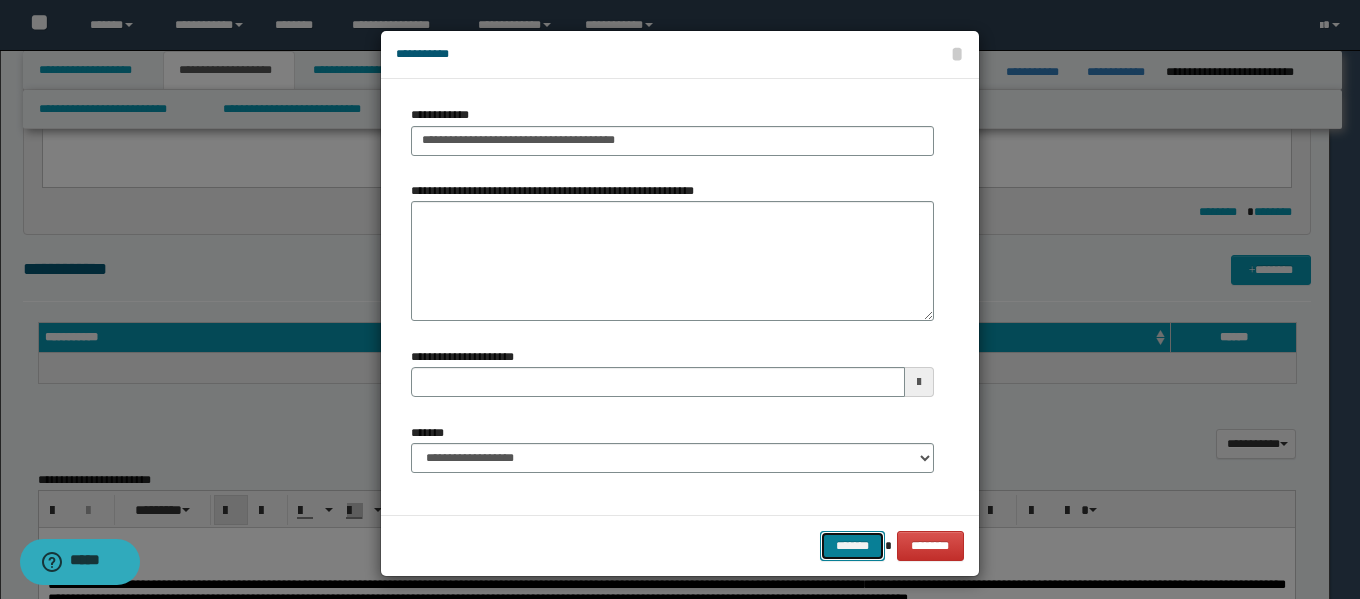 type 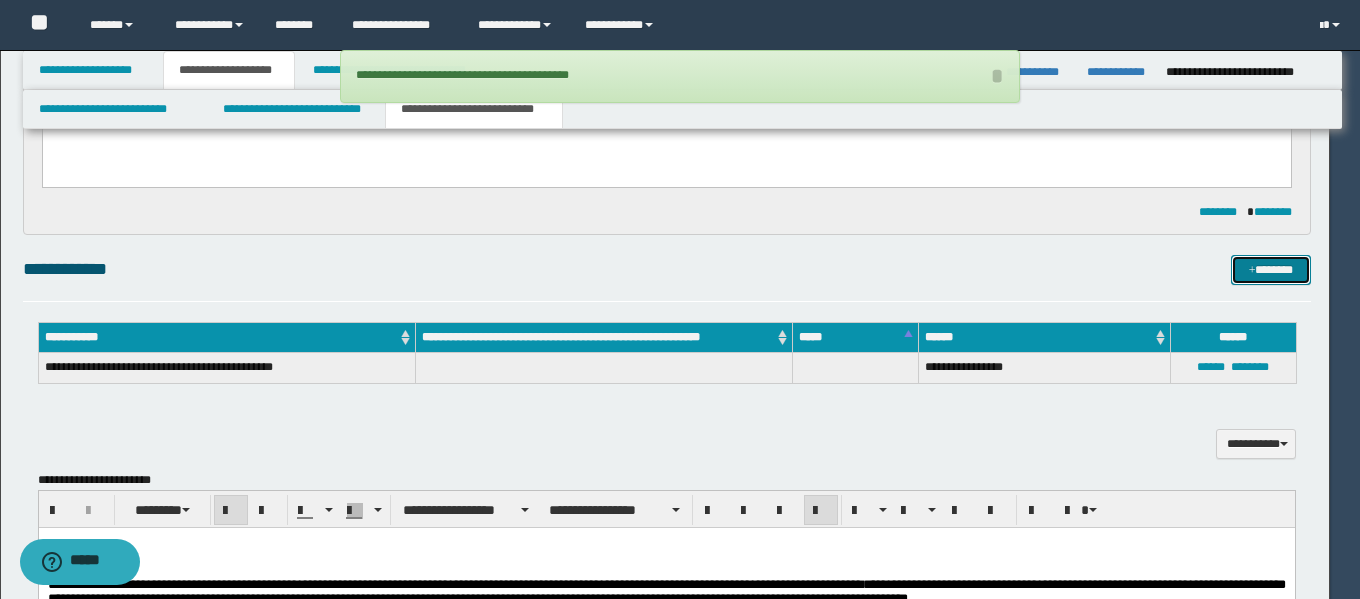 type 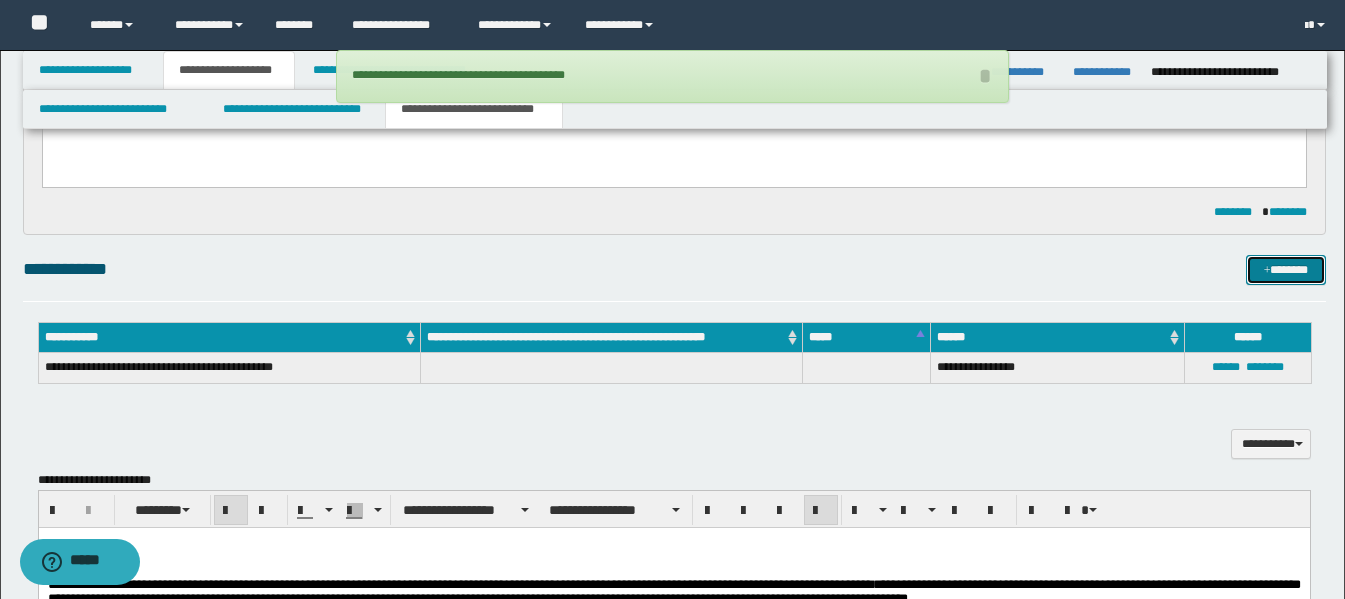 click on "*******" at bounding box center [1286, 270] 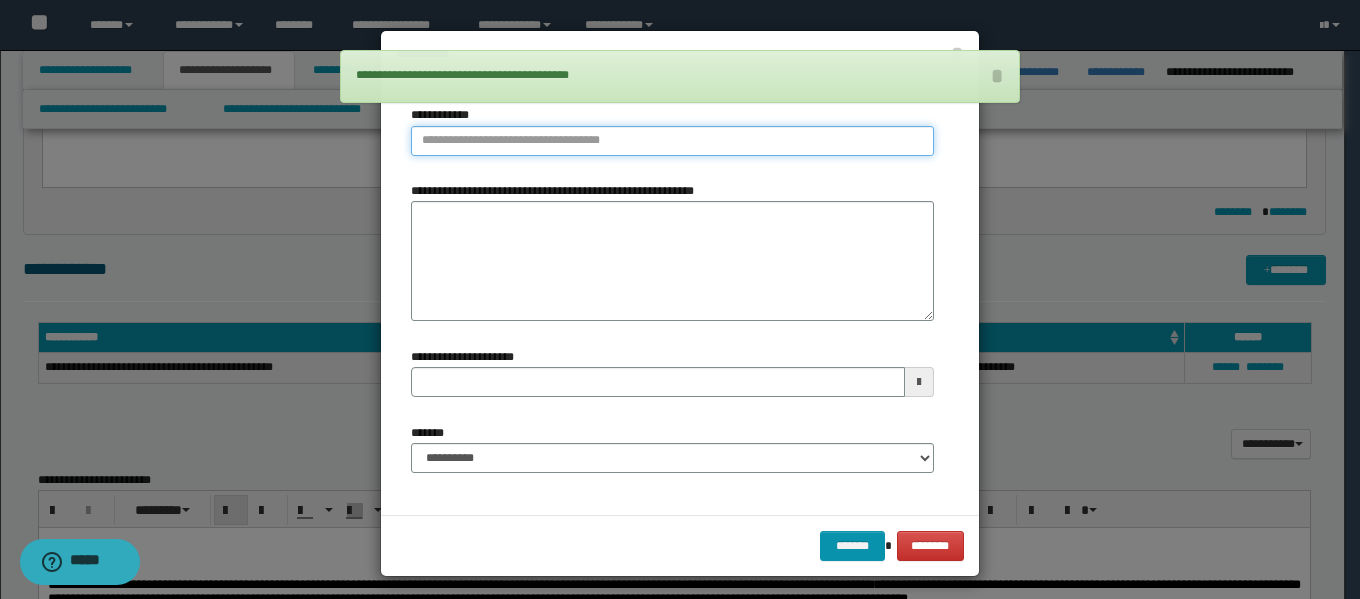 type on "**********" 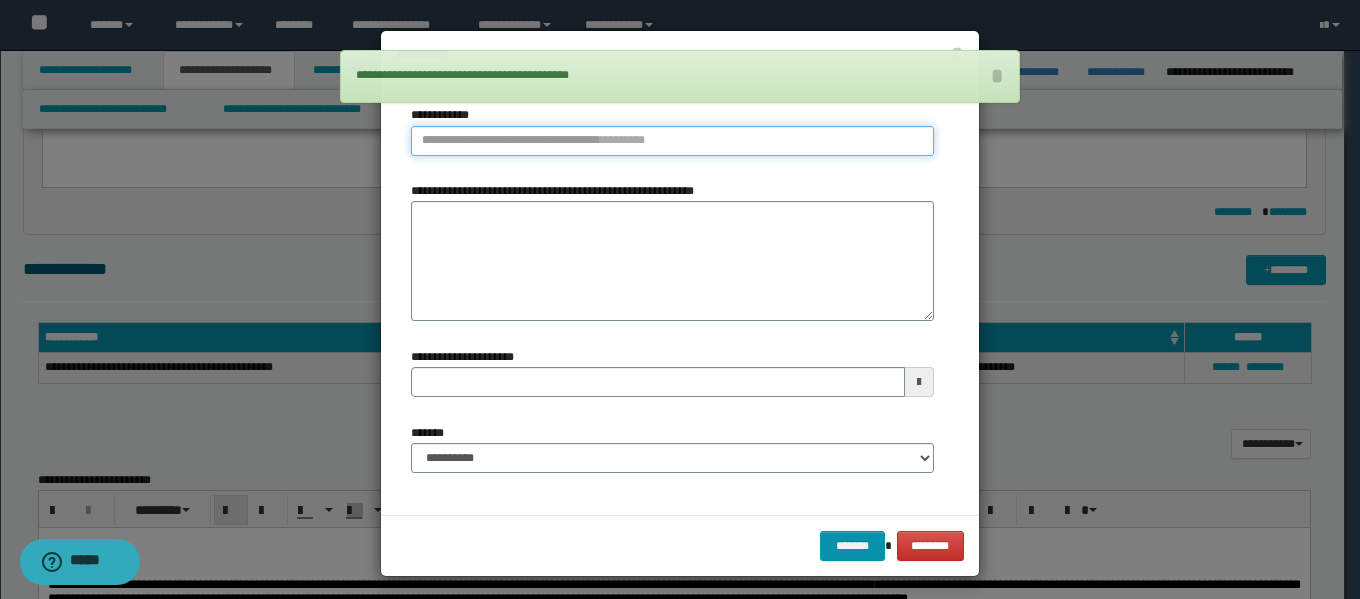 click on "**********" at bounding box center [672, 141] 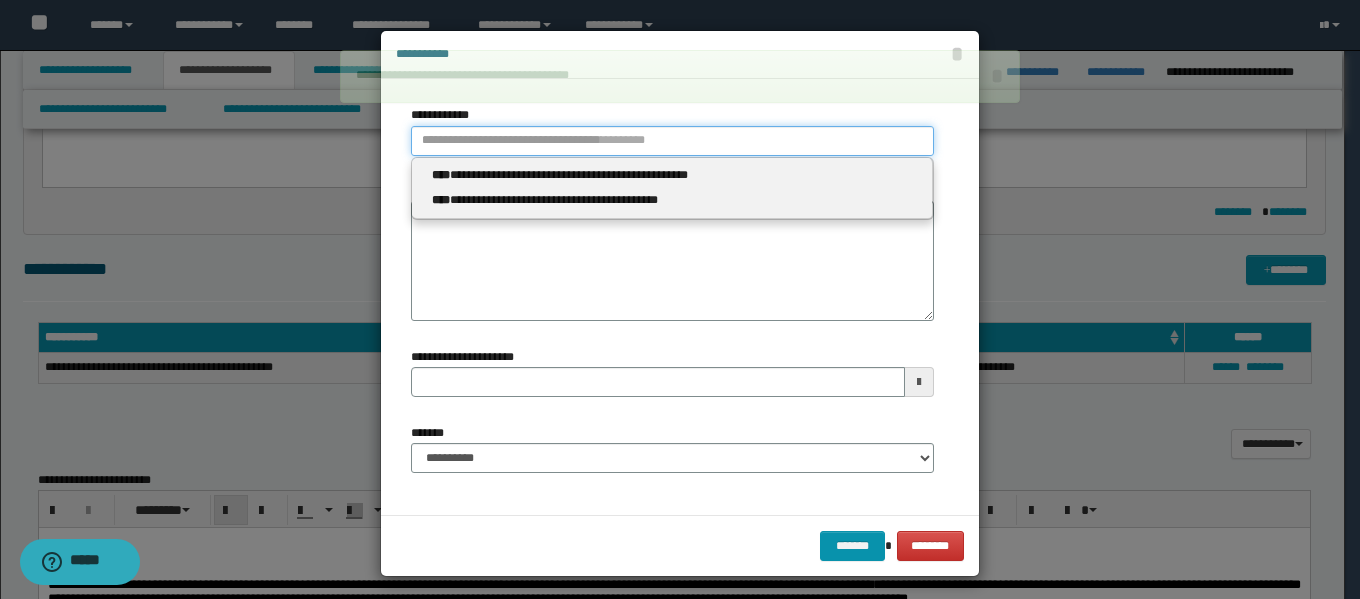 type 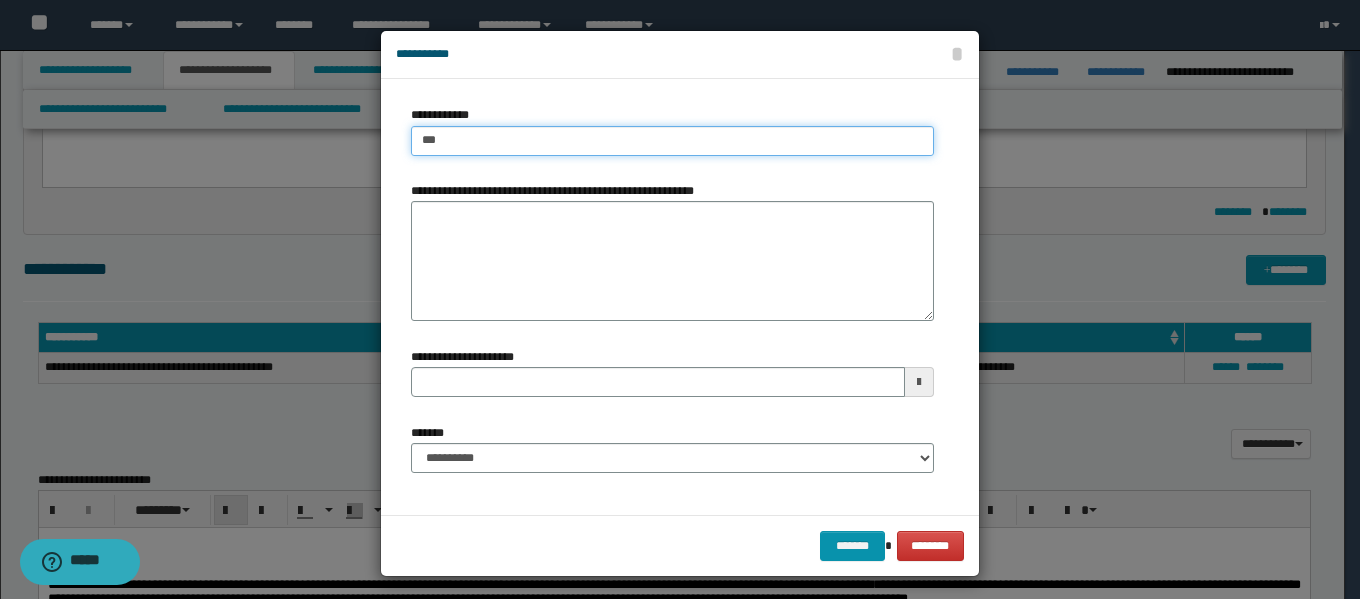 type on "****" 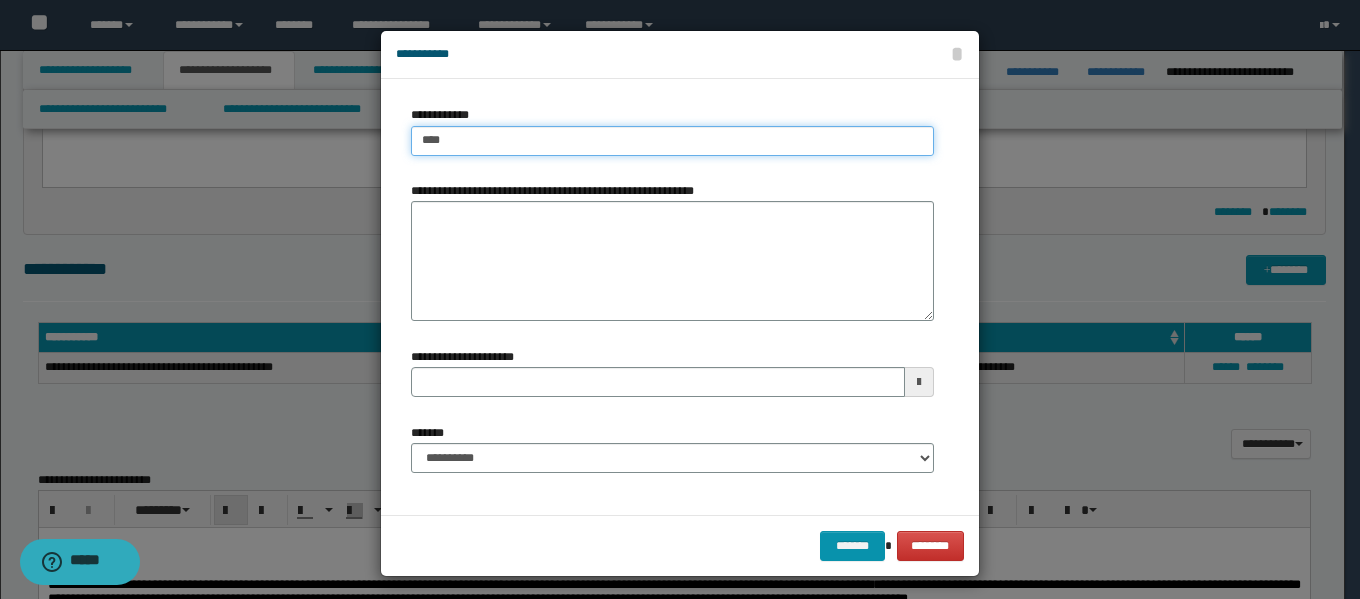 type on "****" 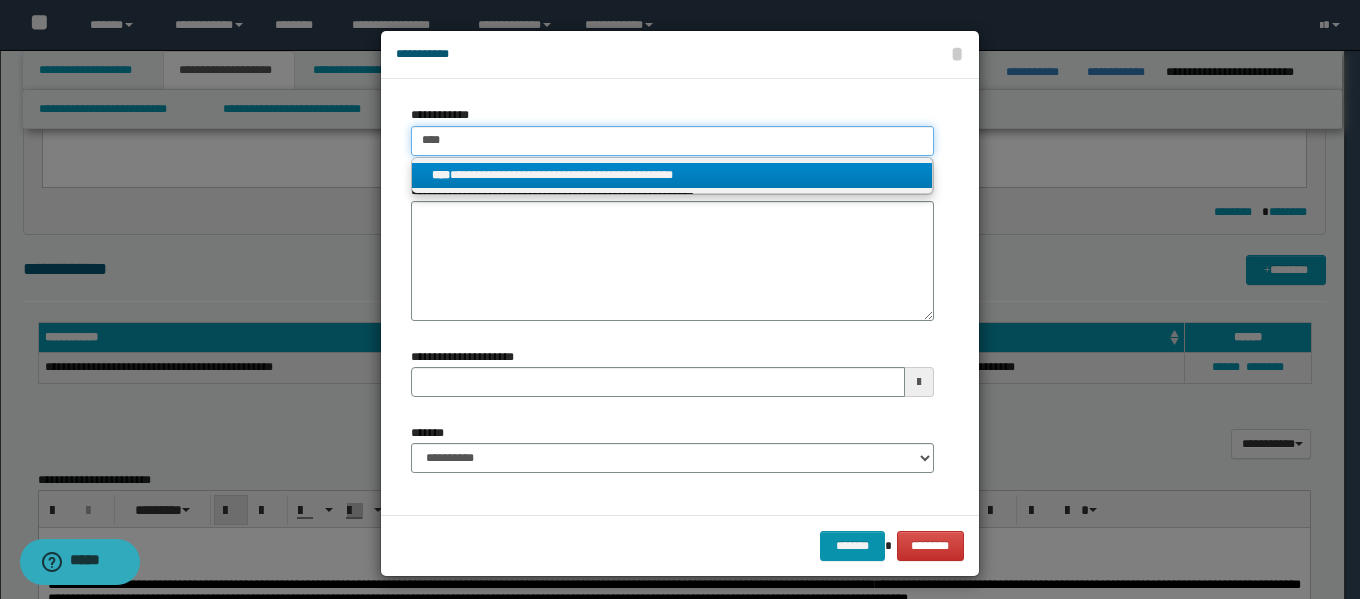 type on "****" 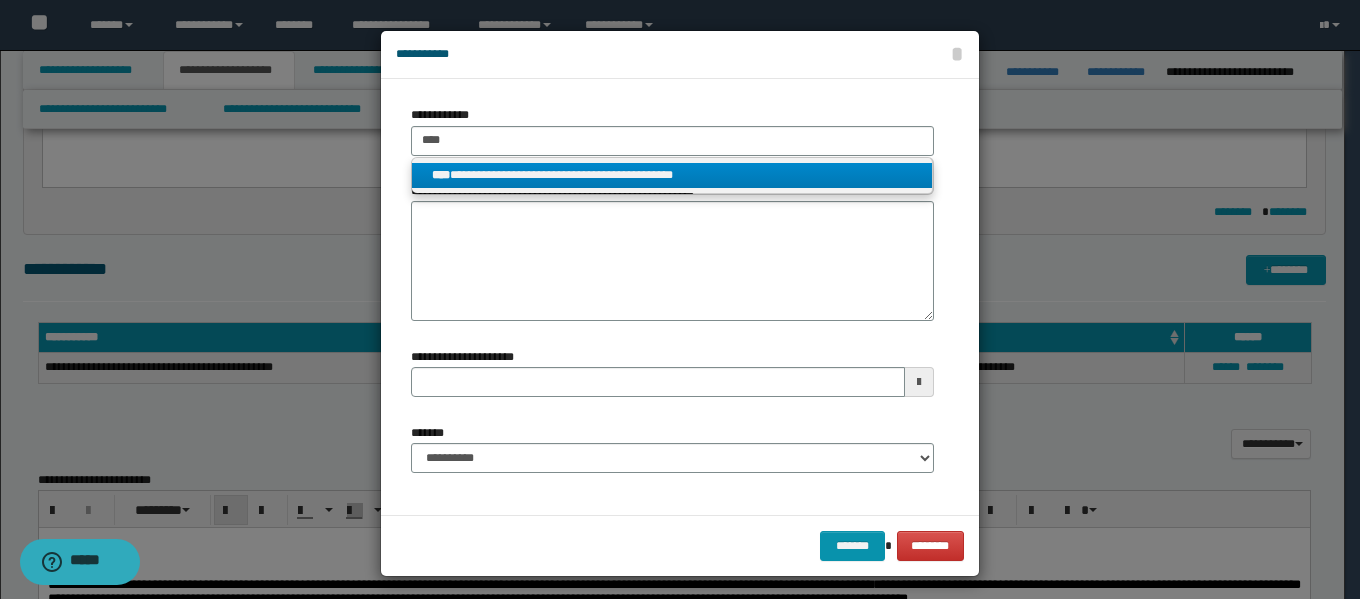 click on "**********" at bounding box center (672, 175) 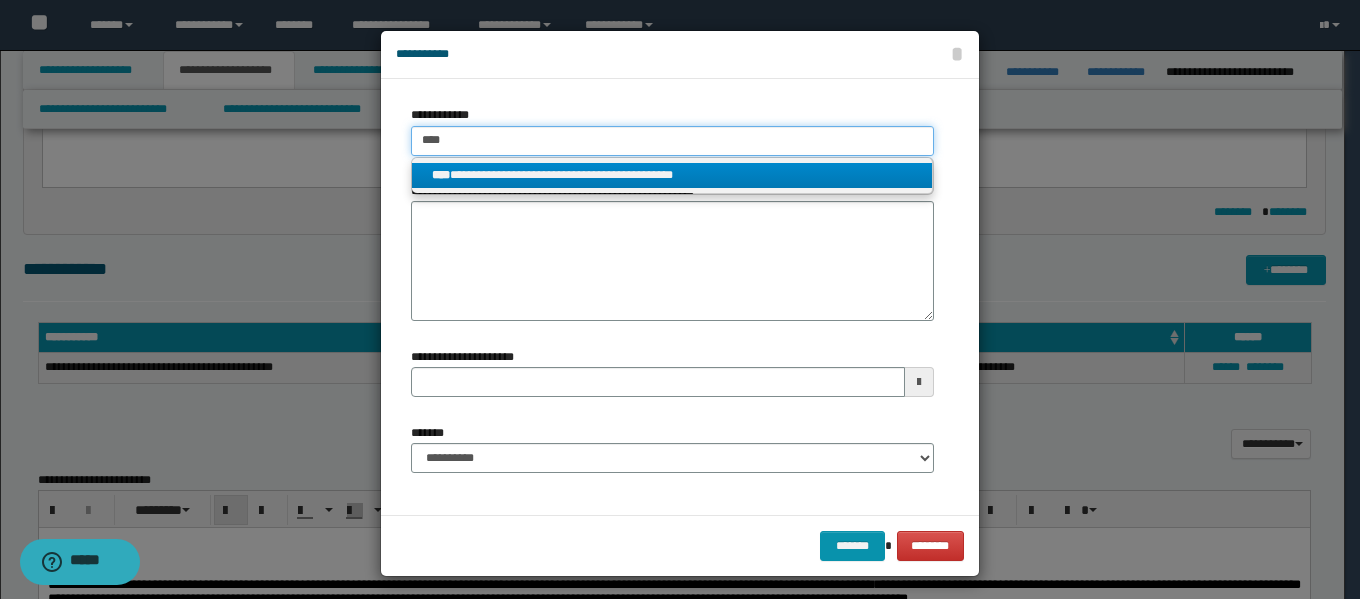 type 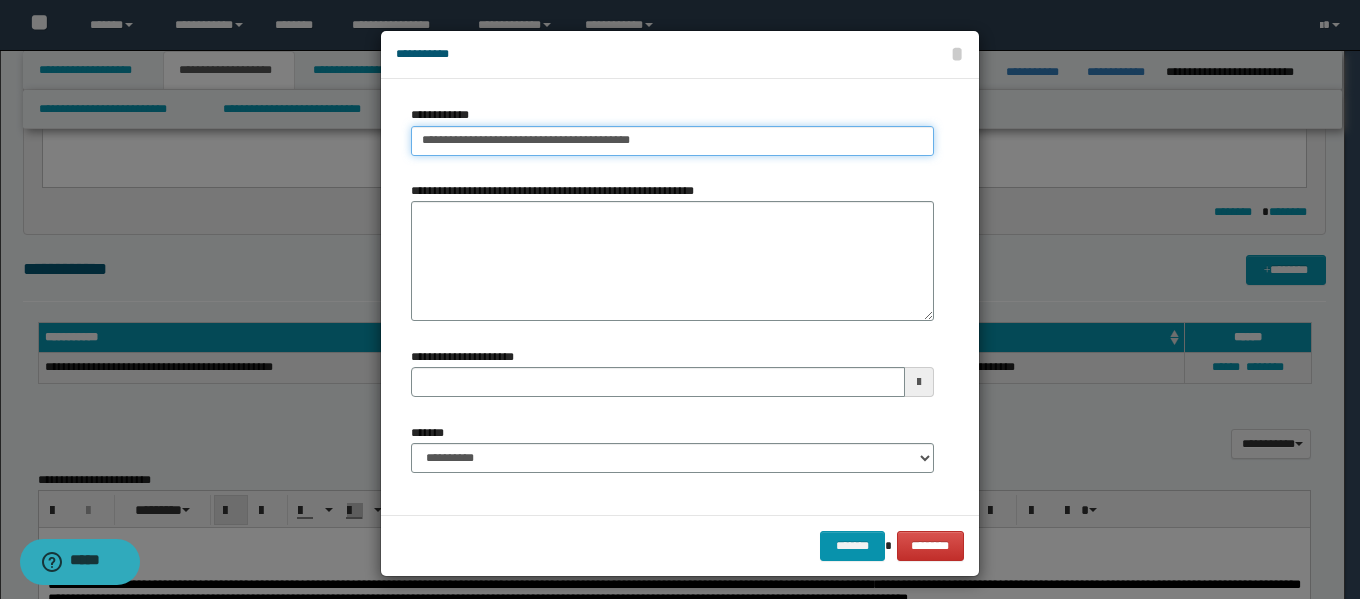 type 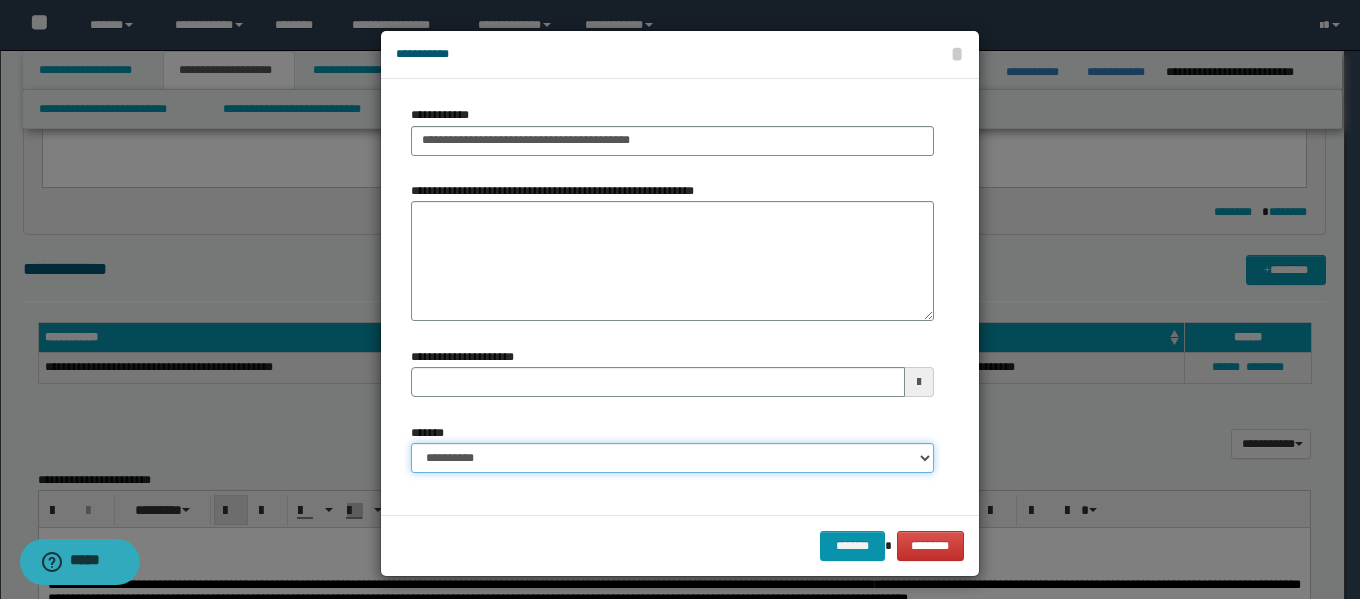 click on "**********" at bounding box center (672, 458) 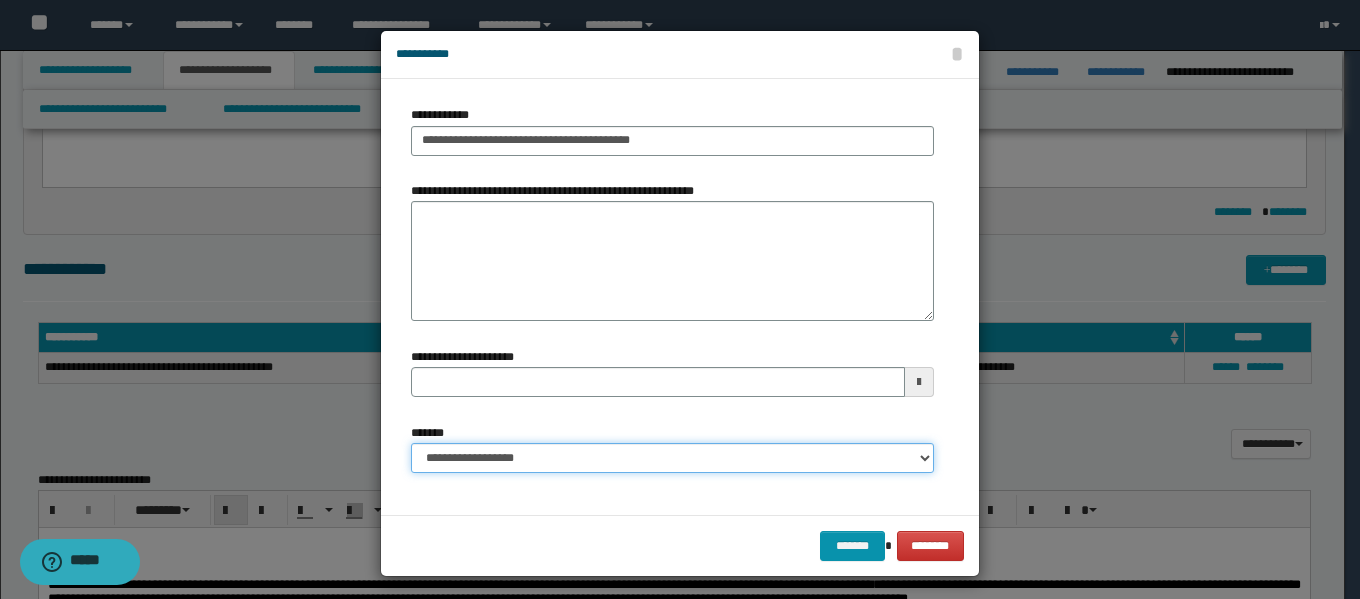type 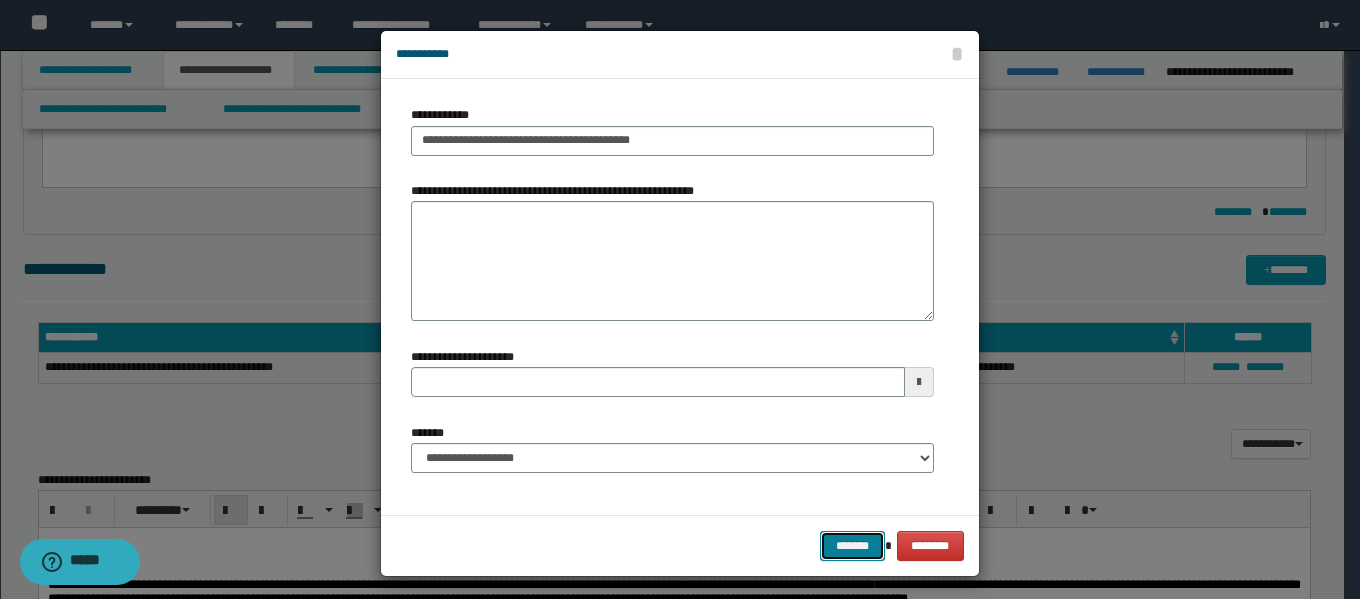 click on "*******" at bounding box center [852, 546] 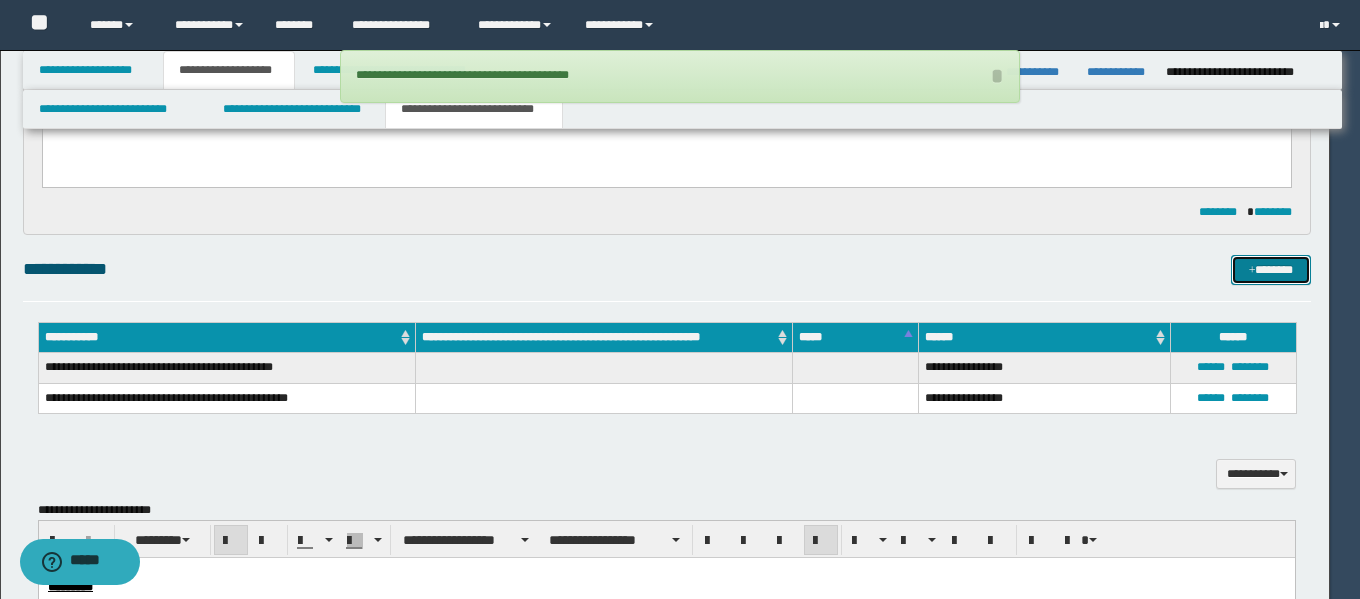 type 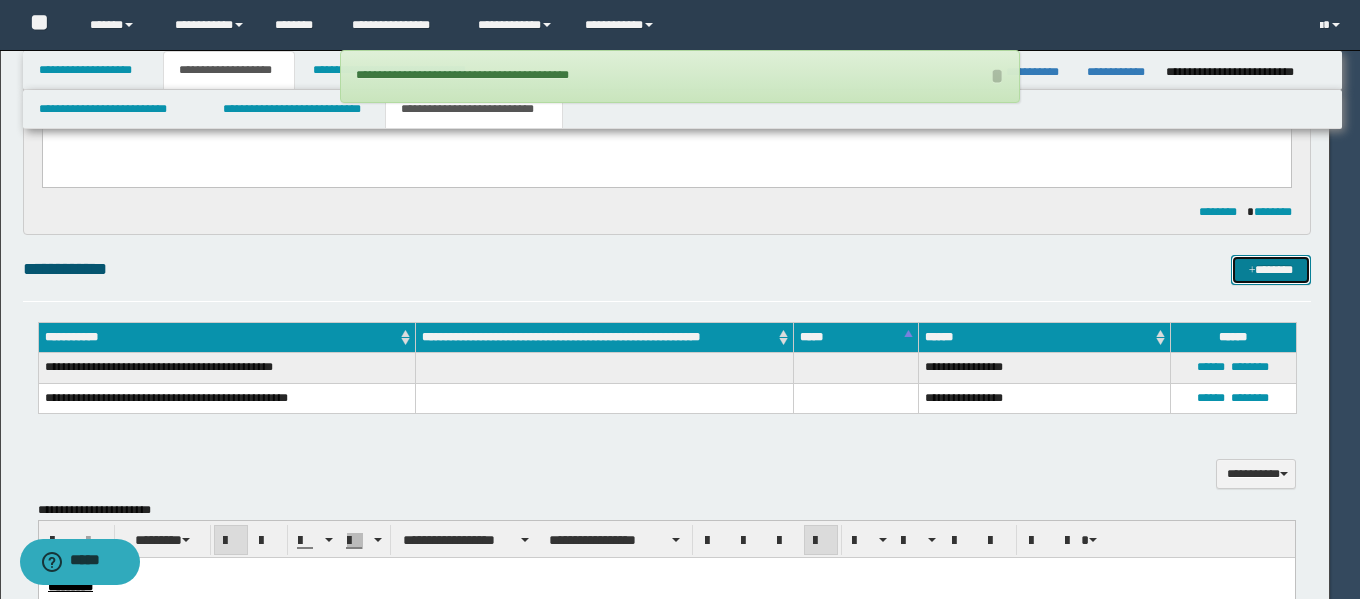 type 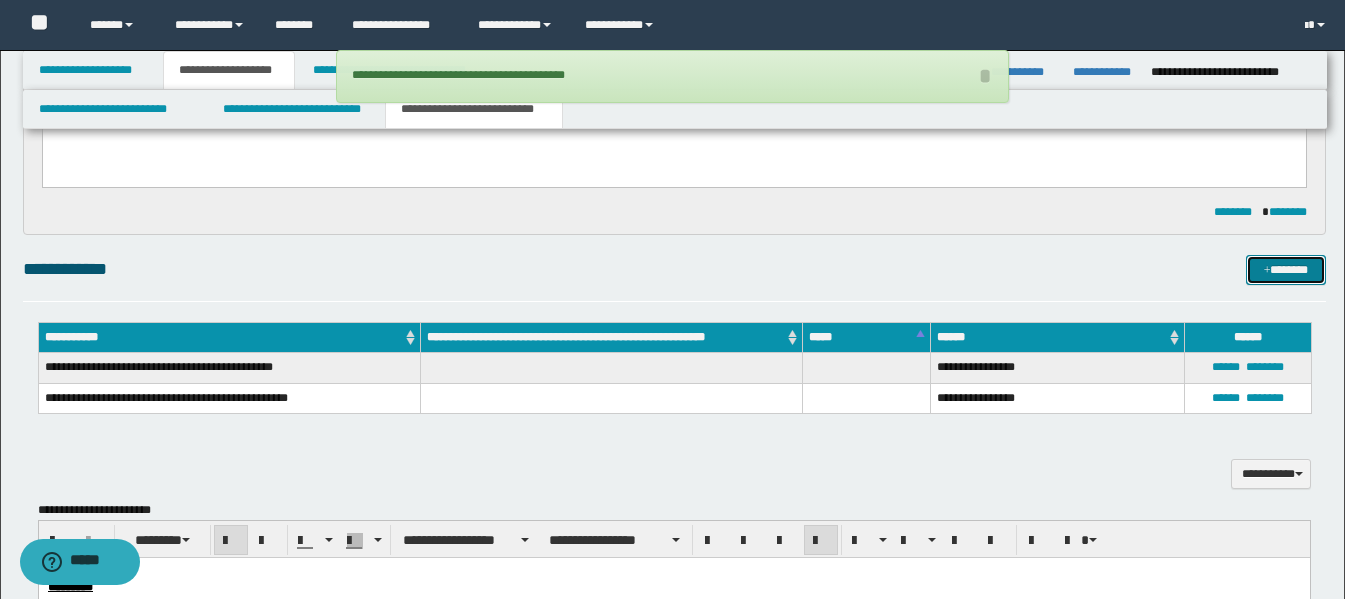 click at bounding box center (1267, 271) 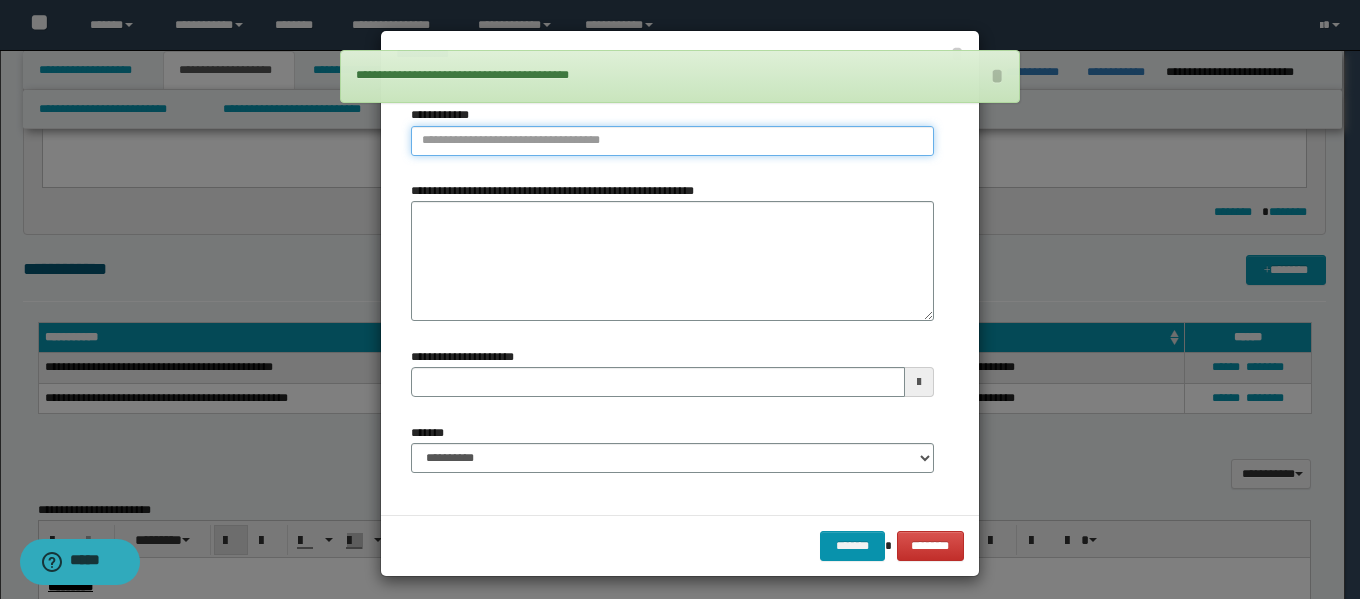 type on "**********" 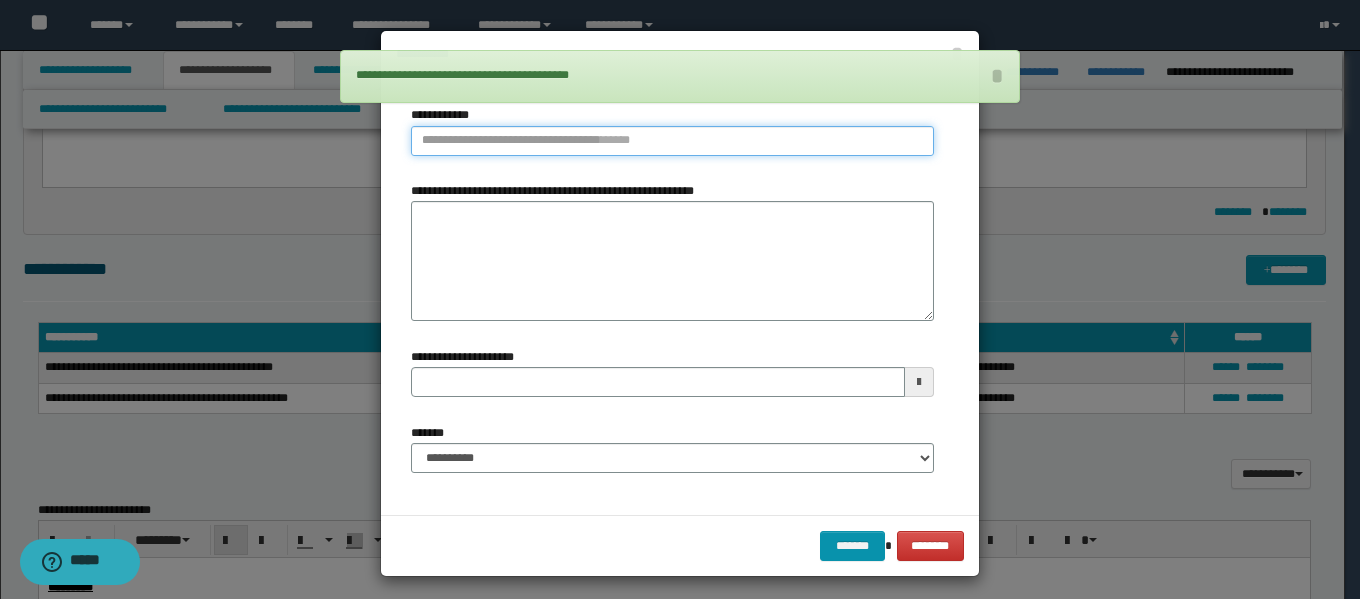 click on "**********" at bounding box center [672, 141] 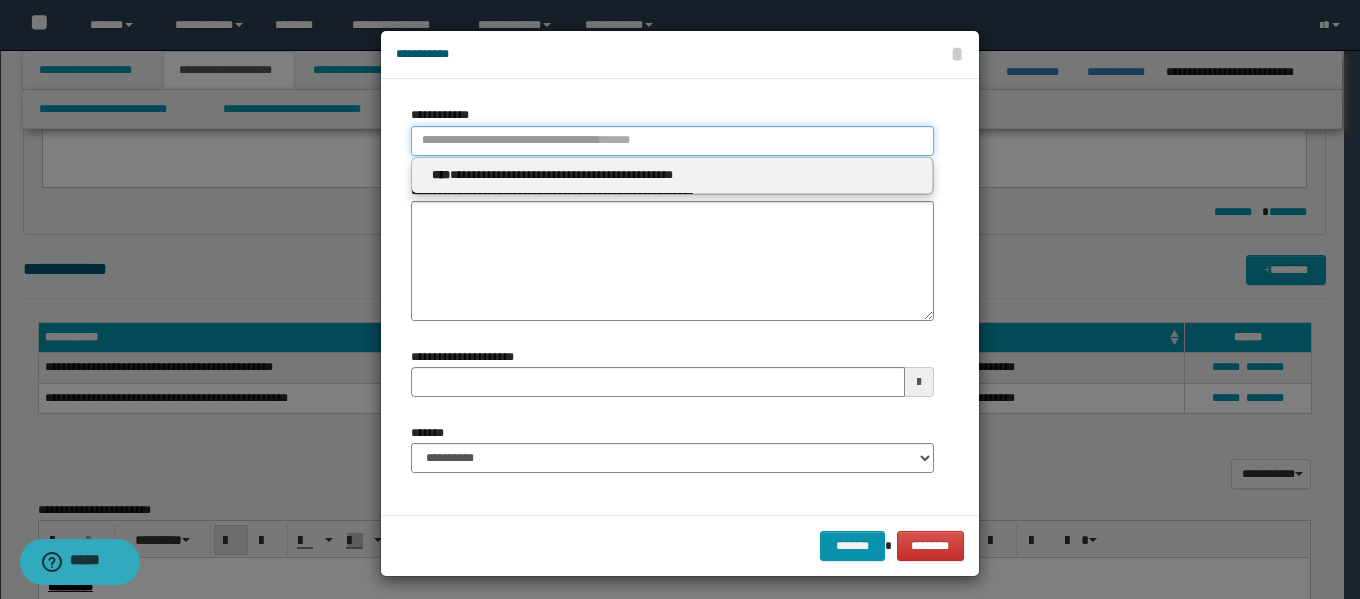 type 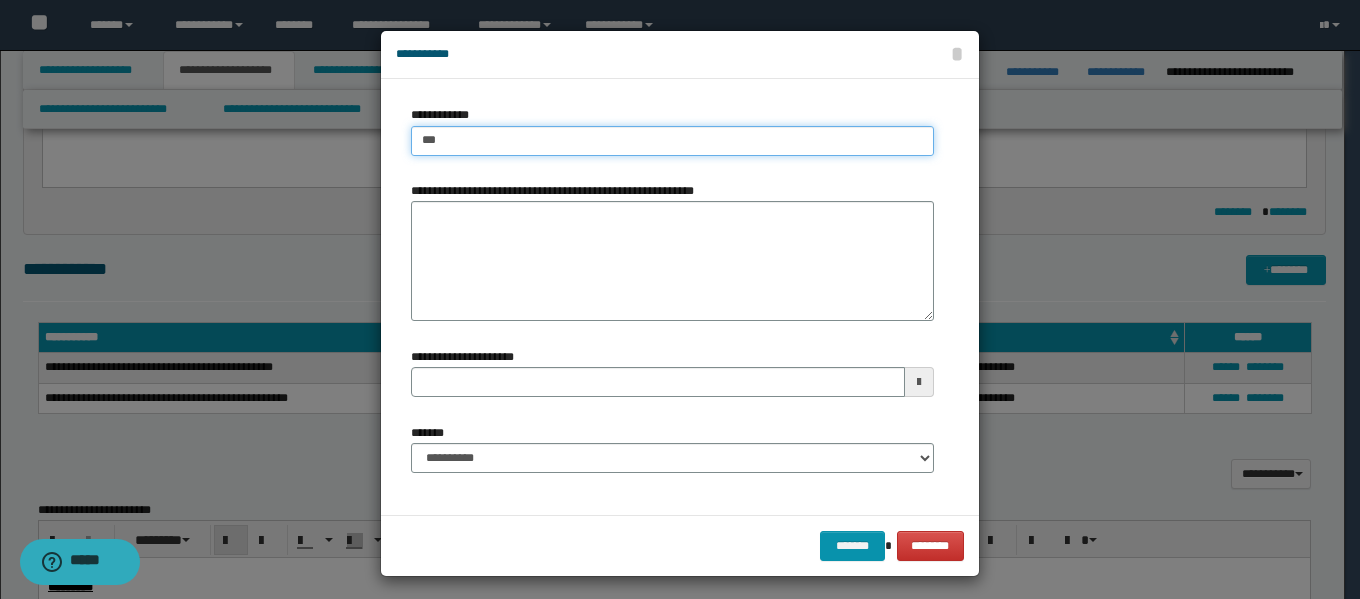 type on "****" 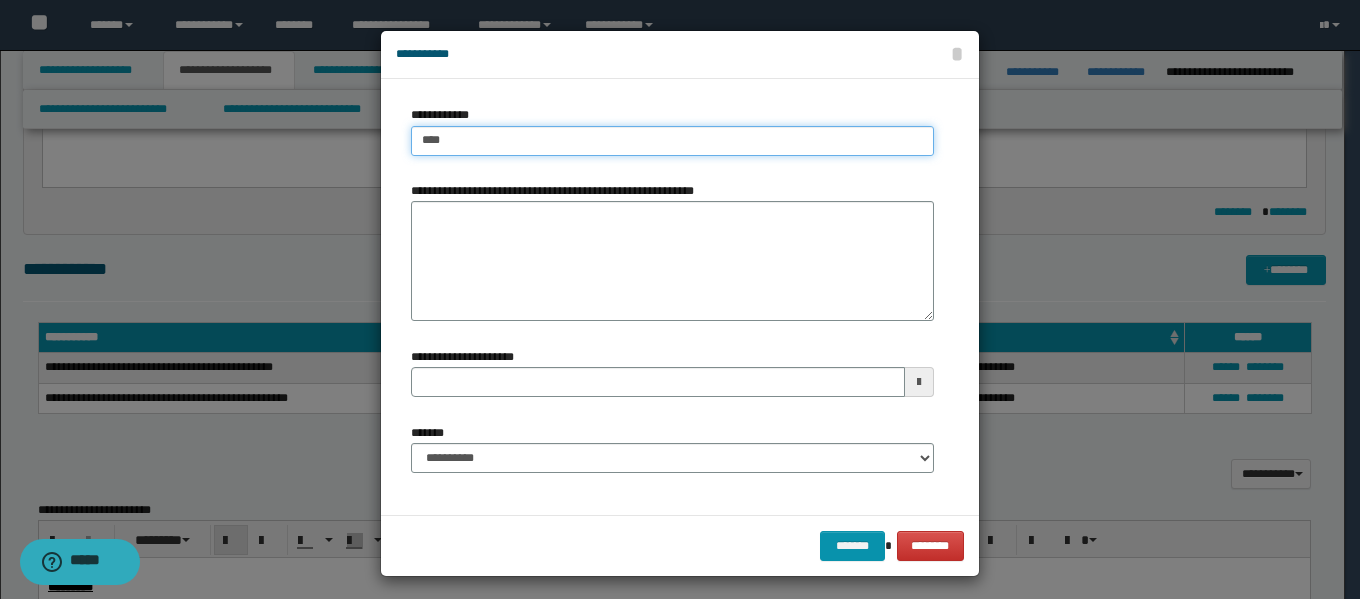 type on "****" 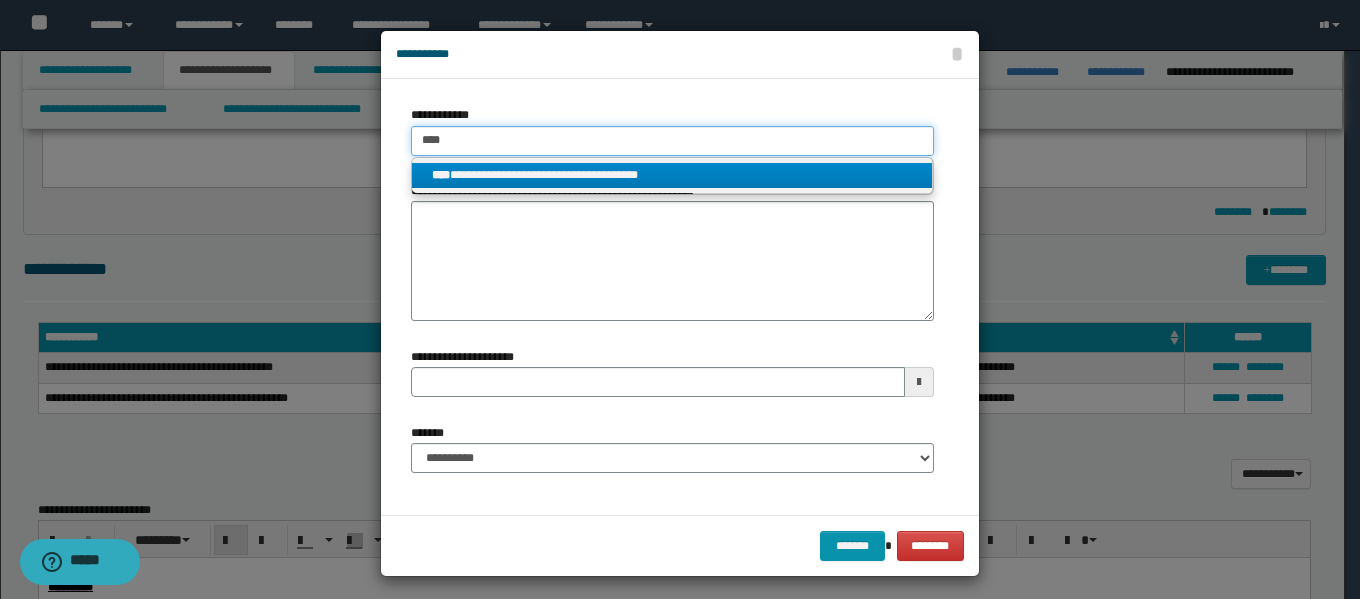 type on "****" 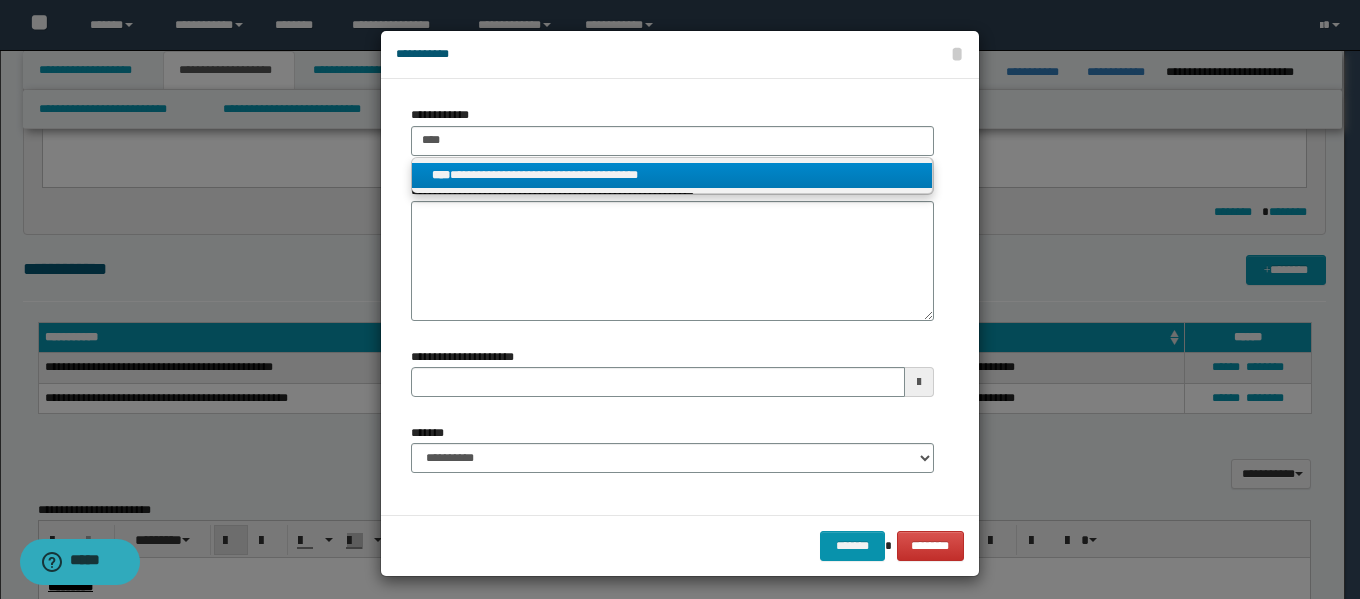 click on "**********" at bounding box center (672, 175) 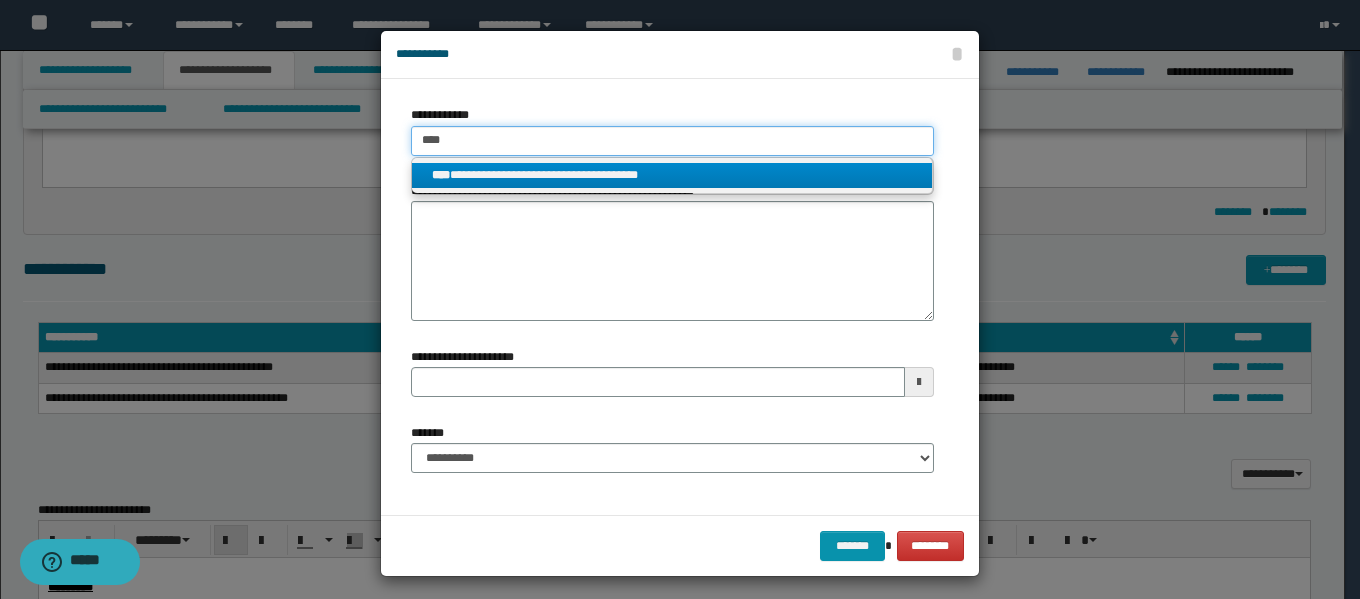 type 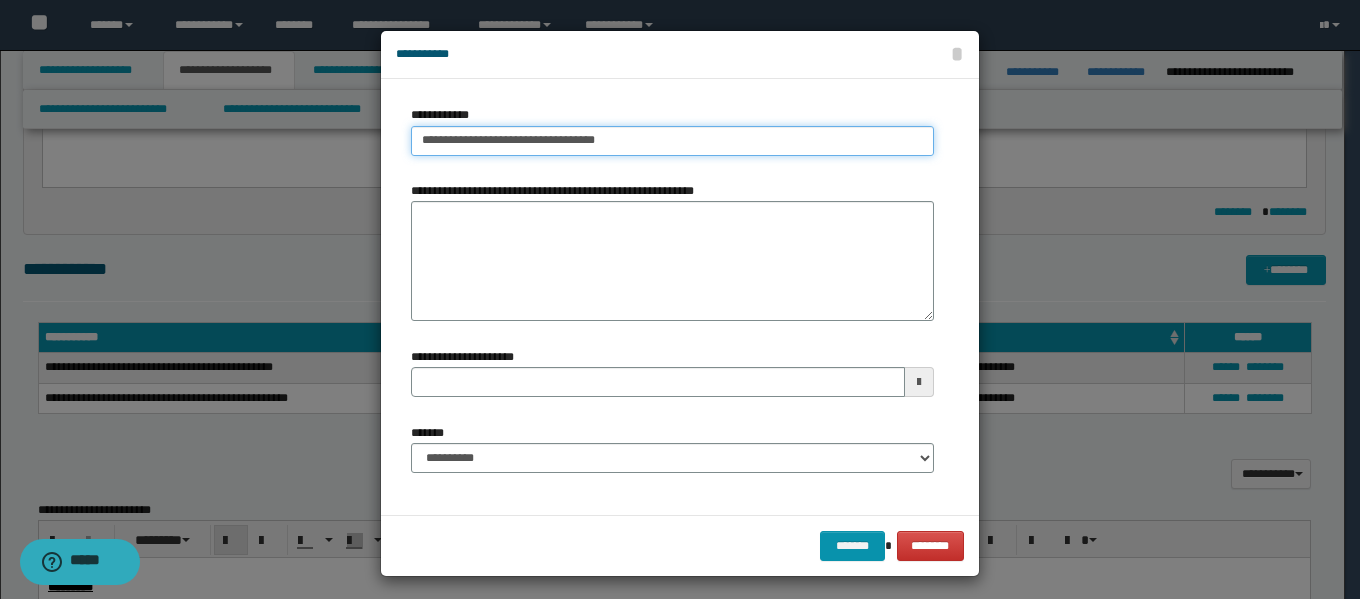 type 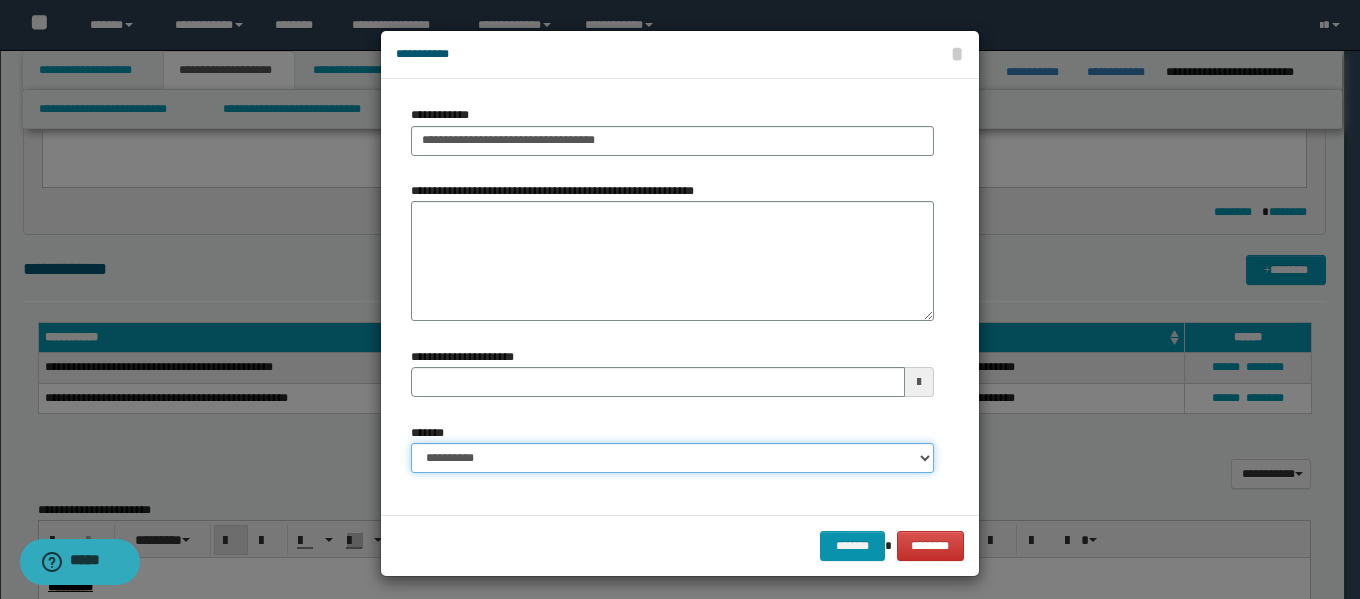 click on "**********" at bounding box center (672, 458) 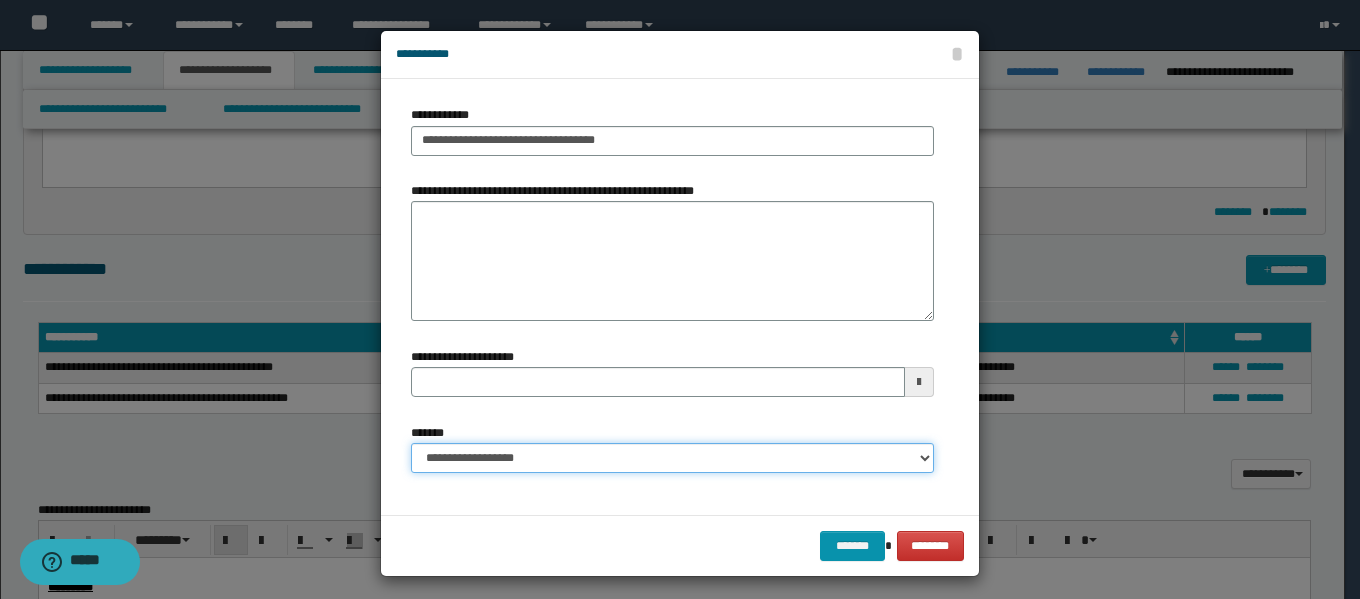 type 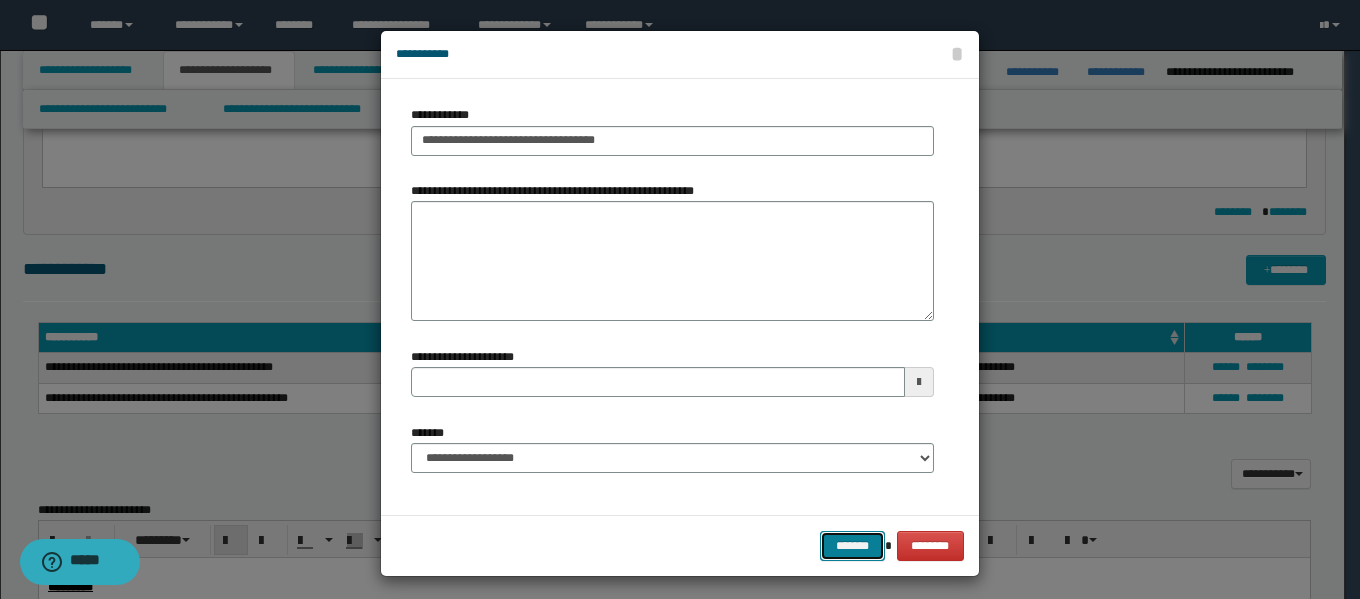 click on "*******" at bounding box center (852, 546) 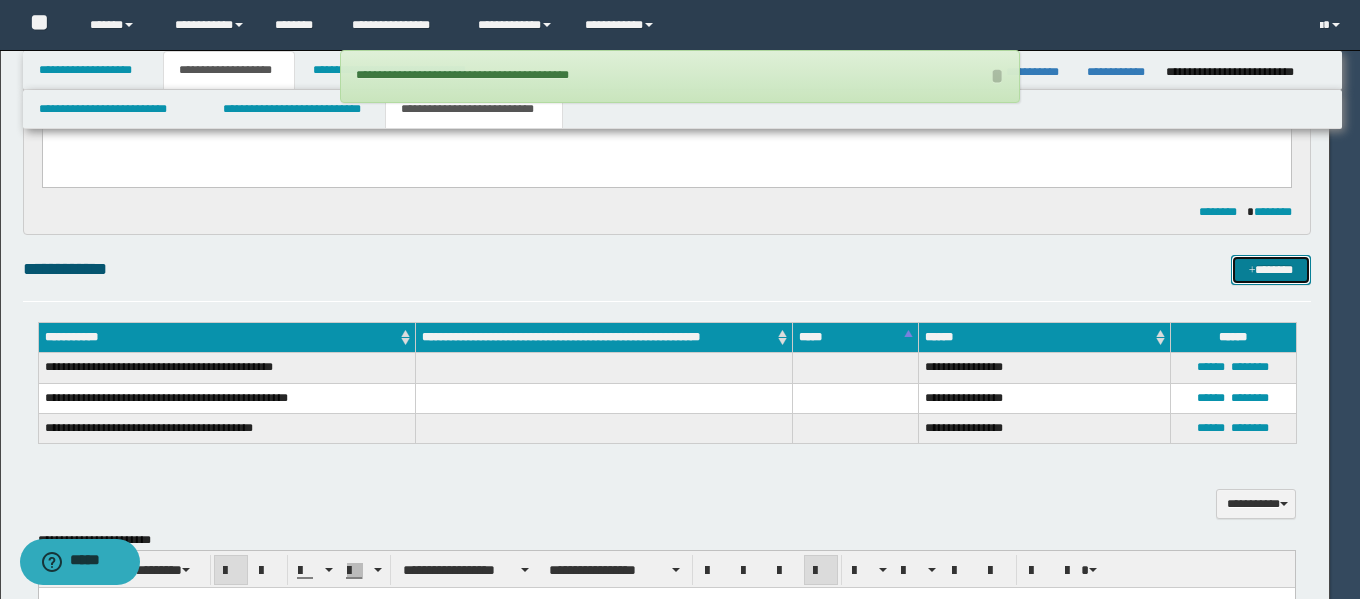 type 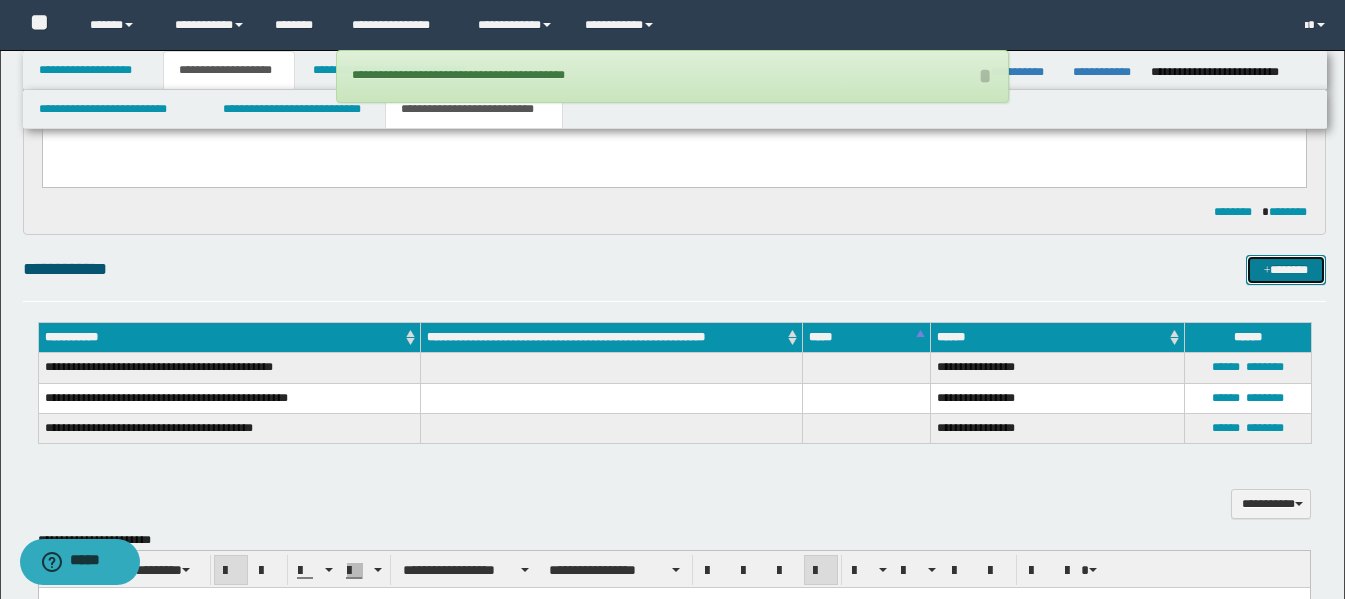 click on "*******" at bounding box center (1286, 270) 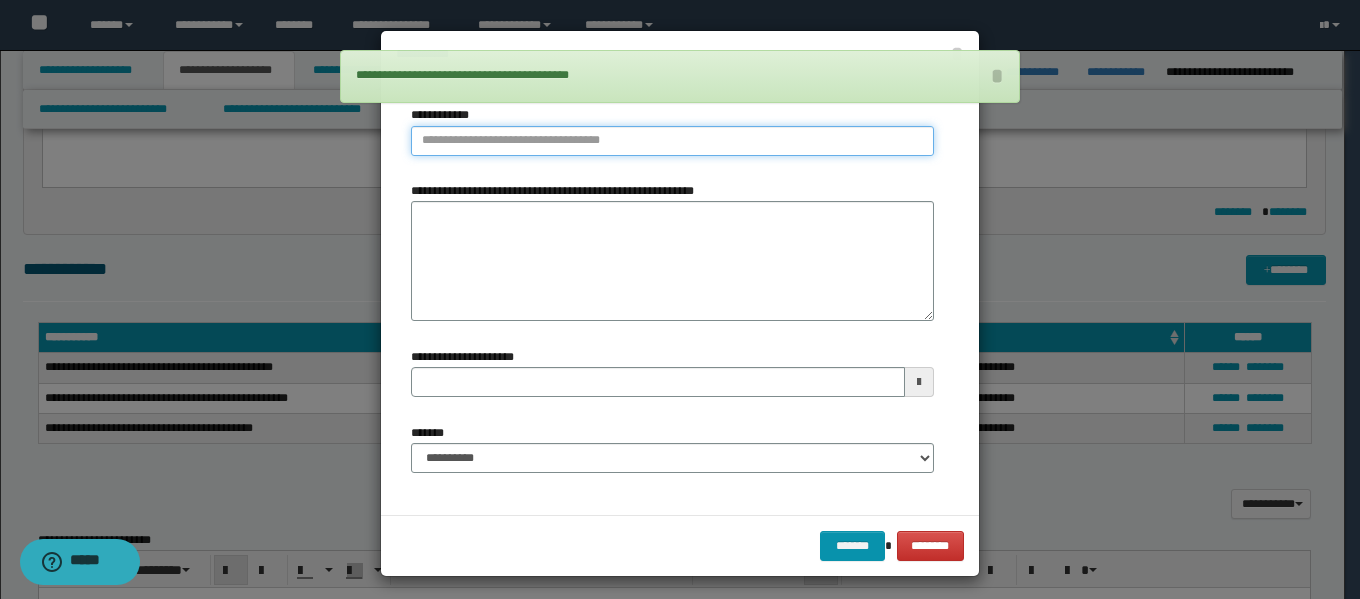 type on "**********" 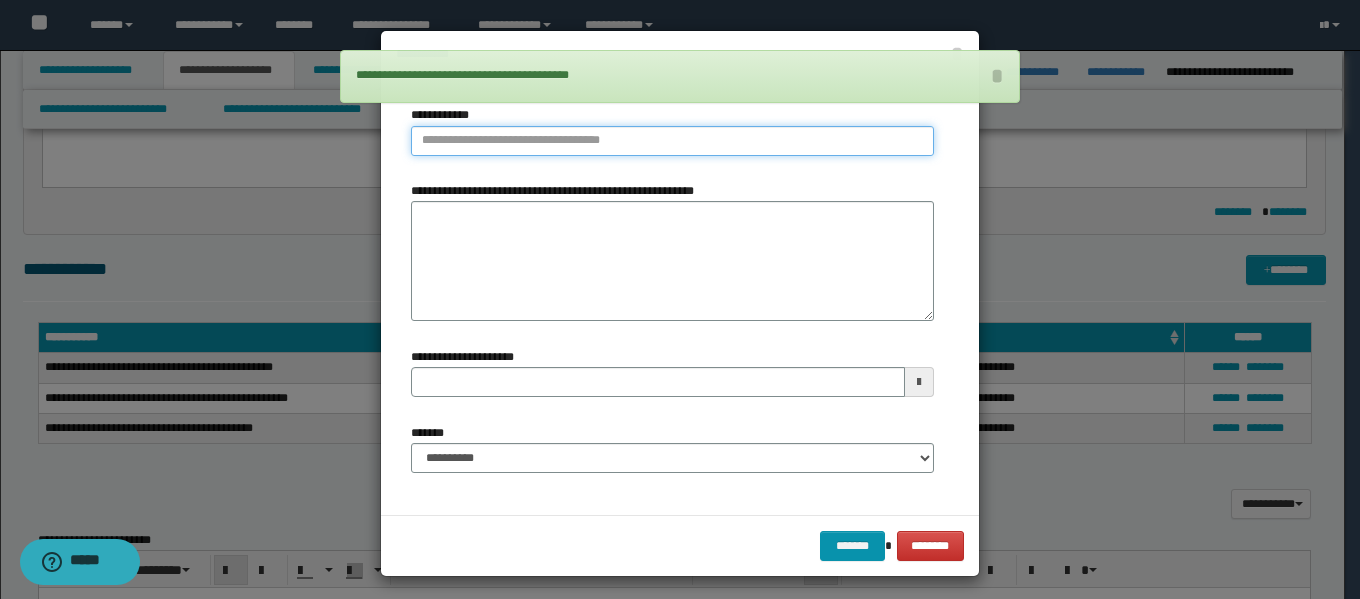 click on "**********" at bounding box center (672, 141) 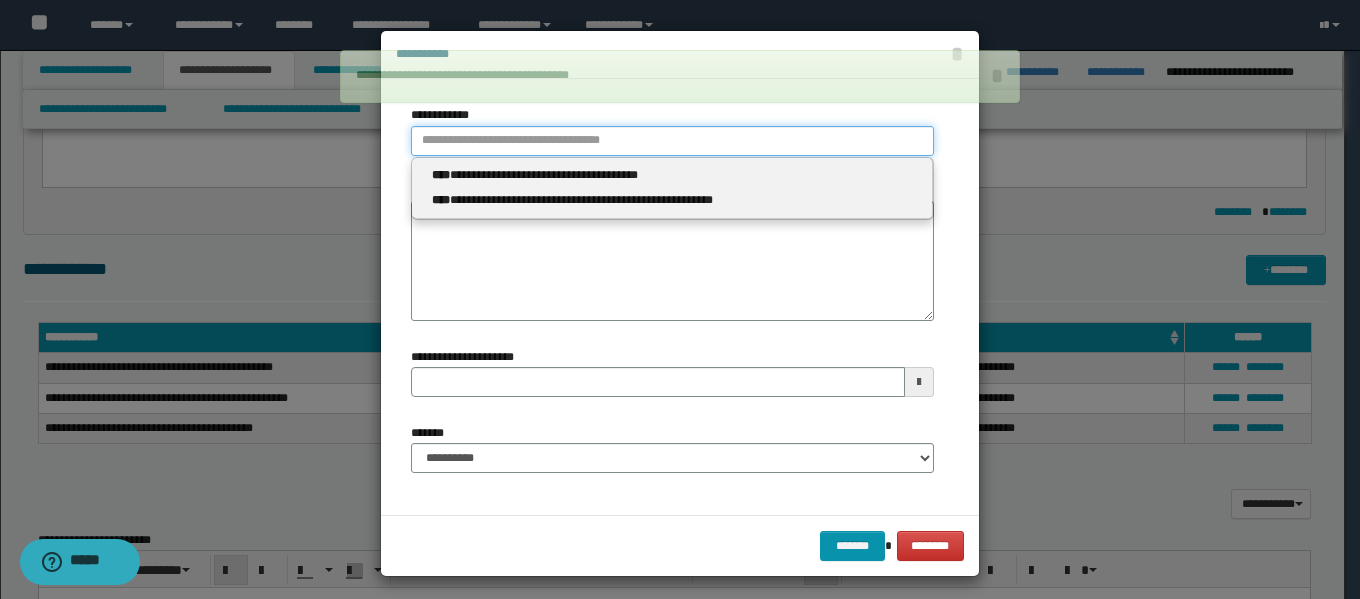 type 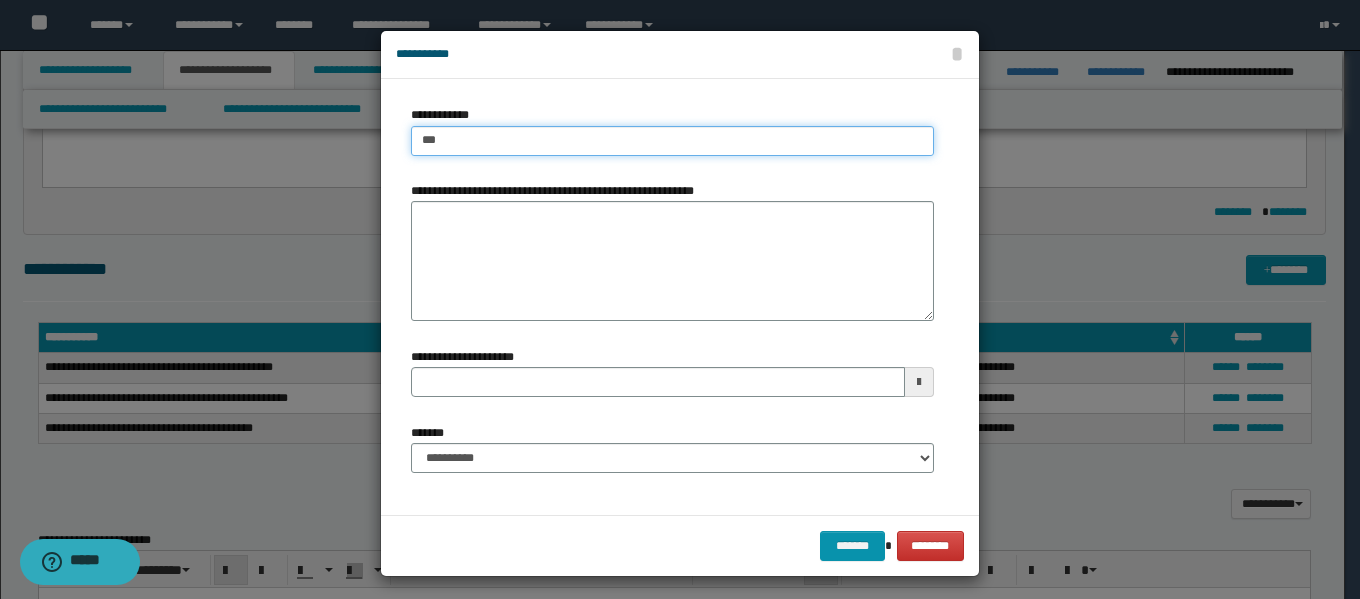 type on "****" 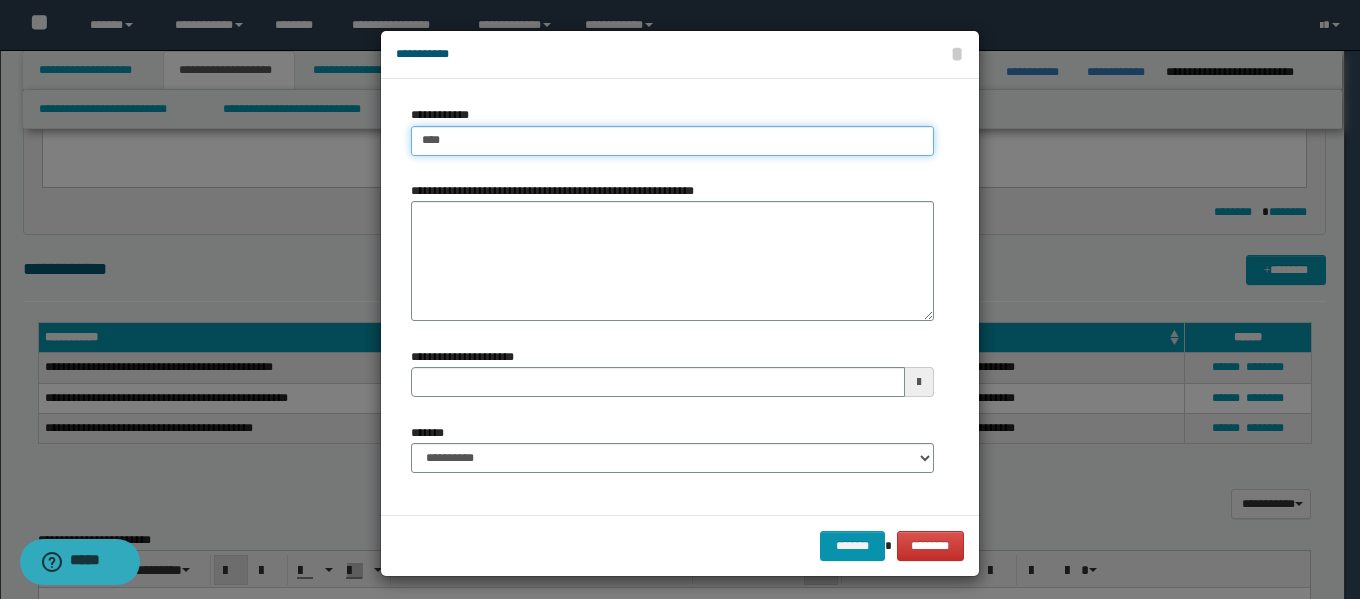 type on "****" 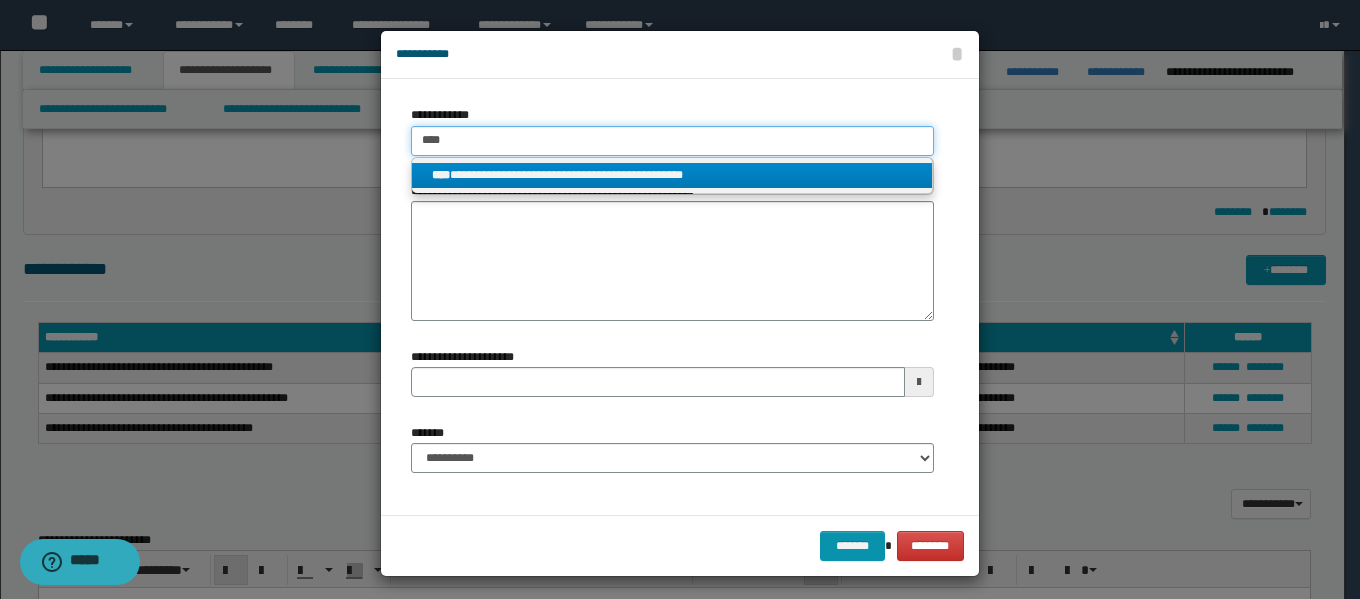 type on "****" 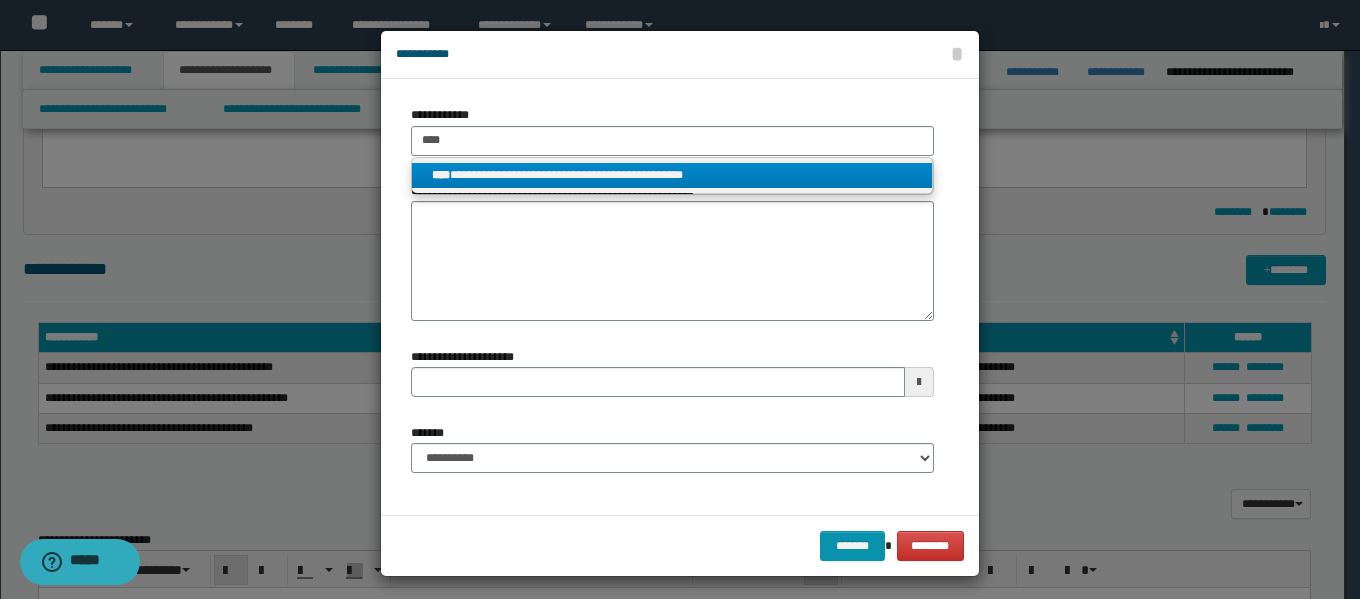 click on "**********" at bounding box center (672, 175) 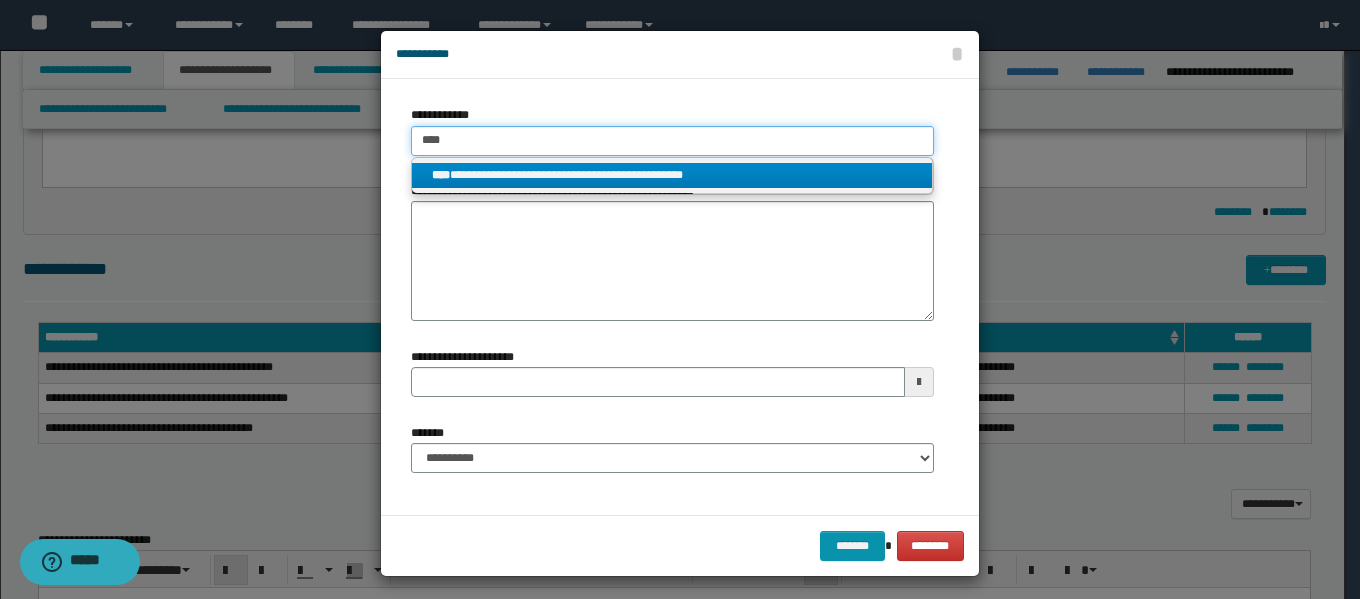 type 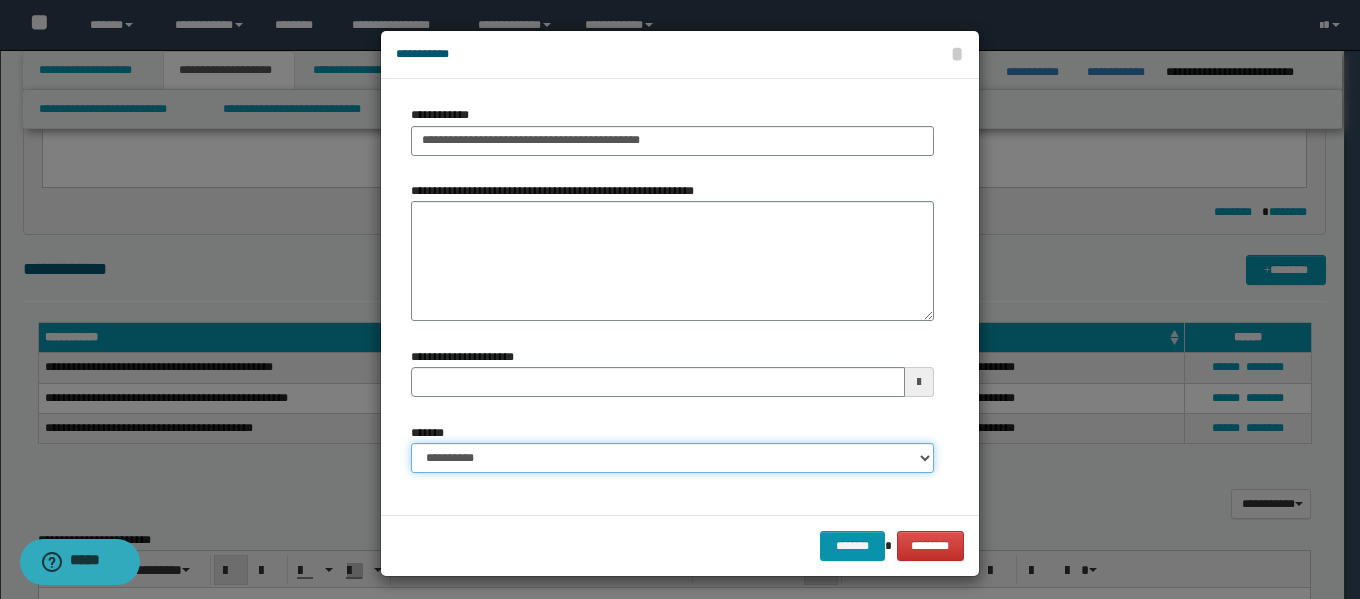 click on "**********" at bounding box center (672, 458) 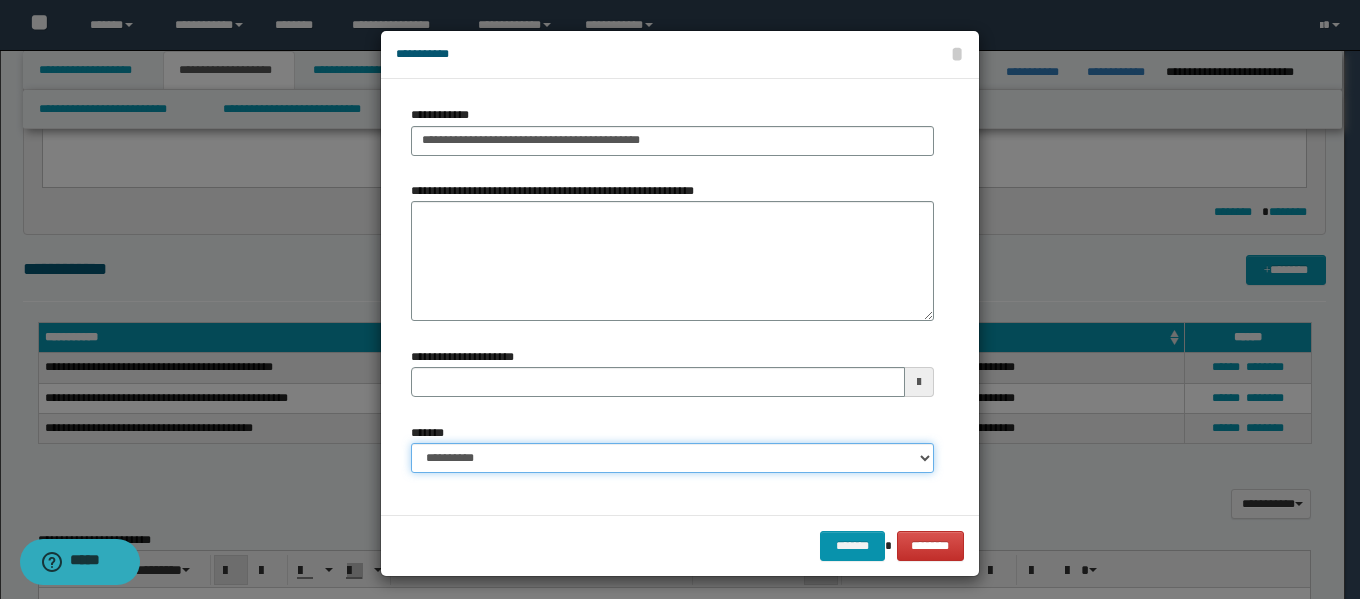 select on "*" 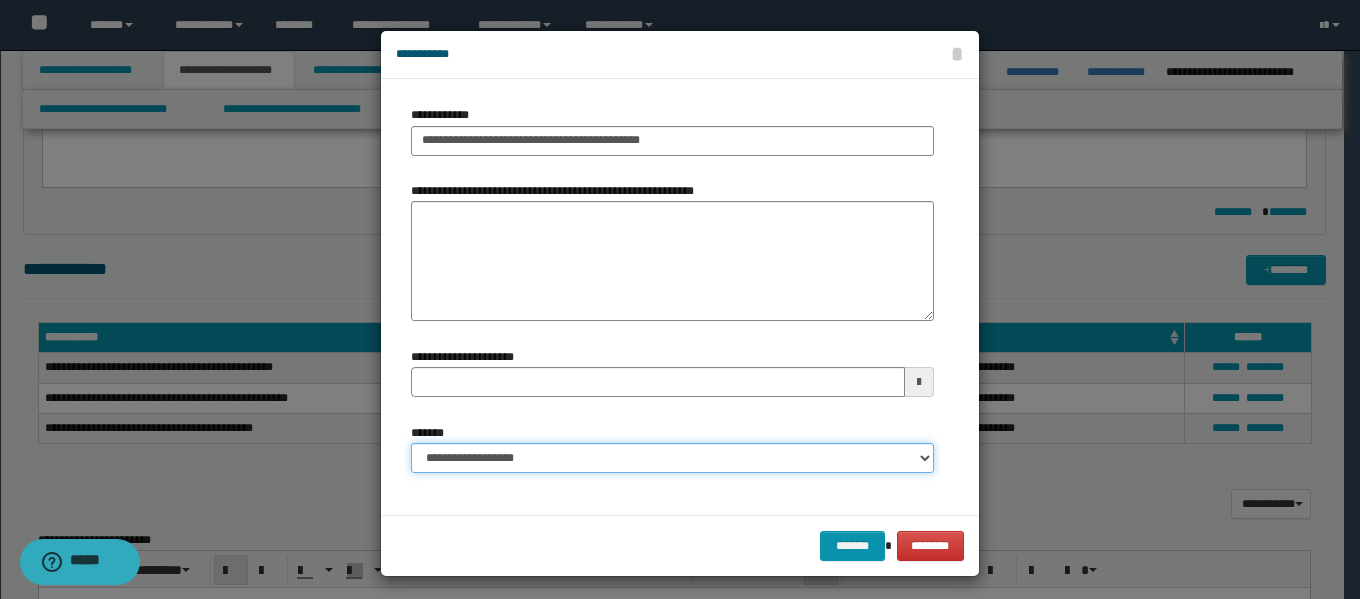 click on "**********" at bounding box center (672, 458) 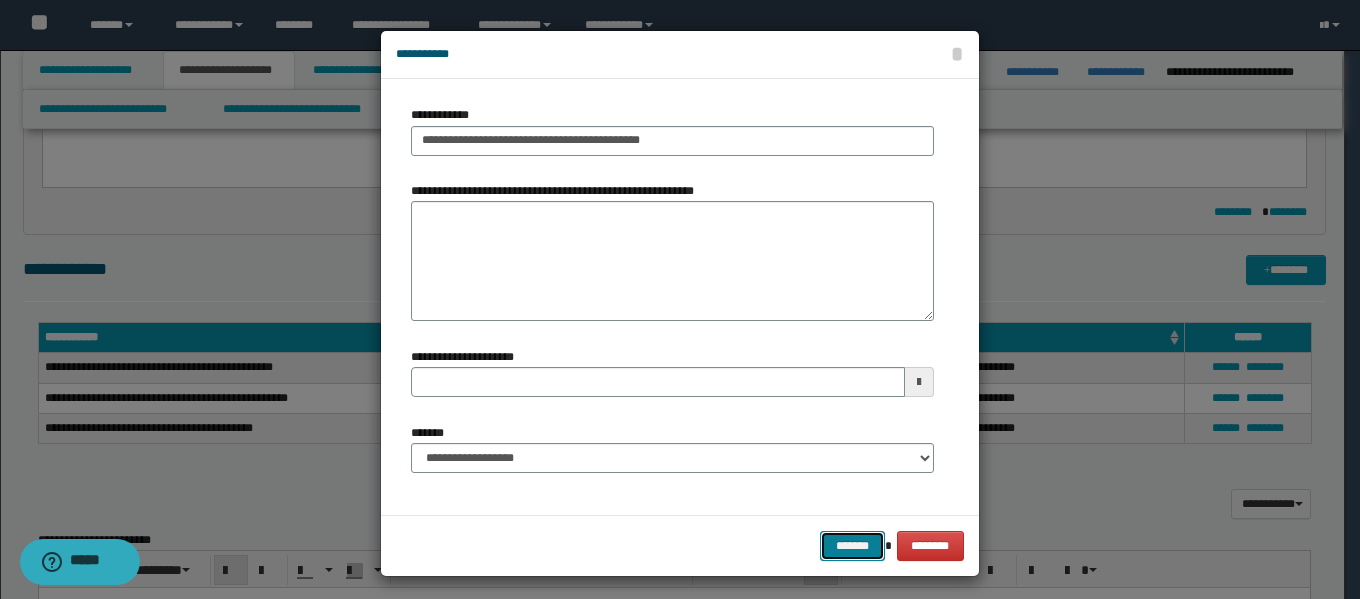 click on "*******" at bounding box center [852, 546] 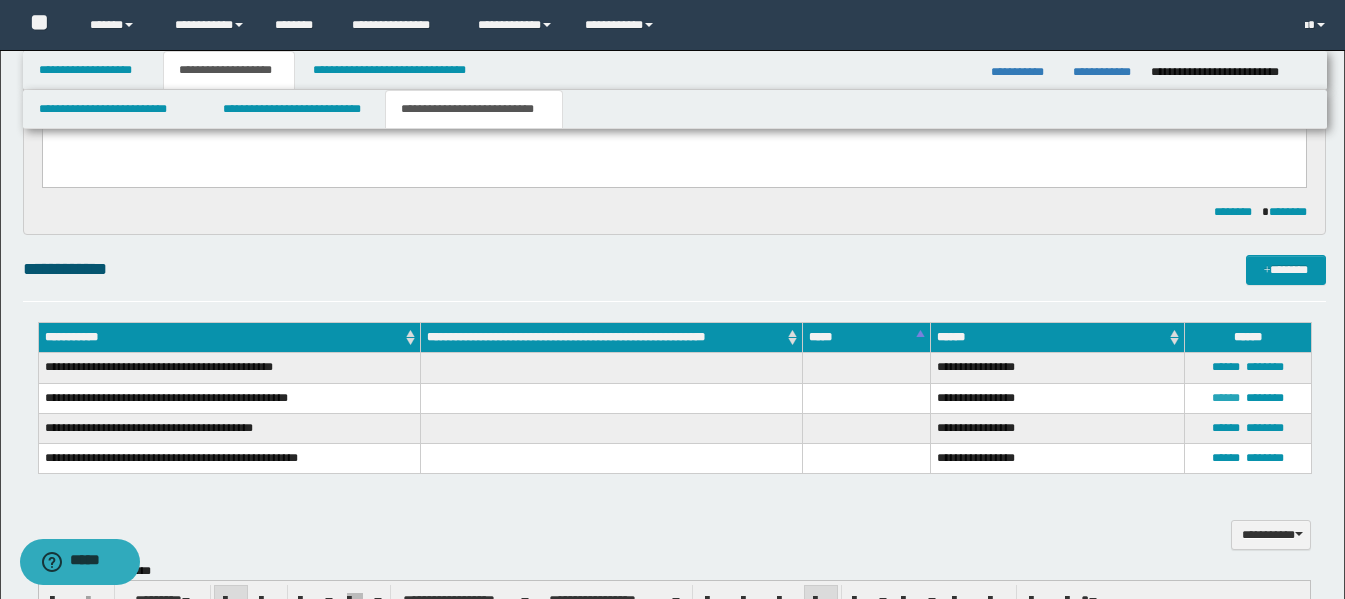 click on "******" at bounding box center [1226, 398] 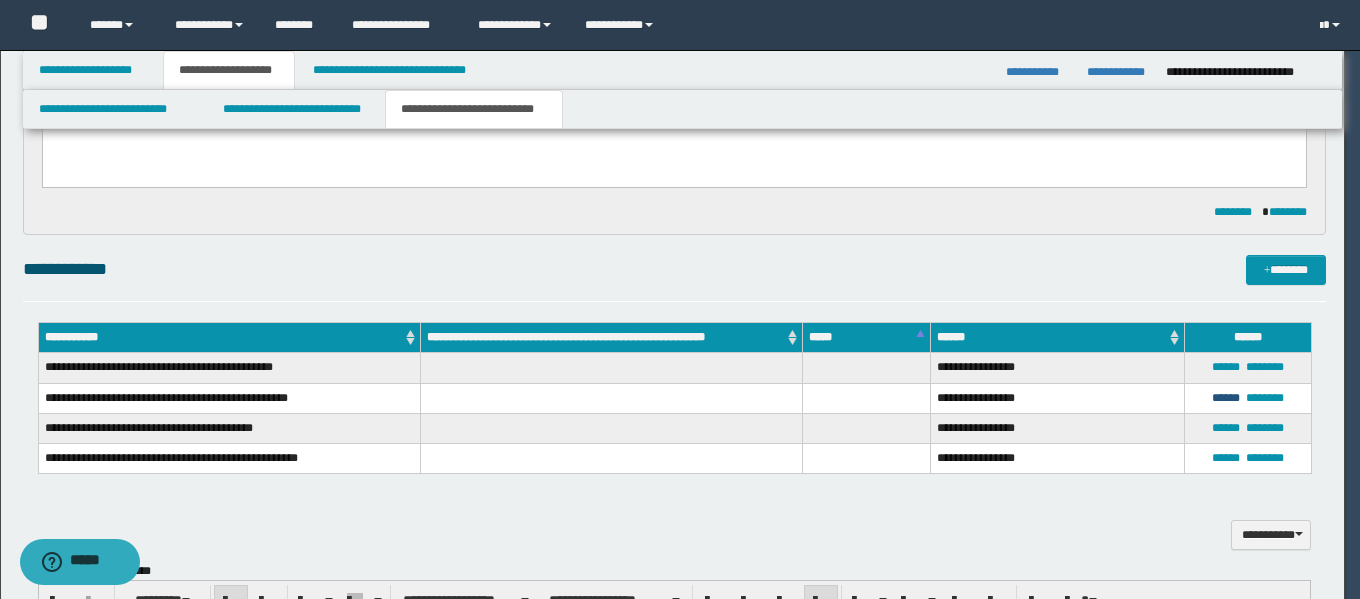 type 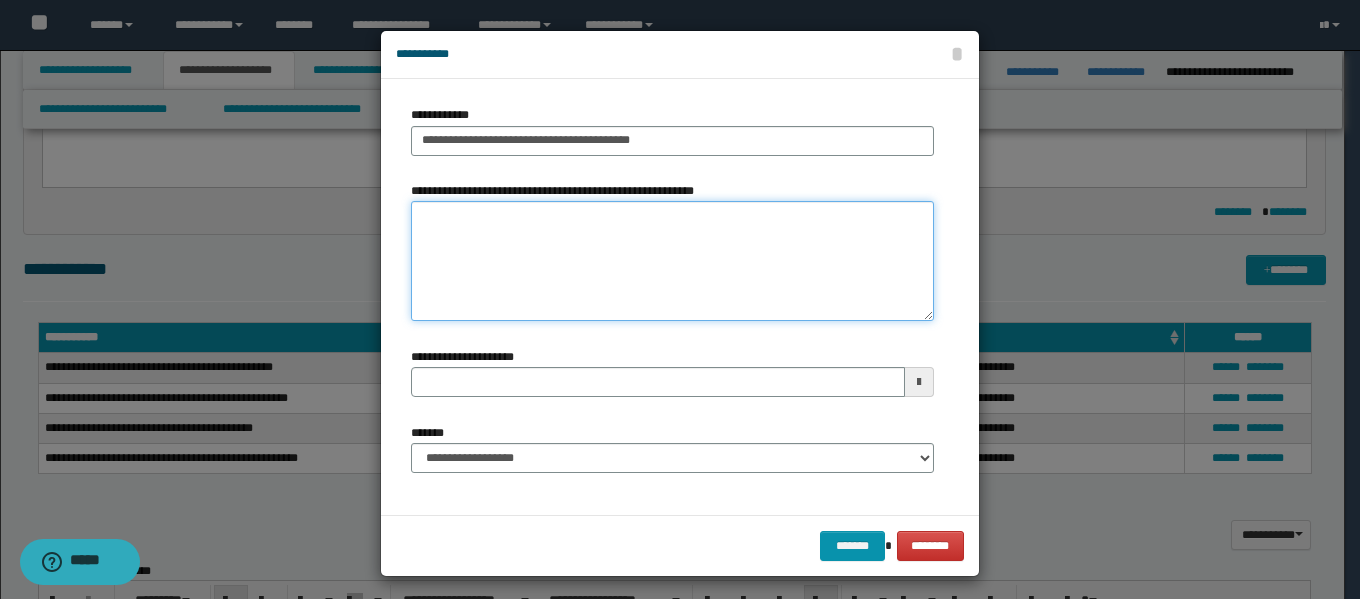 click on "**********" at bounding box center [672, 261] 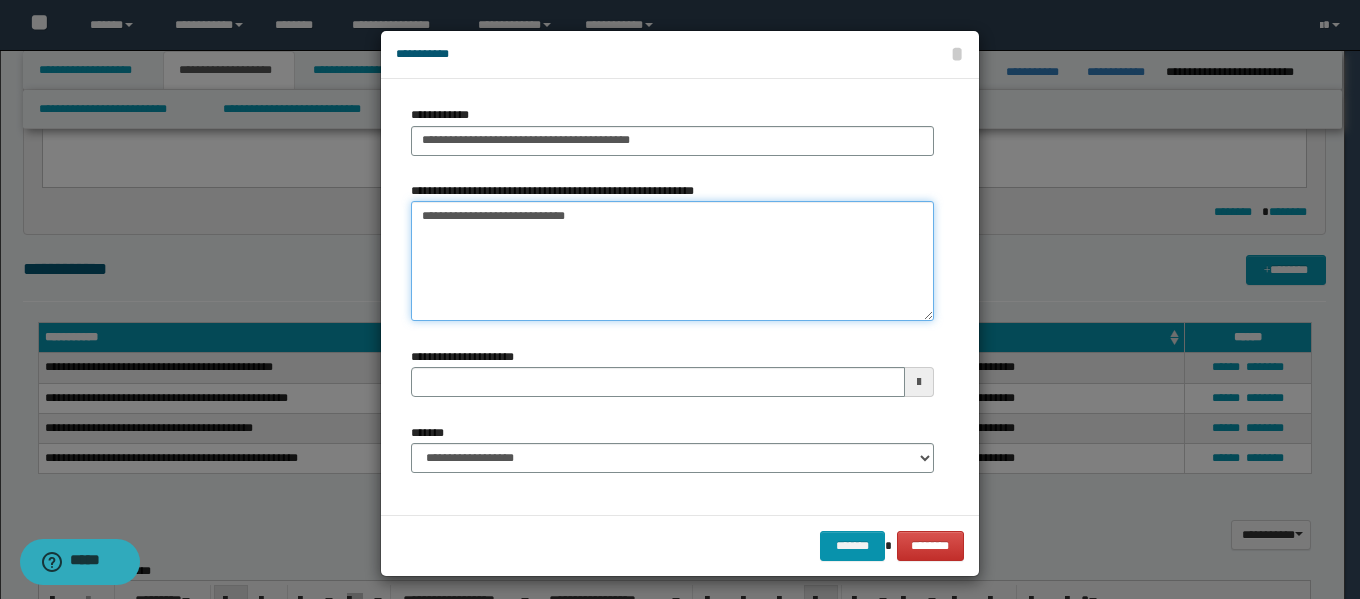 type 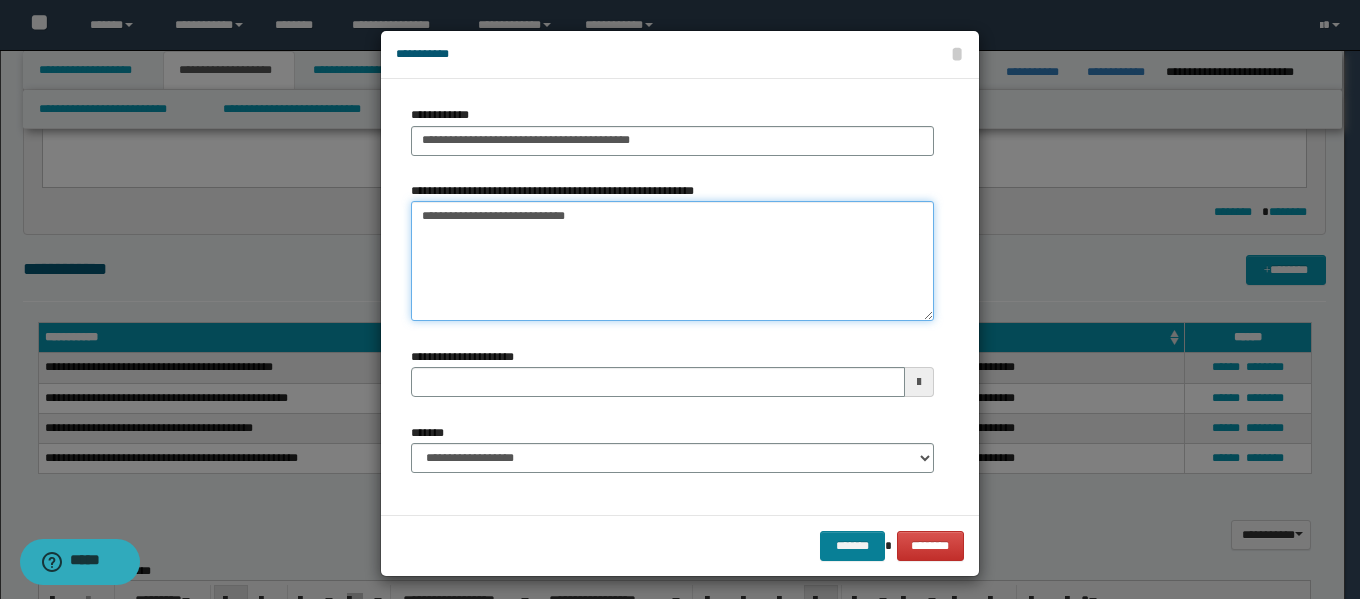 type on "**********" 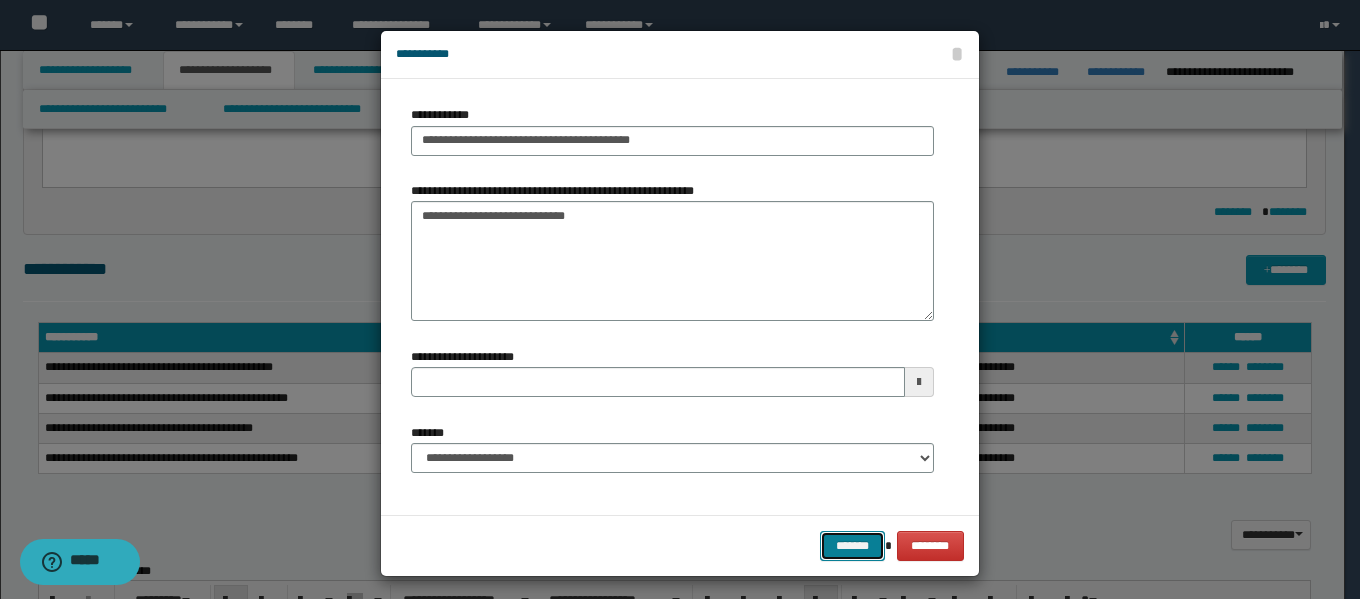 drag, startPoint x: 828, startPoint y: 541, endPoint x: 830, endPoint y: 551, distance: 10.198039 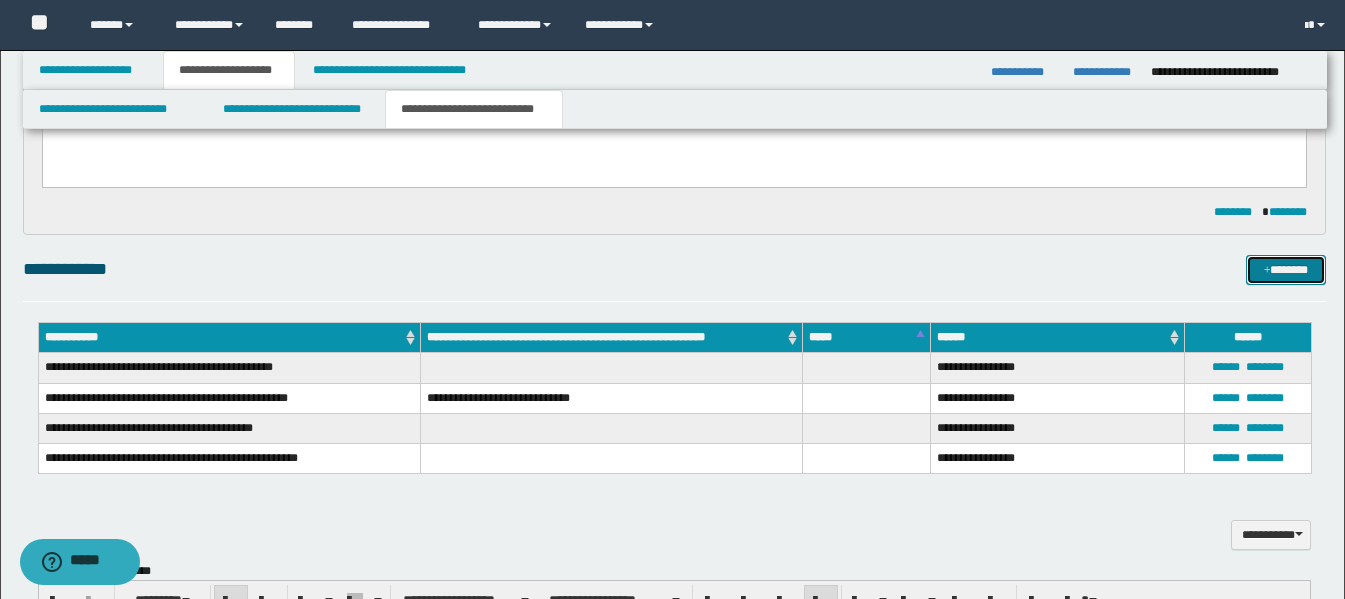 click on "*******" at bounding box center (1286, 270) 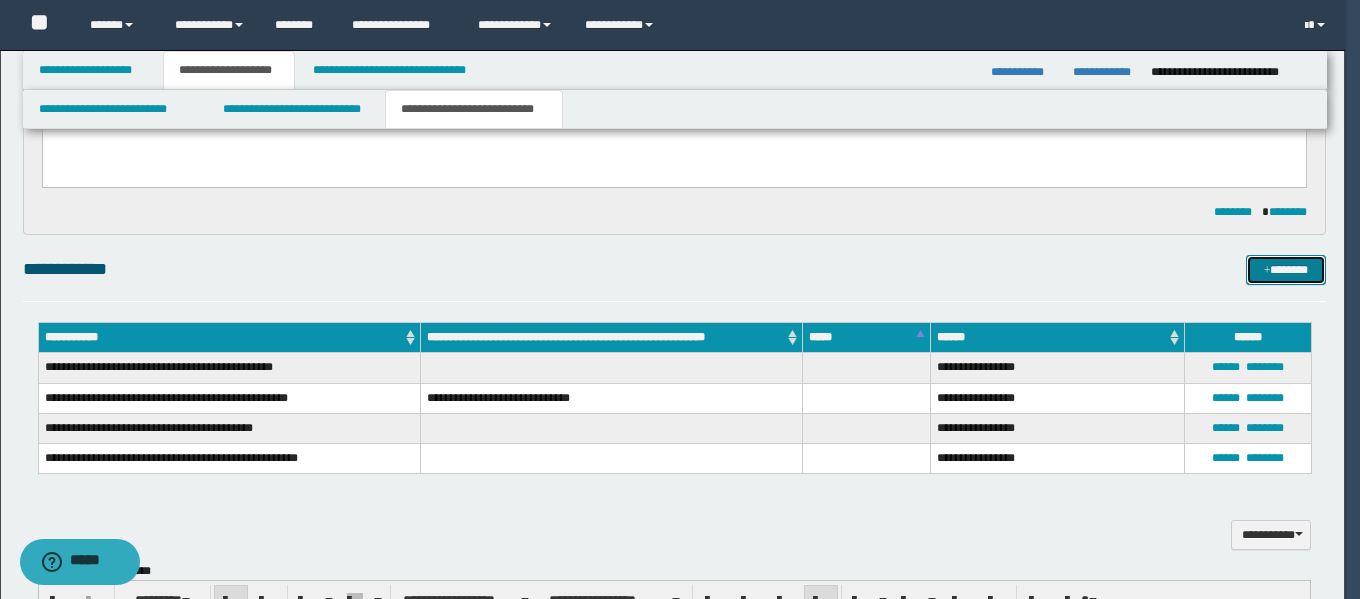 type 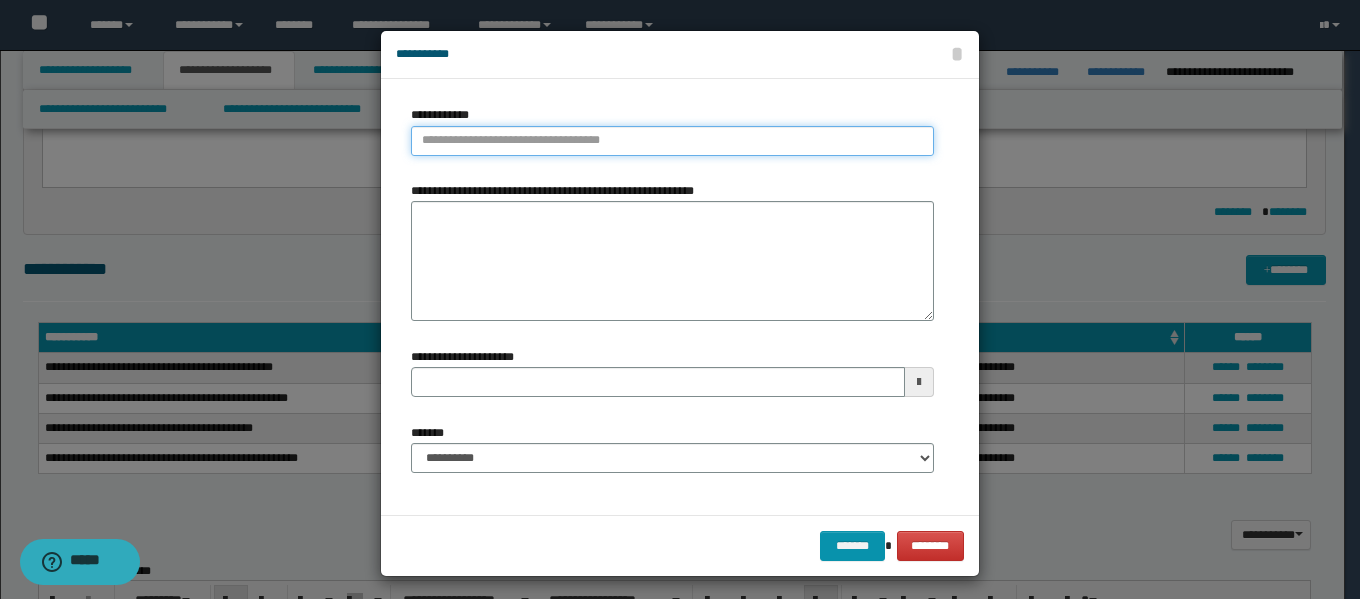type on "**********" 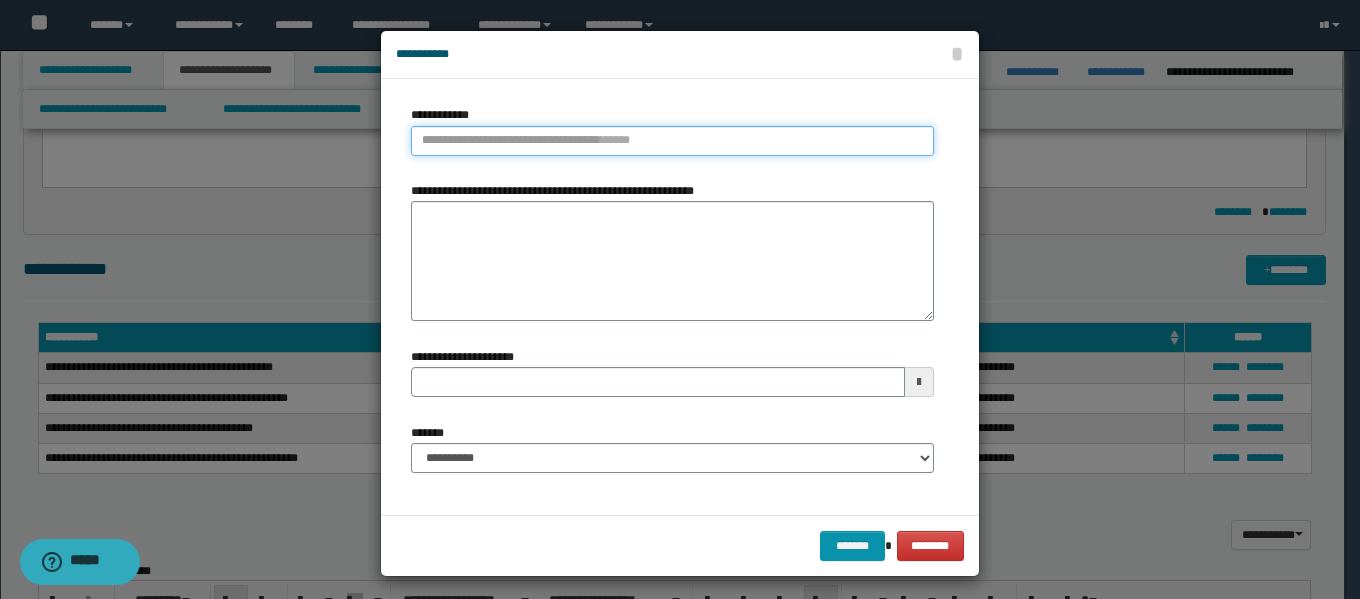click on "**********" at bounding box center (672, 141) 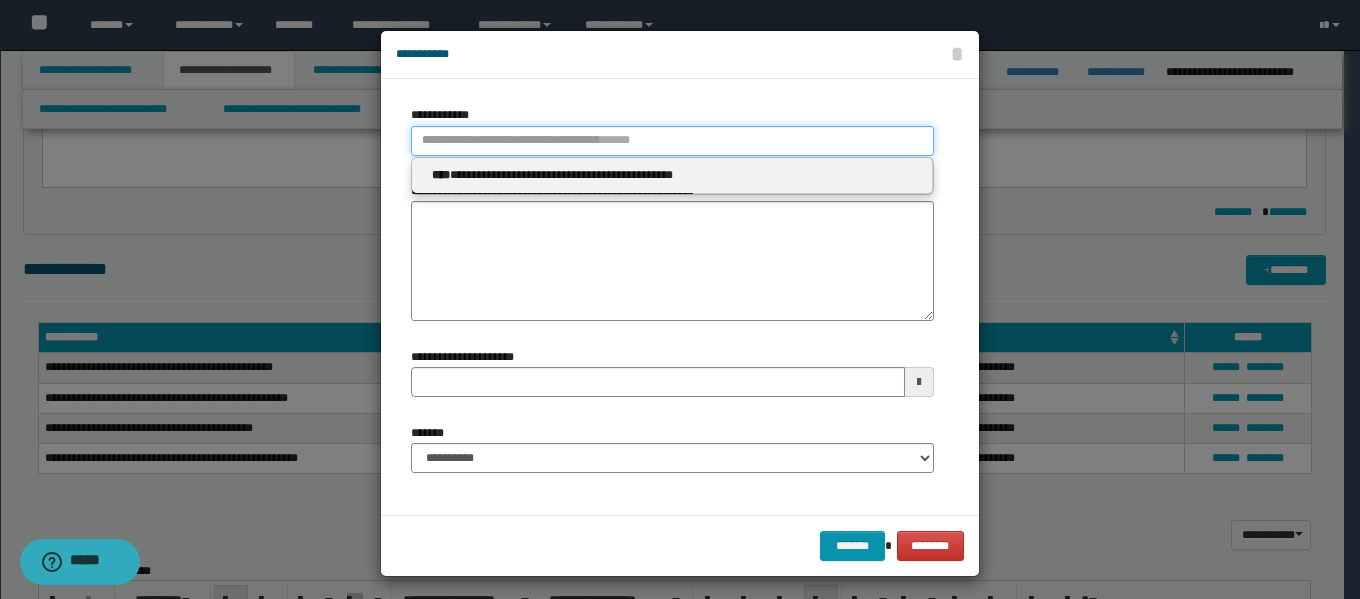 type 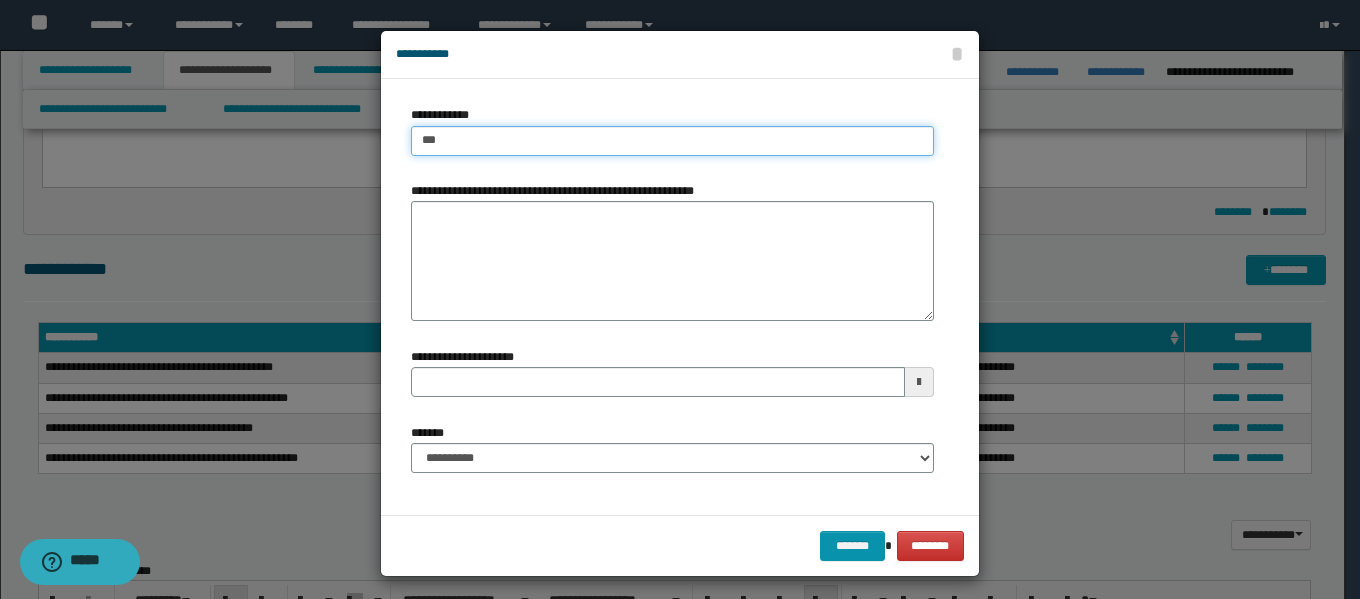 type on "****" 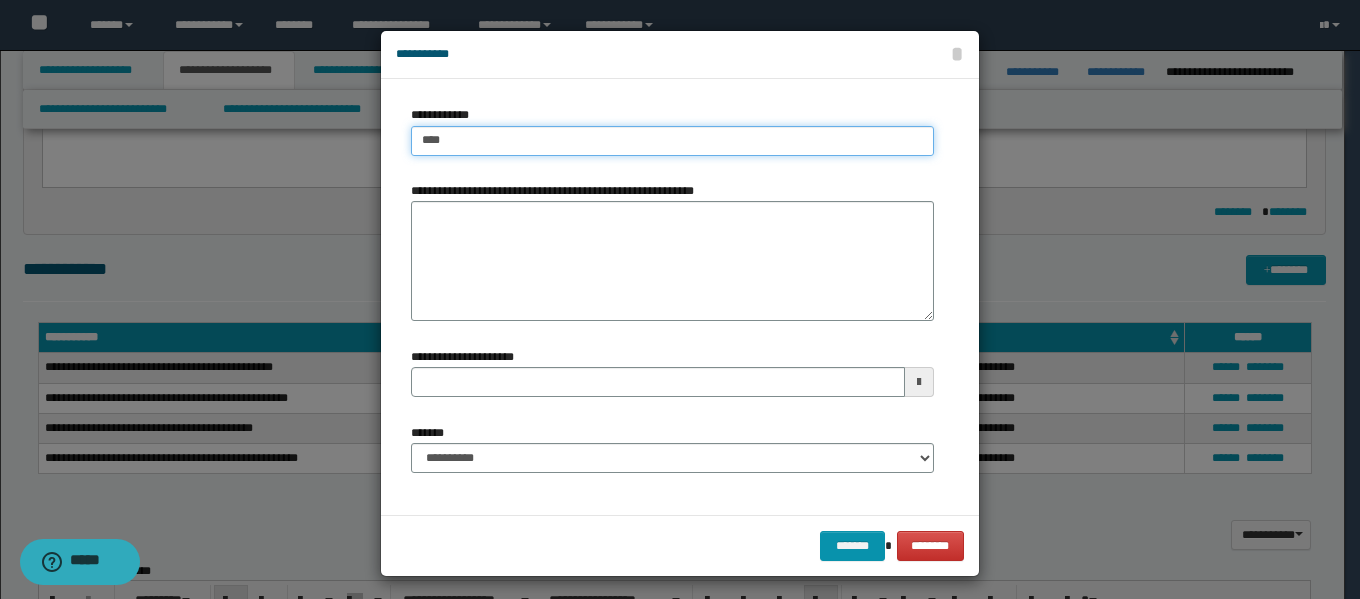 type on "****" 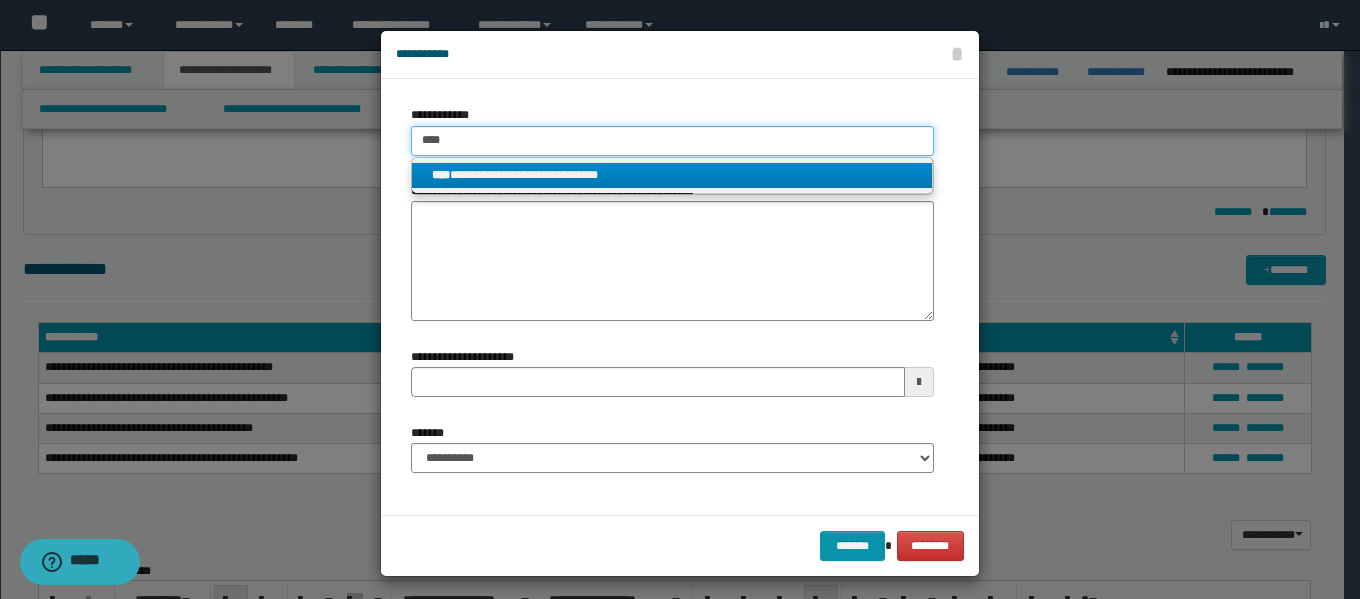 type on "****" 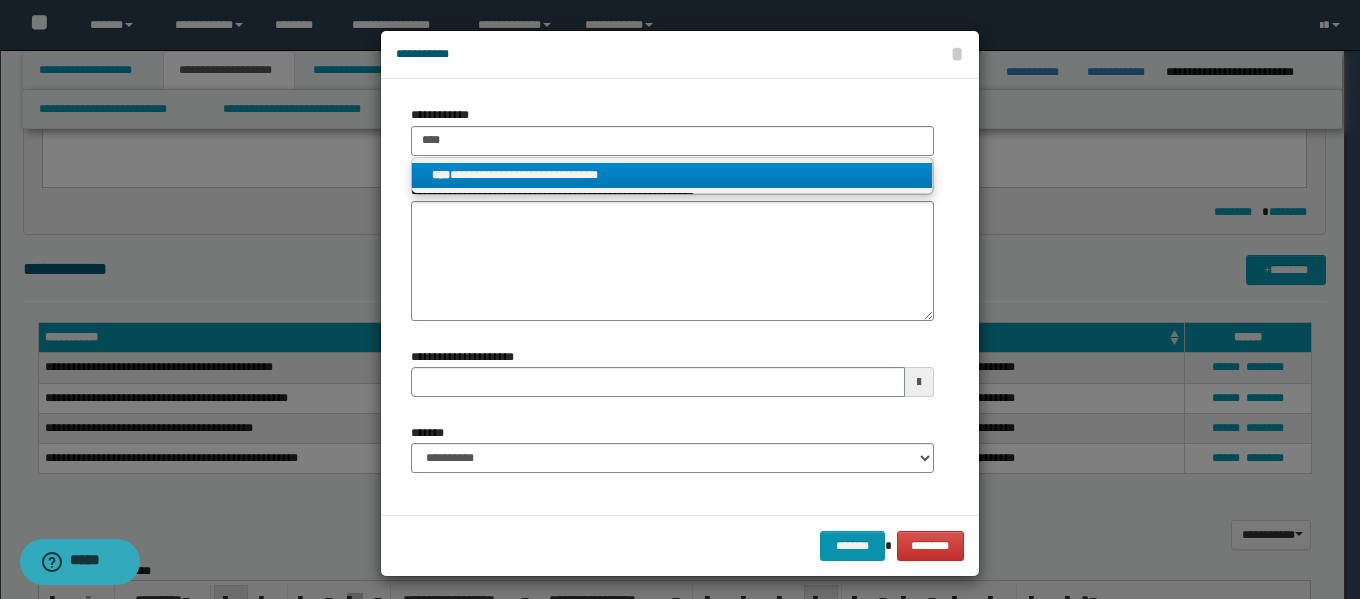 click on "**********" at bounding box center [672, 175] 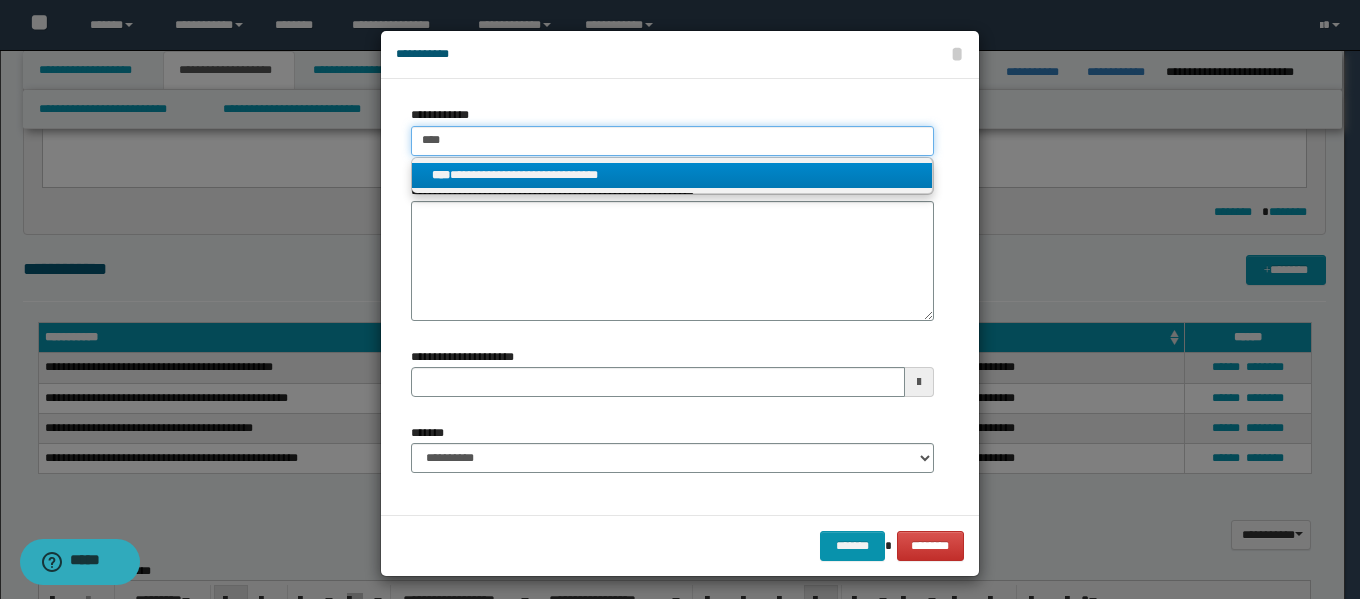type 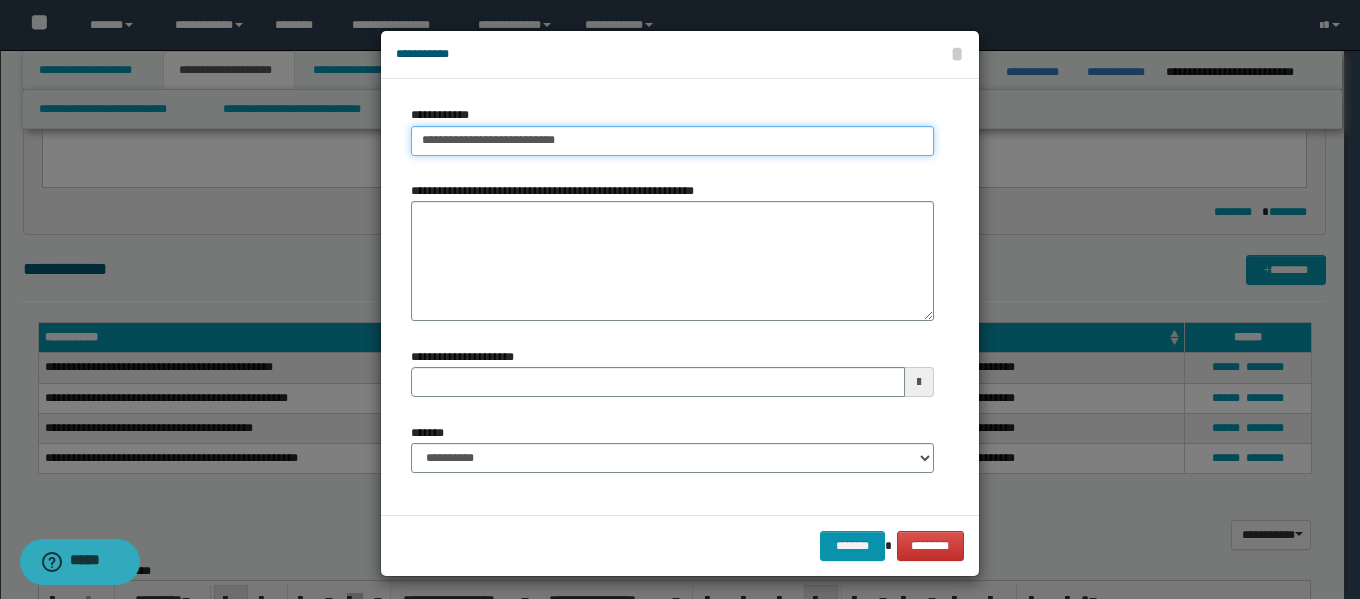type 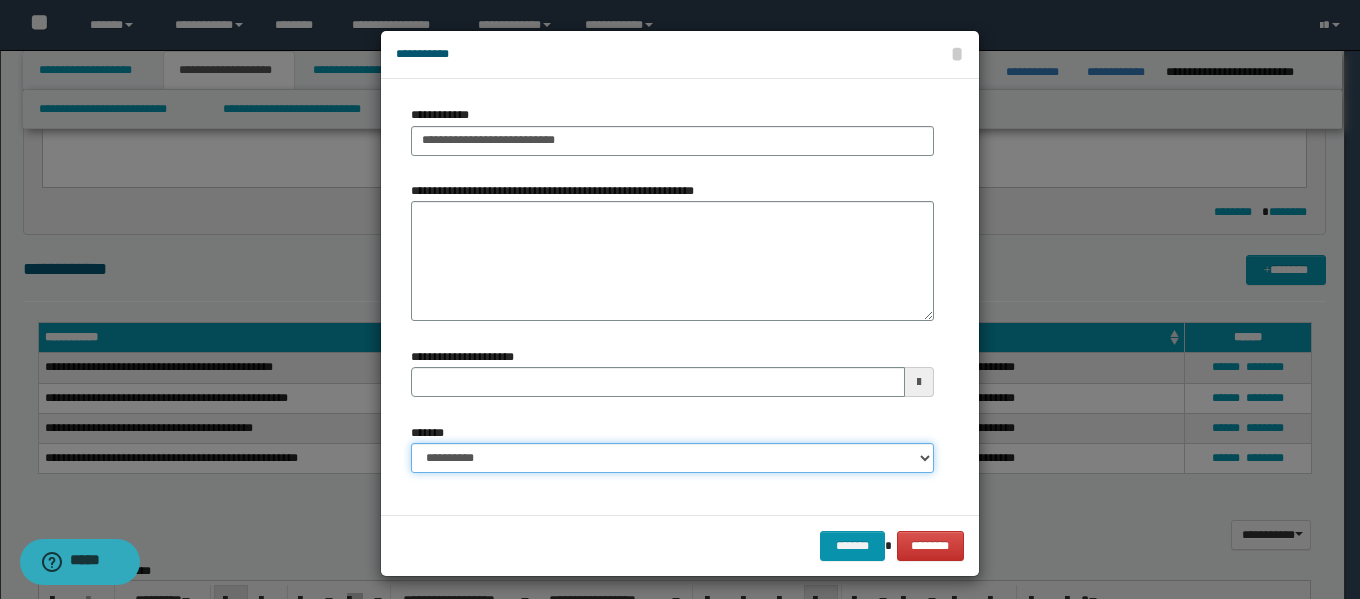drag, startPoint x: 469, startPoint y: 460, endPoint x: 468, endPoint y: 444, distance: 16.03122 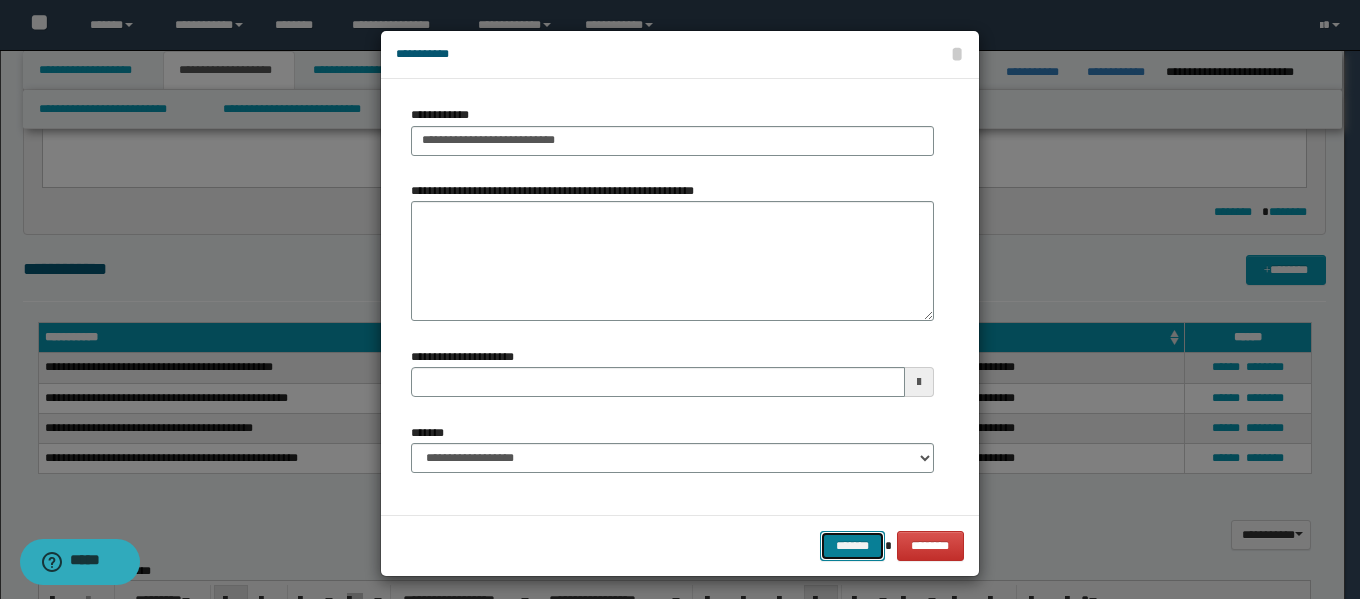 click on "*******" at bounding box center [852, 546] 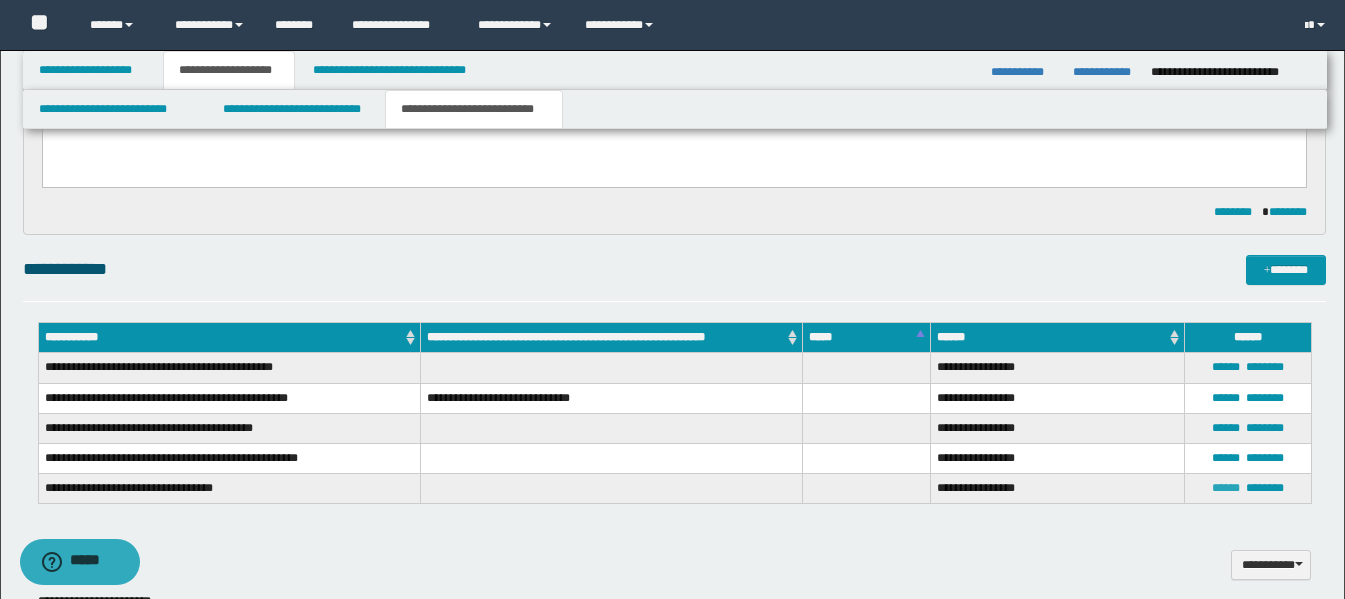 click on "******" at bounding box center [1226, 488] 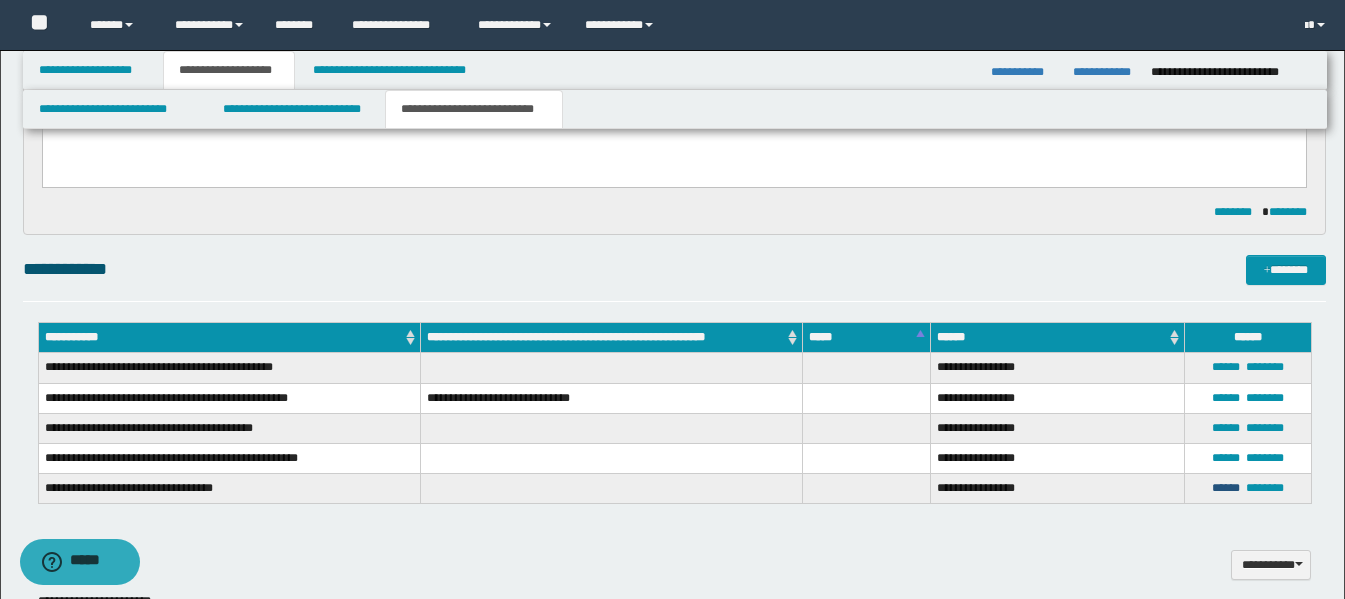 type on "**********" 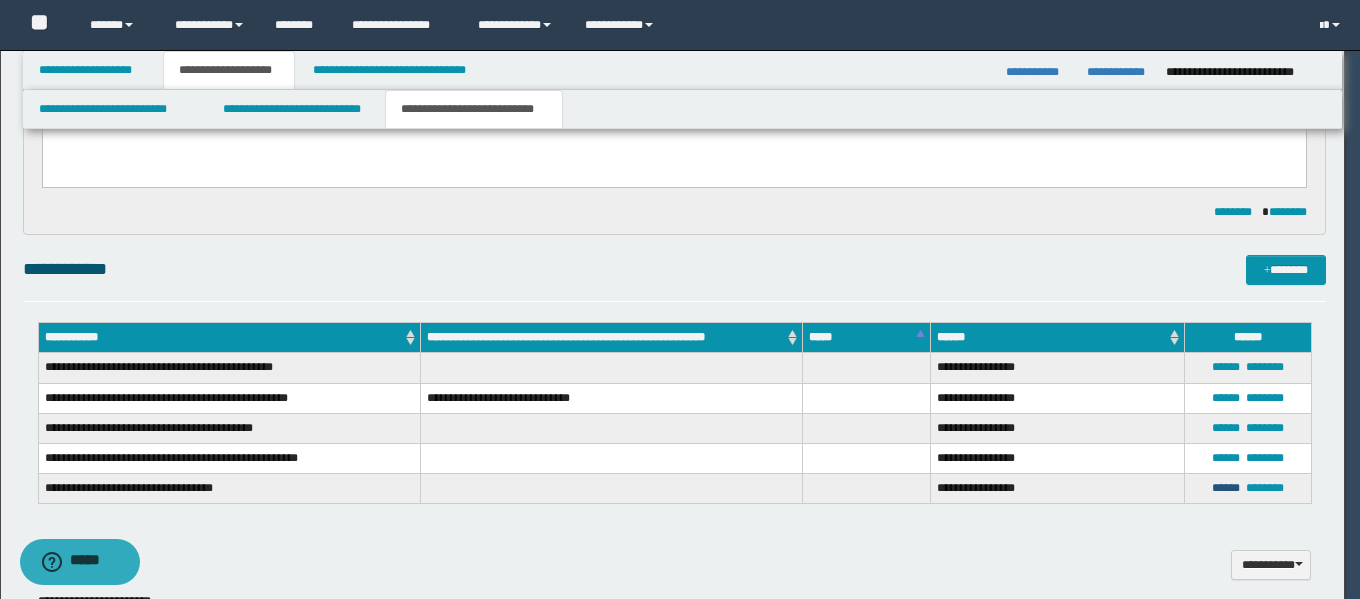 type 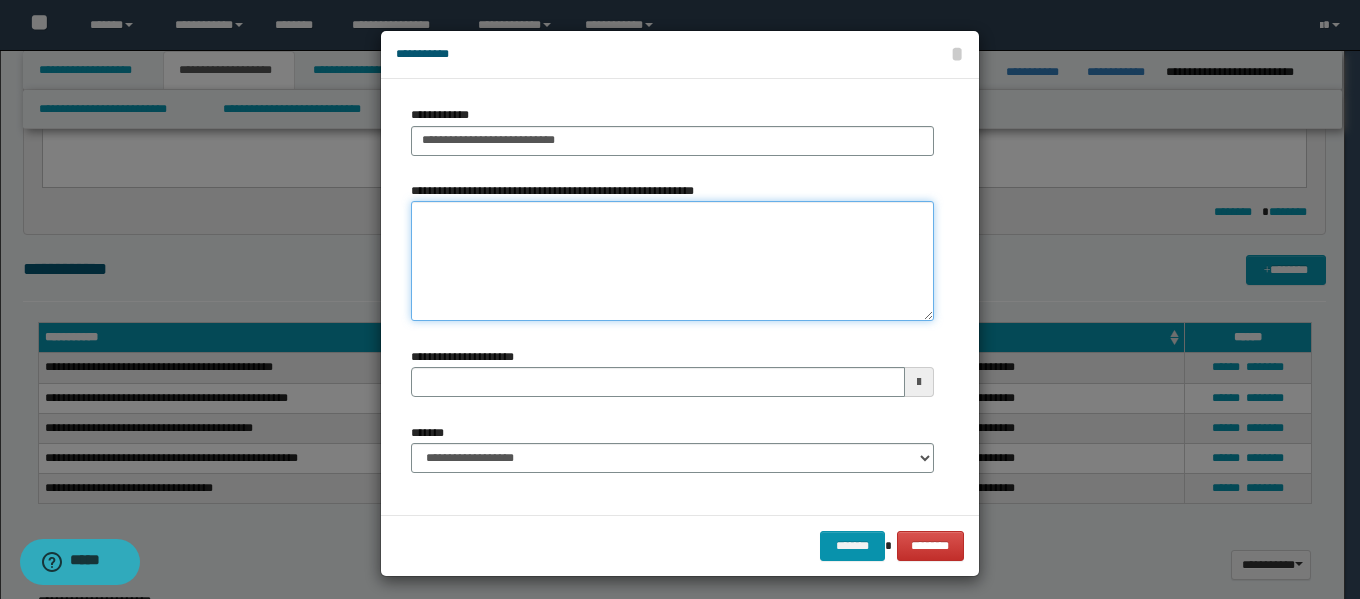 click on "**********" at bounding box center [672, 261] 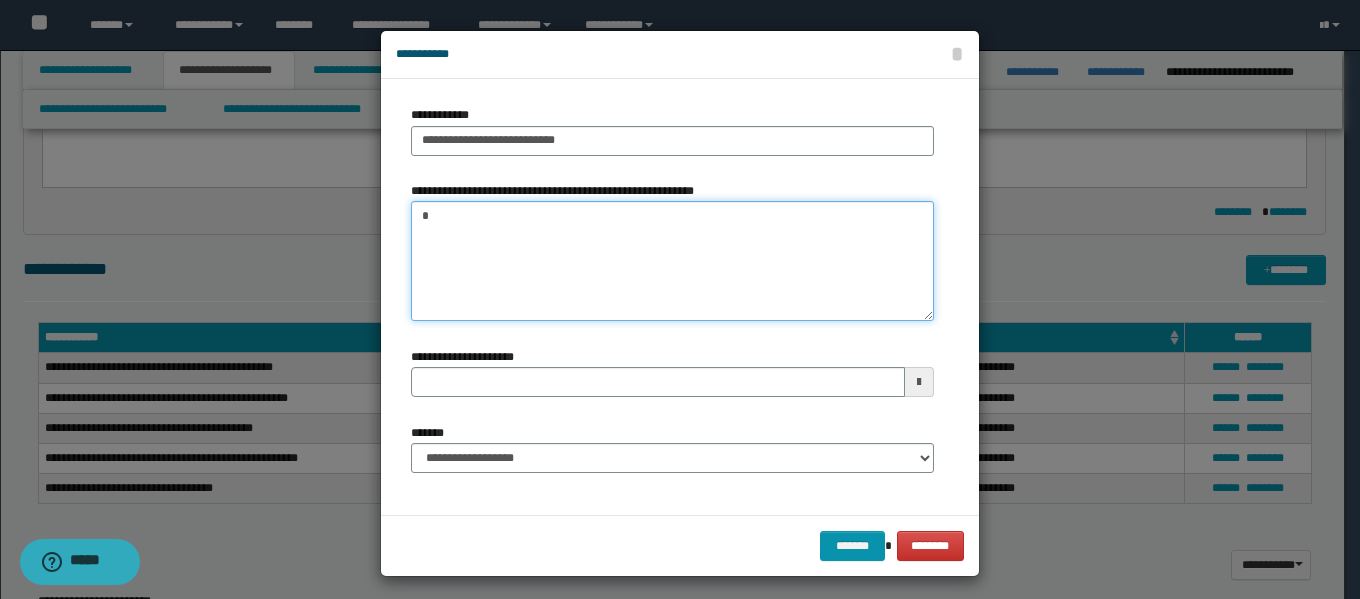 paste on "********" 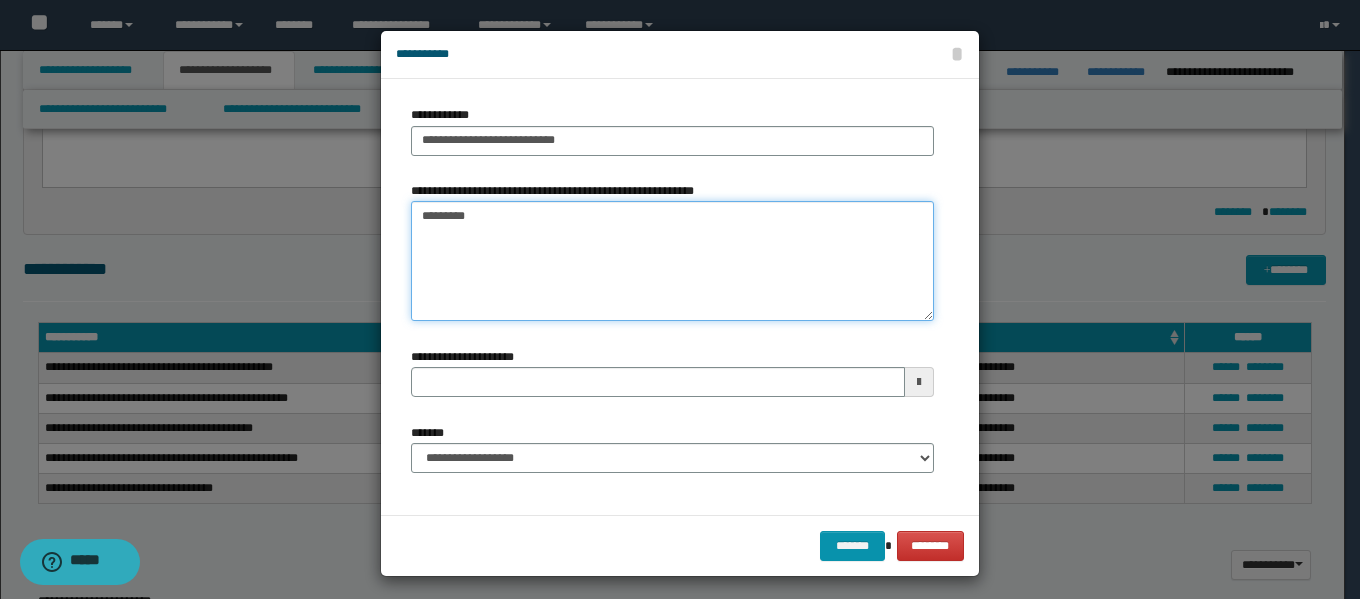 type 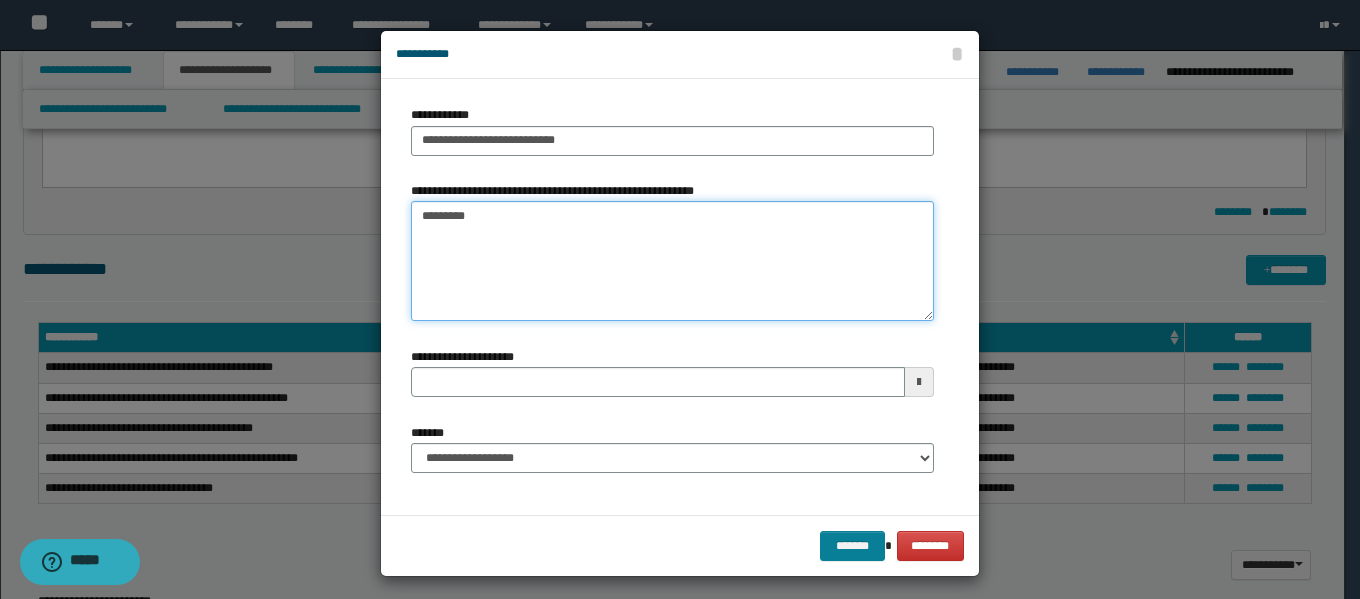 type on "*********" 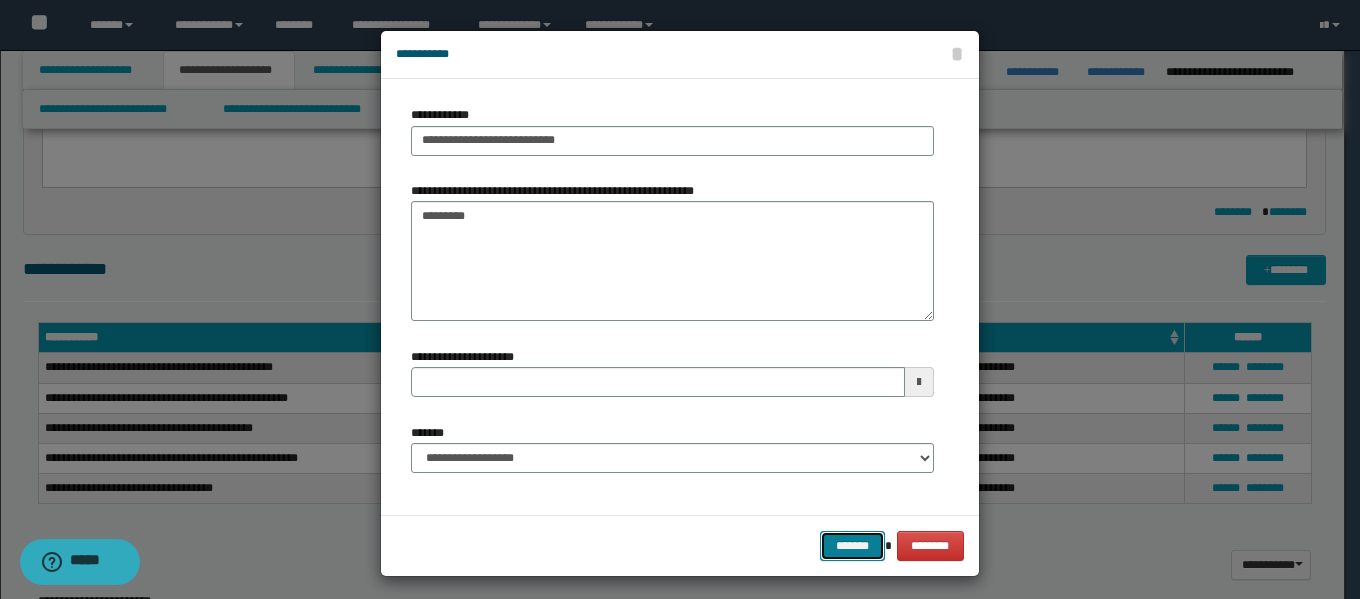 click on "*******" at bounding box center [852, 546] 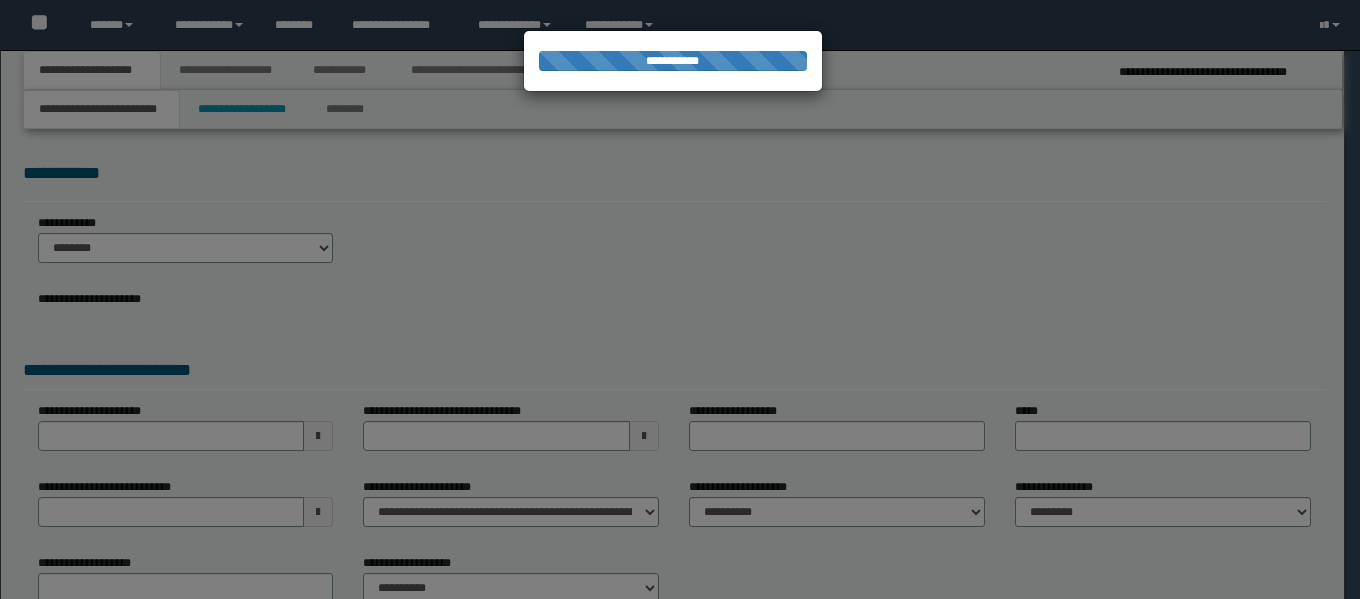 scroll, scrollTop: 0, scrollLeft: 0, axis: both 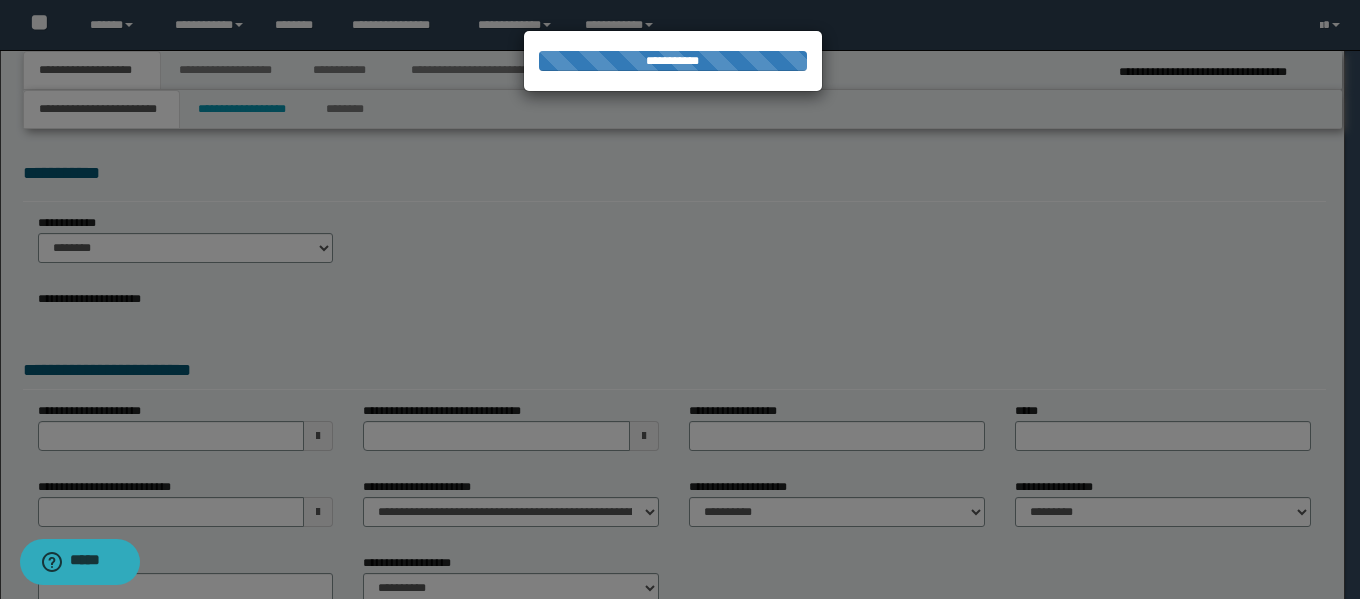 select on "*" 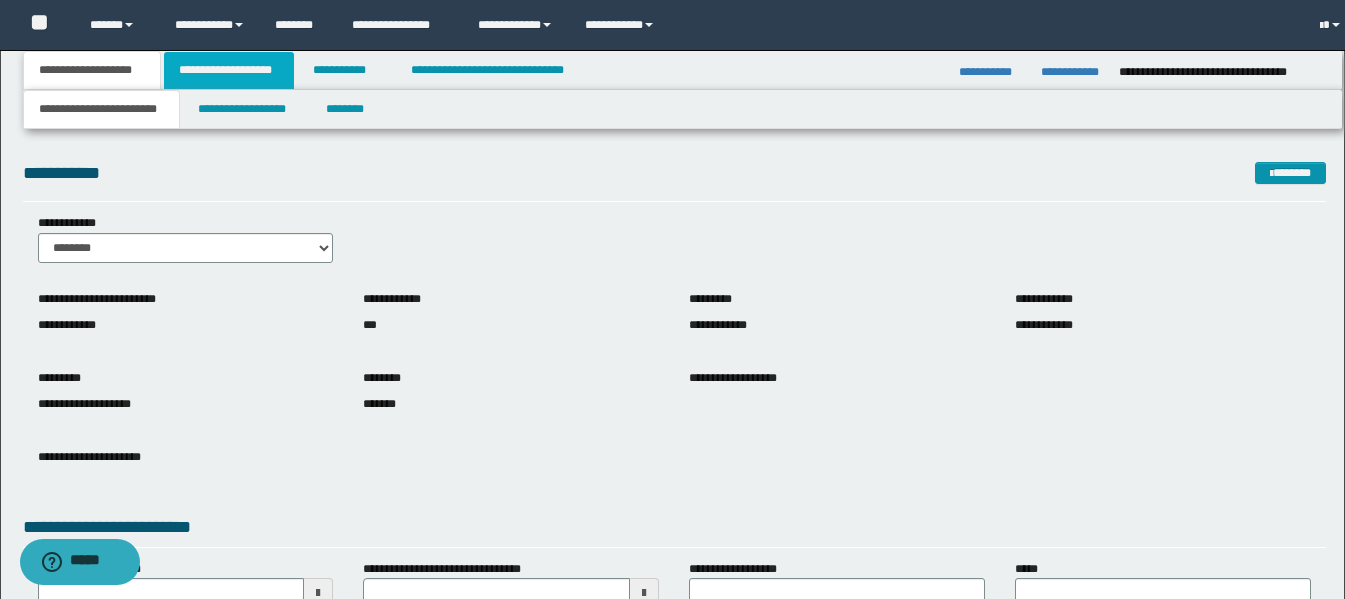 click on "**********" at bounding box center [229, 70] 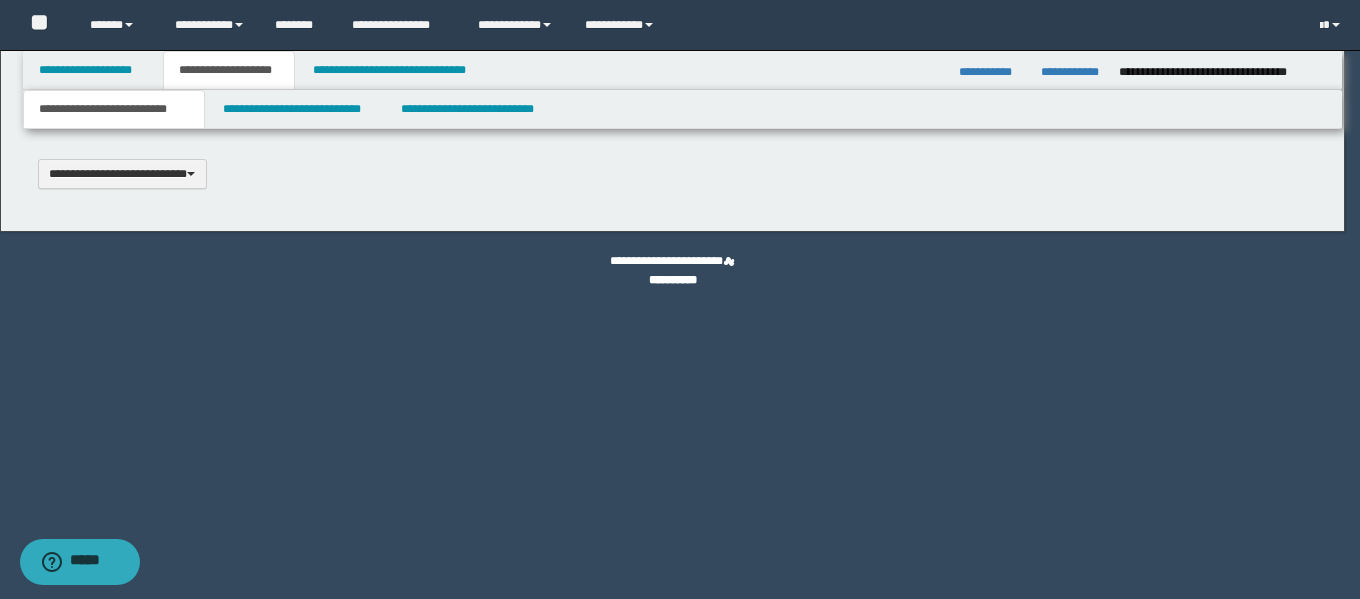 scroll, scrollTop: 0, scrollLeft: 0, axis: both 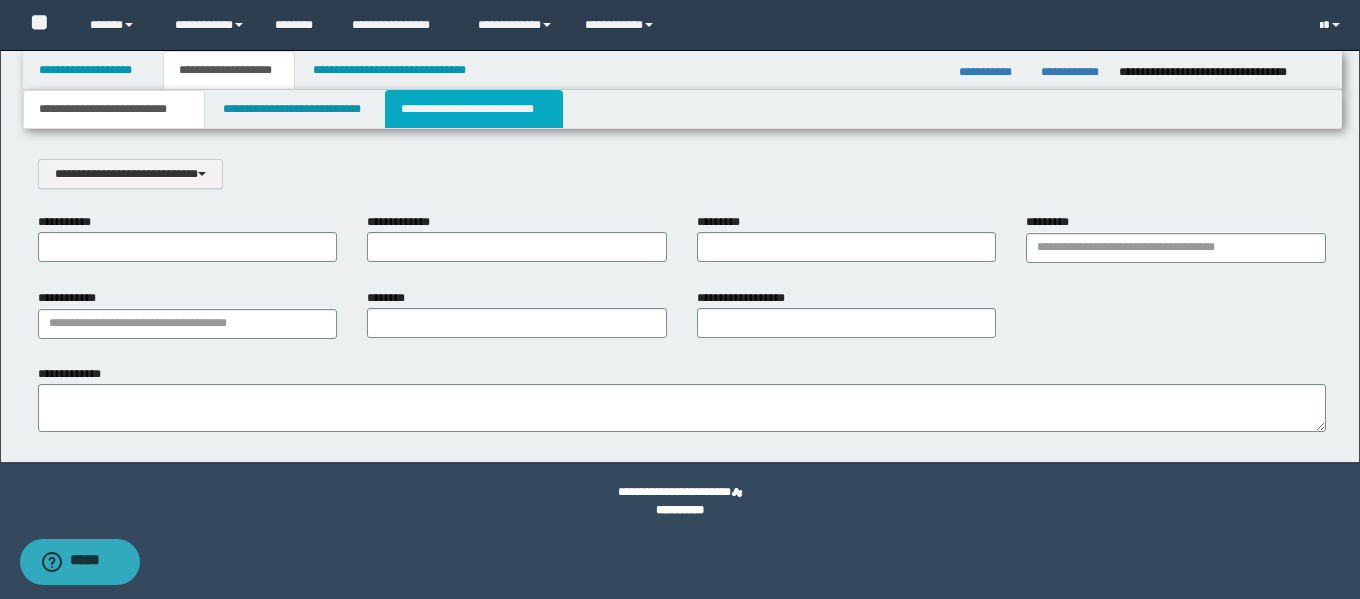 drag, startPoint x: 442, startPoint y: 118, endPoint x: 517, endPoint y: 177, distance: 95.42536 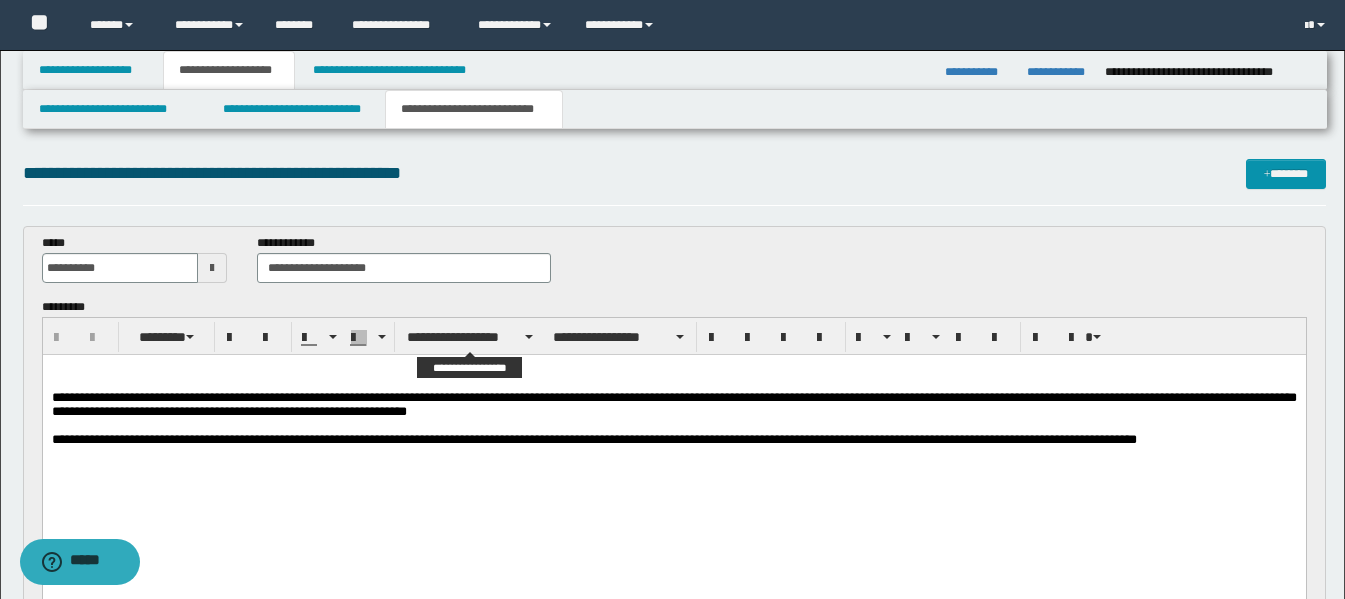scroll, scrollTop: 0, scrollLeft: 0, axis: both 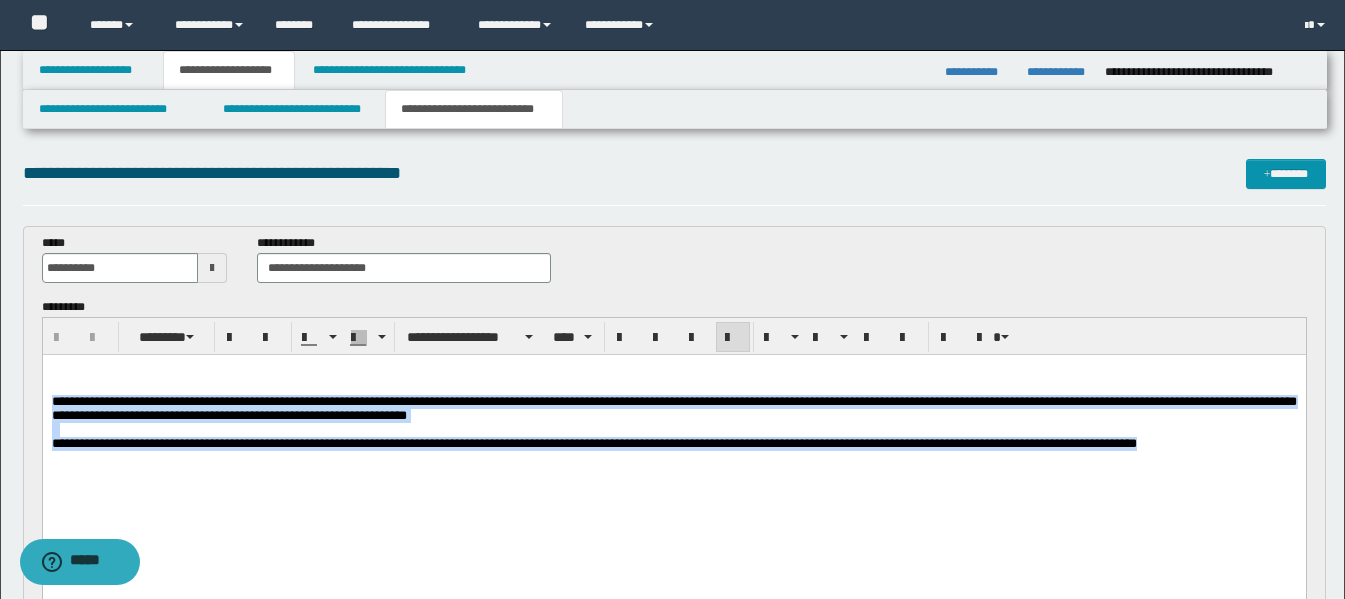 drag, startPoint x: 50, startPoint y: 401, endPoint x: 98, endPoint y: 471, distance: 84.87638 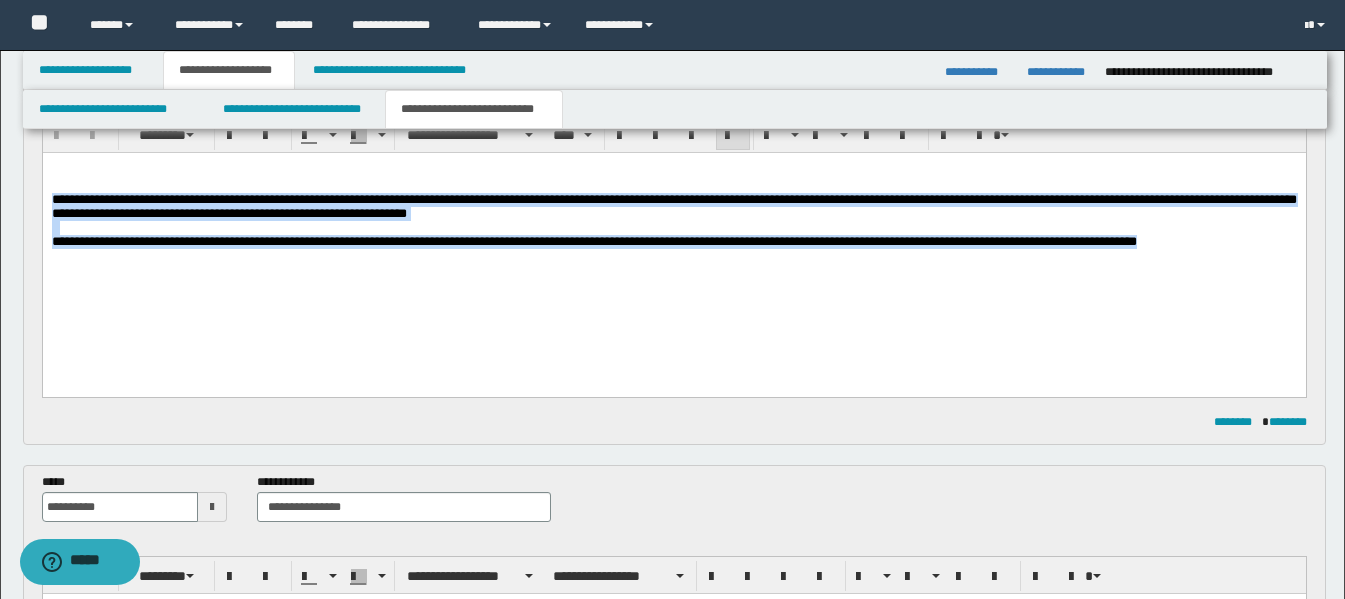 scroll, scrollTop: 0, scrollLeft: 0, axis: both 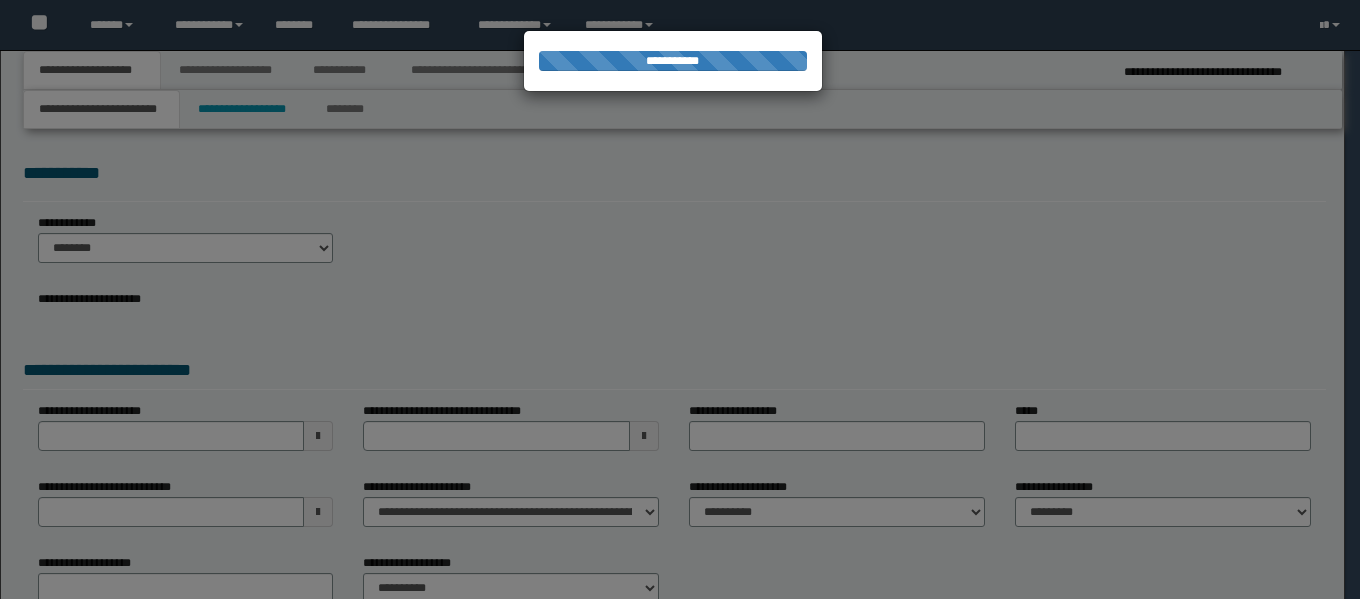 select on "*" 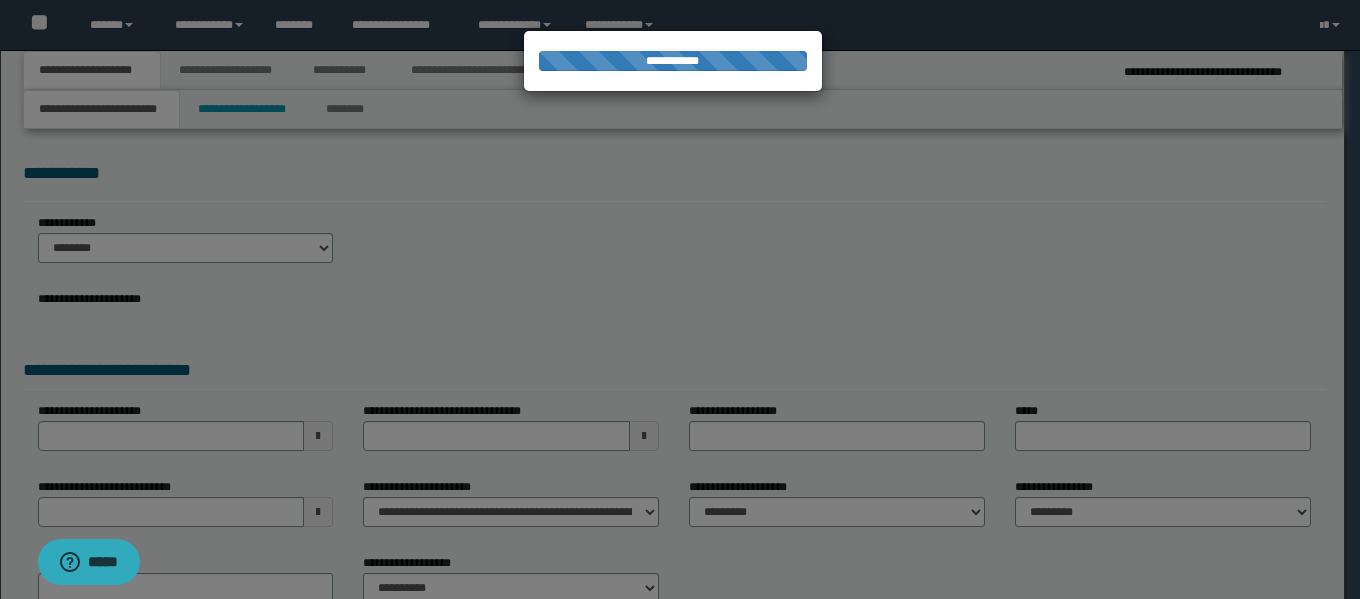 scroll, scrollTop: 0, scrollLeft: 0, axis: both 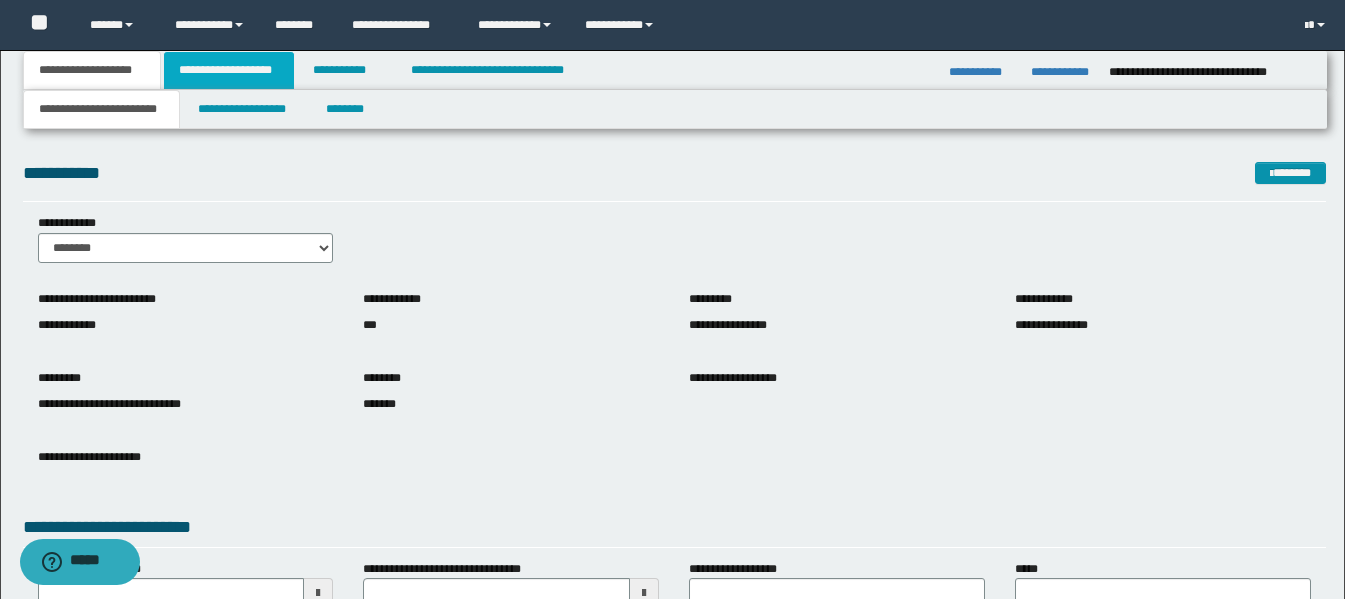 click on "**********" at bounding box center (229, 70) 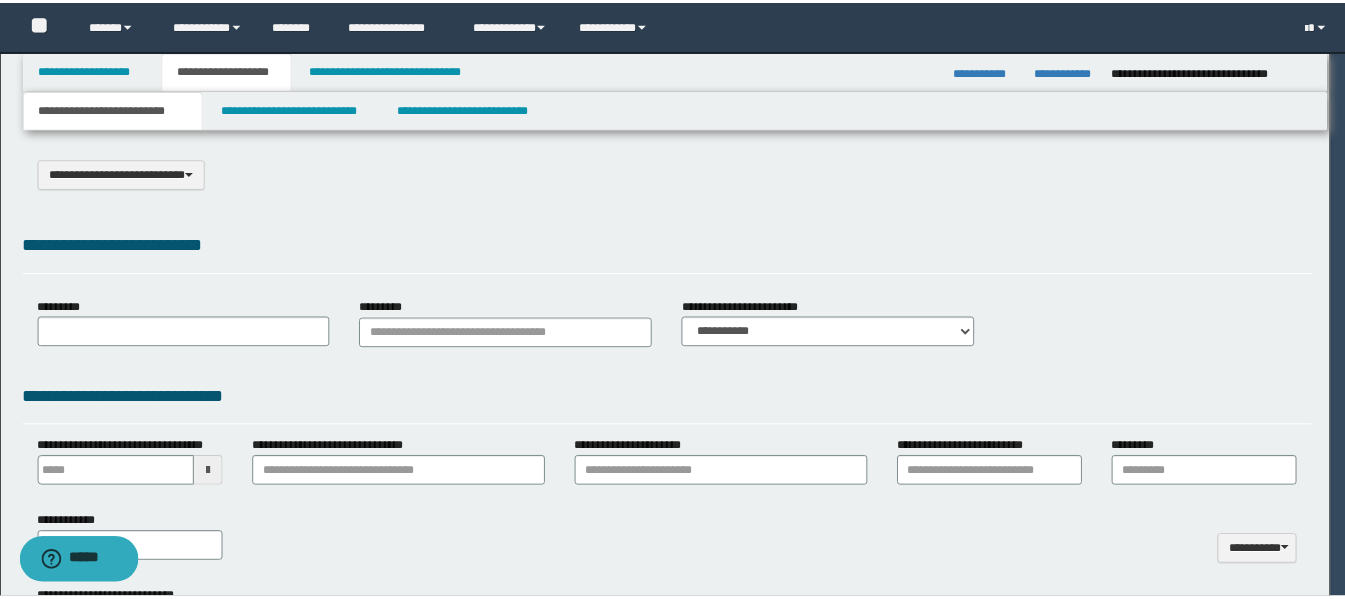 scroll, scrollTop: 0, scrollLeft: 0, axis: both 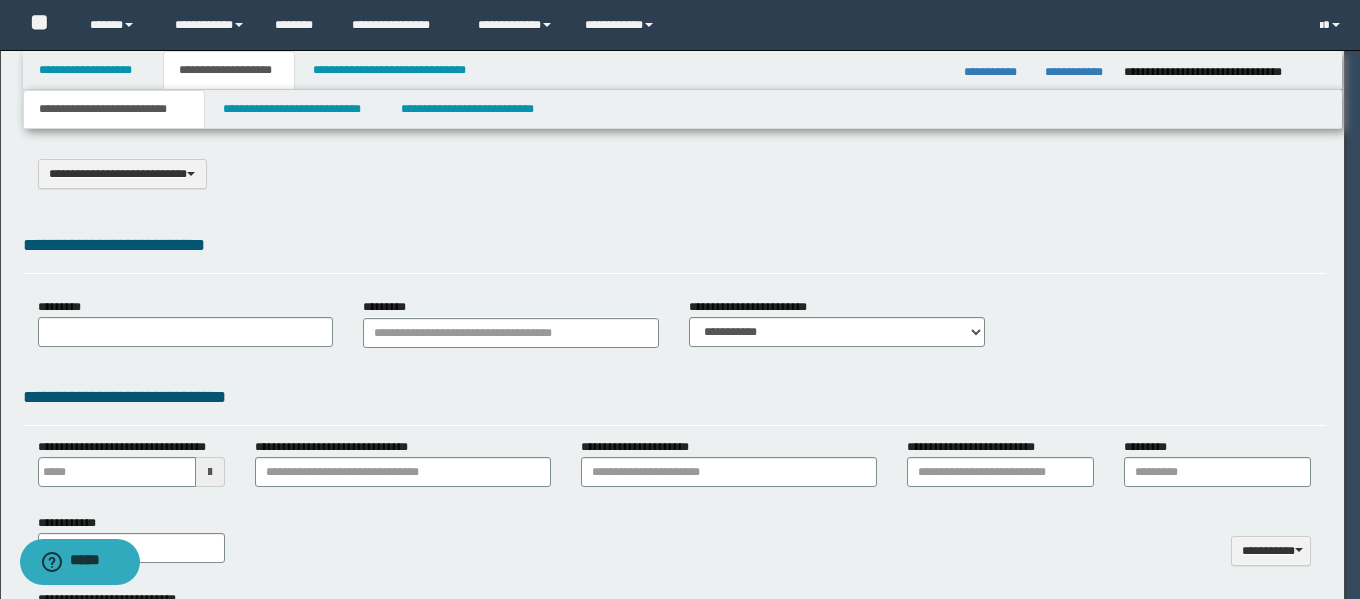 select on "*" 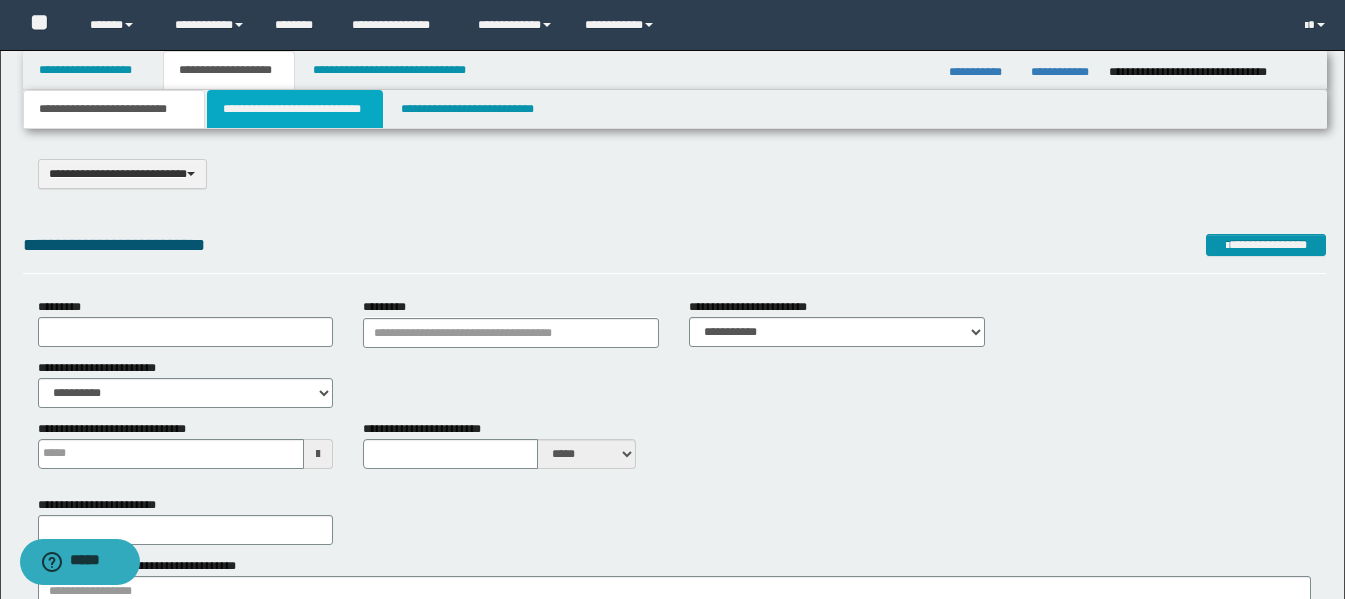 click on "**********" at bounding box center (295, 109) 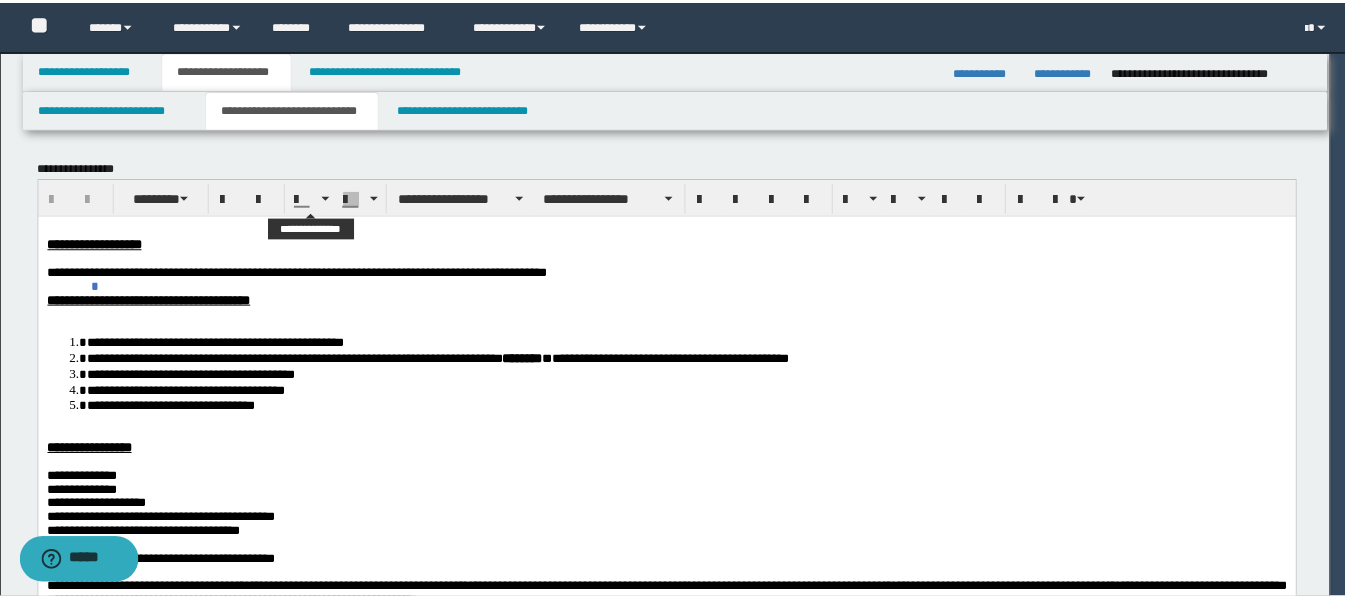 scroll, scrollTop: 0, scrollLeft: 0, axis: both 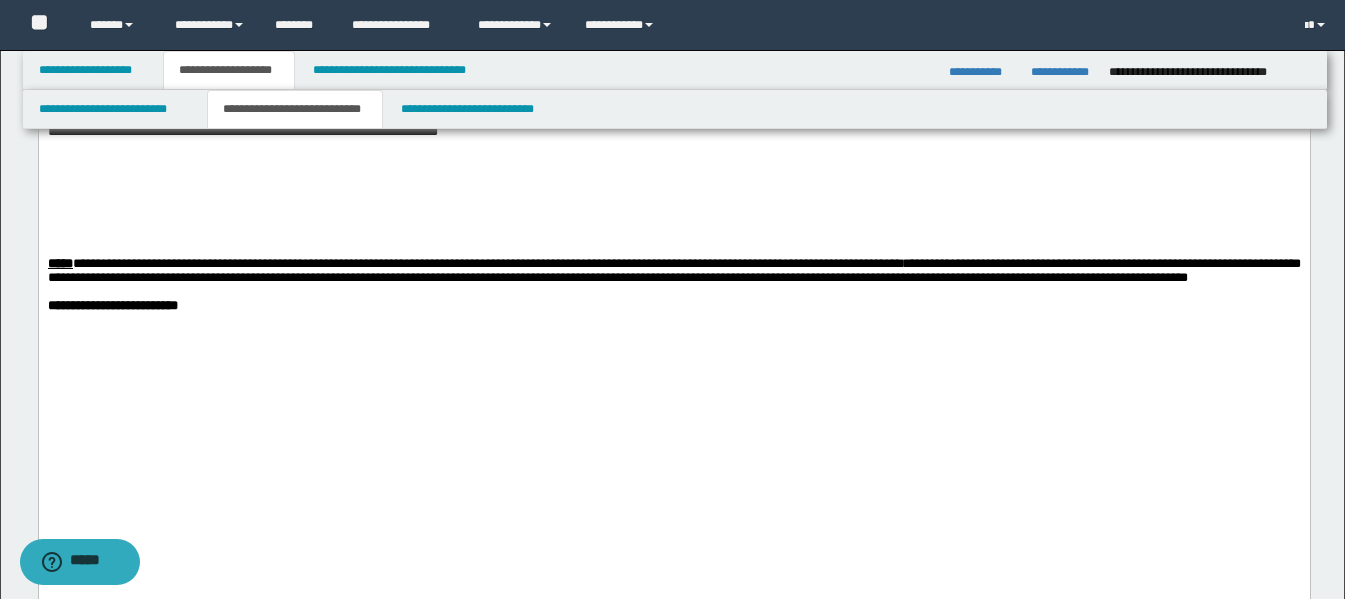 click on "**********" at bounding box center (673, 51) 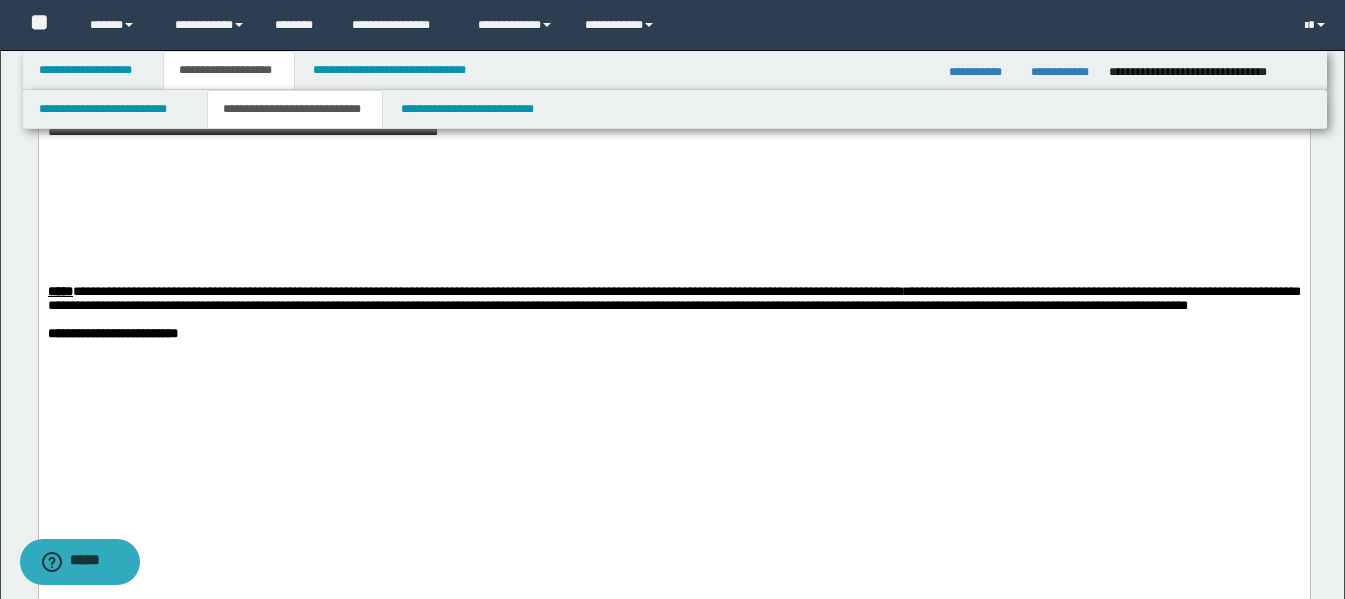 paste 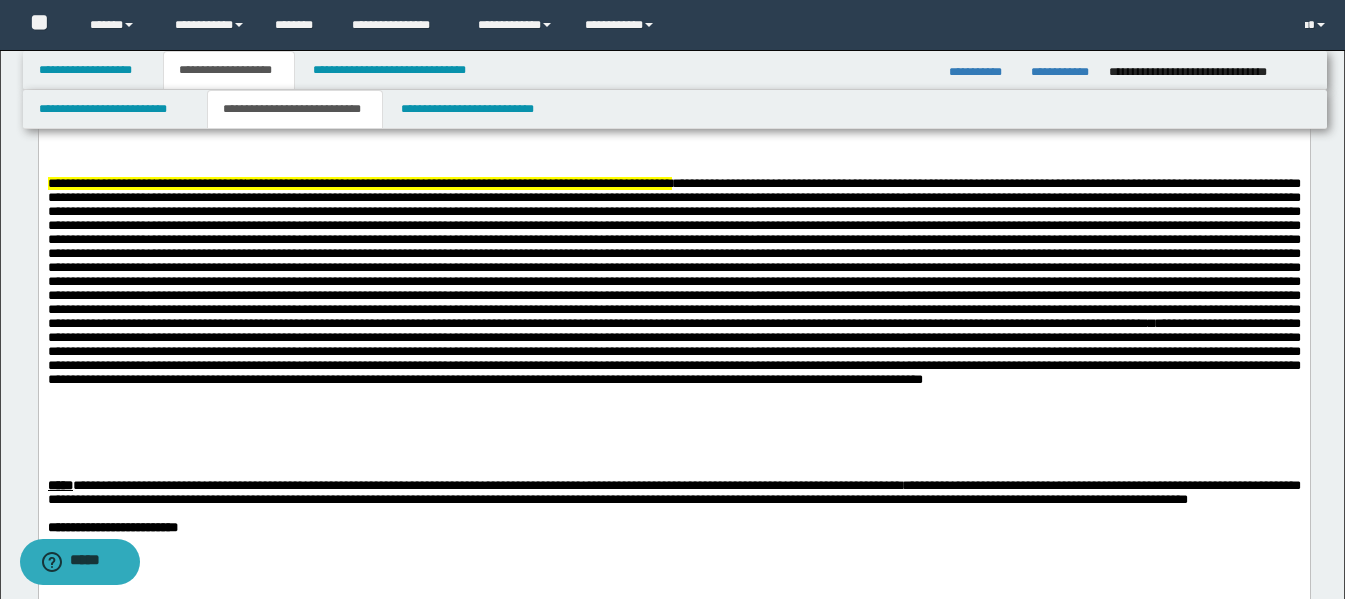 scroll, scrollTop: 2853, scrollLeft: 0, axis: vertical 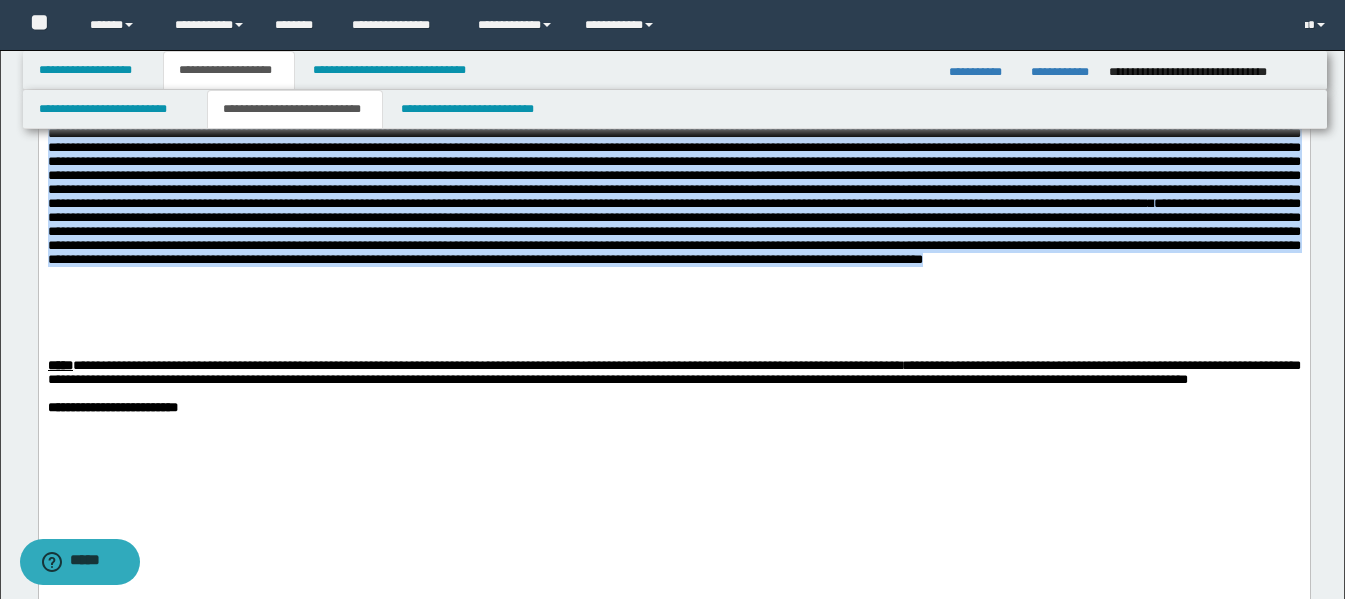 drag, startPoint x: 46, startPoint y: 276, endPoint x: 1044, endPoint y: 549, distance: 1034.6656 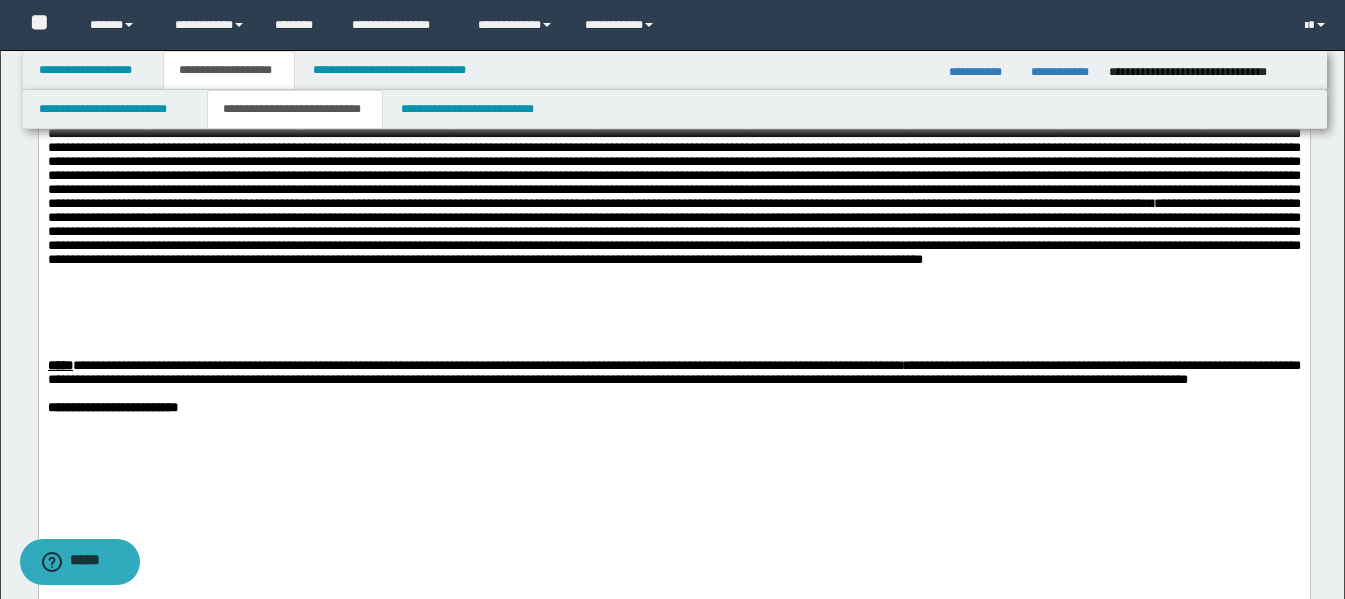 click at bounding box center [673, 133] 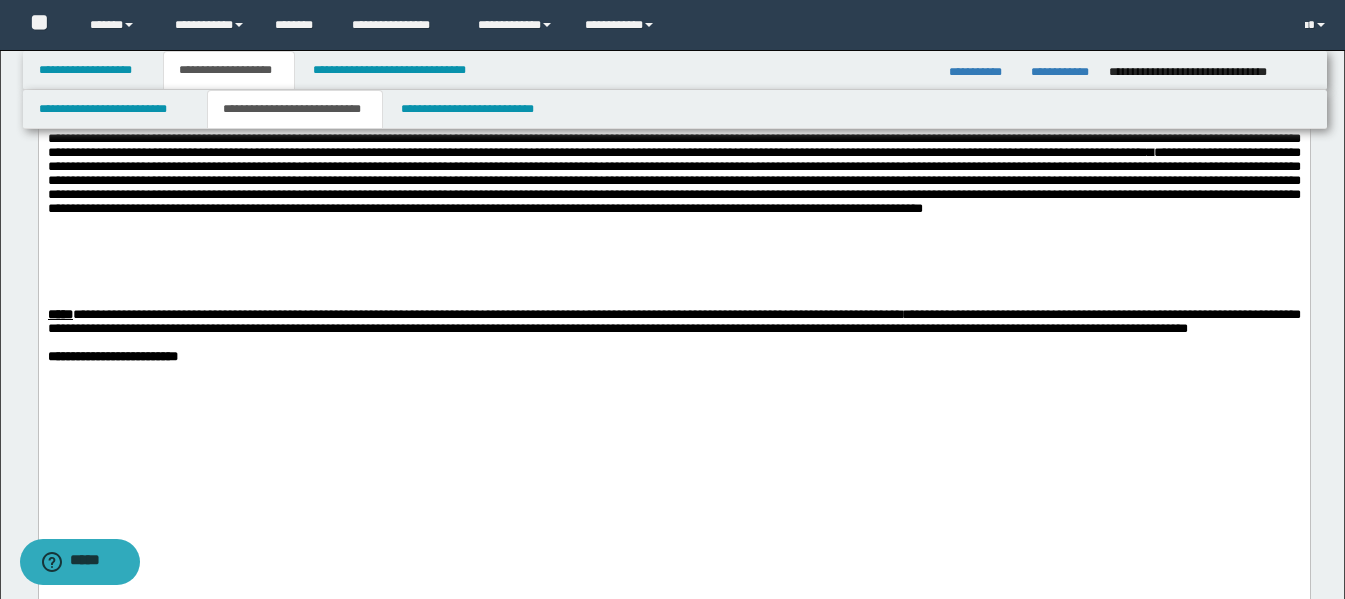 scroll, scrollTop: 2953, scrollLeft: 0, axis: vertical 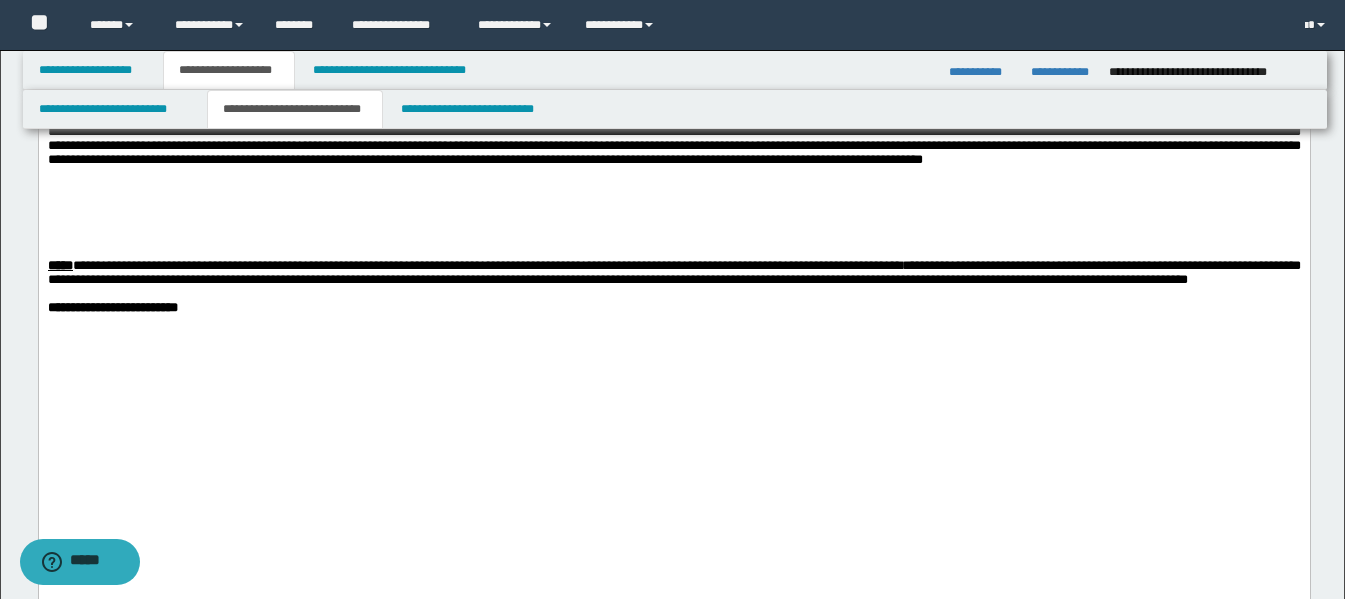 click on "**********" at bounding box center [673, 131] 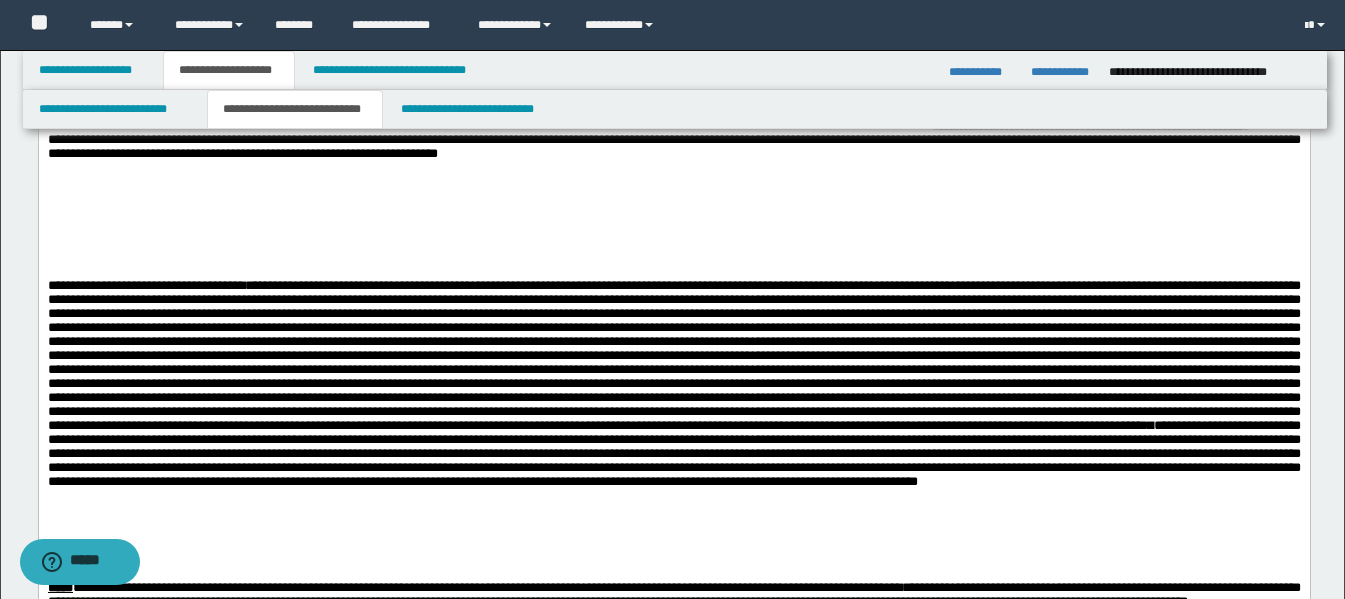 scroll, scrollTop: 2553, scrollLeft: 0, axis: vertical 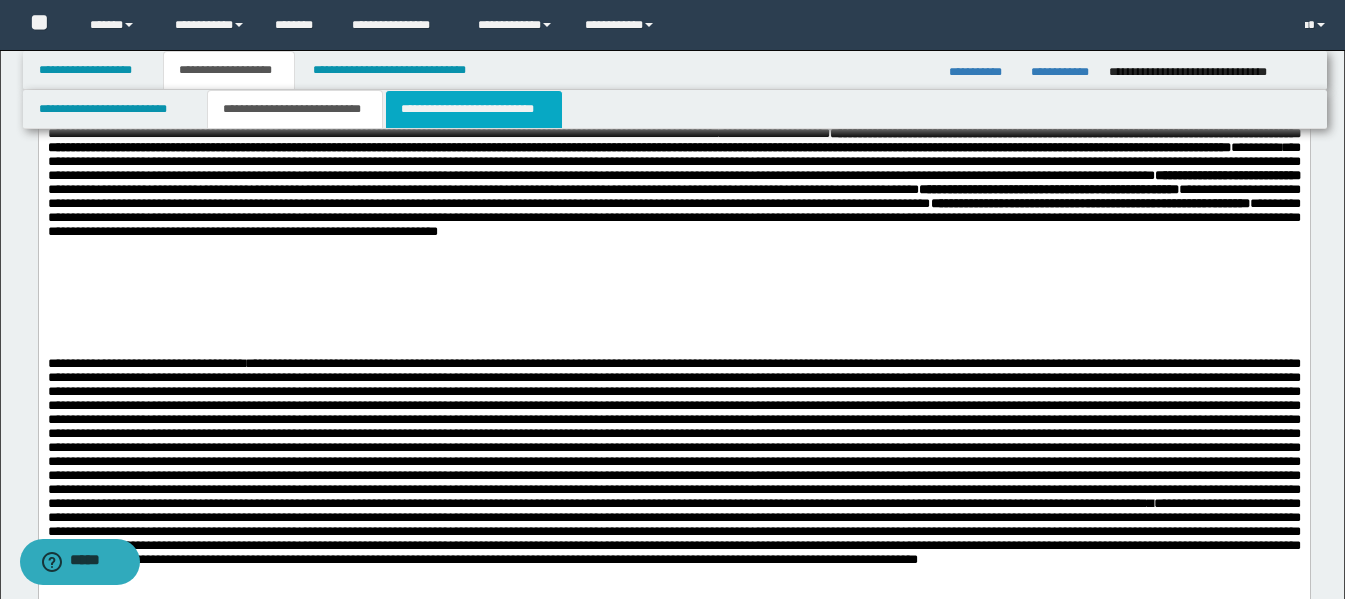 click on "**********" at bounding box center [474, 109] 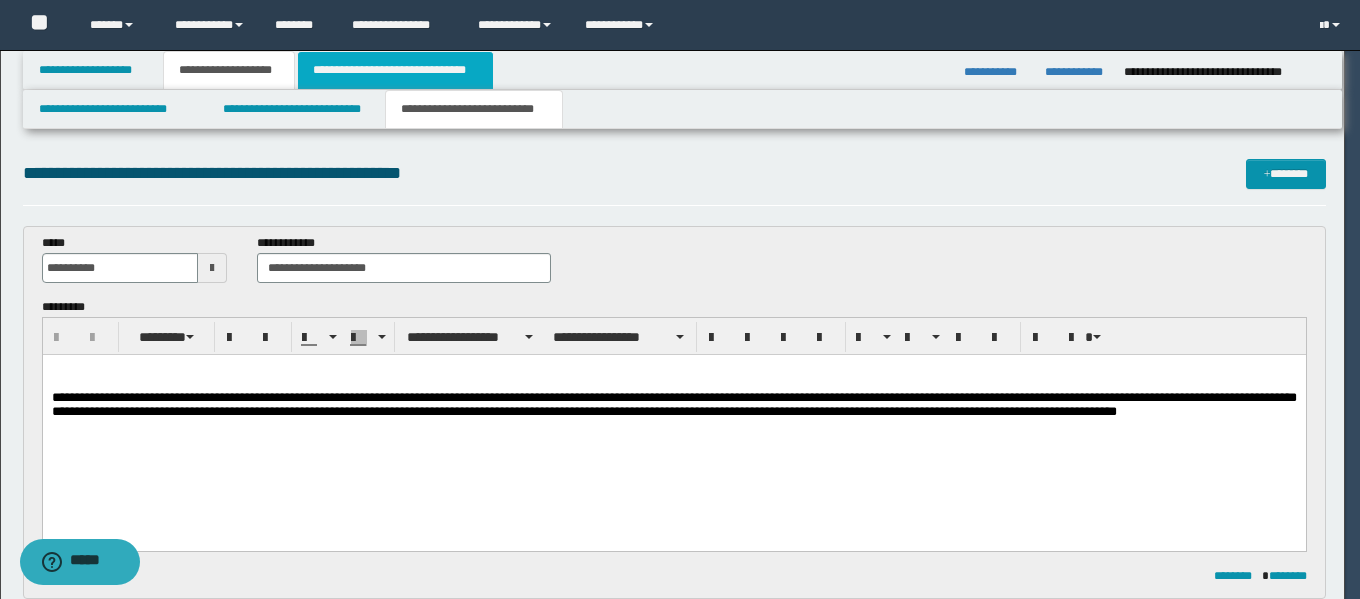 scroll, scrollTop: 0, scrollLeft: 0, axis: both 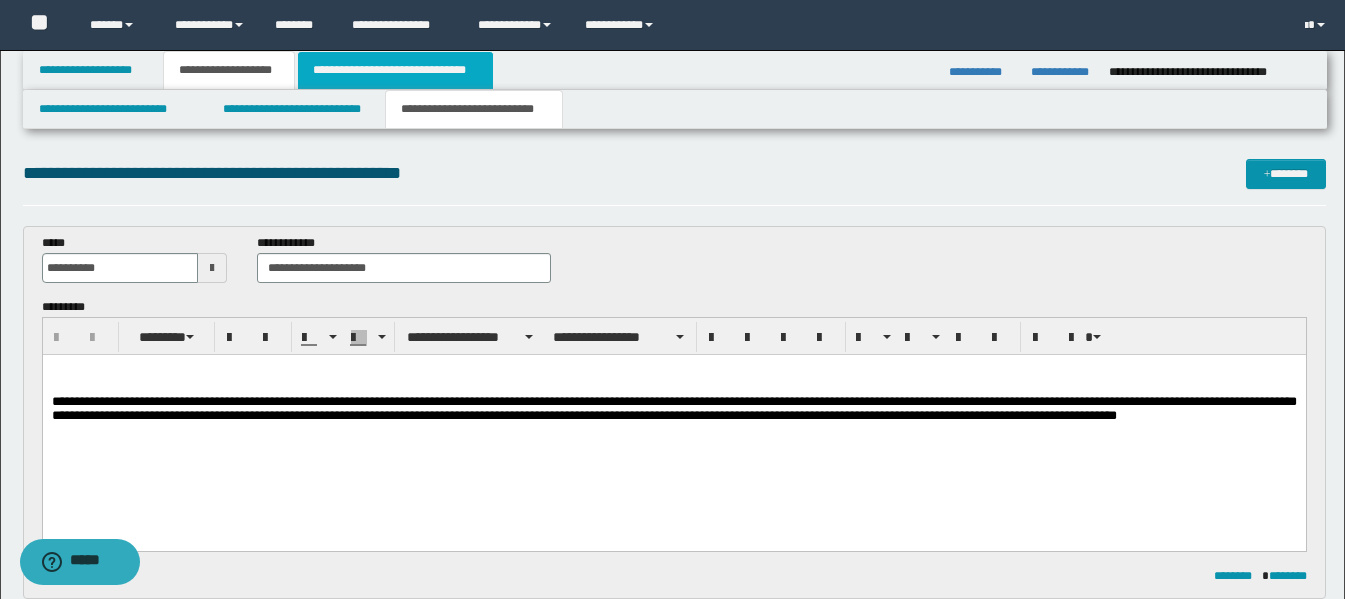 click on "**********" at bounding box center (395, 70) 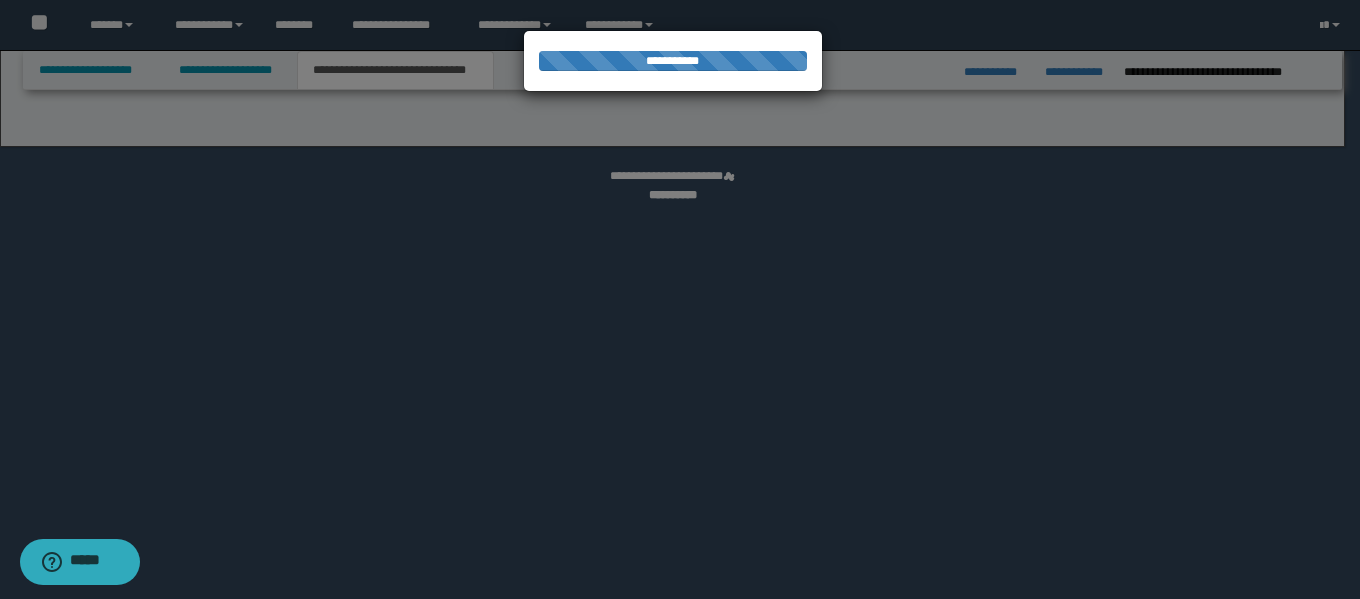 select on "*" 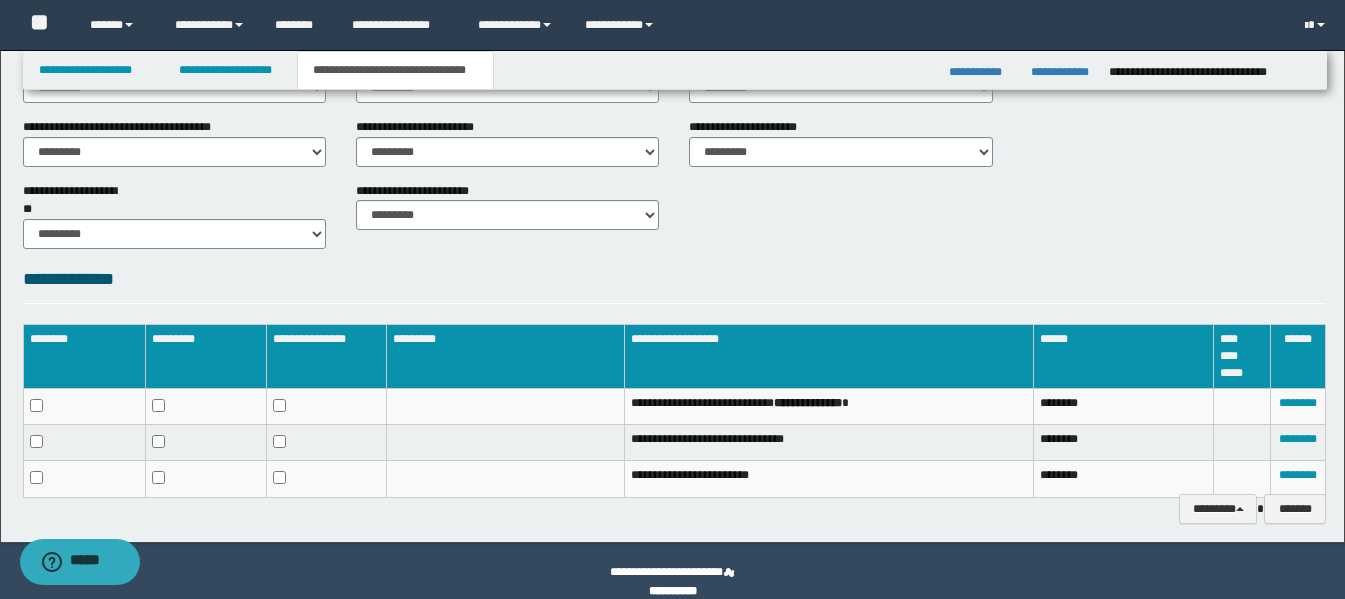 scroll, scrollTop: 861, scrollLeft: 0, axis: vertical 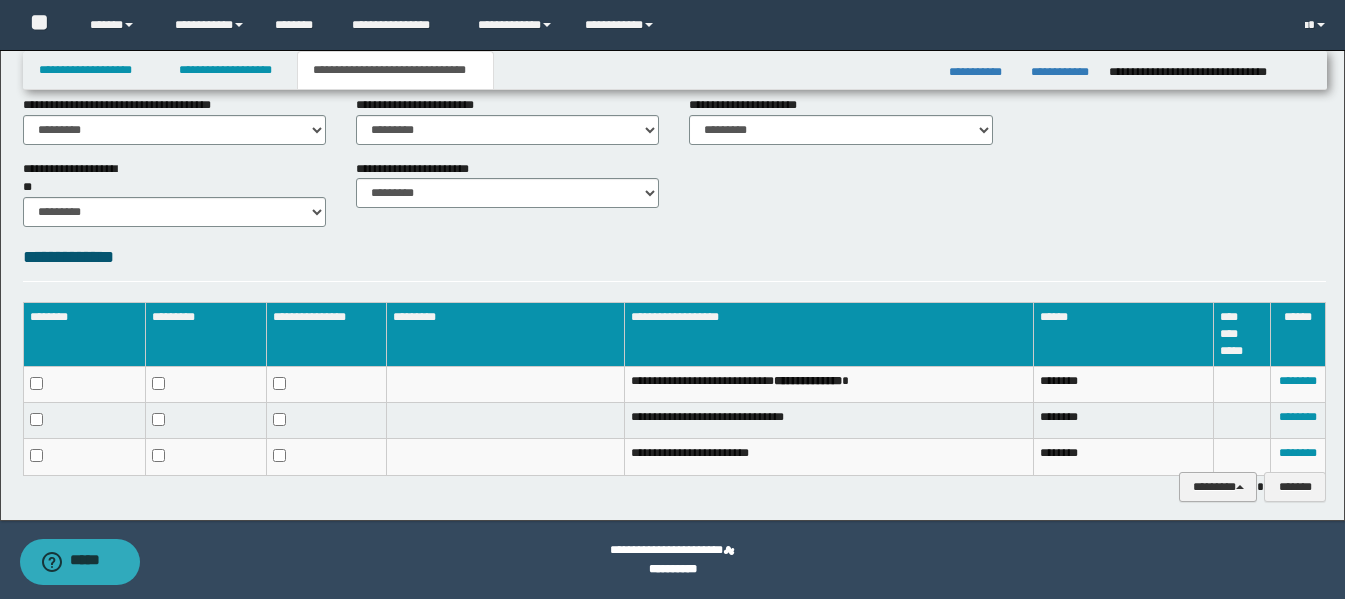 click on "********" at bounding box center (1218, 487) 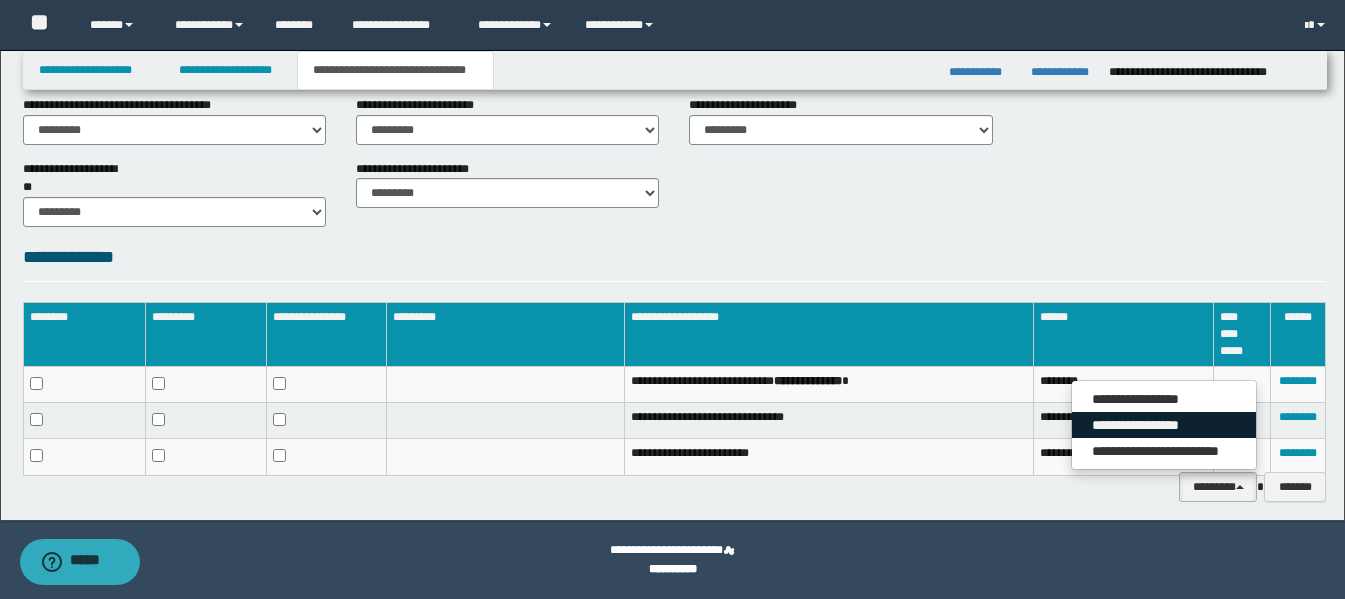 click on "**********" at bounding box center [1164, 425] 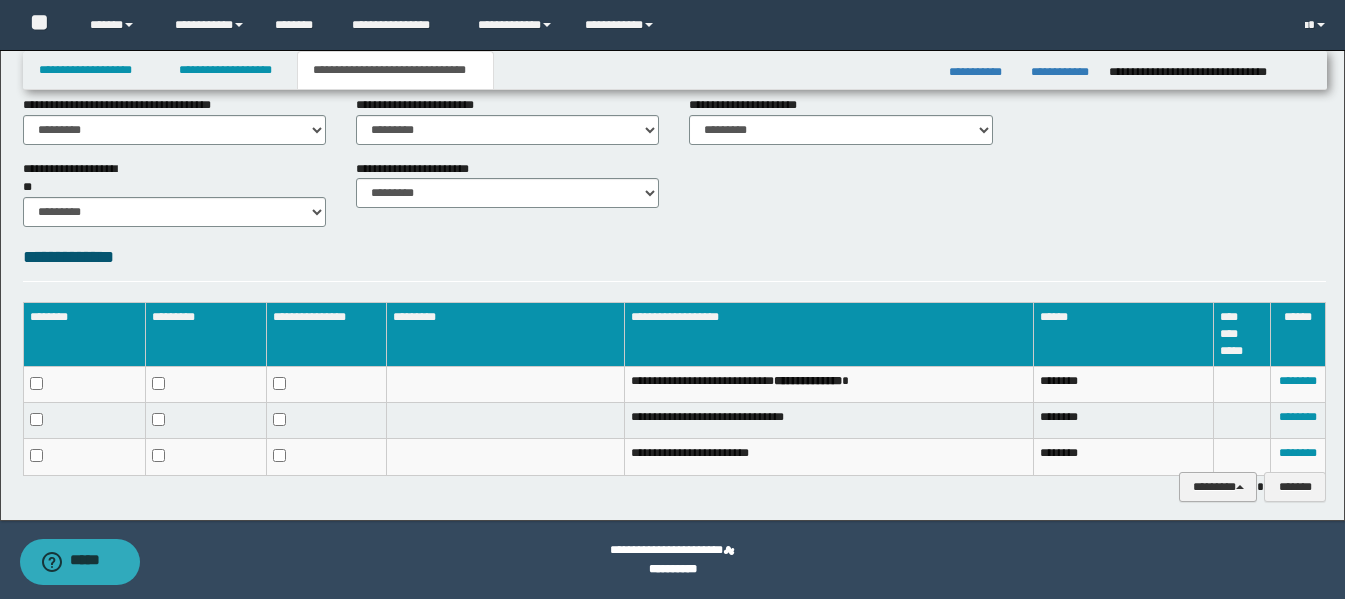 click on "********" at bounding box center [1218, 487] 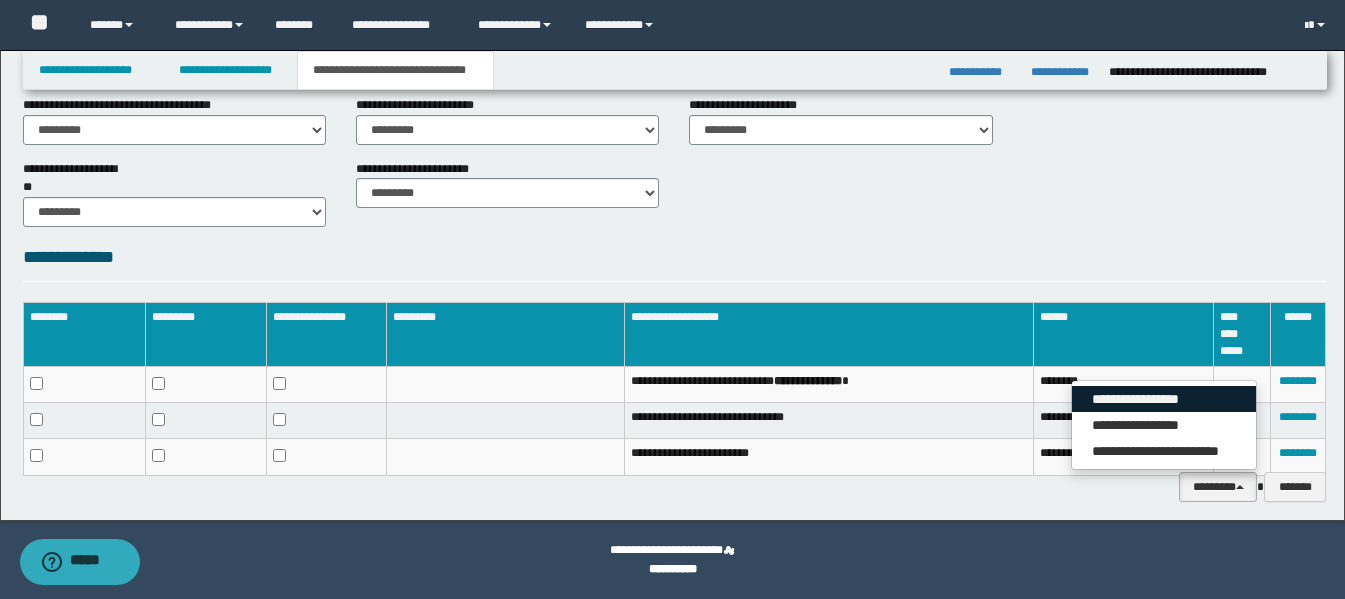 click on "**********" at bounding box center [1164, 399] 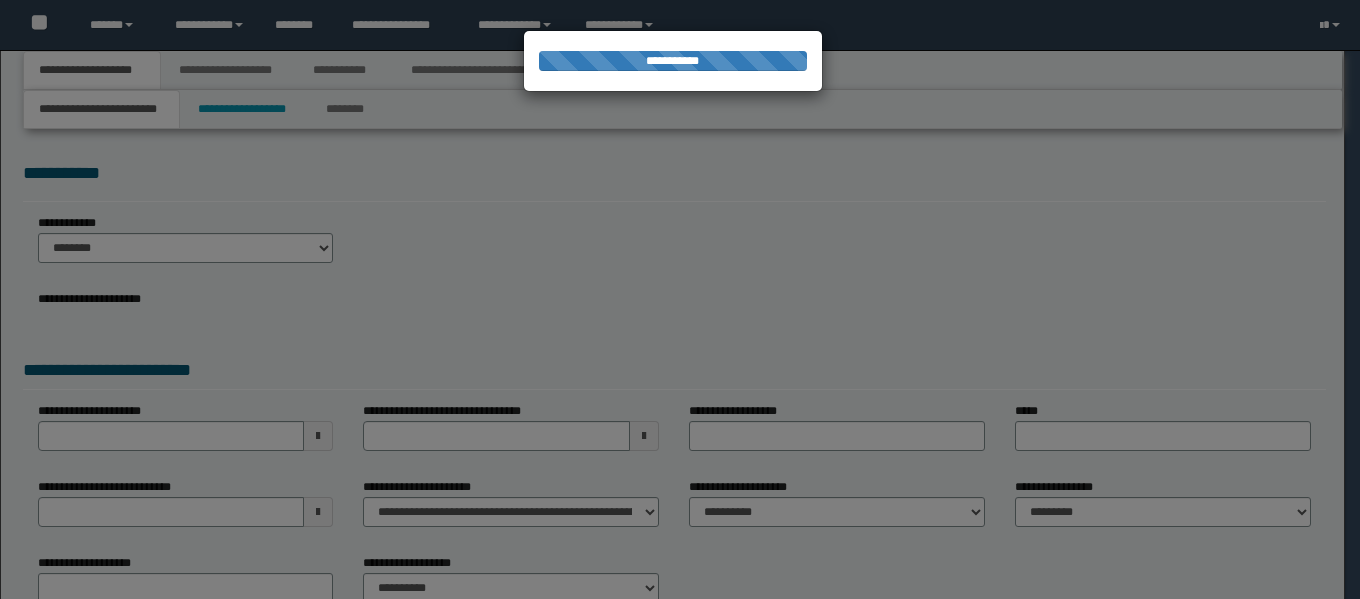 scroll, scrollTop: 127, scrollLeft: 0, axis: vertical 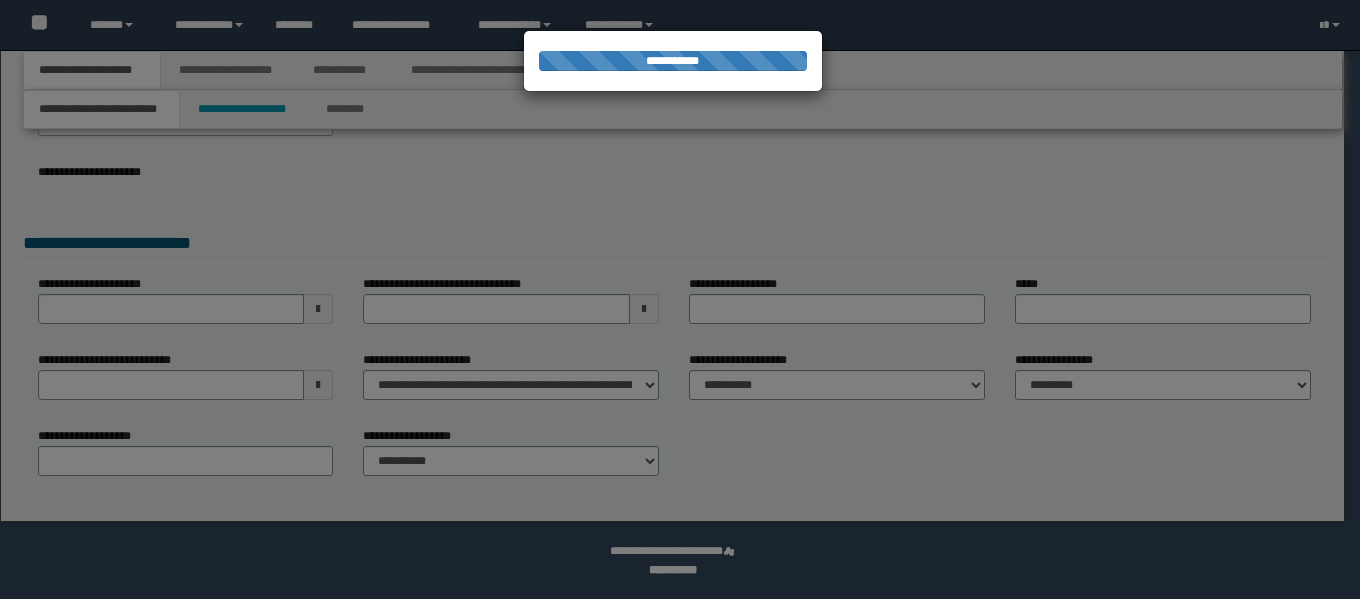 select on "*" 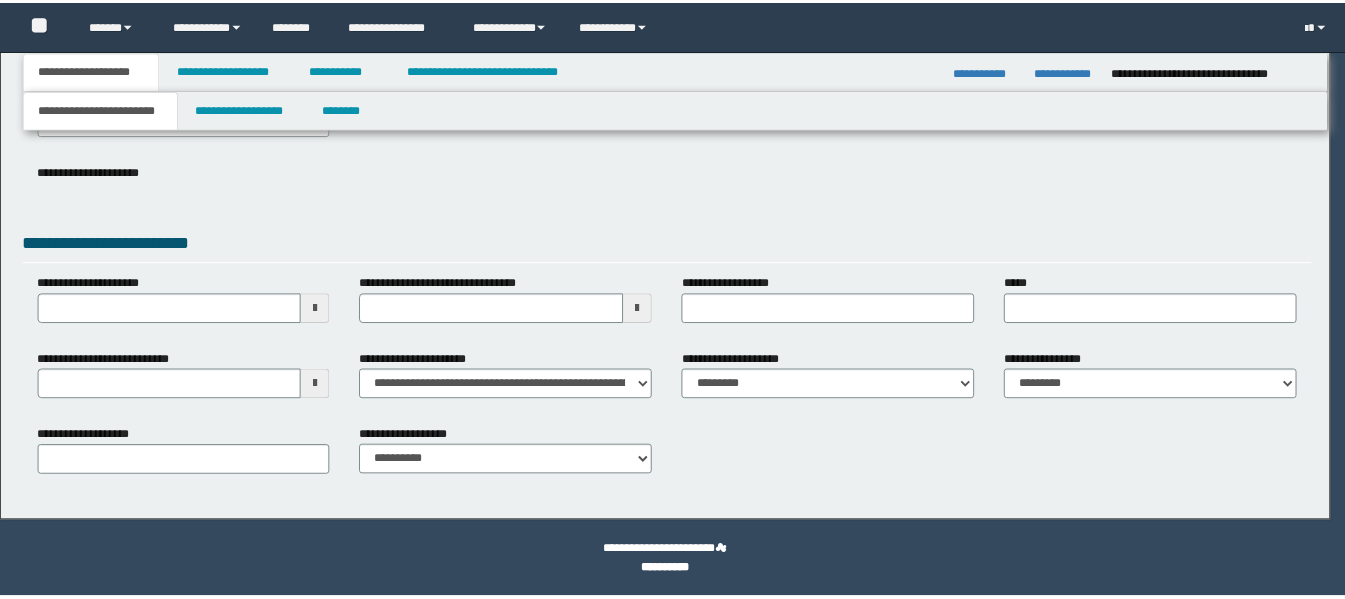 scroll, scrollTop: 0, scrollLeft: 0, axis: both 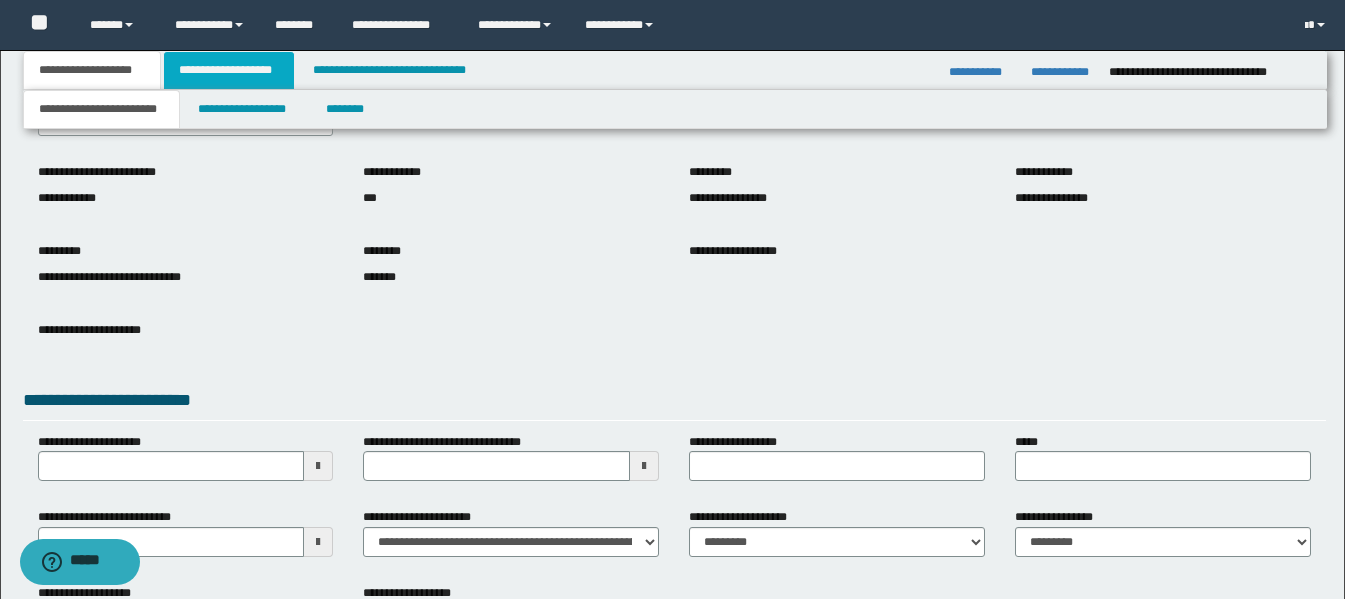 click on "**********" at bounding box center (229, 70) 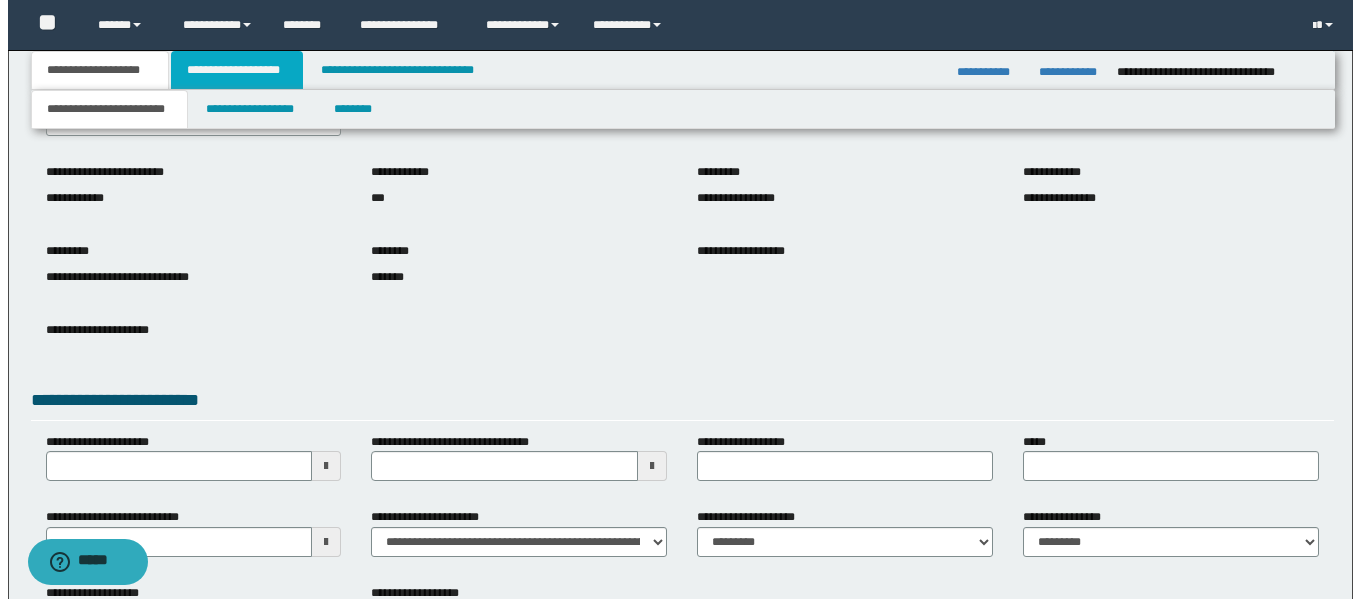 scroll, scrollTop: 0, scrollLeft: 0, axis: both 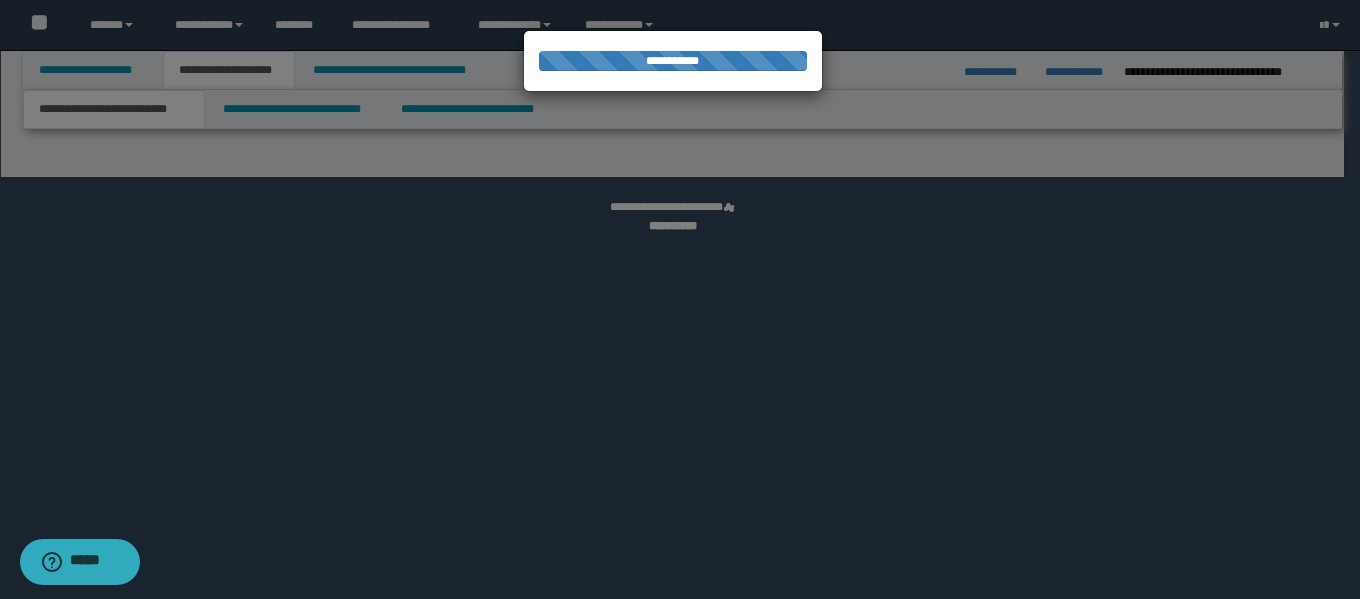 click at bounding box center [680, 299] 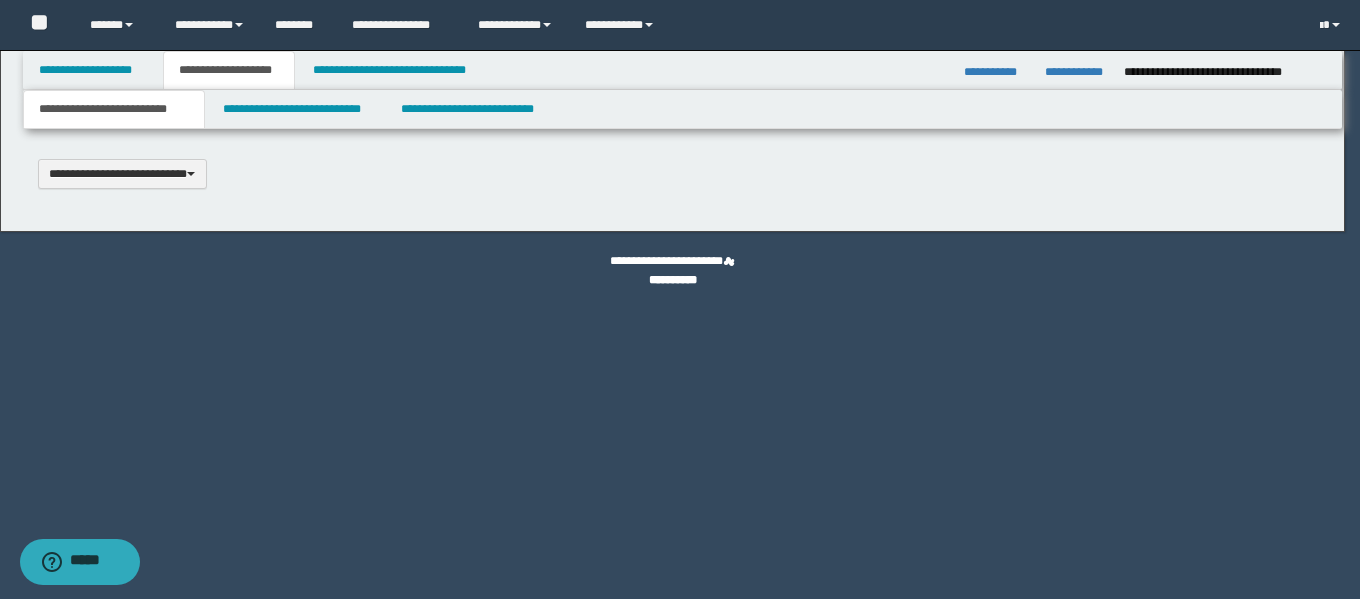 scroll, scrollTop: 0, scrollLeft: 0, axis: both 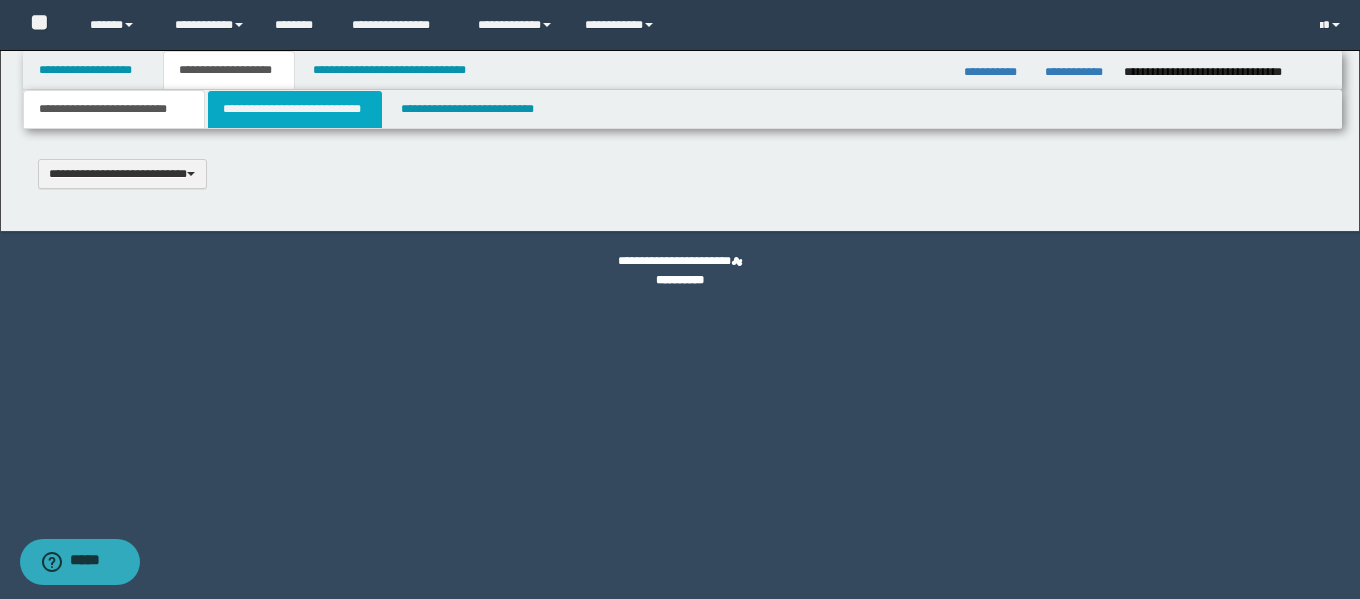 click on "**********" at bounding box center (295, 109) 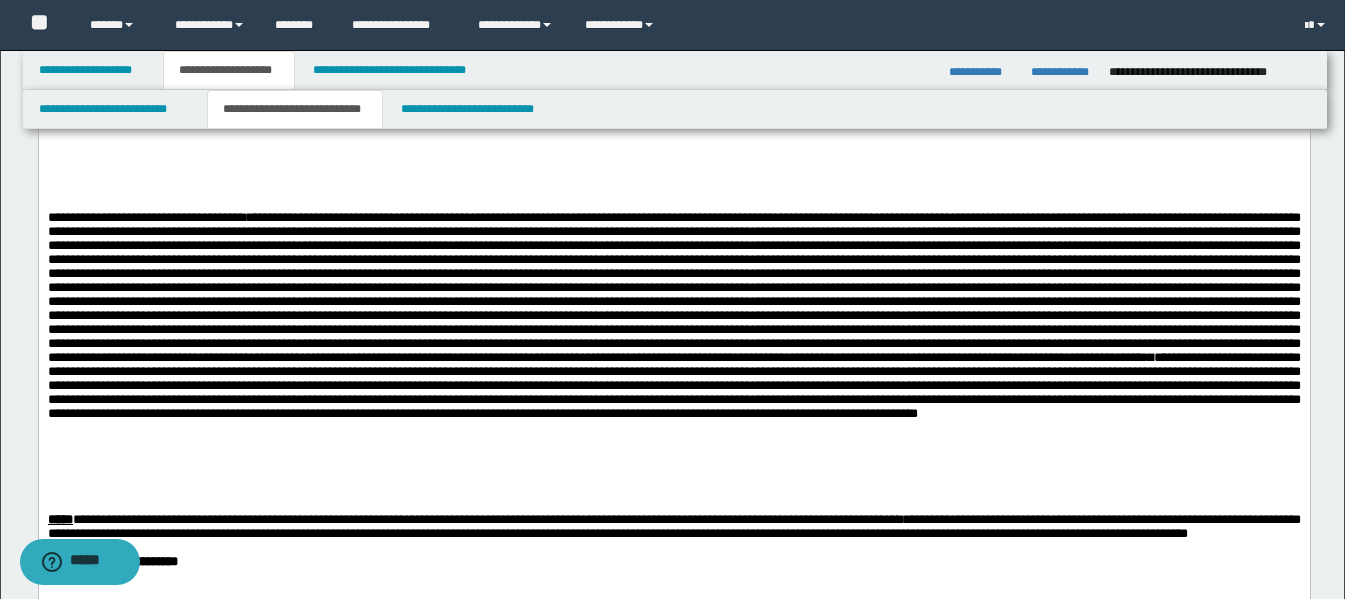 scroll, scrollTop: 2700, scrollLeft: 0, axis: vertical 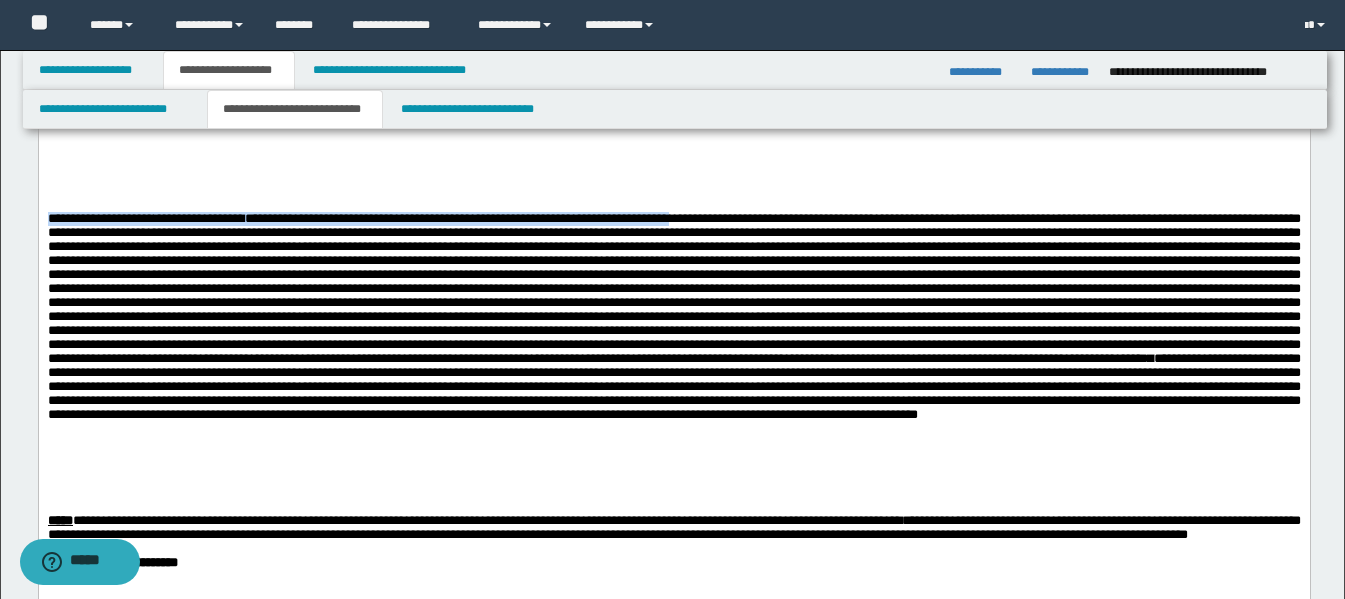 drag, startPoint x: 802, startPoint y: 429, endPoint x: 44, endPoint y: 425, distance: 758.01056 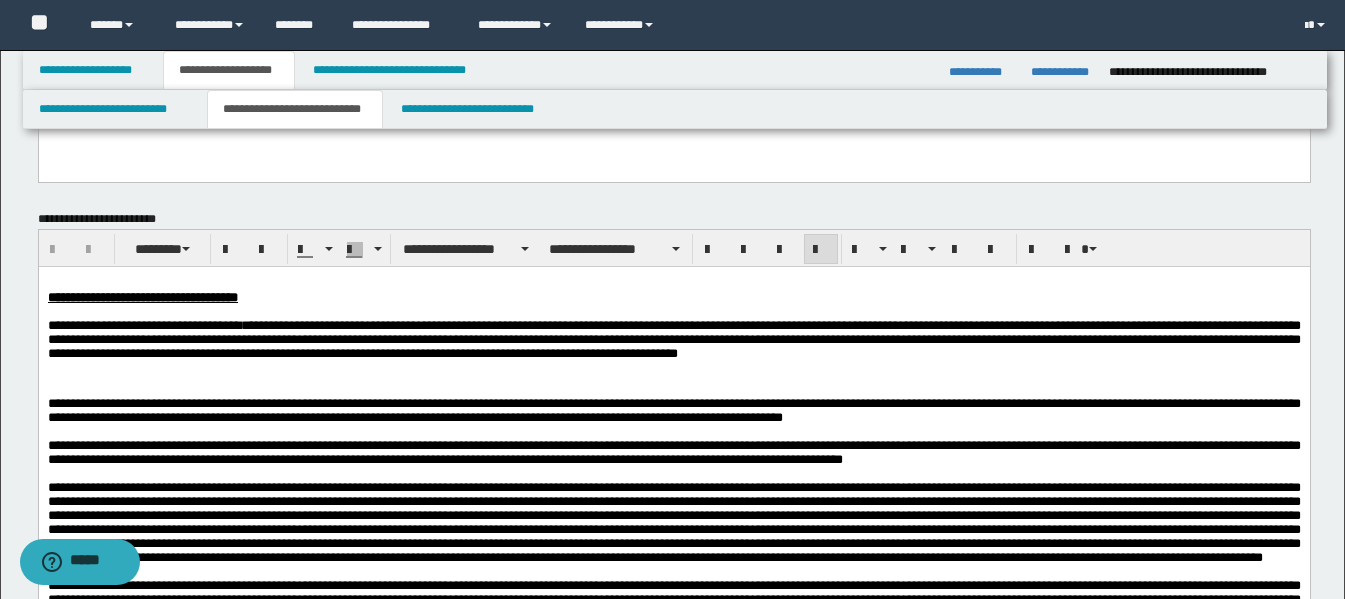scroll, scrollTop: 700, scrollLeft: 0, axis: vertical 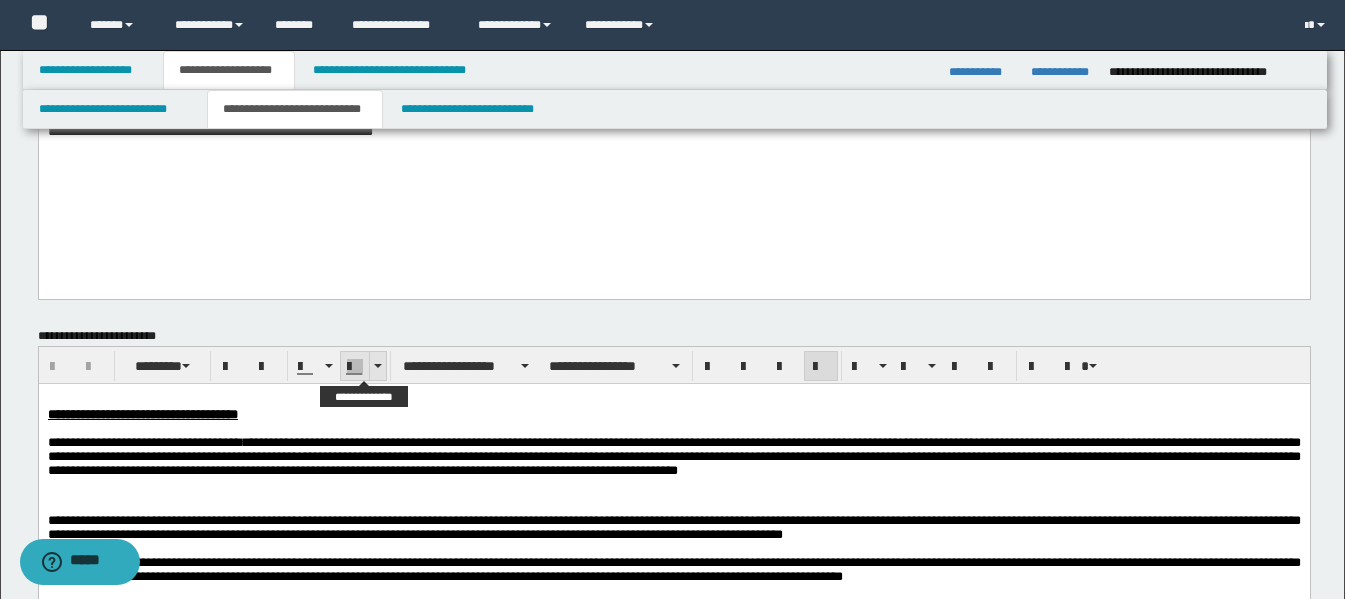 click at bounding box center [378, 366] 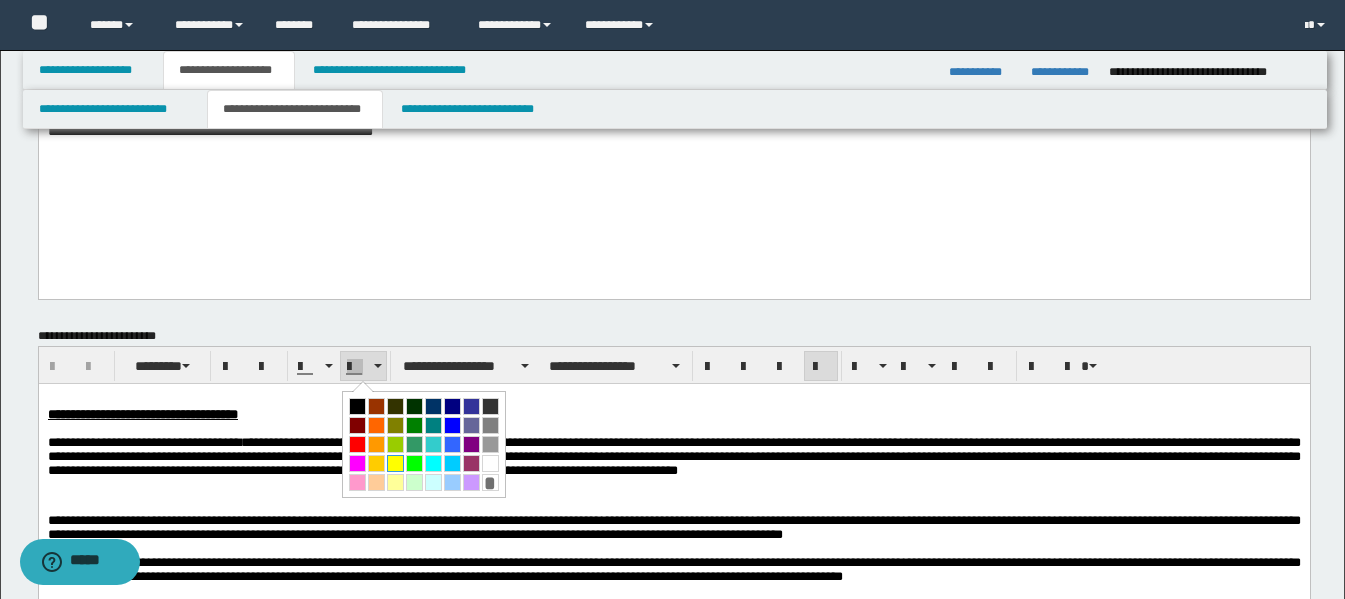 click at bounding box center [395, 463] 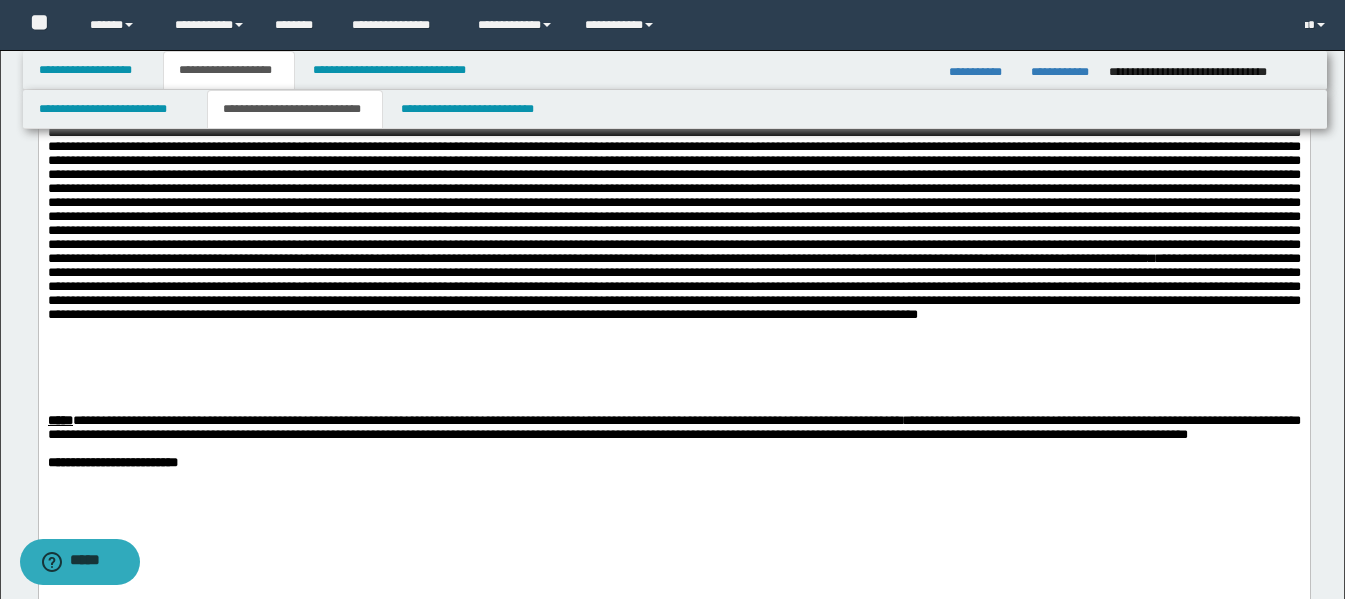 click on "**********" at bounding box center (673, 188) 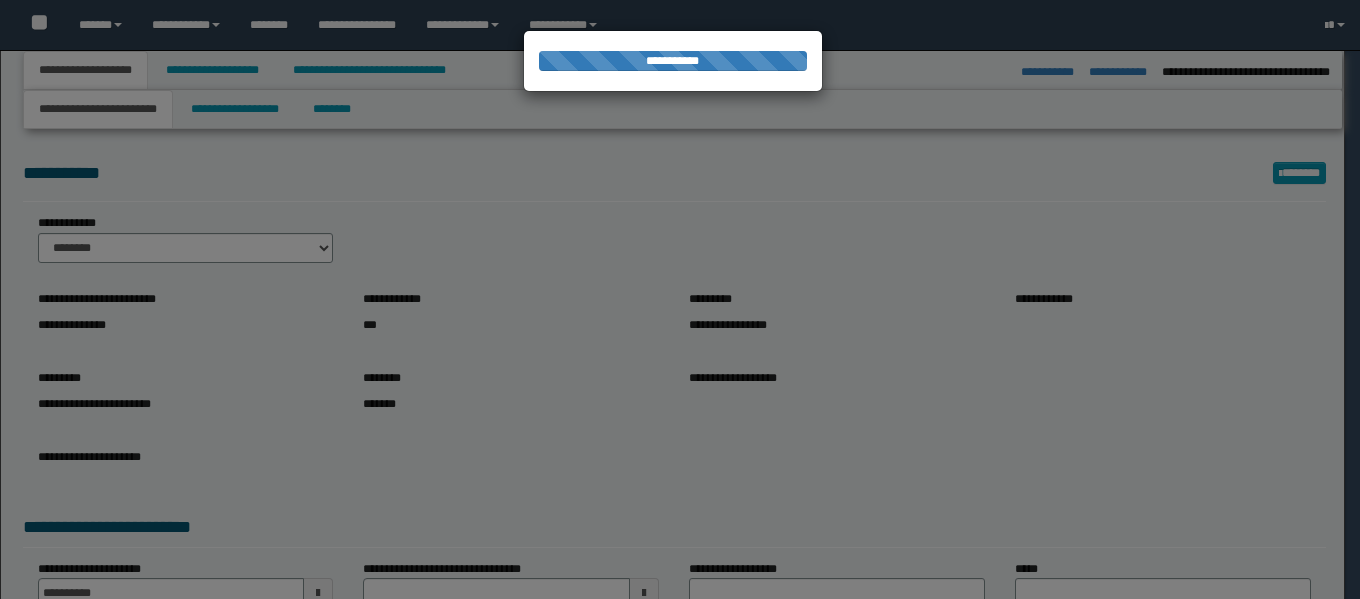 select on "*" 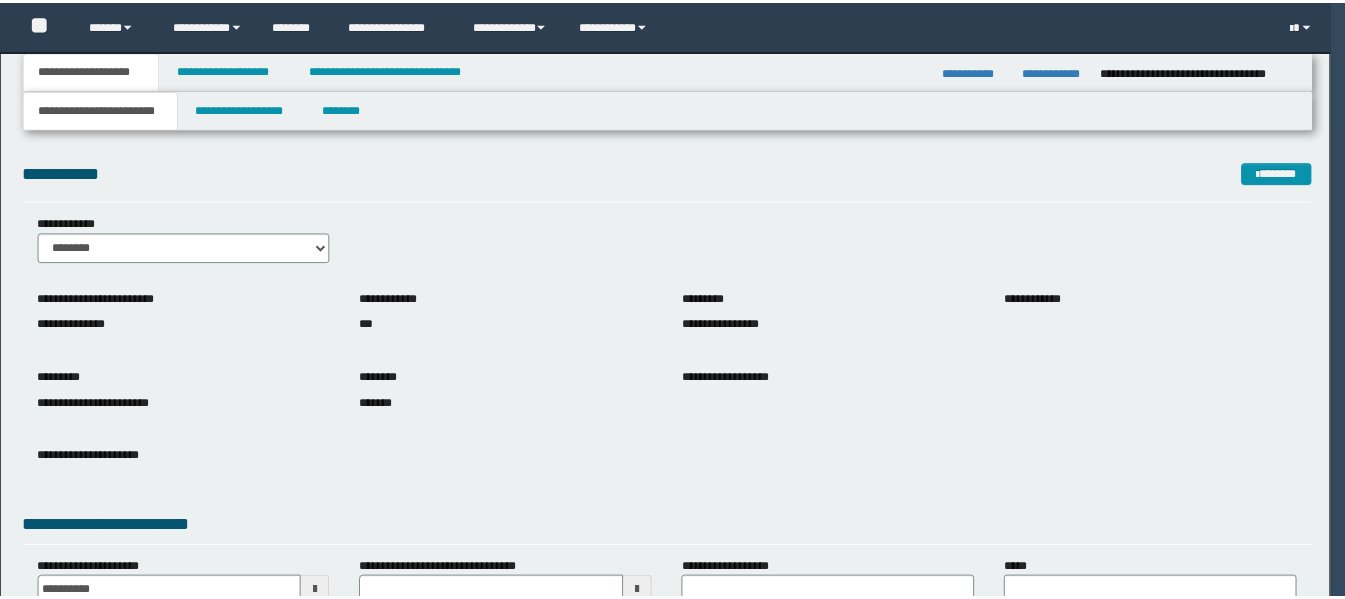 scroll, scrollTop: 0, scrollLeft: 0, axis: both 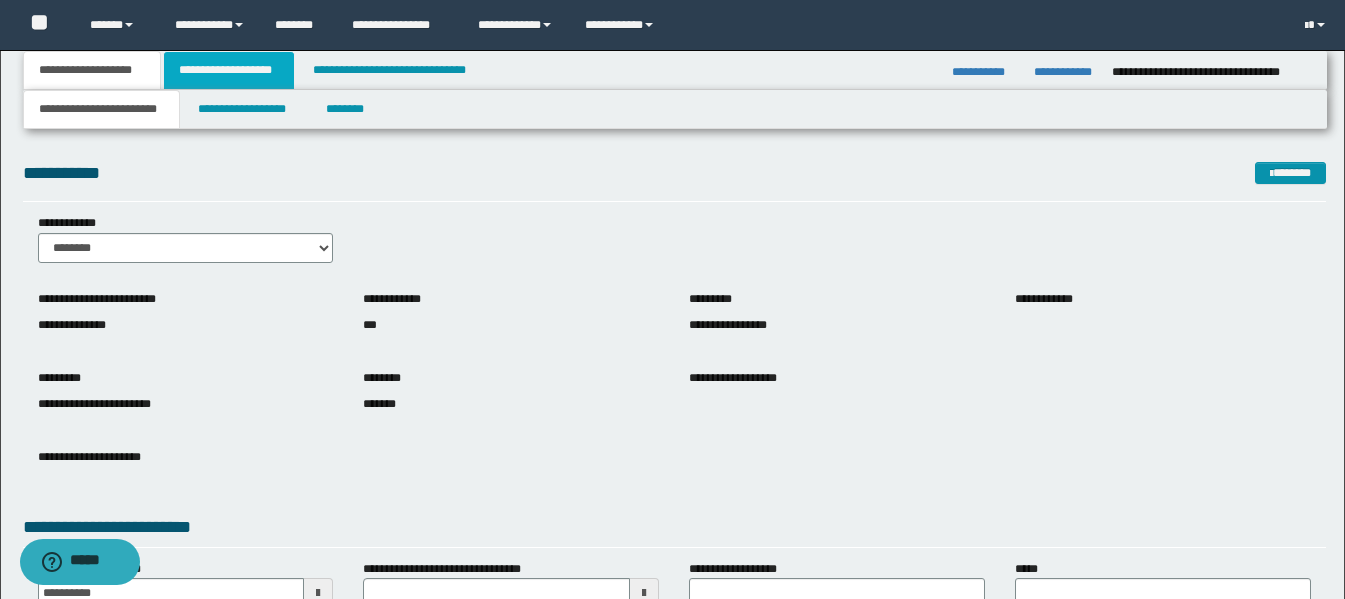 click on "**********" at bounding box center [229, 70] 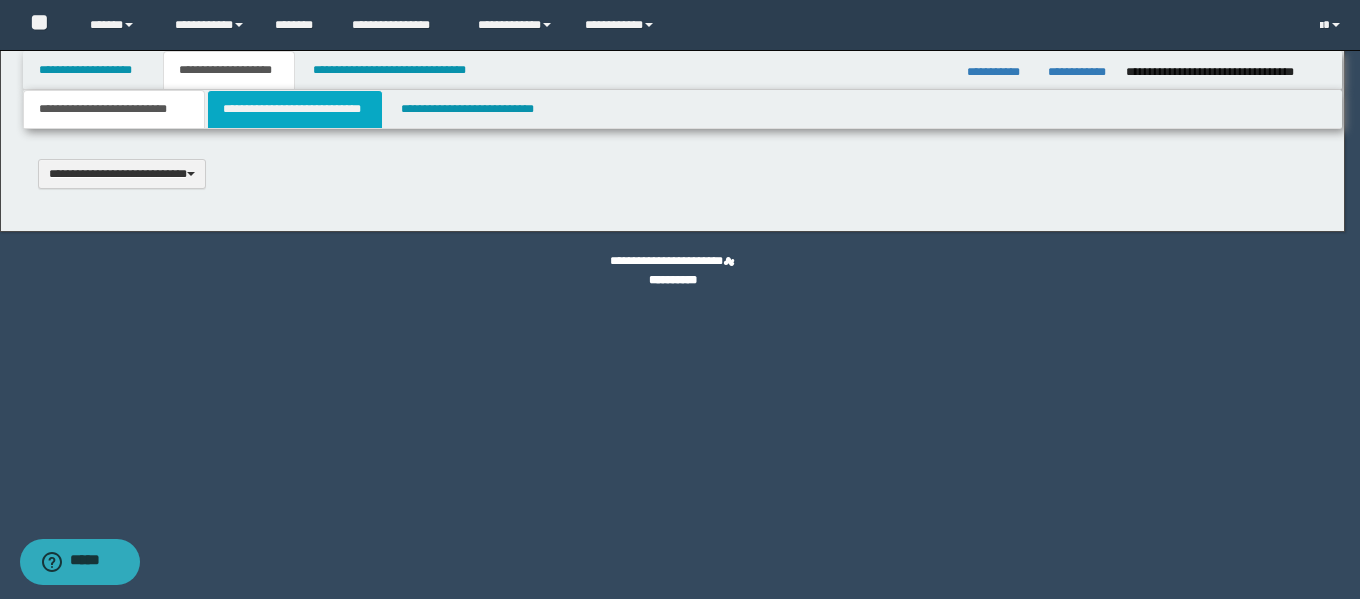 type 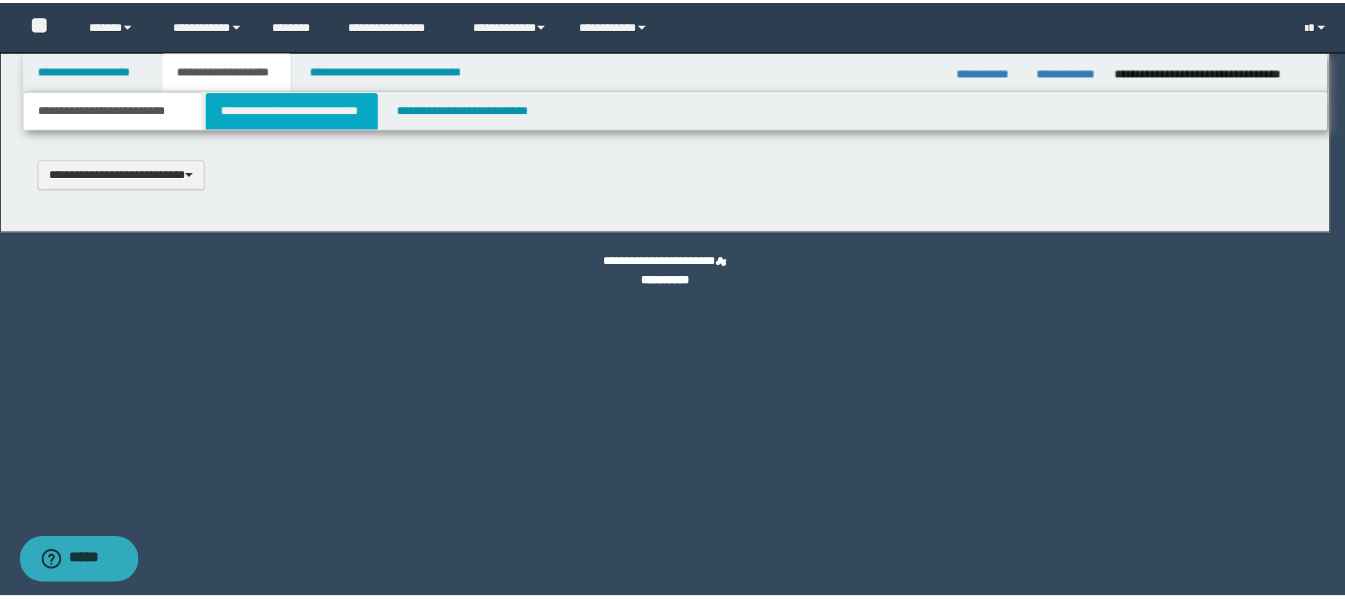 scroll, scrollTop: 0, scrollLeft: 0, axis: both 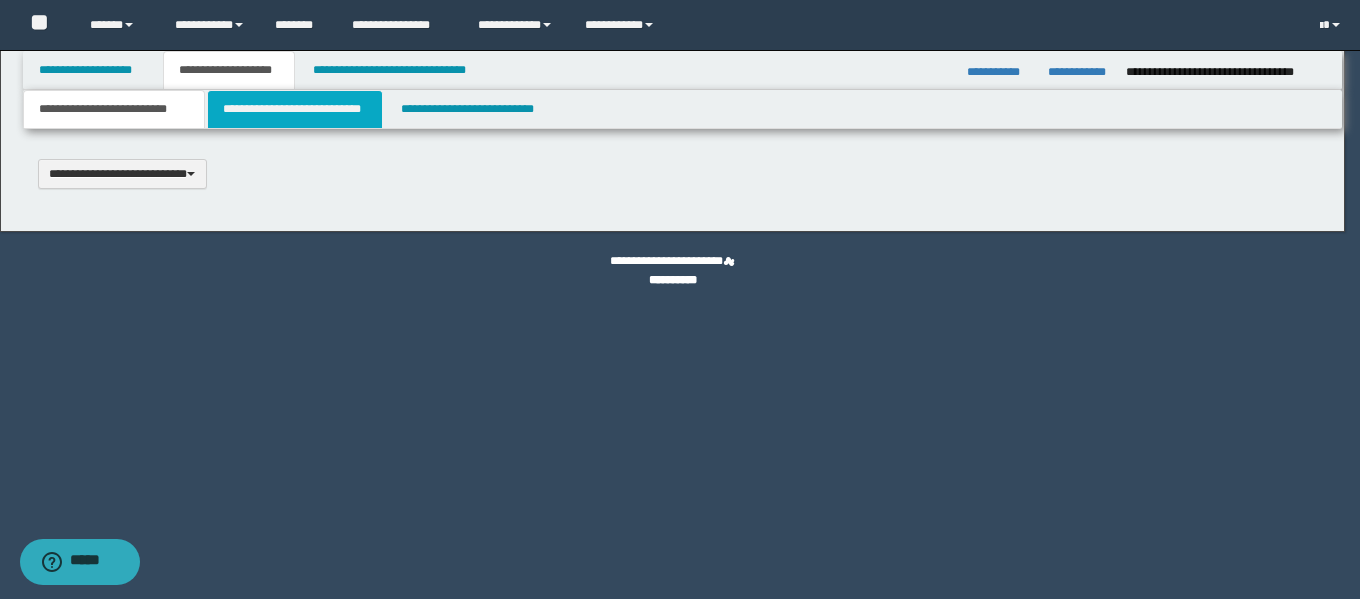 select on "*" 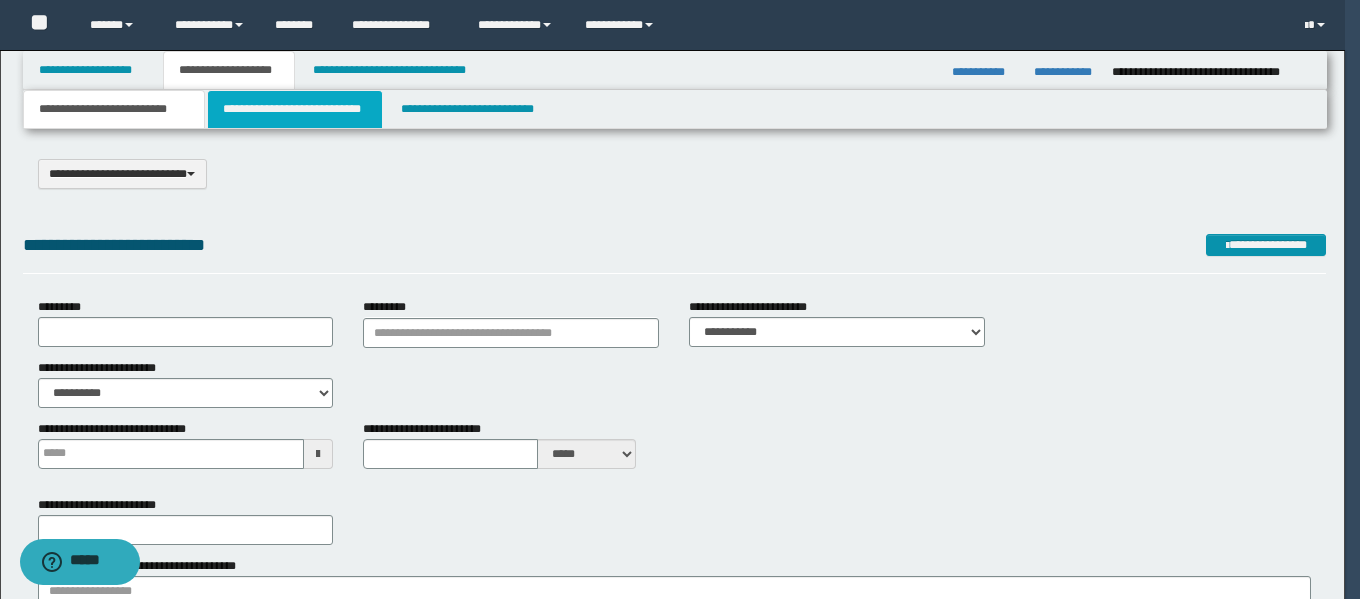click on "**********" at bounding box center (295, 109) 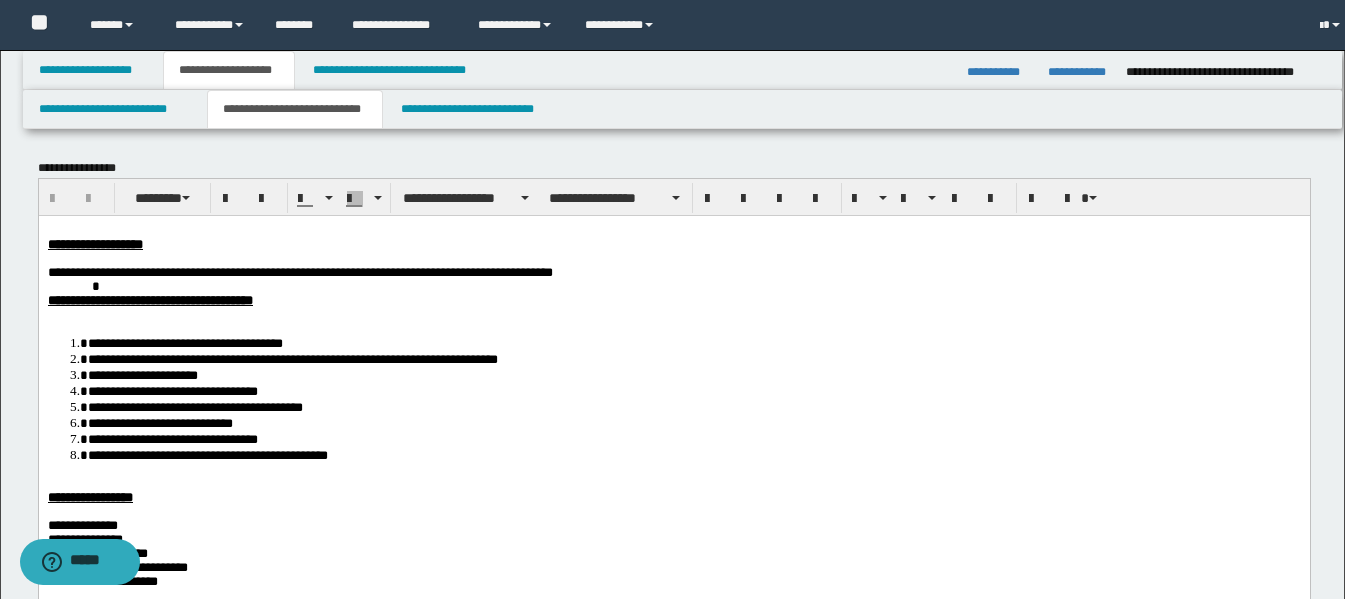 scroll, scrollTop: 0, scrollLeft: 0, axis: both 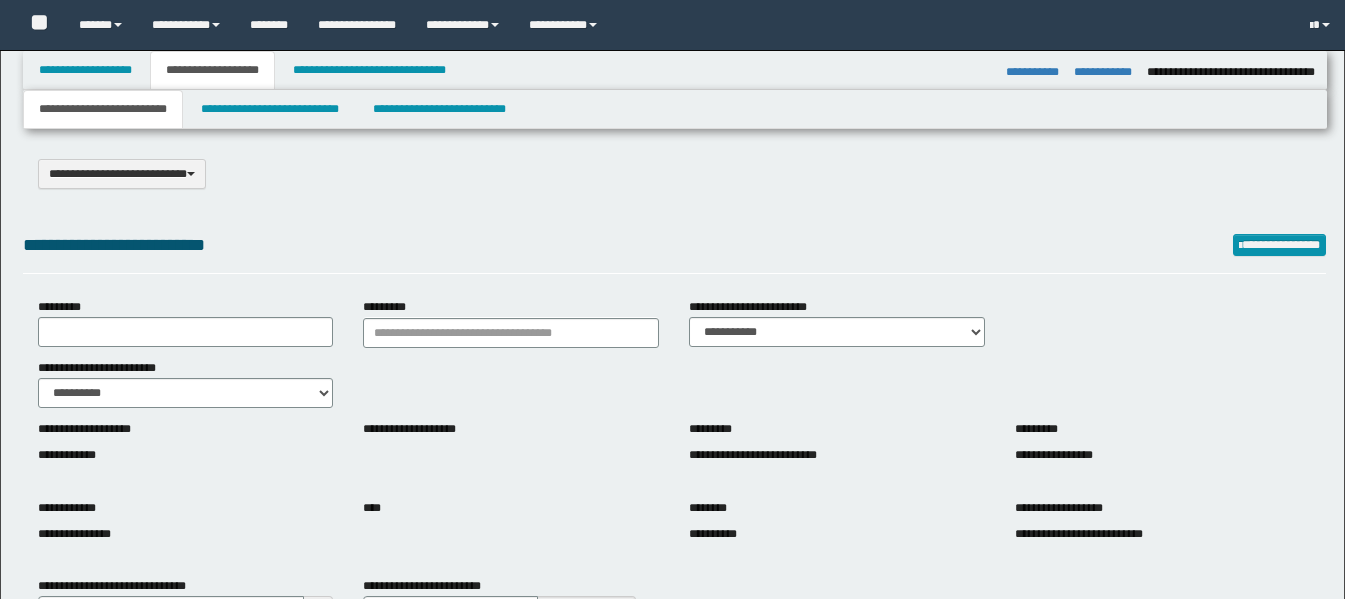 select on "*" 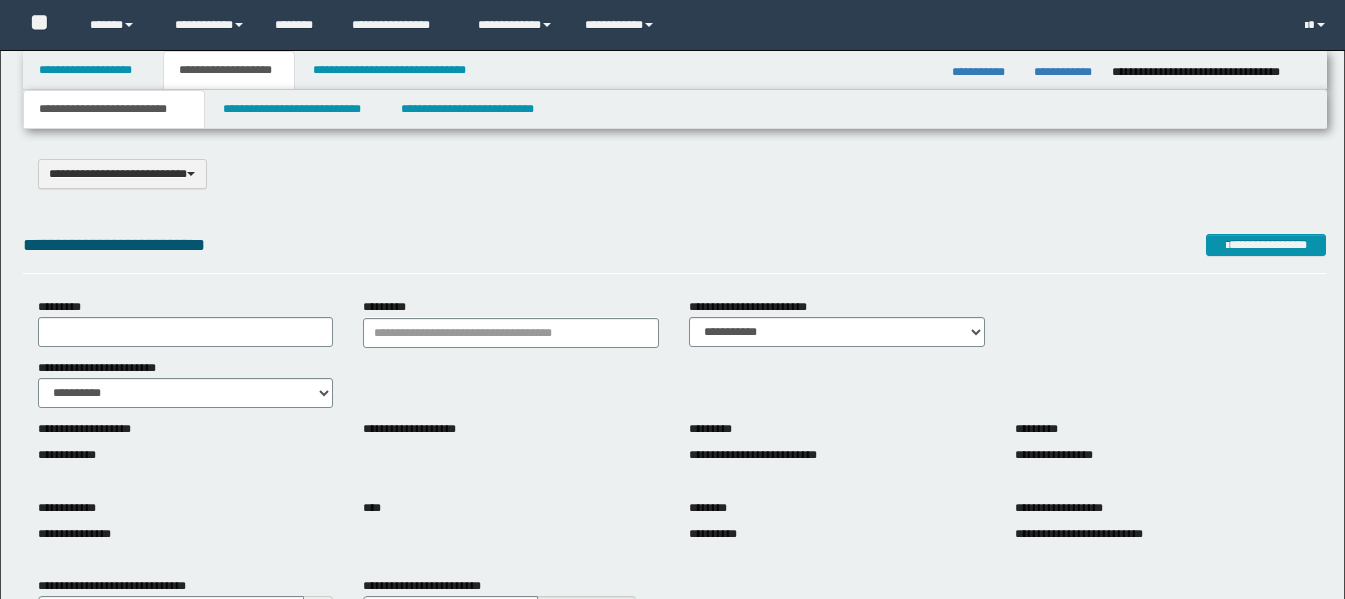 scroll, scrollTop: 0, scrollLeft: 0, axis: both 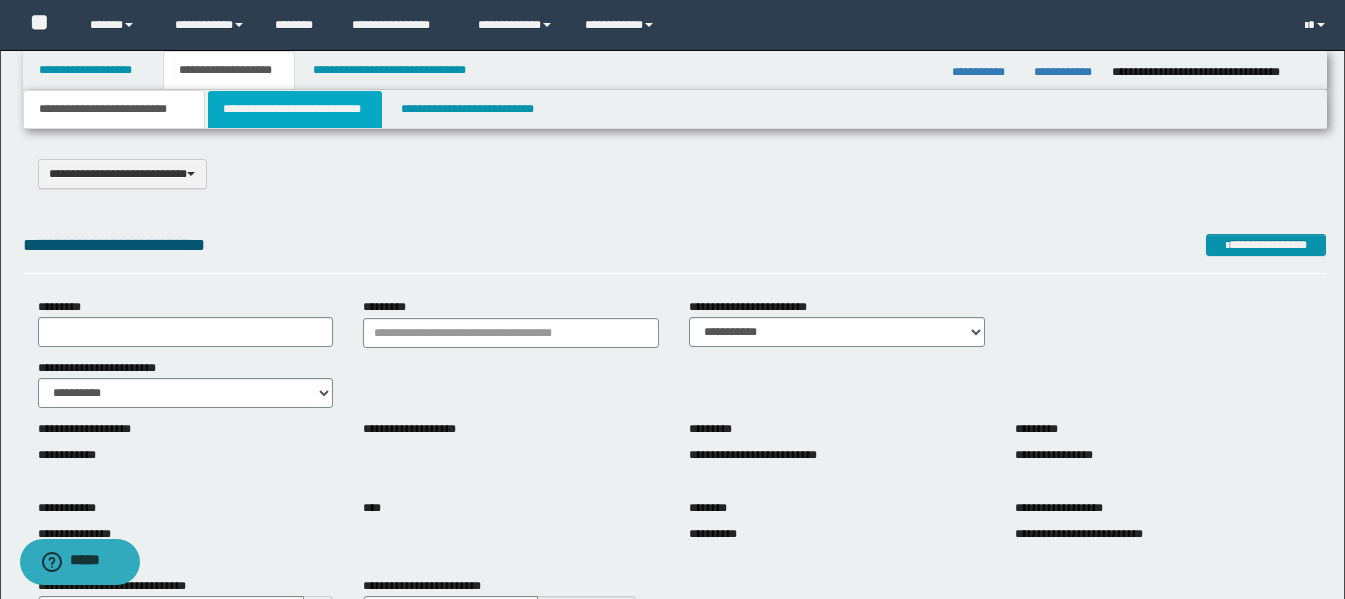 click on "**********" at bounding box center [295, 109] 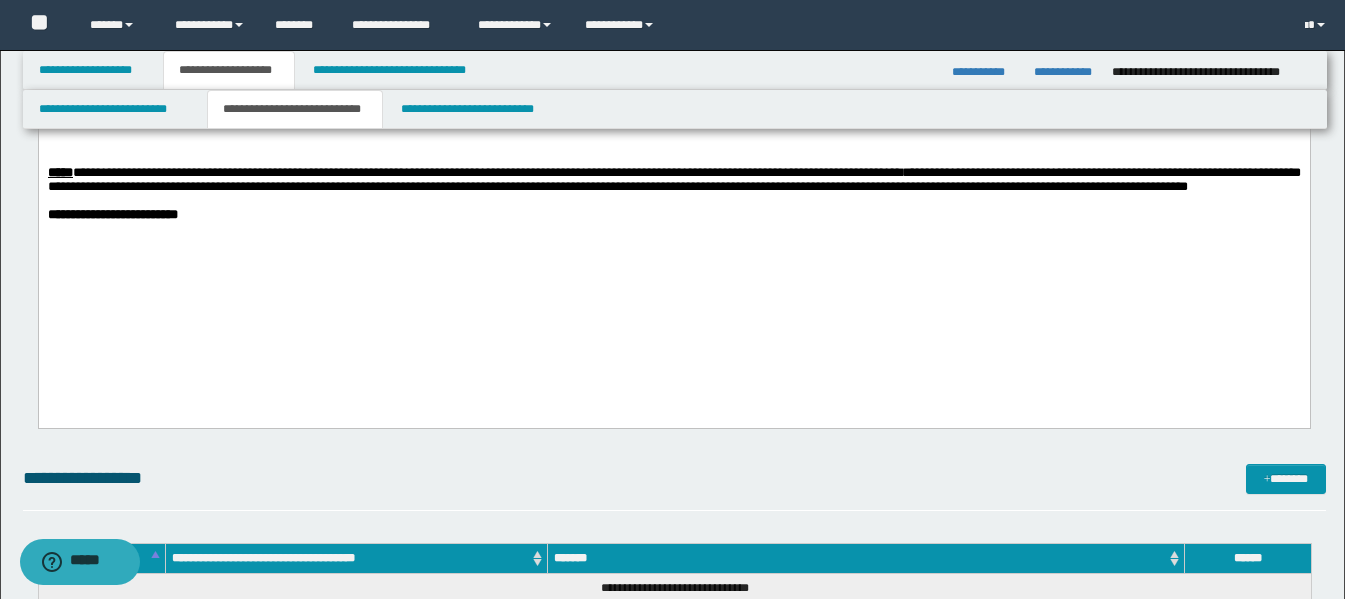 scroll, scrollTop: 1700, scrollLeft: 0, axis: vertical 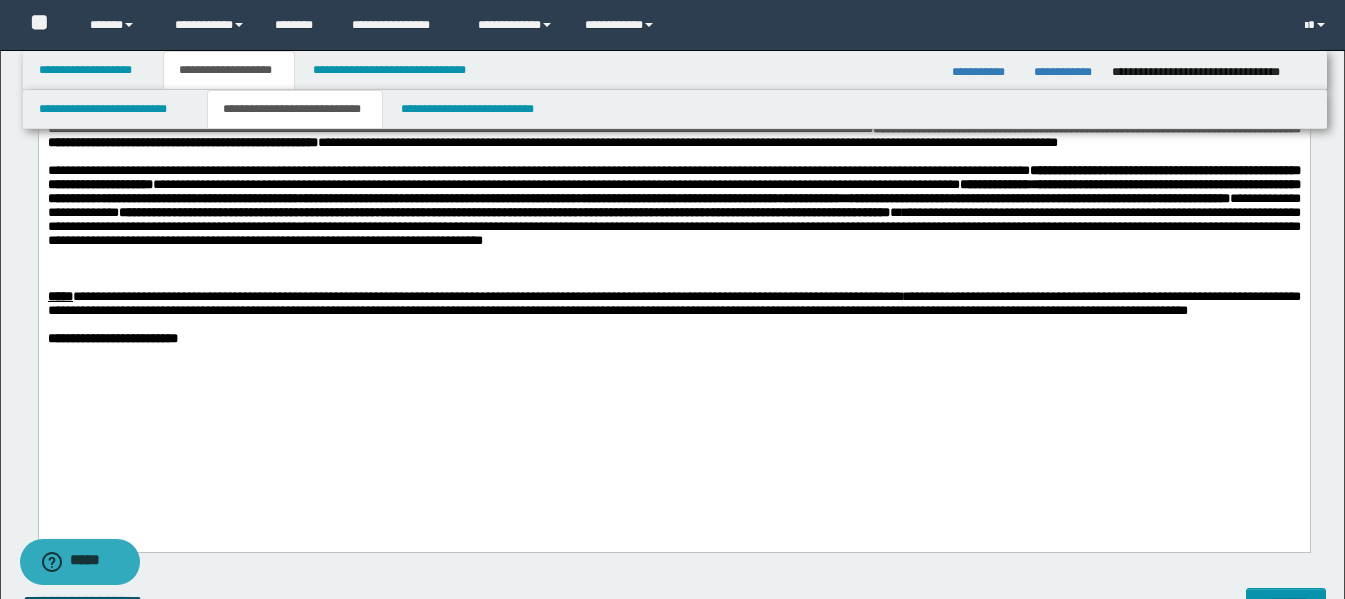 click on "**********" at bounding box center [673, 220] 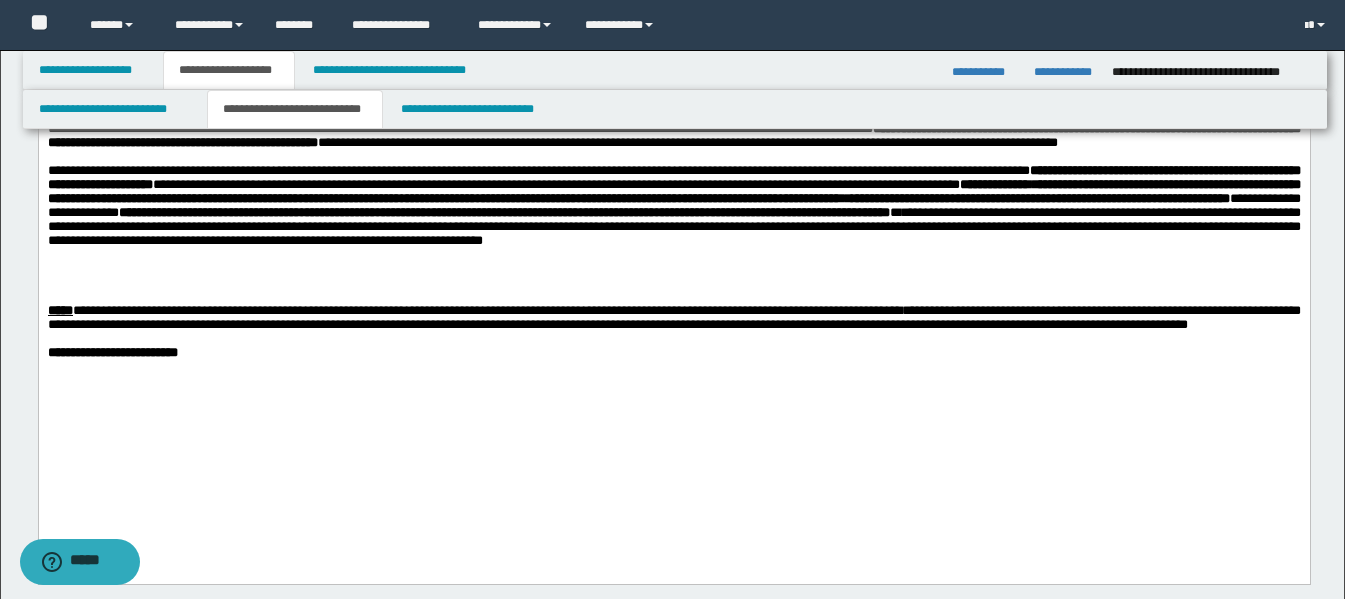 paste 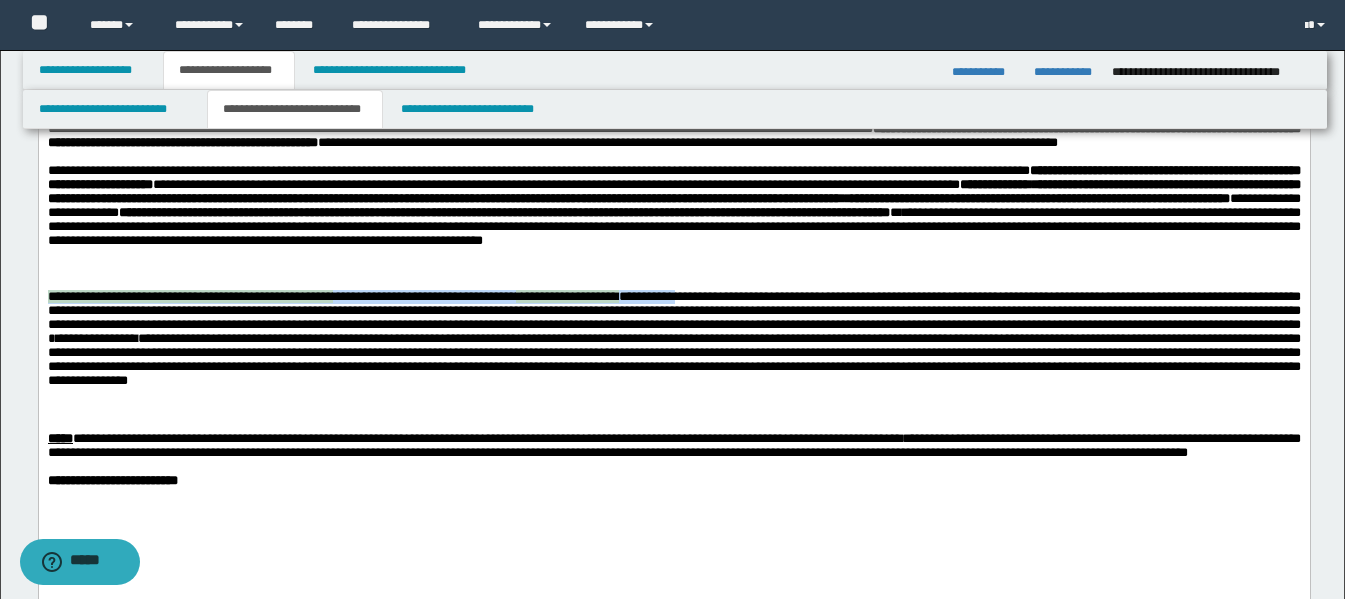 drag, startPoint x: 50, startPoint y: 369, endPoint x: 865, endPoint y: 377, distance: 815.03925 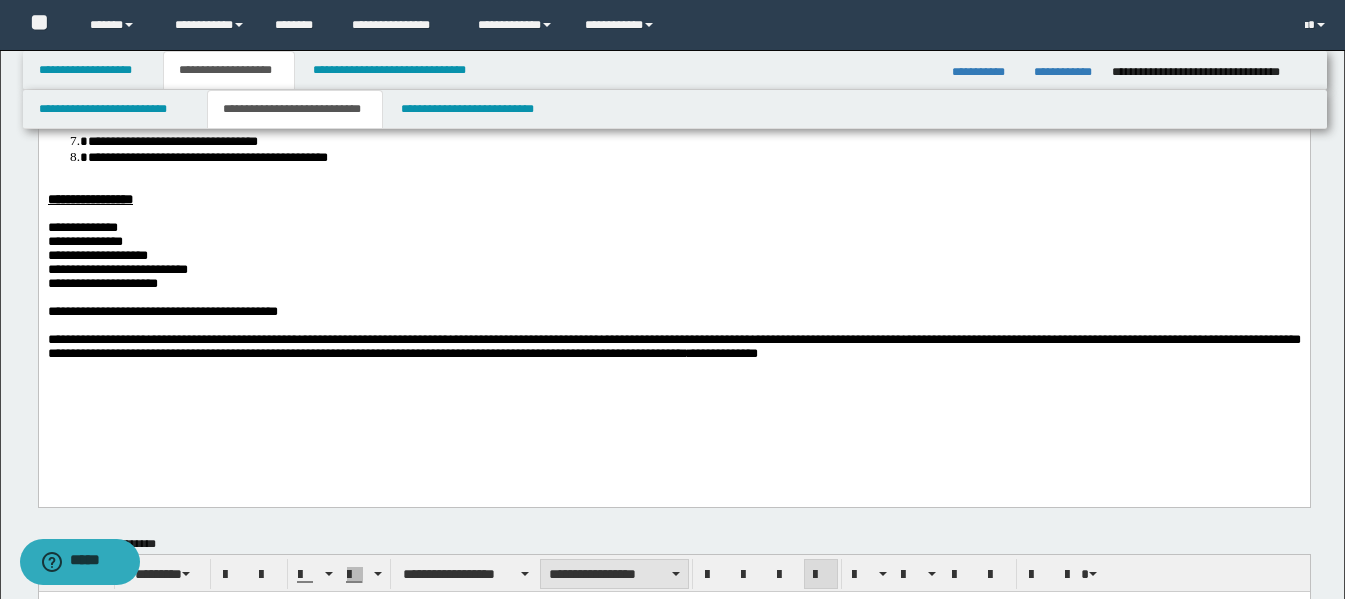 scroll, scrollTop: 500, scrollLeft: 0, axis: vertical 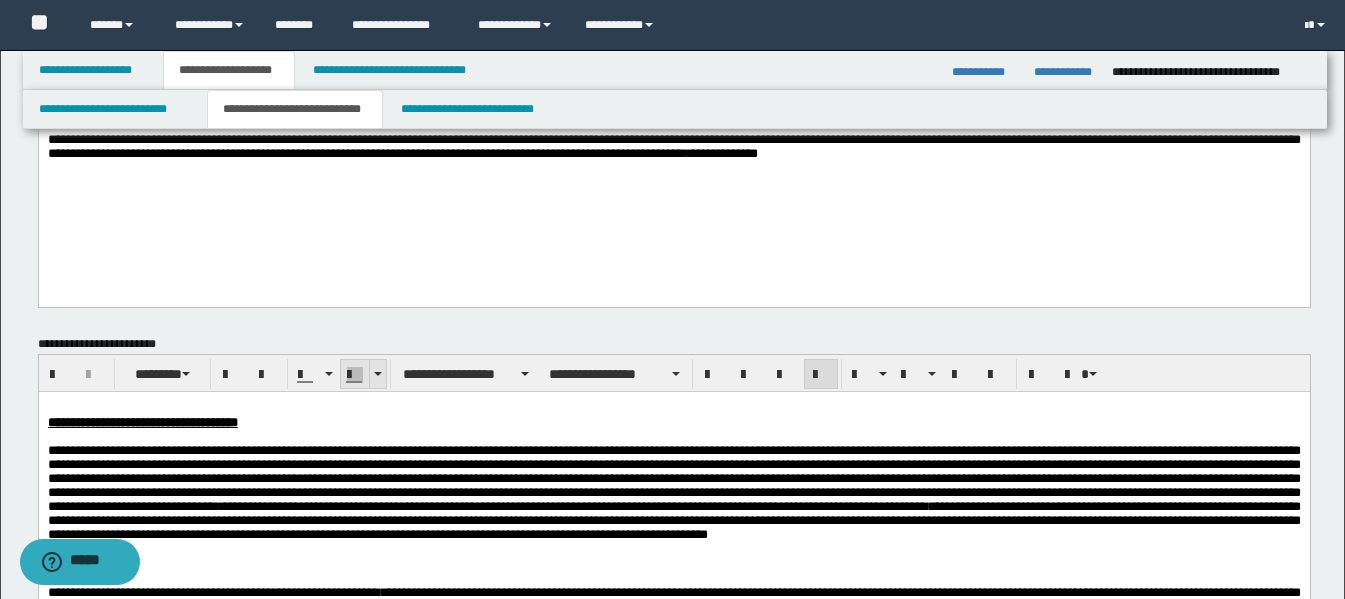 click at bounding box center [377, 374] 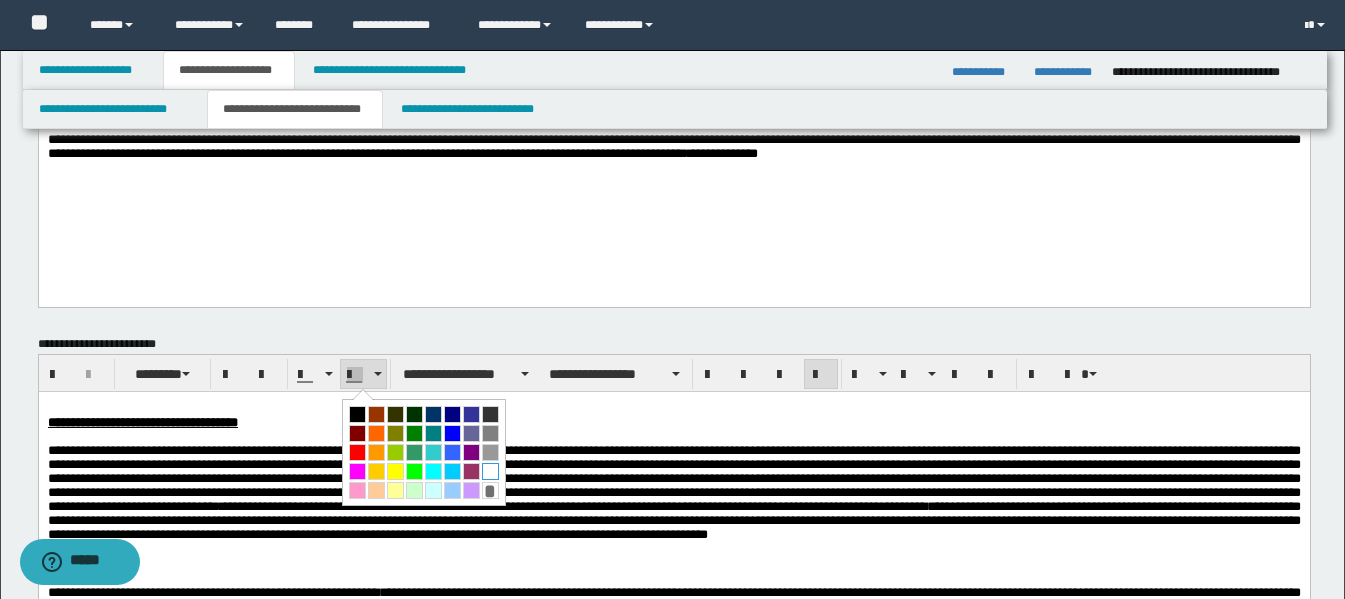click at bounding box center (490, 471) 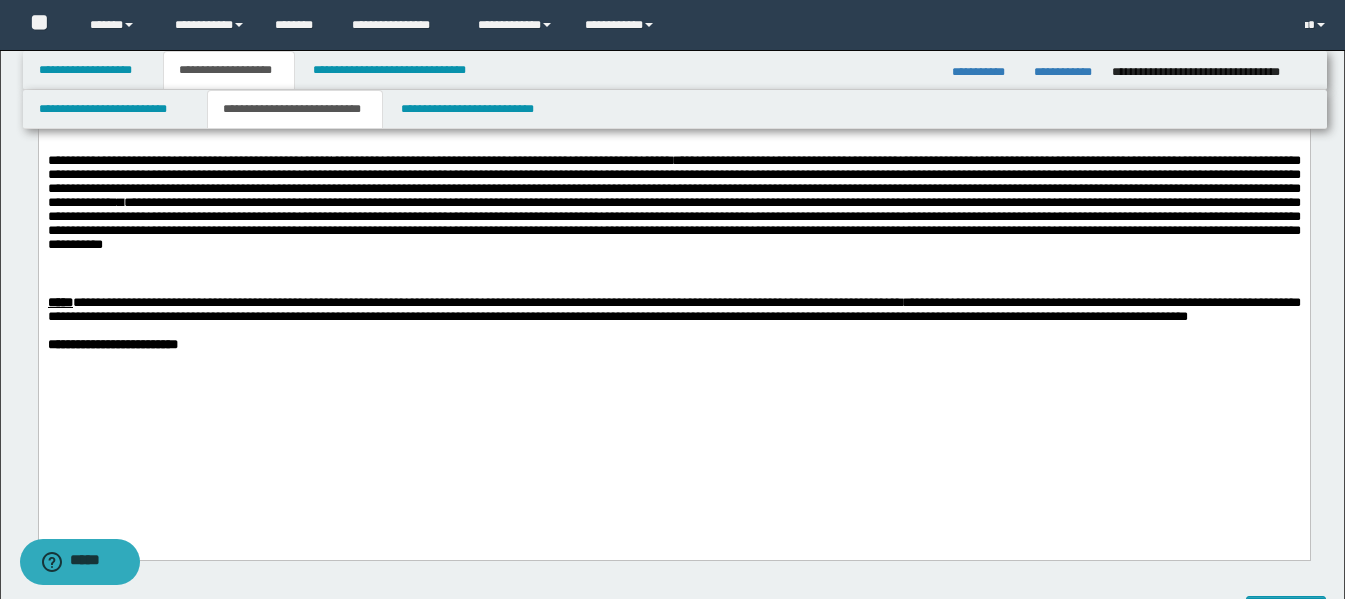 scroll, scrollTop: 1500, scrollLeft: 0, axis: vertical 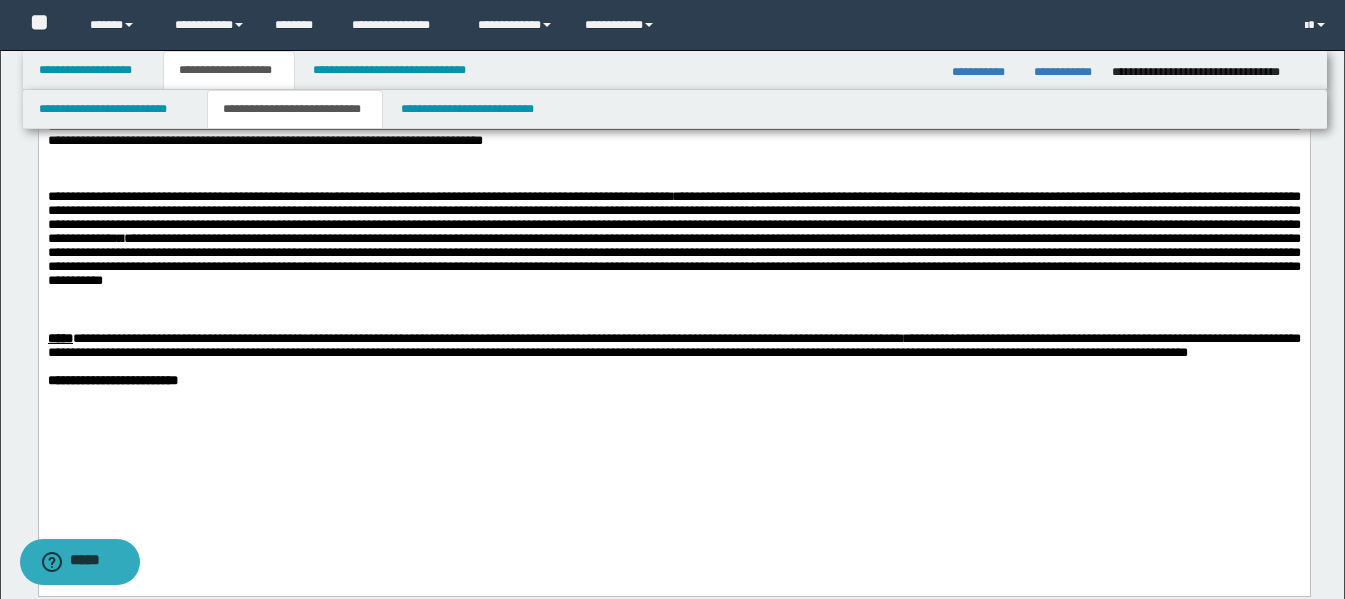 click on "**********" at bounding box center (673, 259) 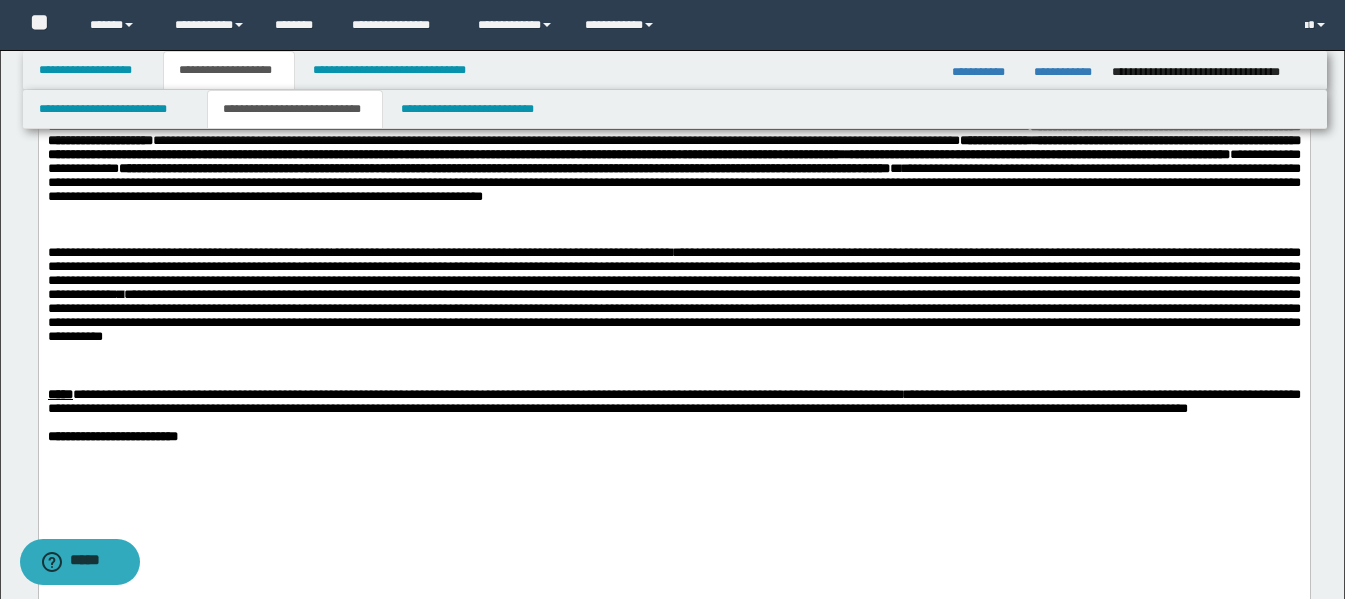 scroll, scrollTop: 1400, scrollLeft: 0, axis: vertical 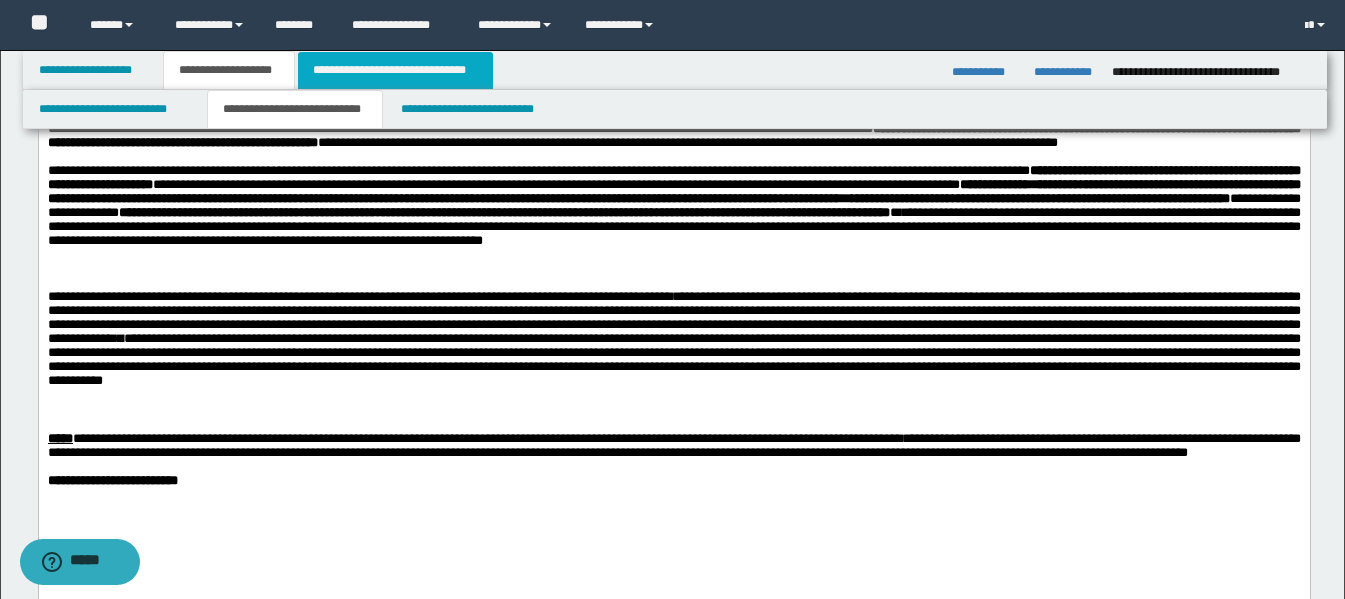 click on "**********" at bounding box center (395, 70) 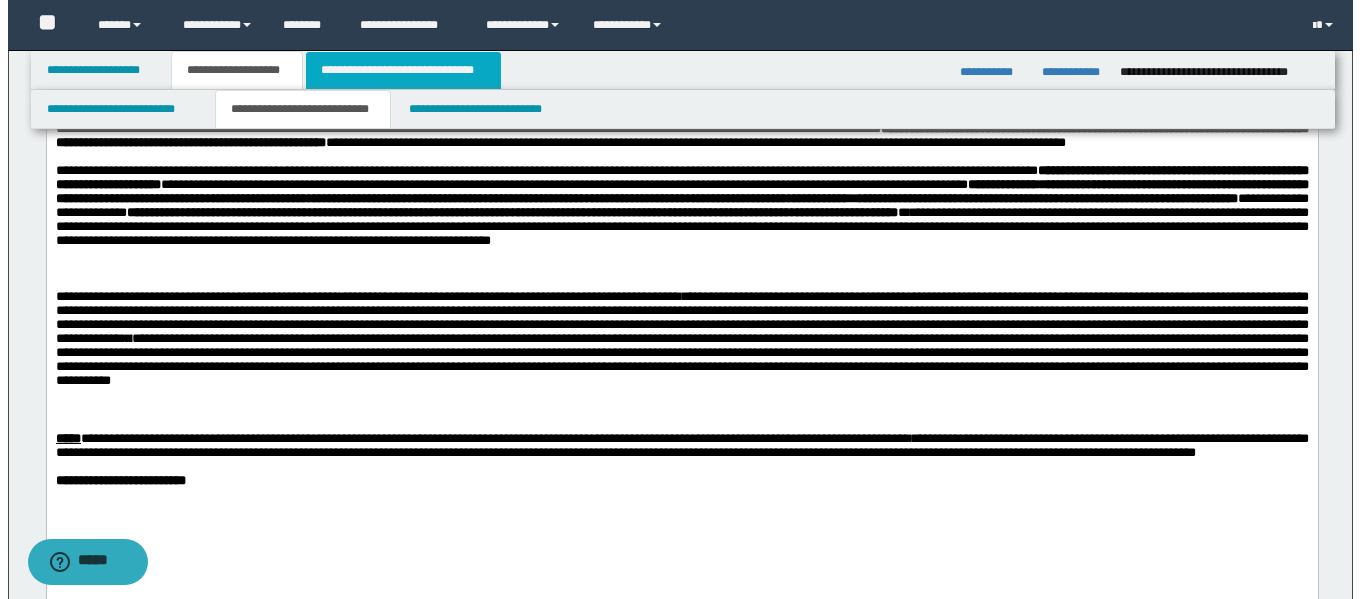 scroll, scrollTop: 0, scrollLeft: 0, axis: both 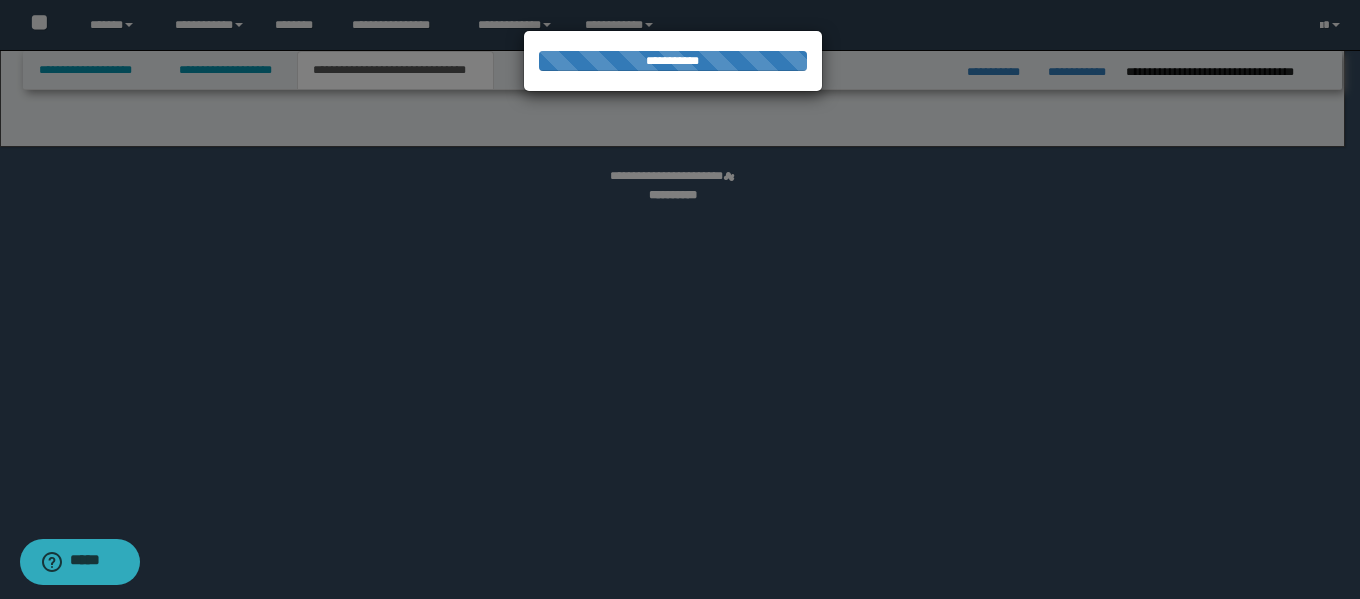 select on "*" 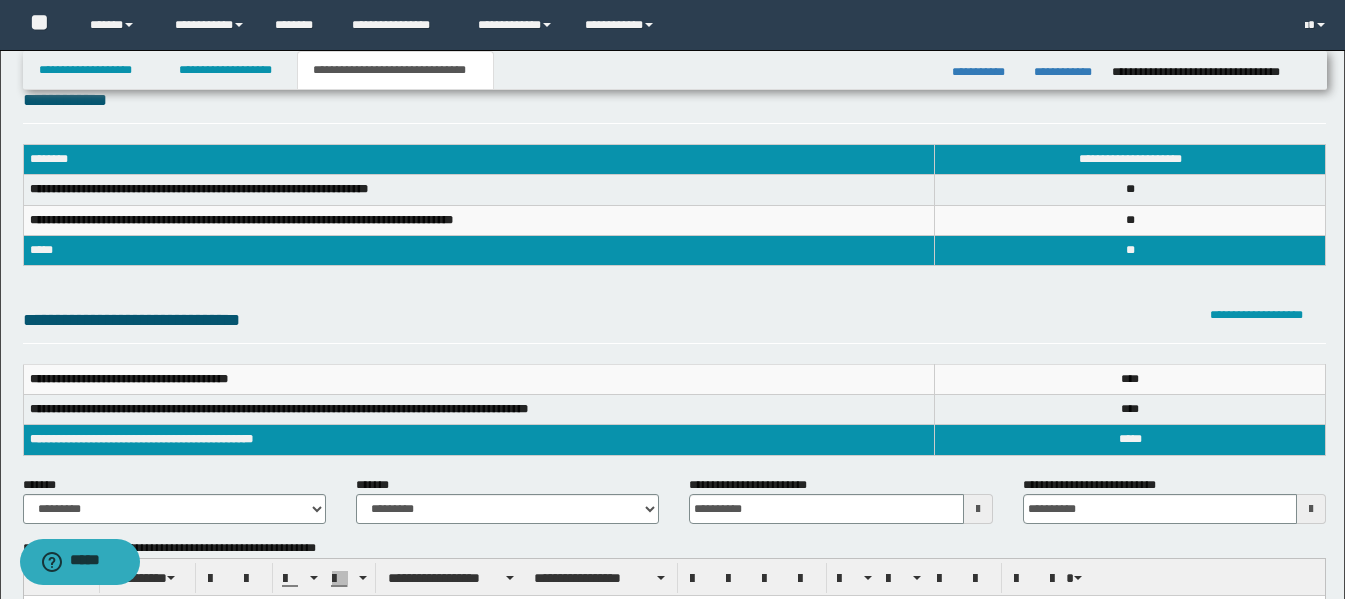 scroll, scrollTop: 300, scrollLeft: 0, axis: vertical 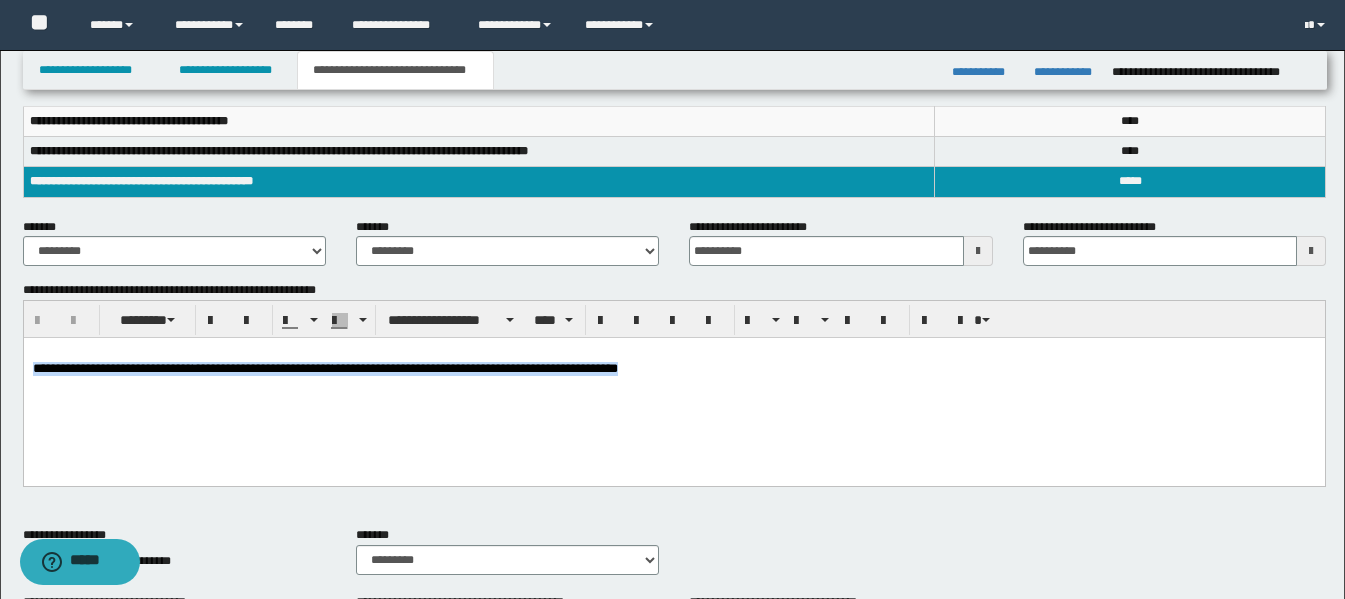 drag, startPoint x: 753, startPoint y: 366, endPoint x: 52, endPoint y: 370, distance: 701.0114 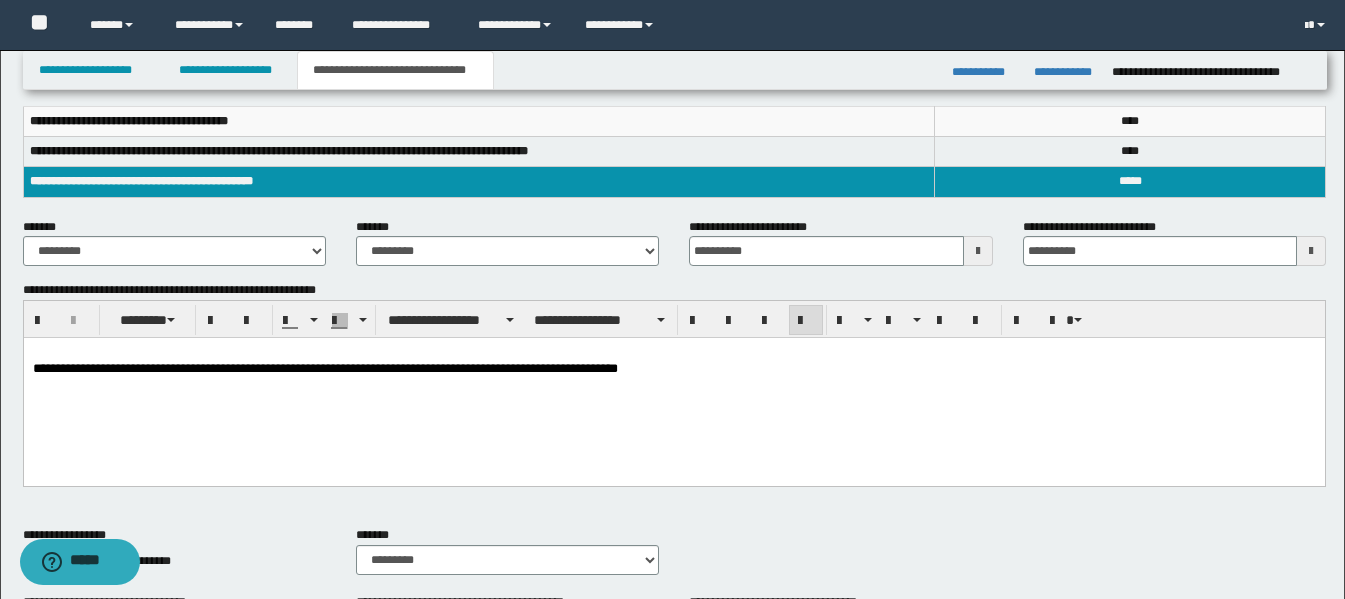 click on "**********" at bounding box center (753, 227) 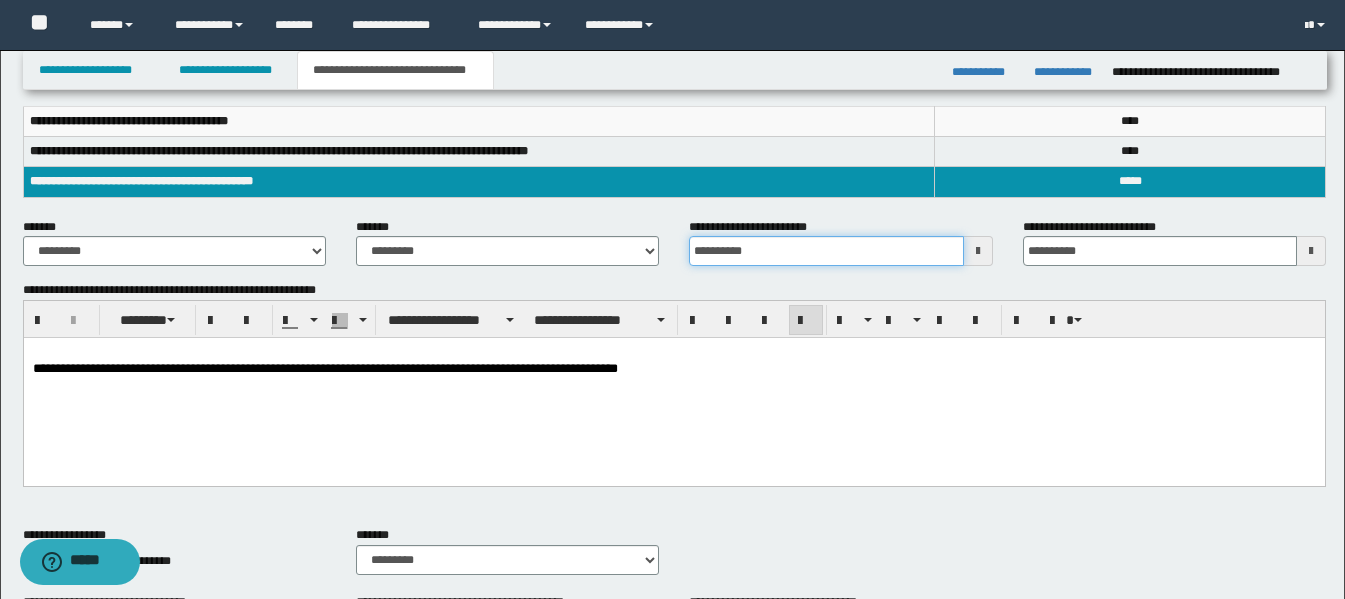 click on "**********" at bounding box center [826, 251] 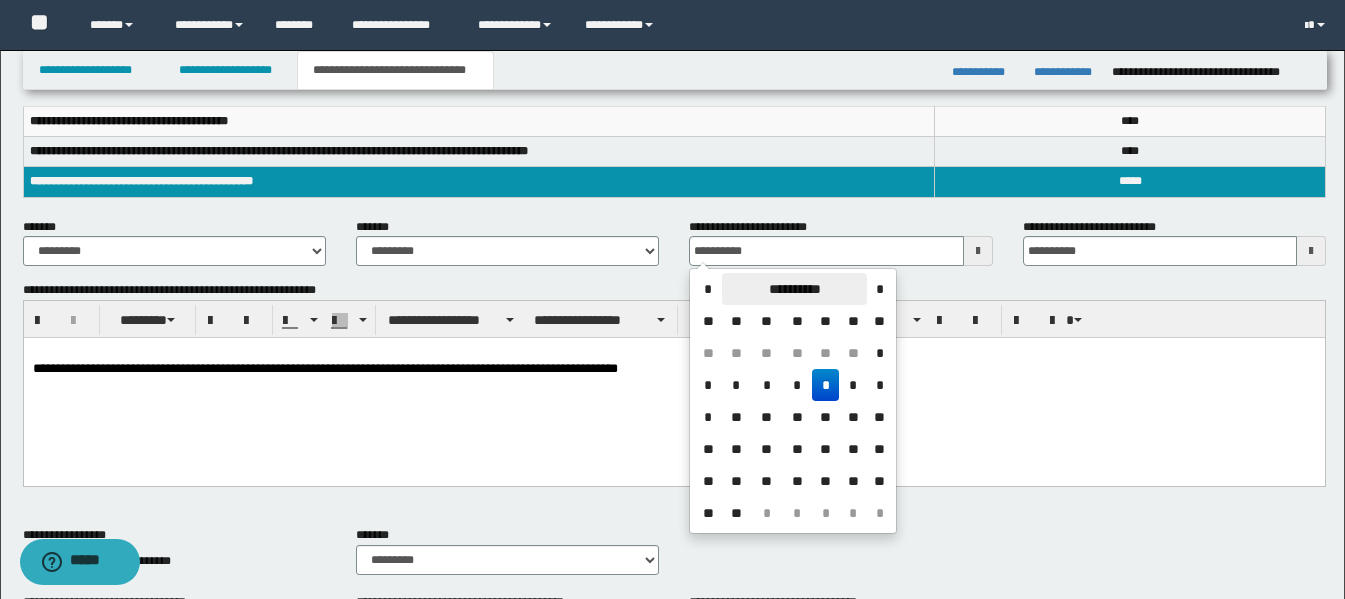 click on "**********" at bounding box center [794, 289] 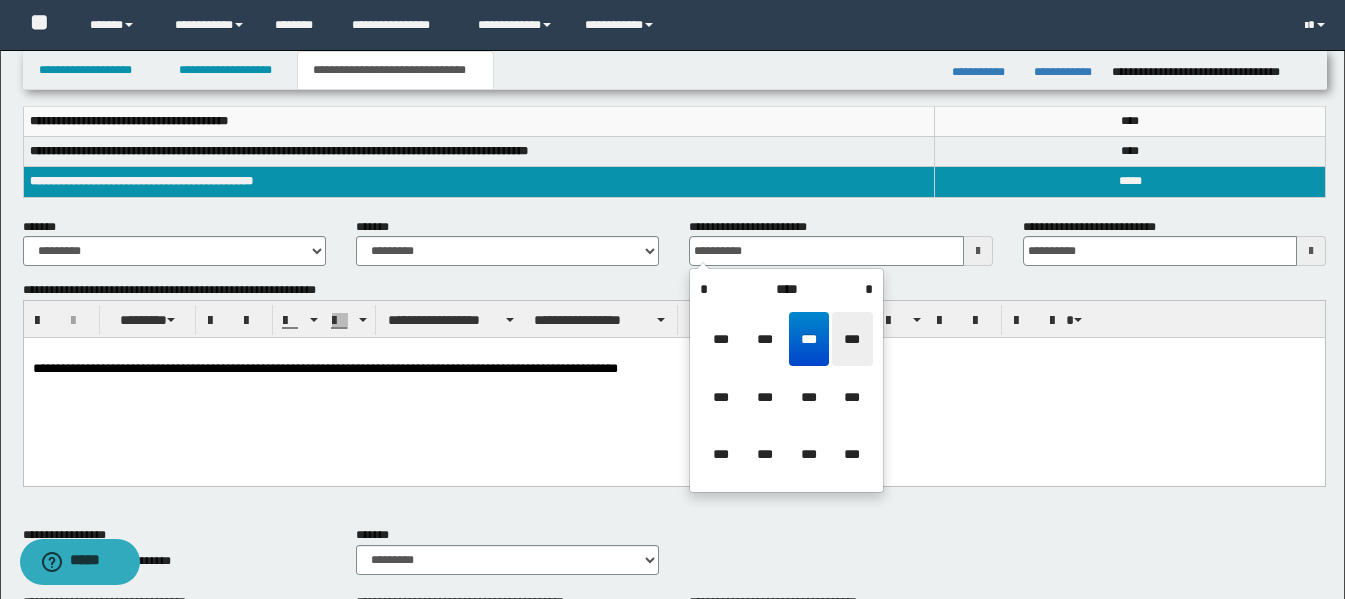 click on "***" at bounding box center [852, 339] 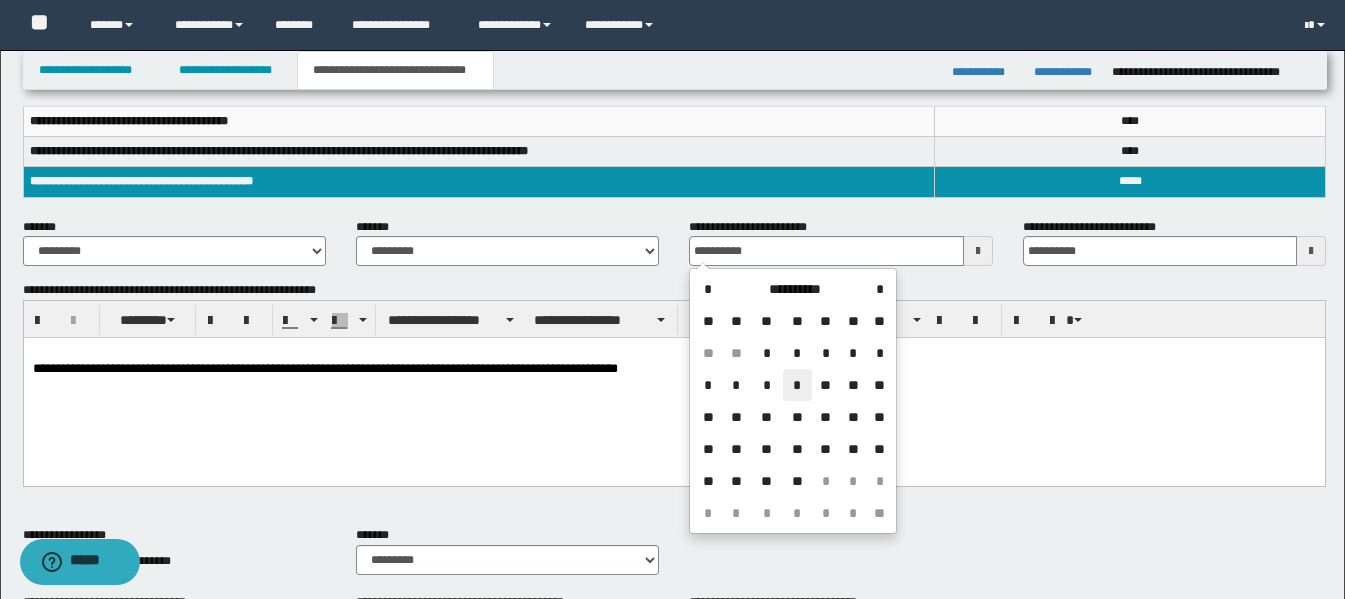 click on "*" at bounding box center [797, 385] 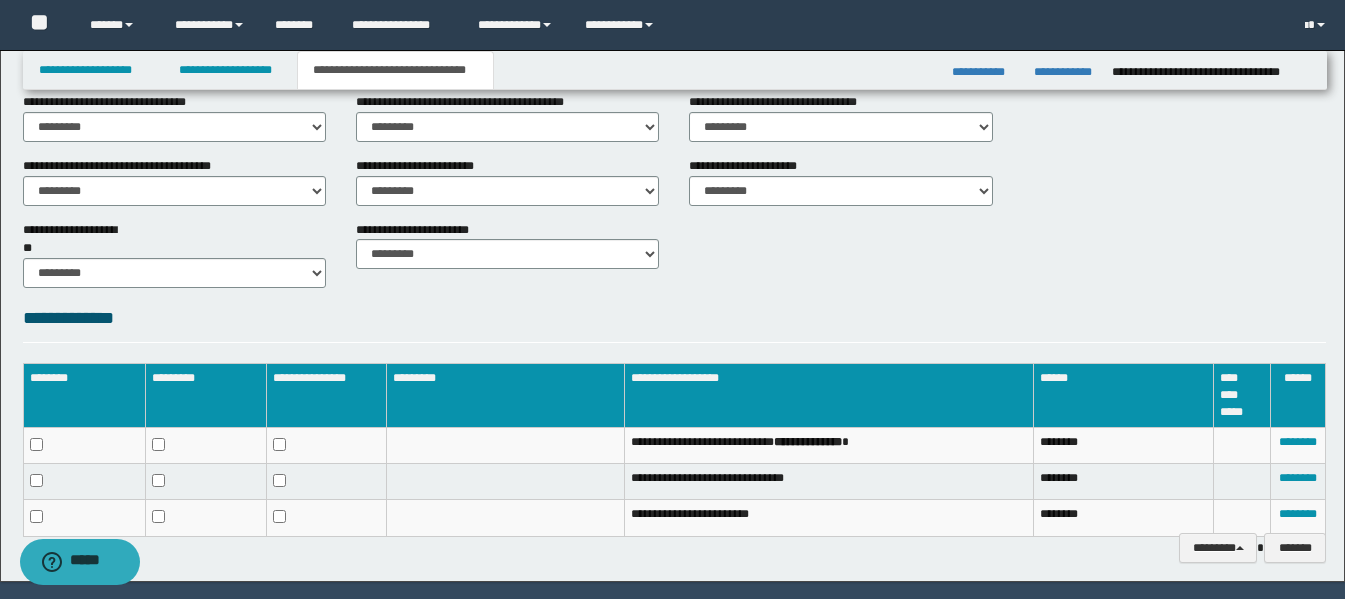scroll, scrollTop: 861, scrollLeft: 0, axis: vertical 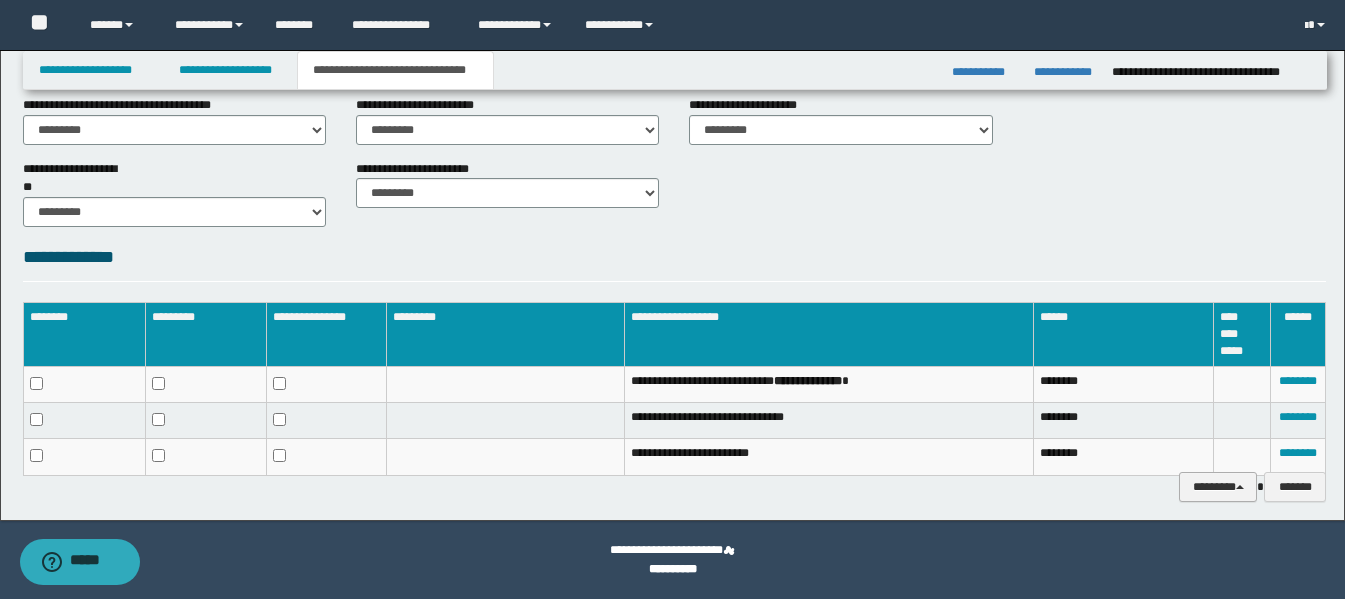 click on "********" at bounding box center [1218, 487] 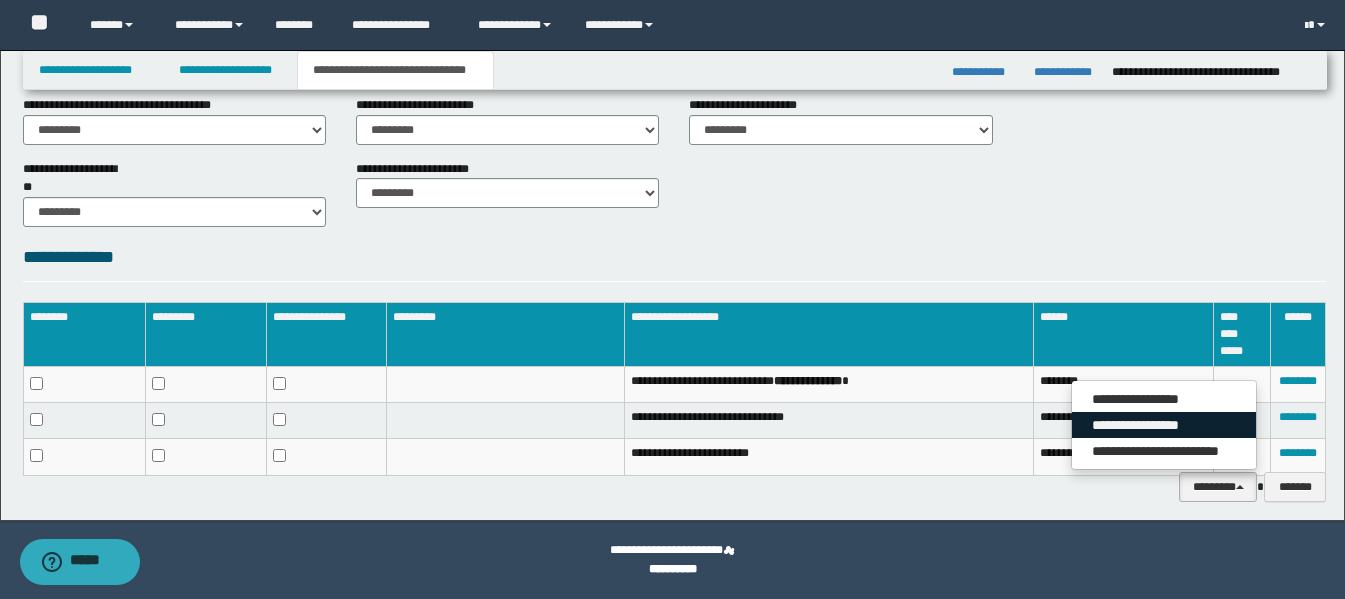 click on "**********" at bounding box center (1164, 425) 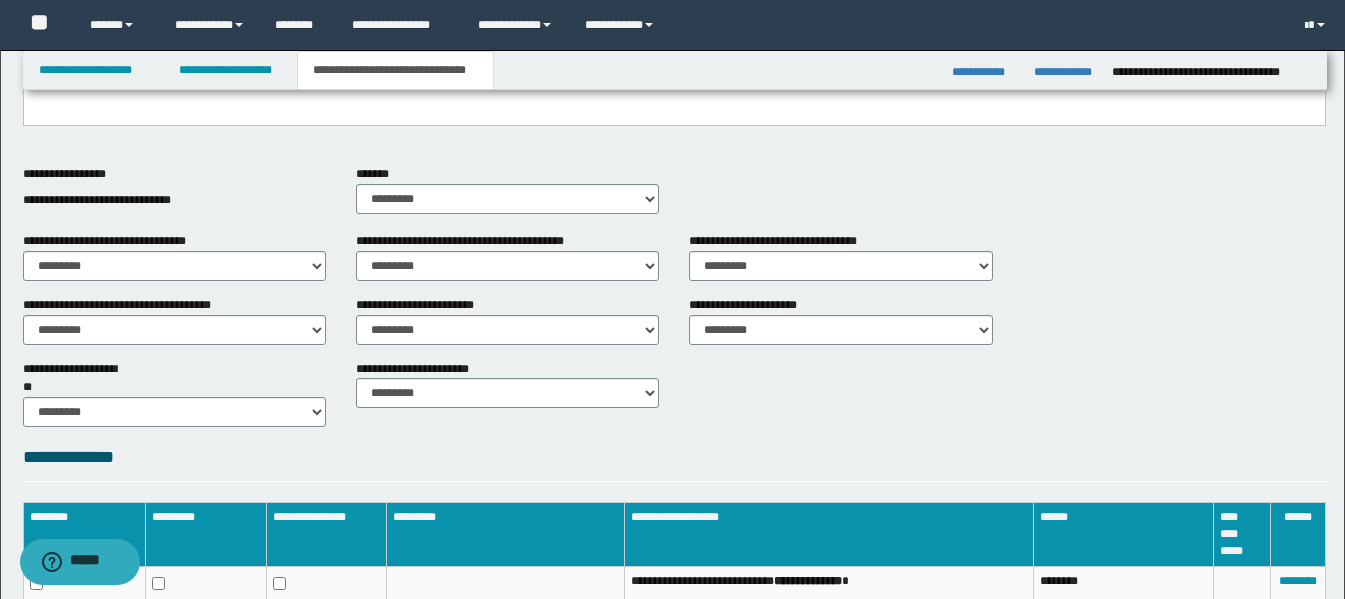 scroll, scrollTop: 561, scrollLeft: 0, axis: vertical 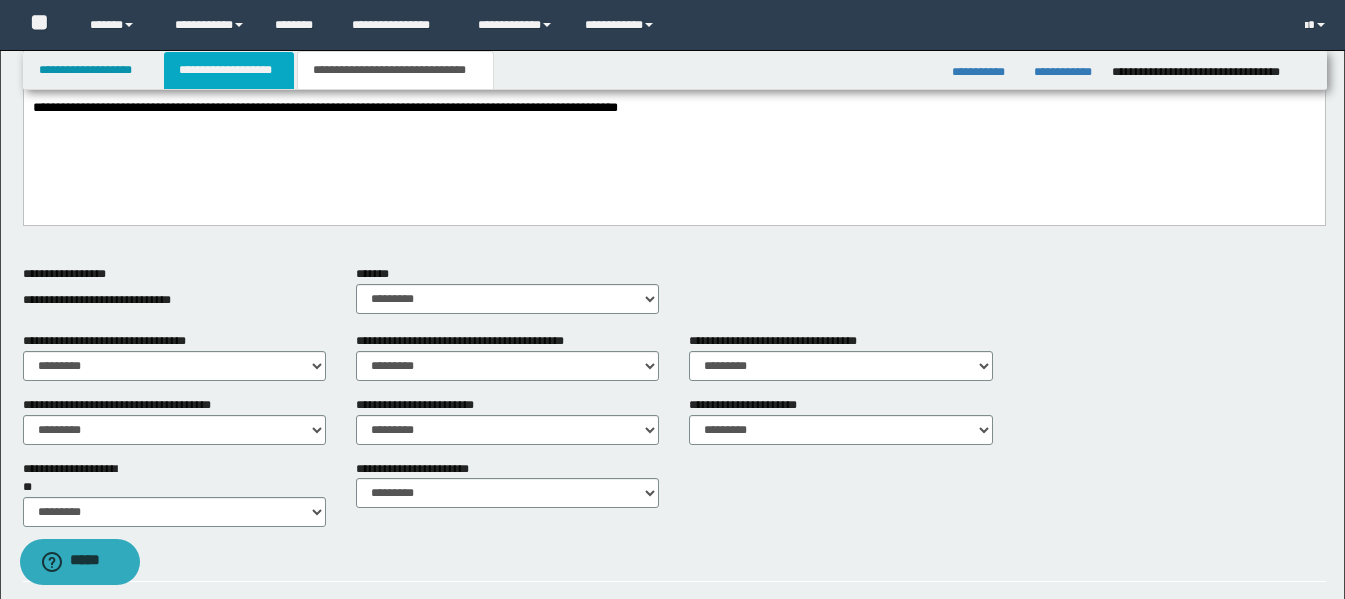click on "**********" at bounding box center (229, 70) 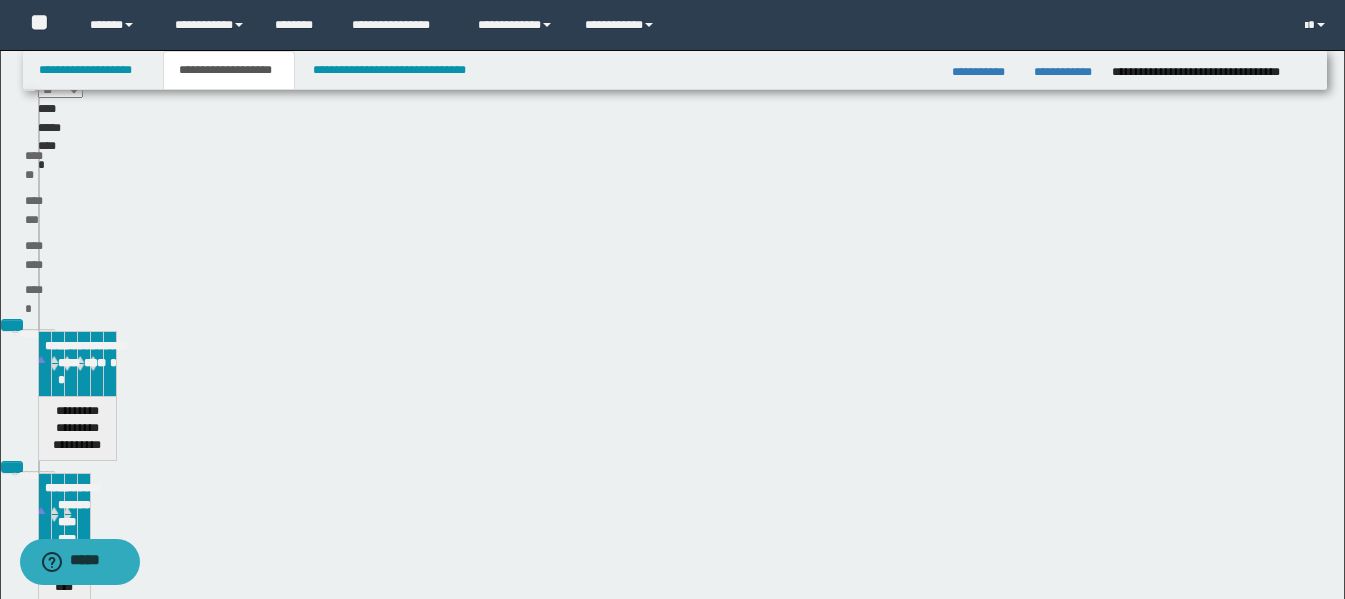 scroll, scrollTop: 592, scrollLeft: 0, axis: vertical 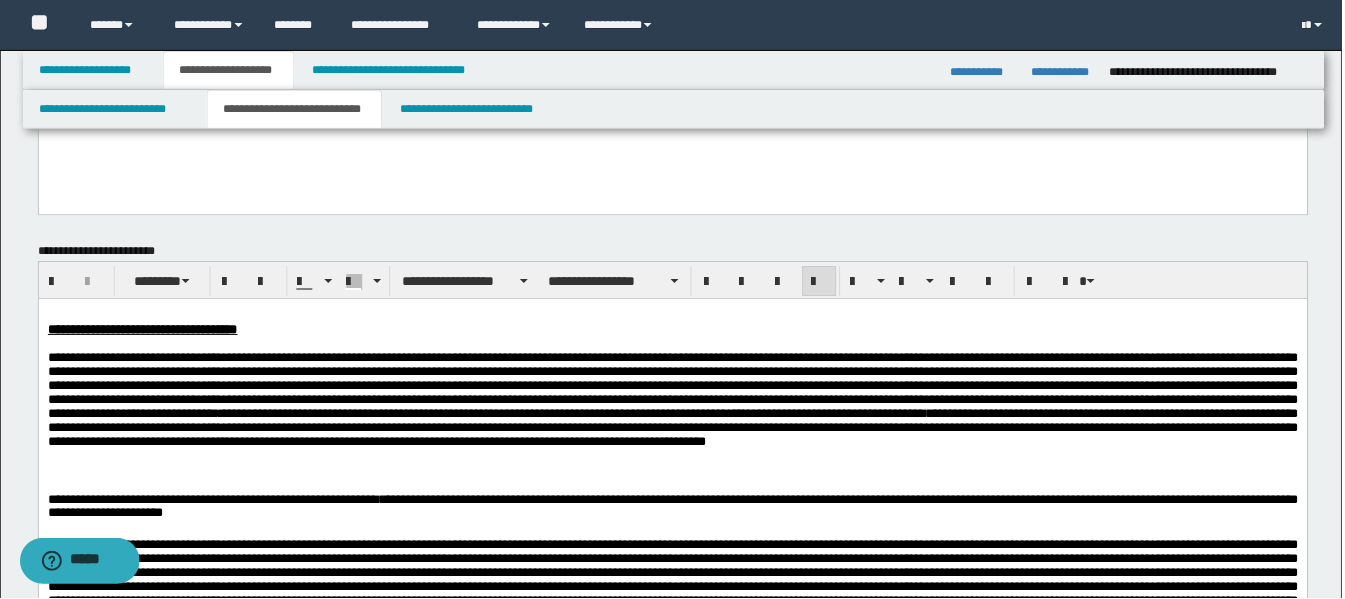 click on "**********" at bounding box center [295, 109] 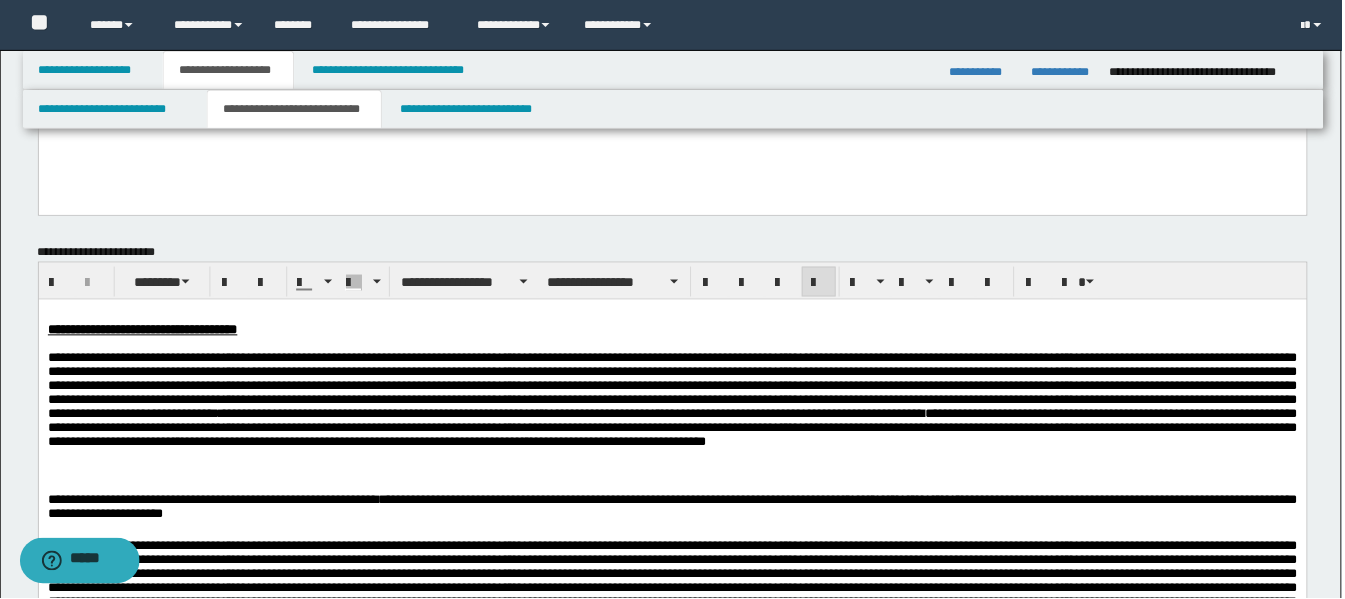 type 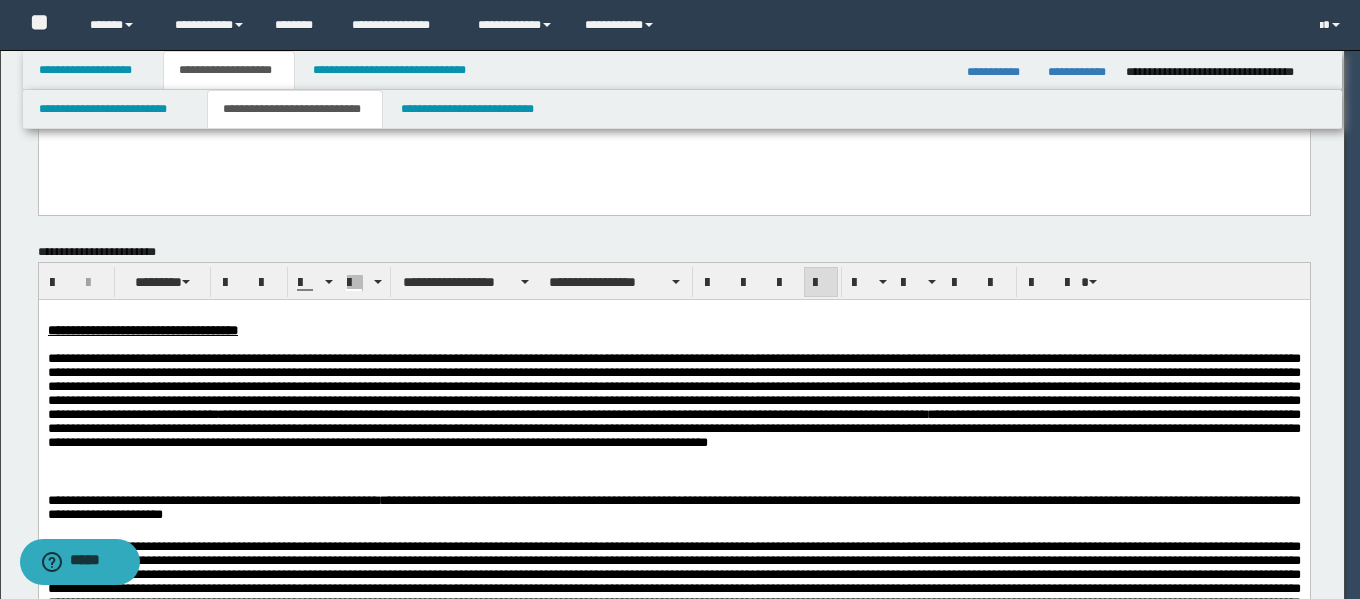 click on "**********" at bounding box center (295, 109) 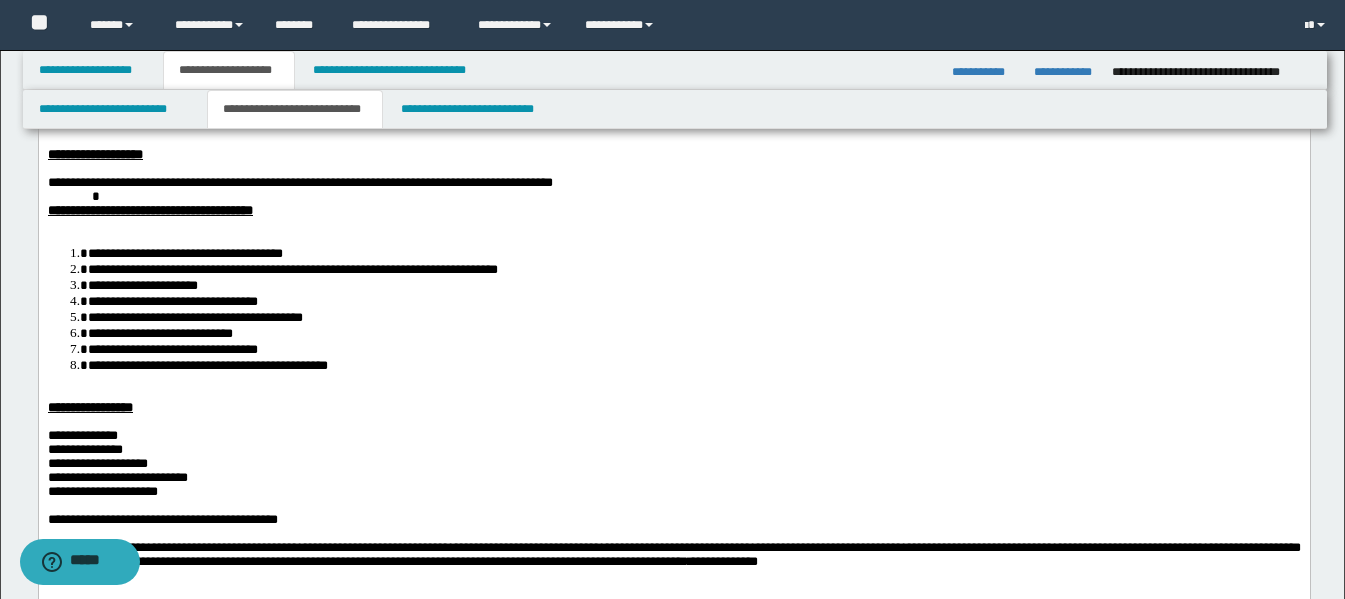 scroll, scrollTop: 0, scrollLeft: 0, axis: both 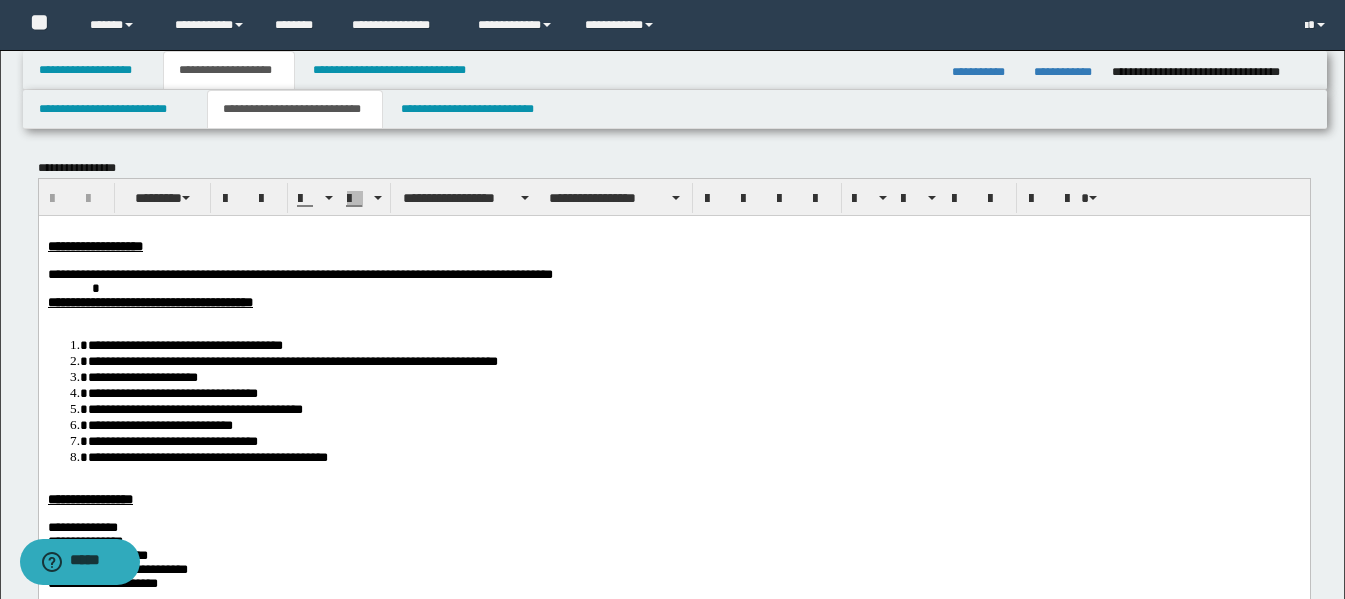 click at bounding box center (673, 231) 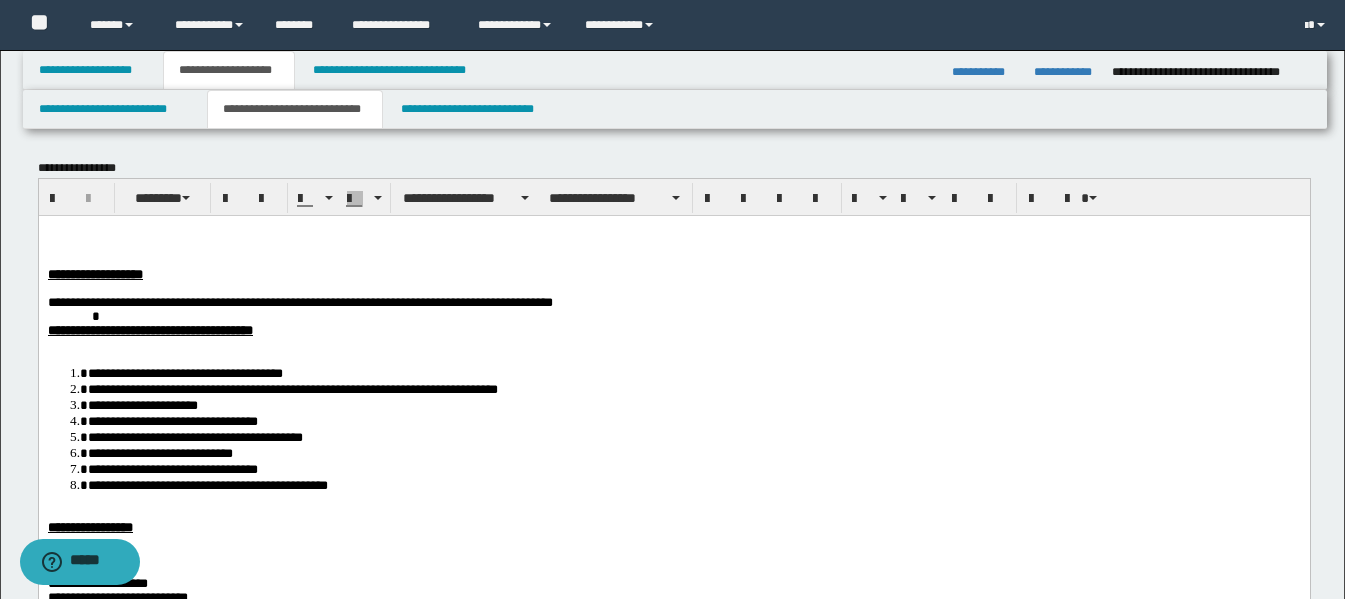 click on "**********" at bounding box center (673, 274) 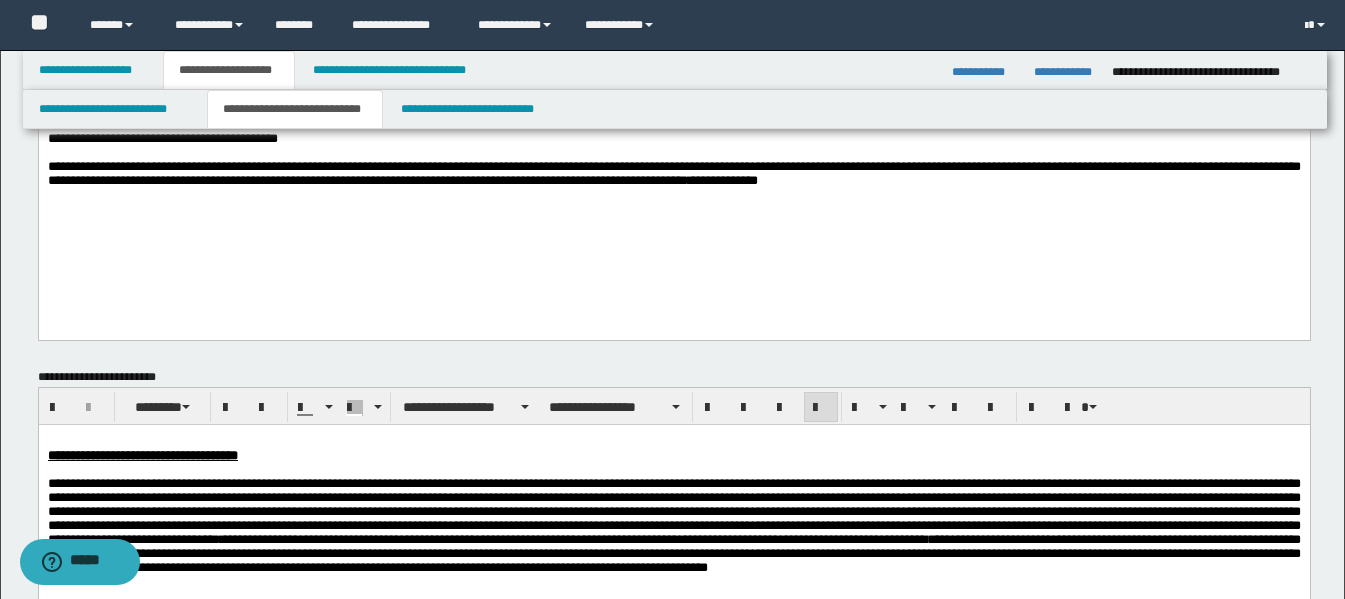 scroll, scrollTop: 400, scrollLeft: 0, axis: vertical 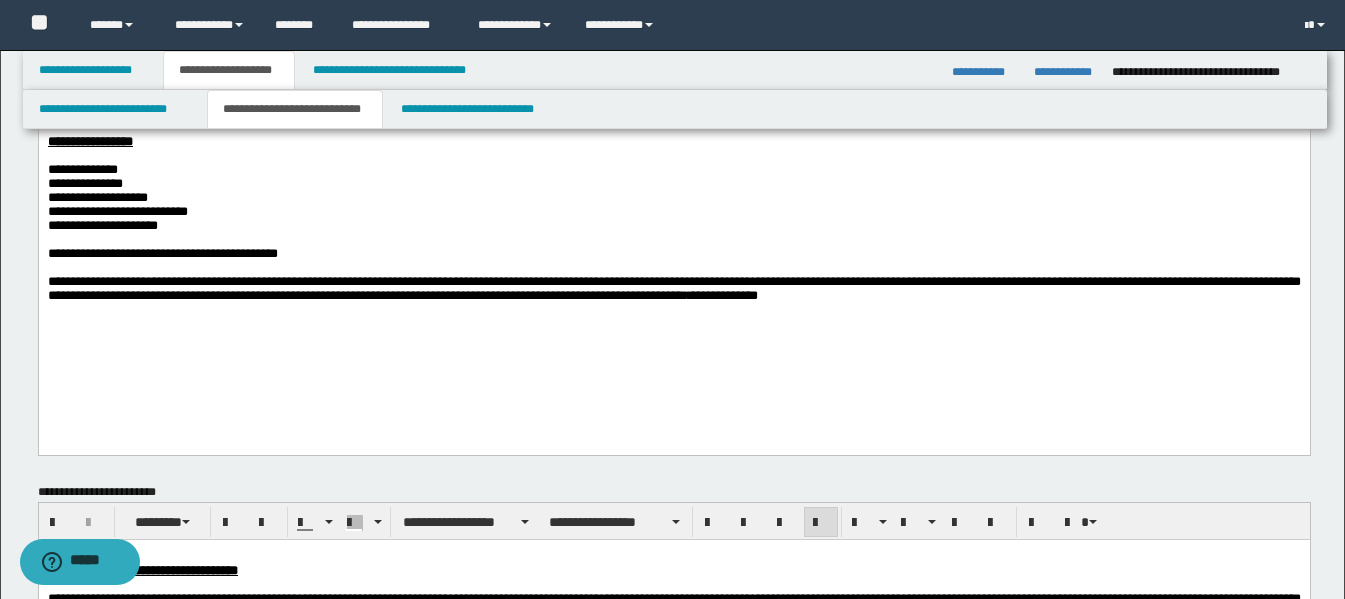 click on "**********" at bounding box center (673, 289) 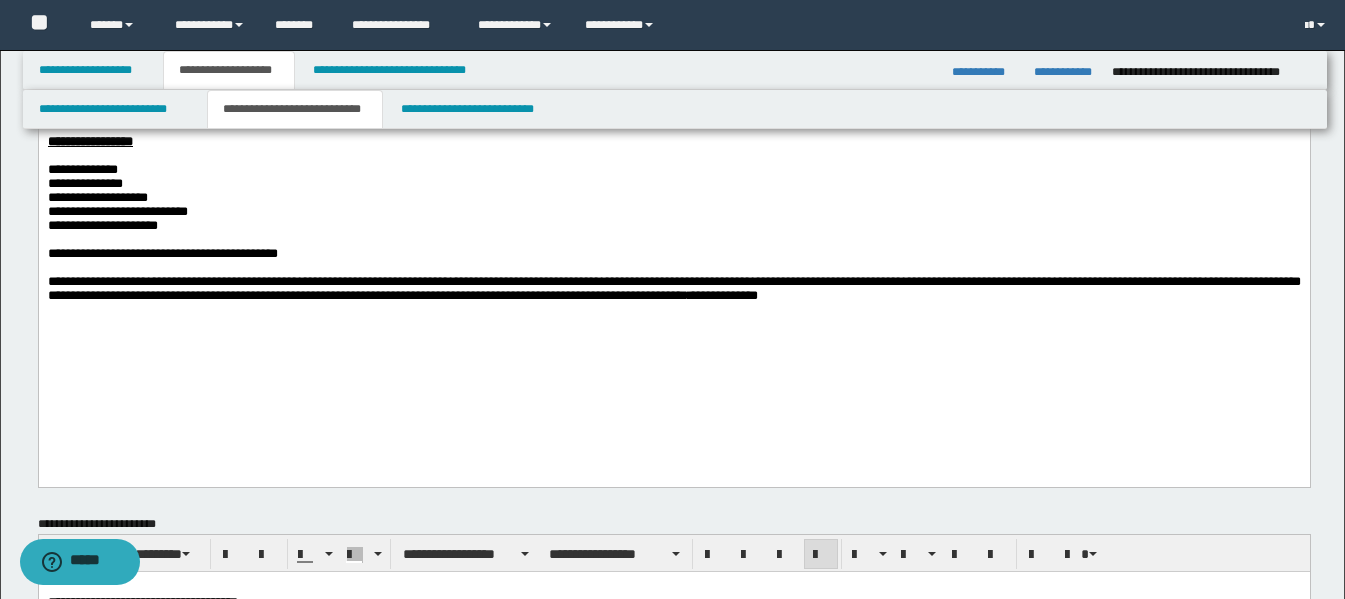 scroll, scrollTop: 800, scrollLeft: 0, axis: vertical 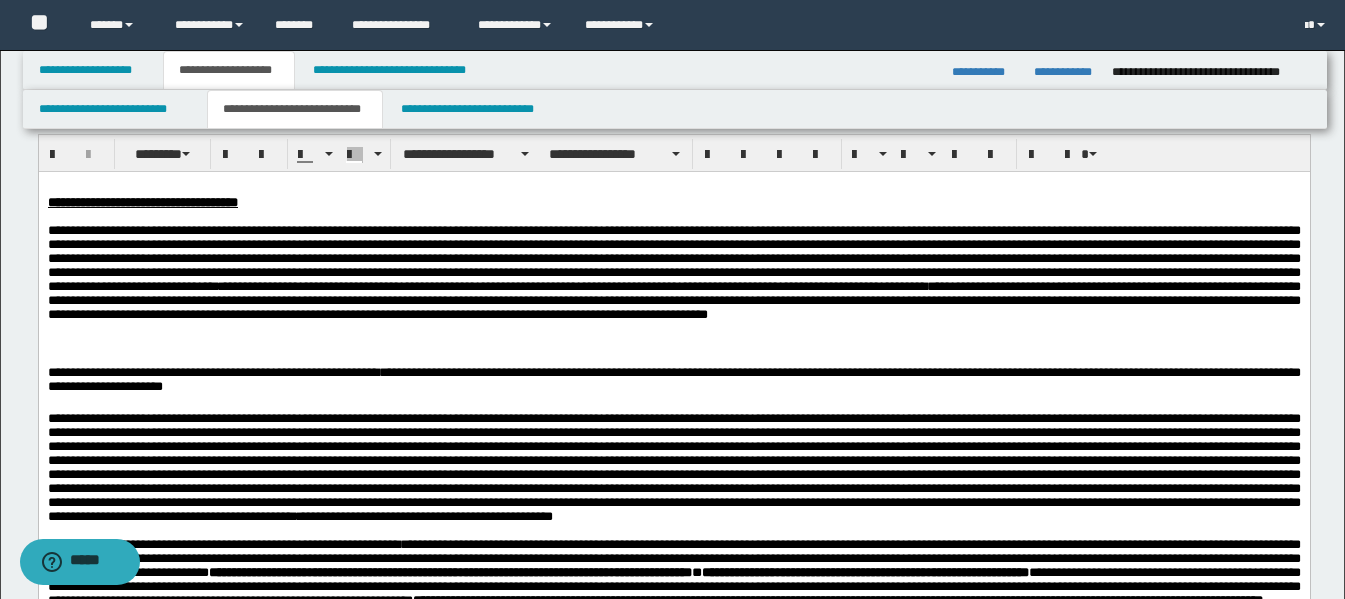 click at bounding box center (673, 187) 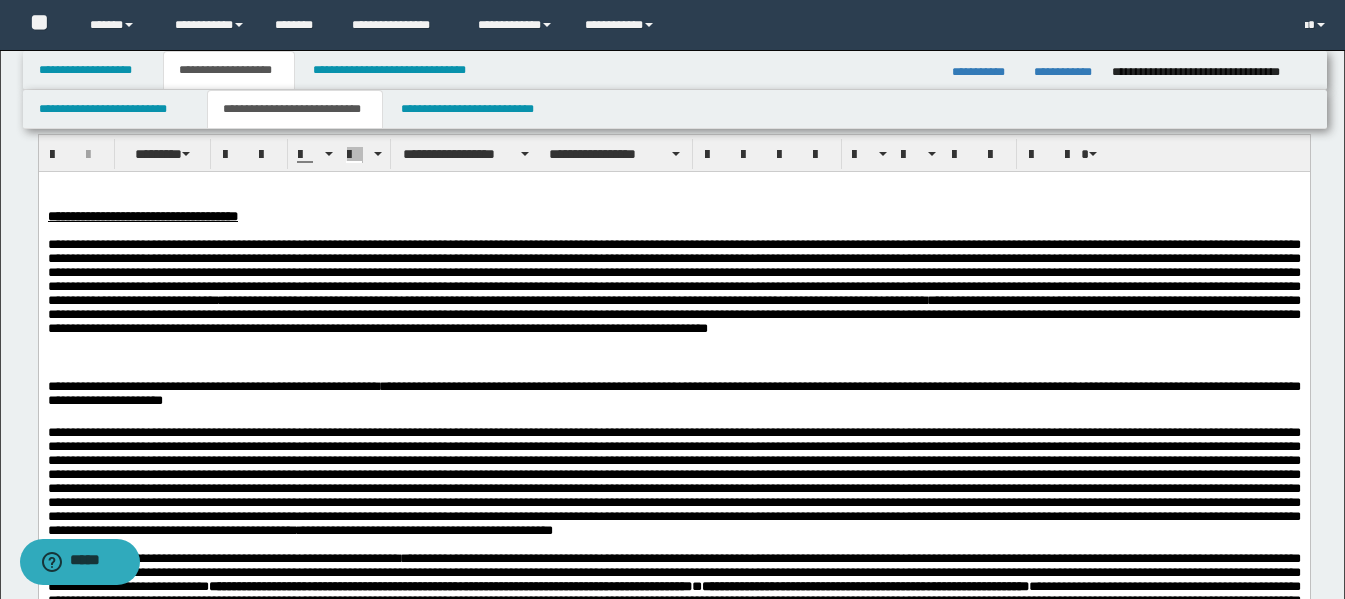 click on "**********" at bounding box center [673, 216] 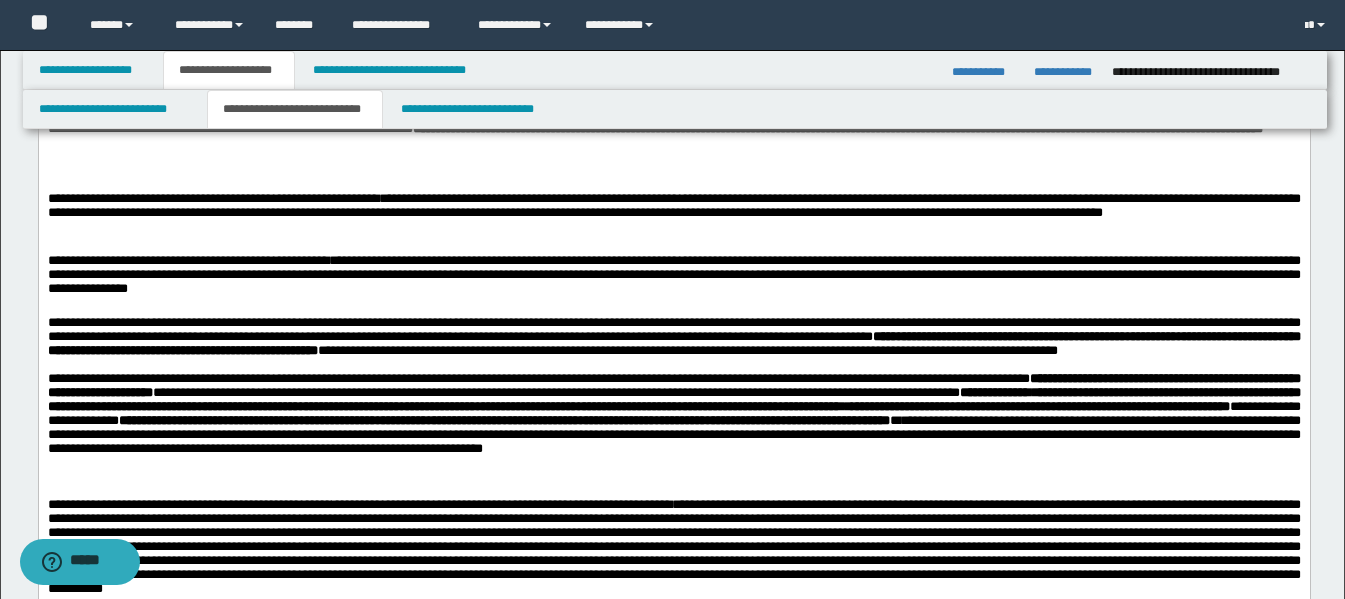 scroll, scrollTop: 1700, scrollLeft: 0, axis: vertical 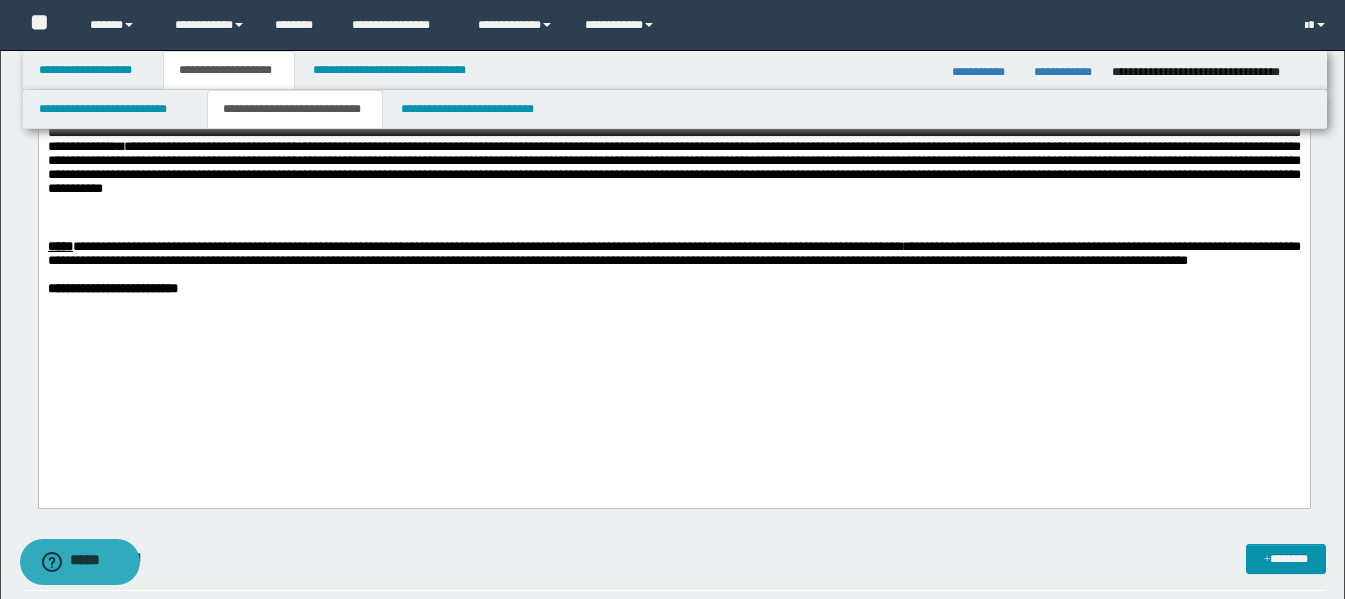 click on "**********" at bounding box center (673, 289) 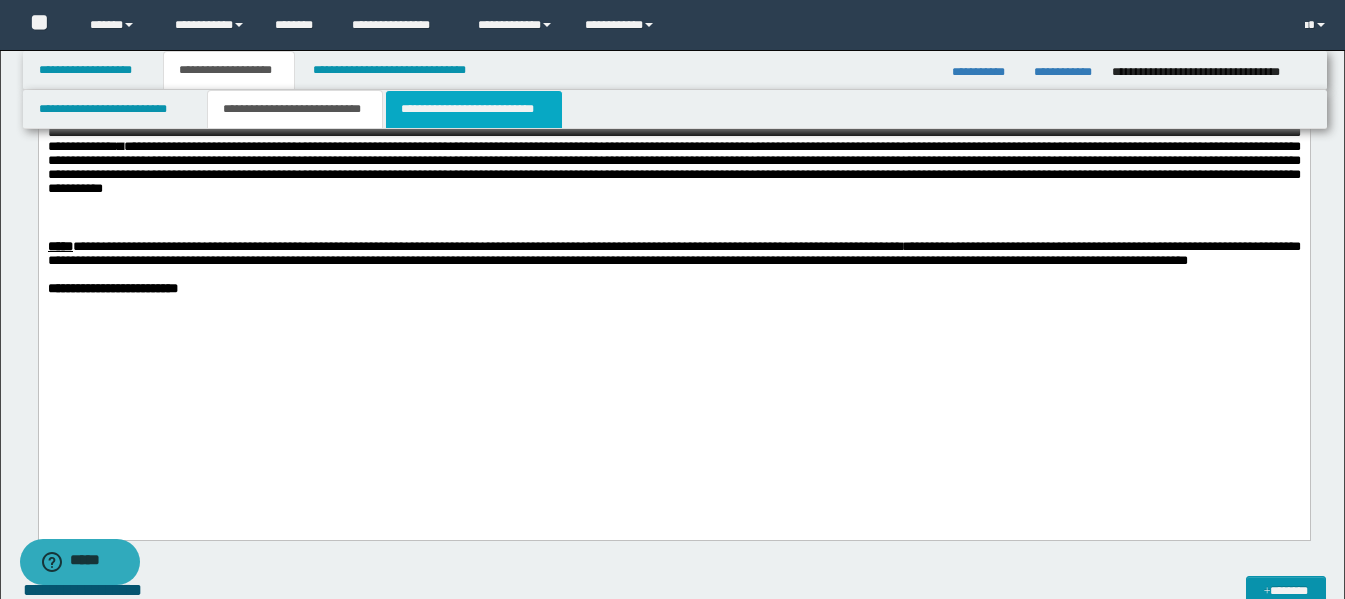 click on "**********" at bounding box center (474, 109) 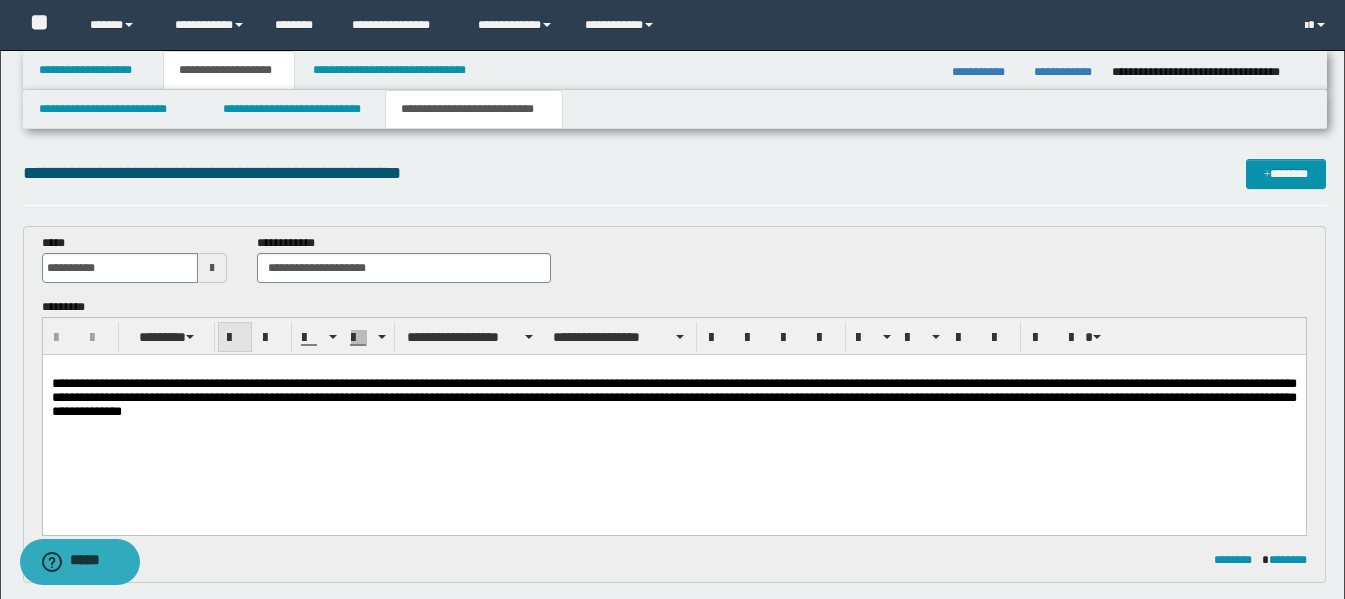scroll, scrollTop: 0, scrollLeft: 0, axis: both 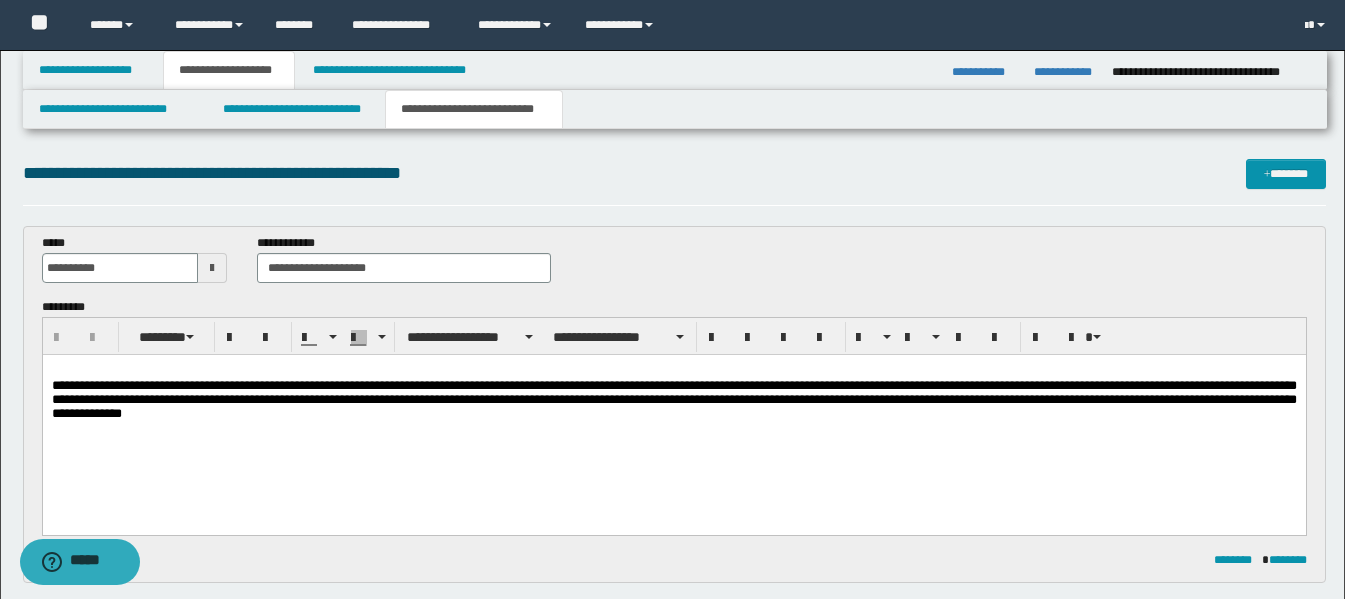 click at bounding box center [673, 371] 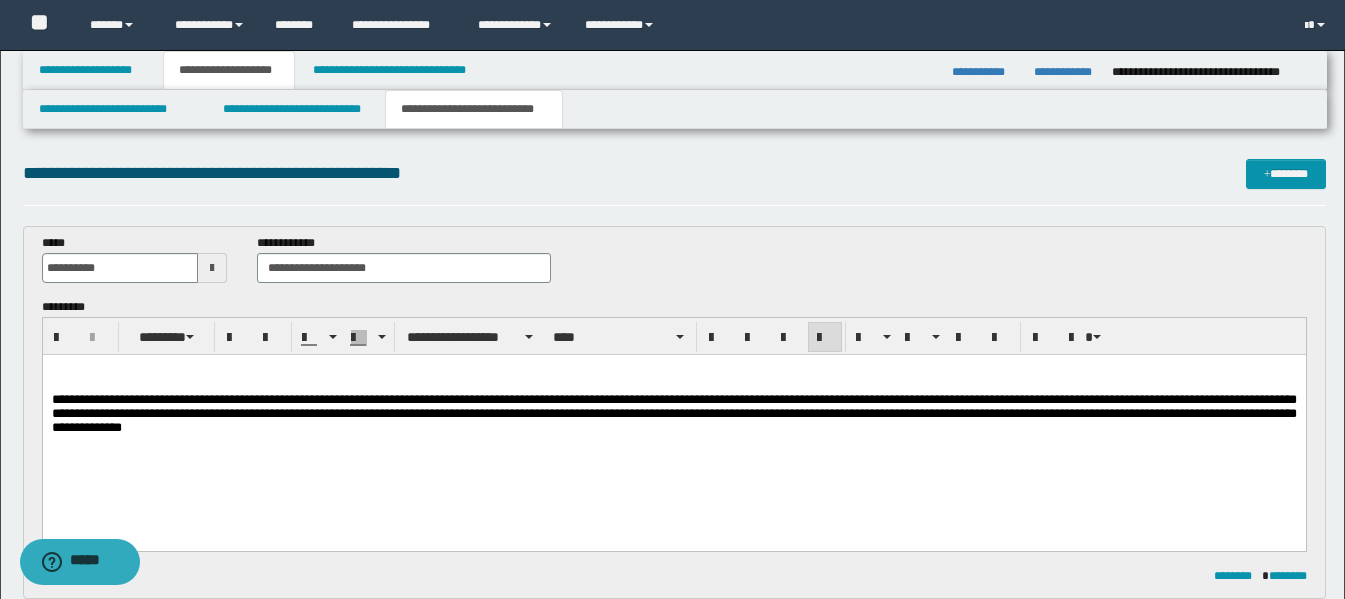 click on "**********" at bounding box center [673, 424] 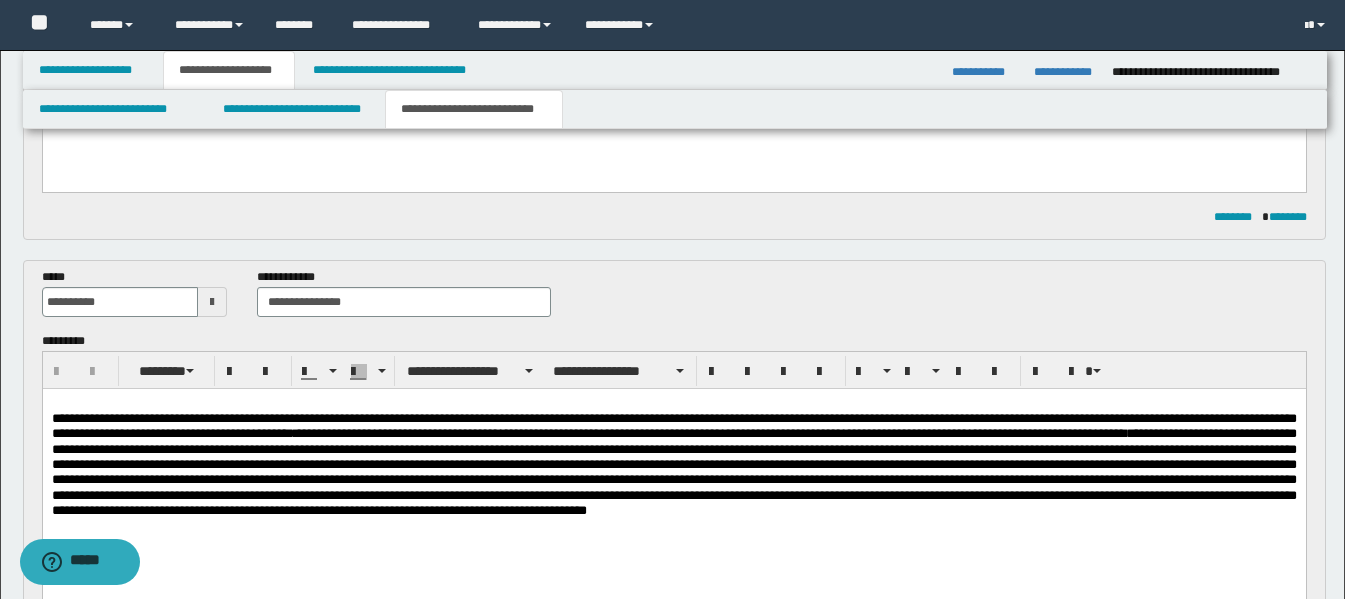 scroll, scrollTop: 400, scrollLeft: 0, axis: vertical 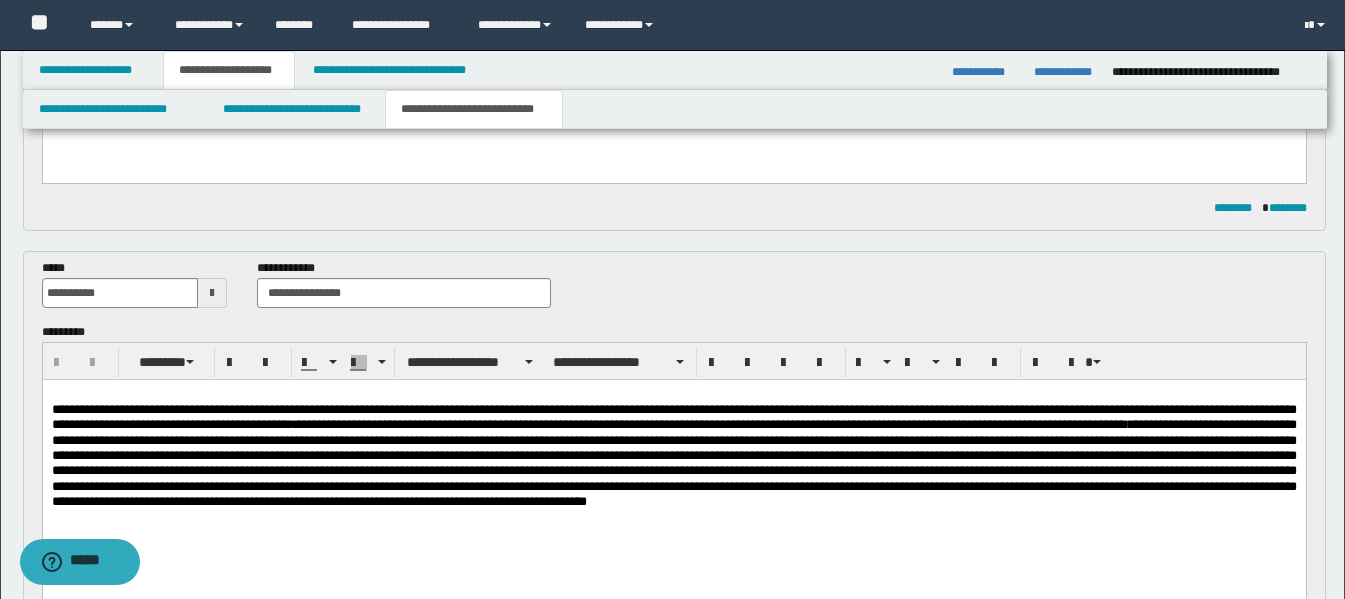 click on "**********" at bounding box center (673, 480) 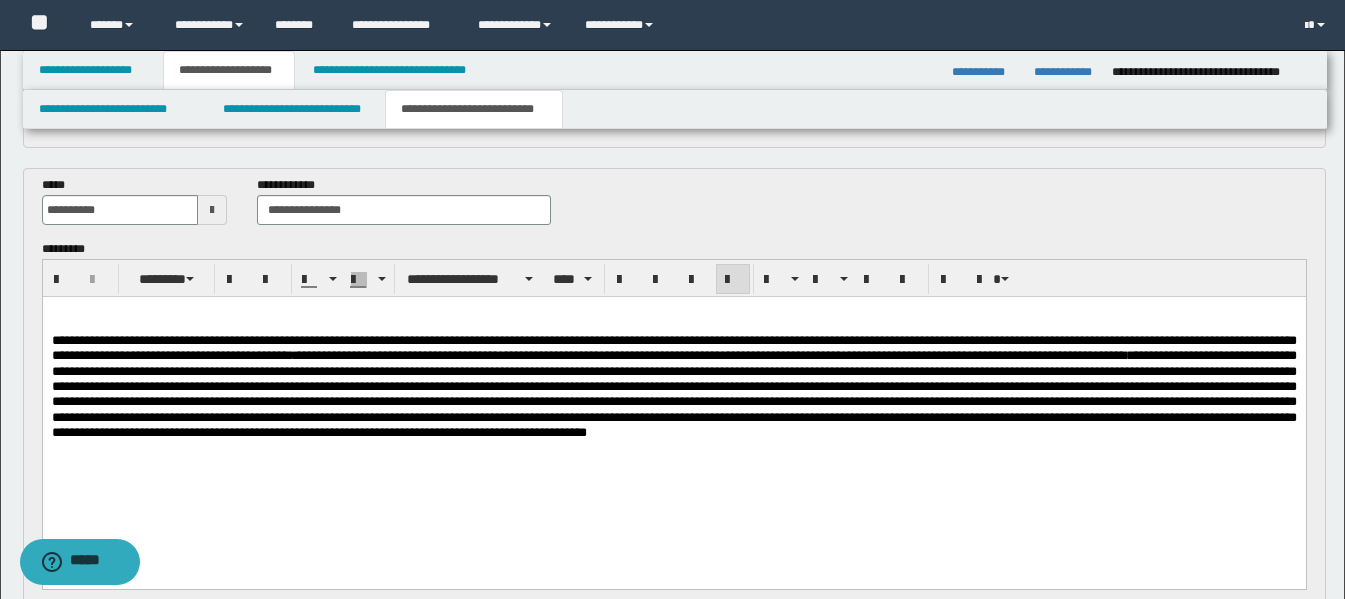 scroll, scrollTop: 600, scrollLeft: 0, axis: vertical 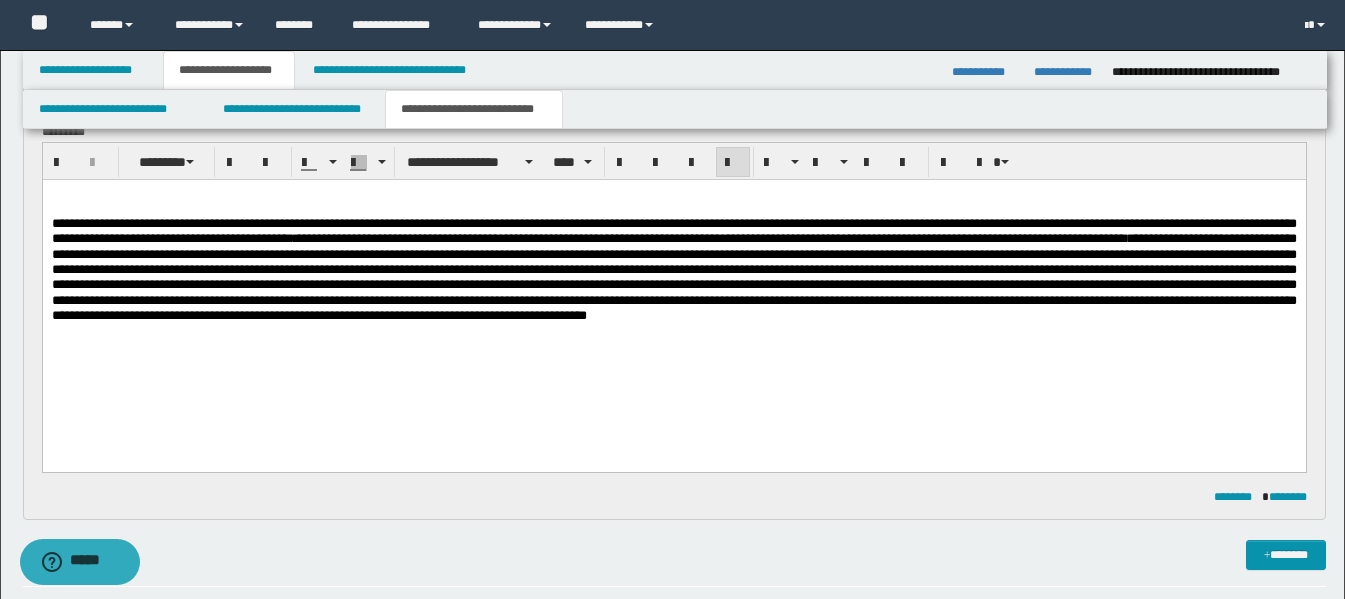 click at bounding box center [673, 330] 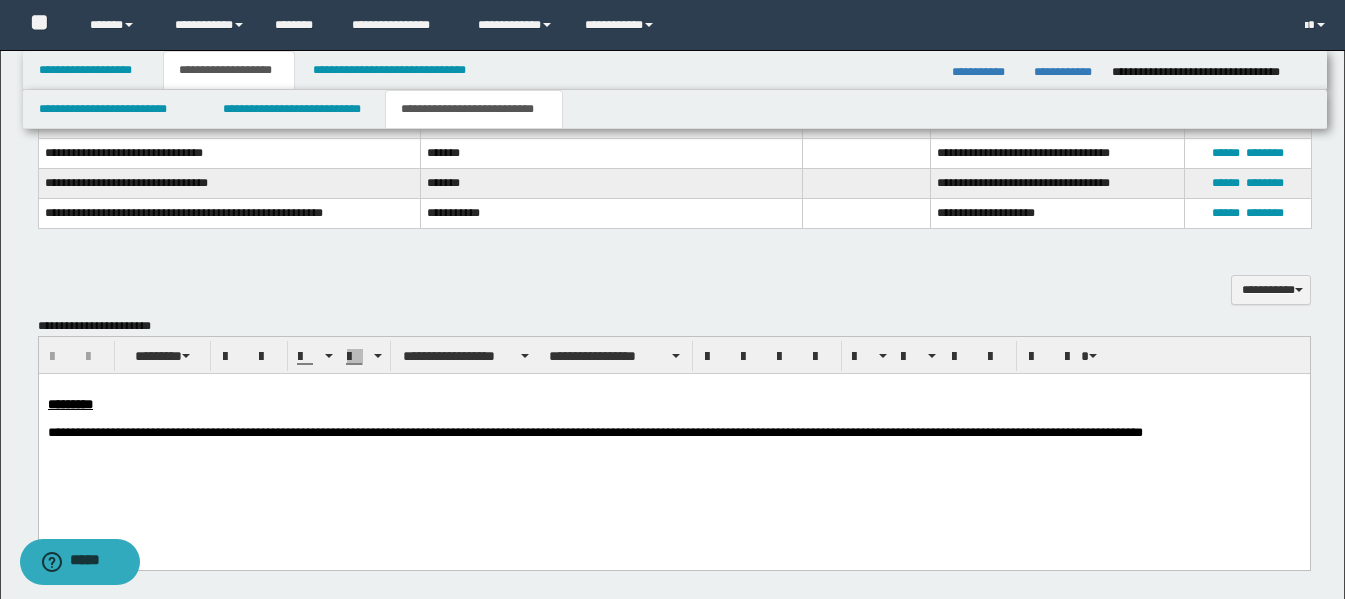 scroll, scrollTop: 1300, scrollLeft: 0, axis: vertical 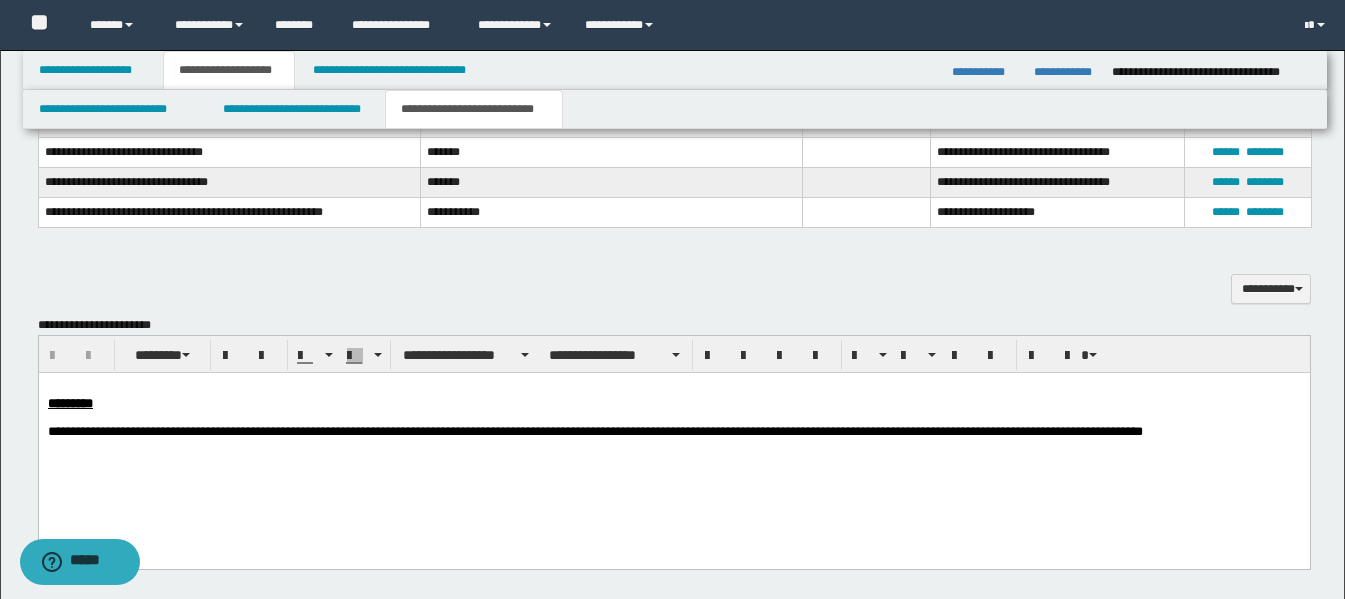 click at bounding box center (673, 388) 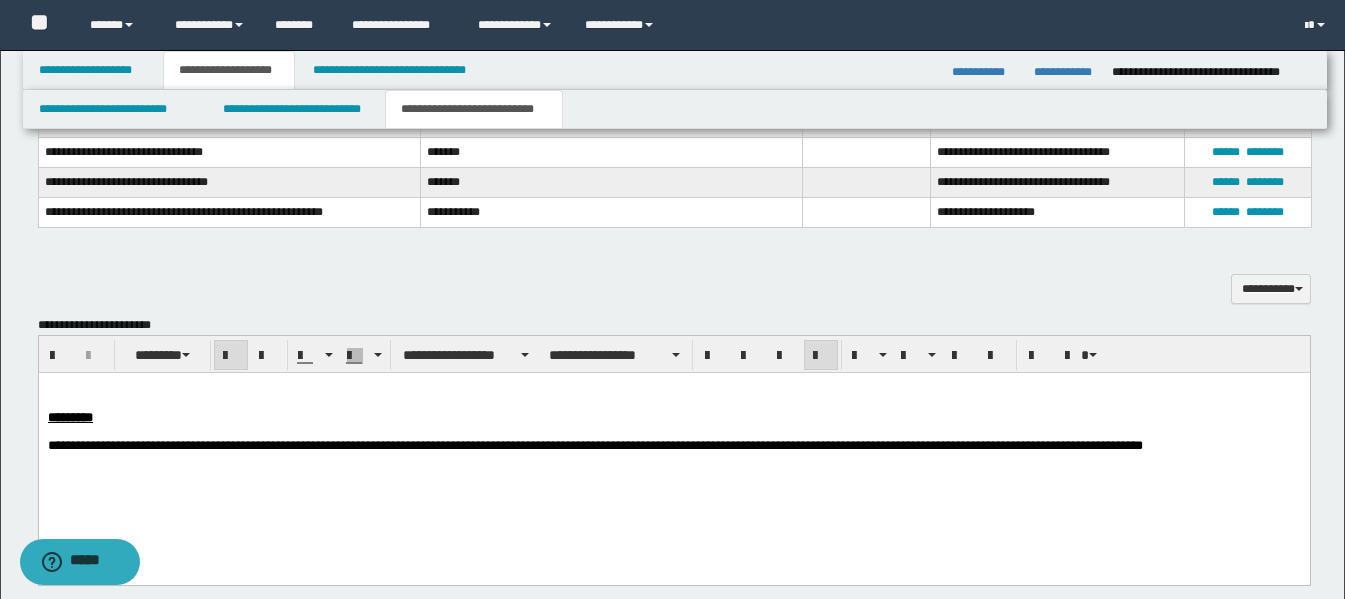 click on "*********" at bounding box center (673, 417) 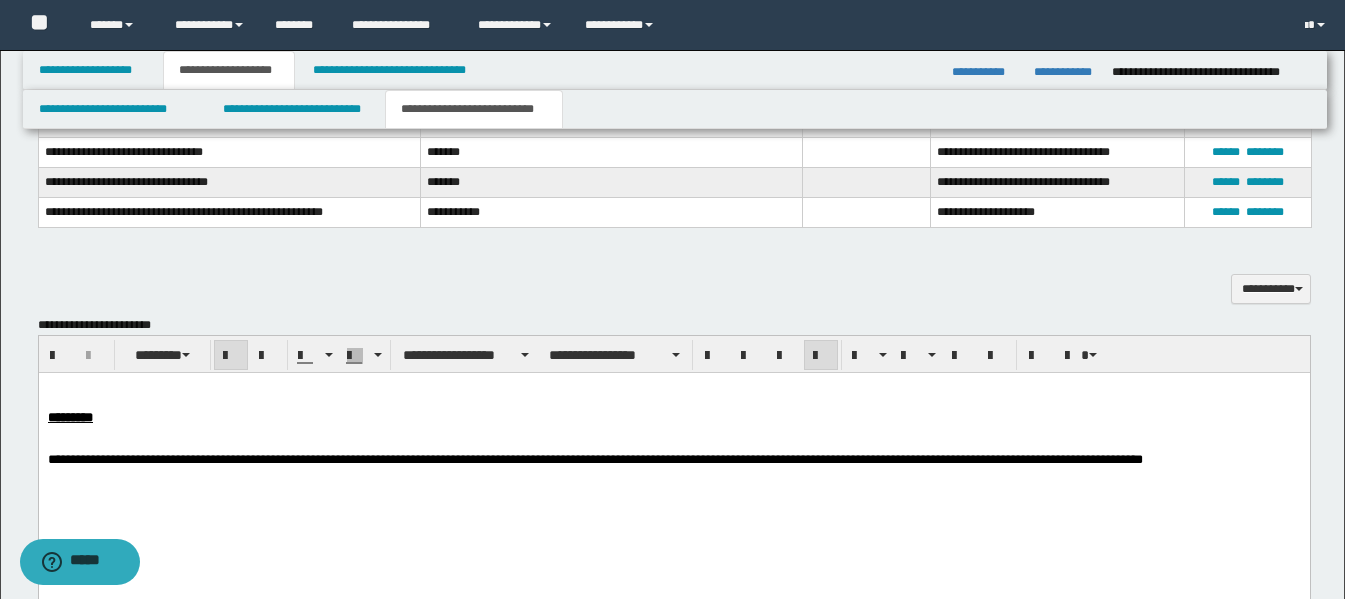 click on "**********" at bounding box center [673, 459] 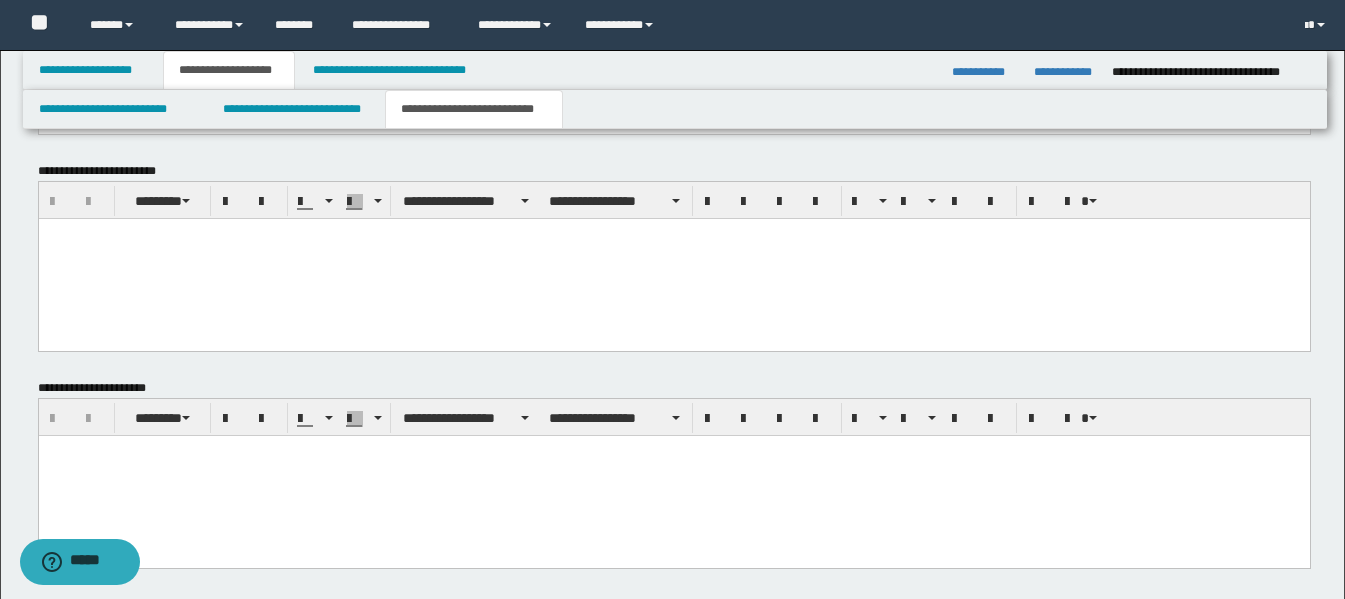 scroll, scrollTop: 1800, scrollLeft: 0, axis: vertical 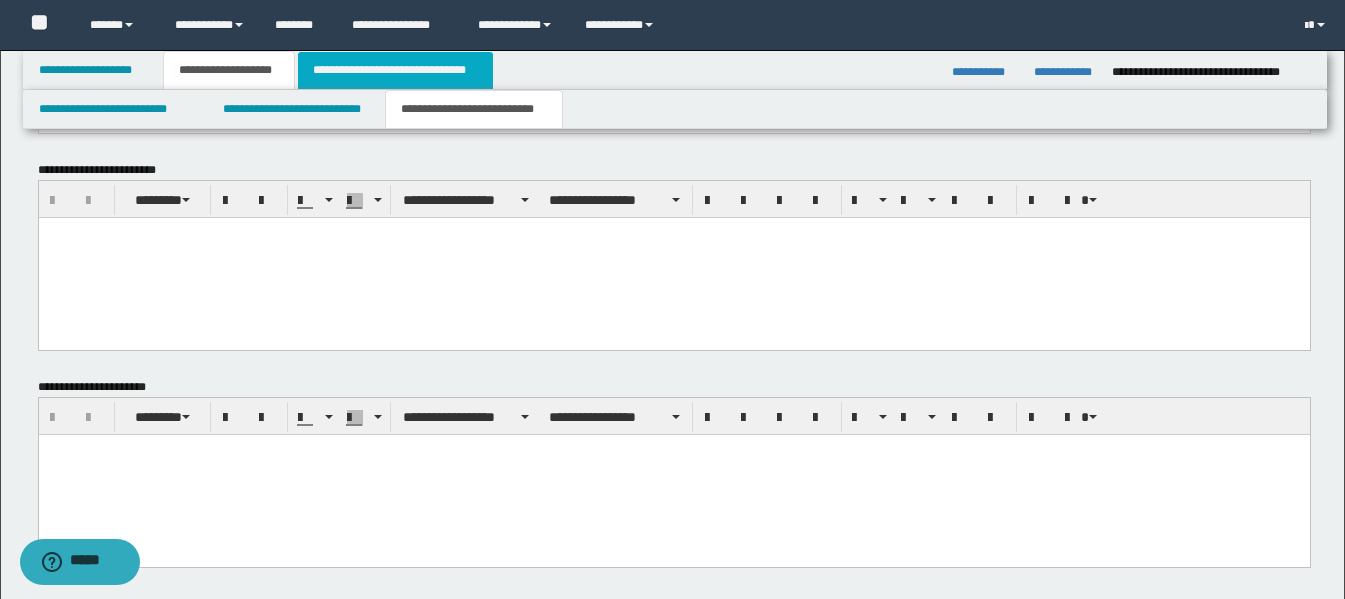 click on "**********" at bounding box center (395, 70) 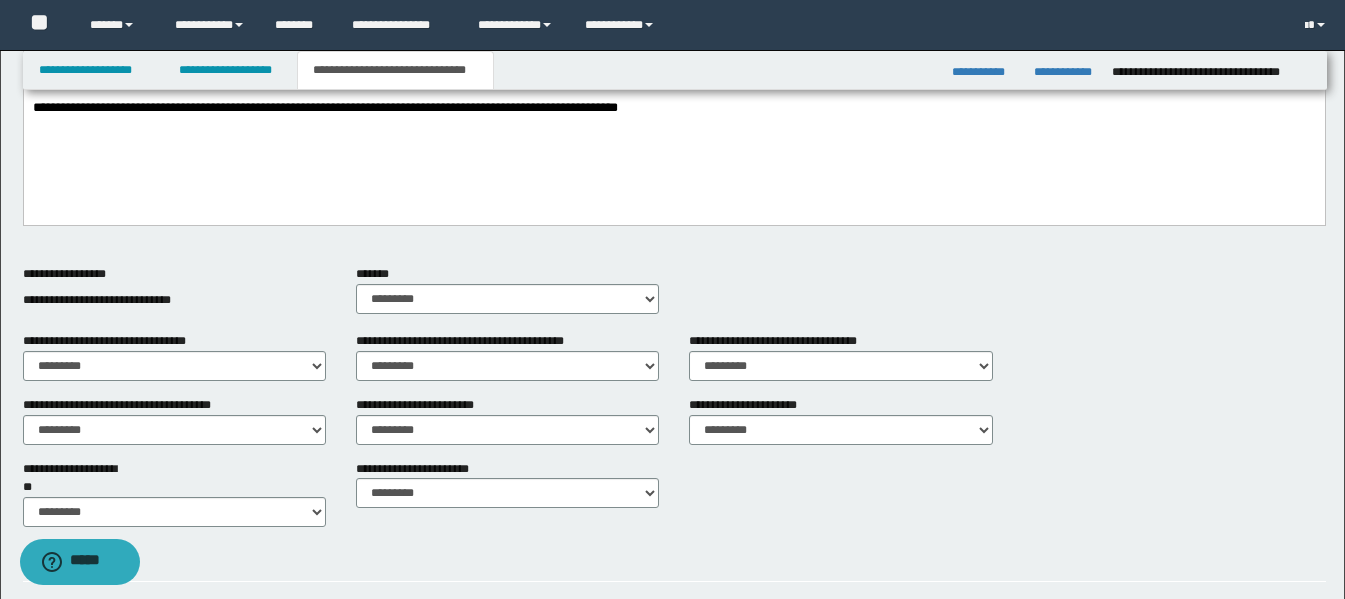 scroll, scrollTop: 261, scrollLeft: 0, axis: vertical 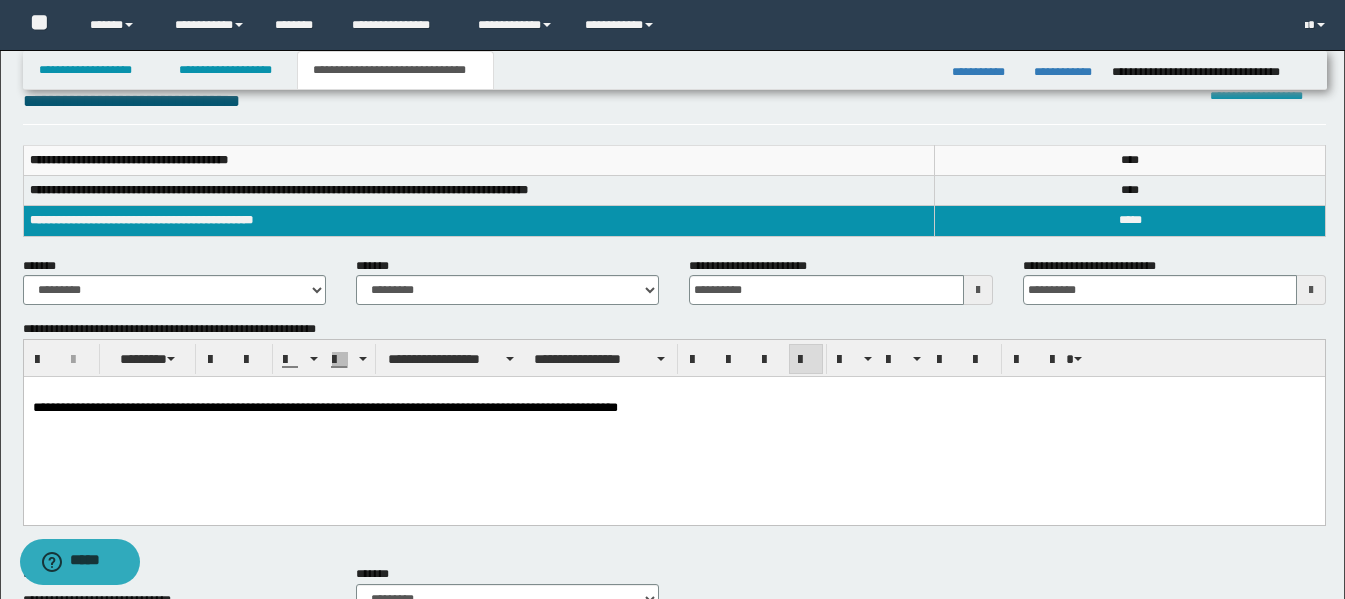 click on "**********" at bounding box center [673, 425] 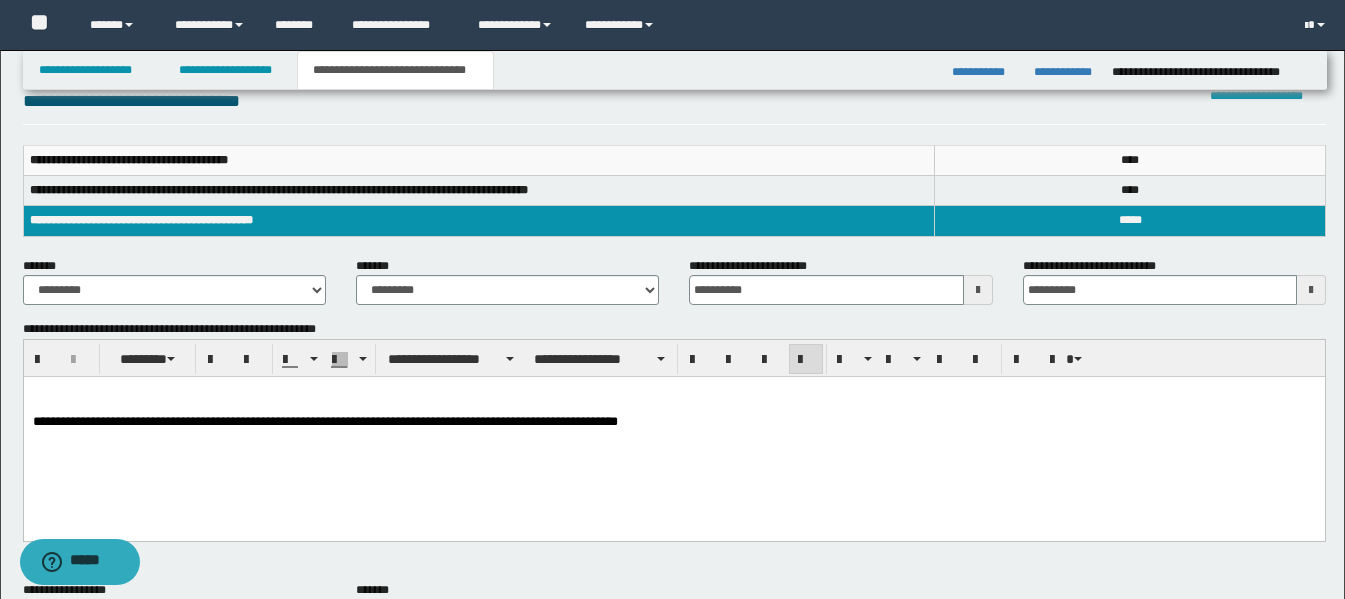 click on "**********" at bounding box center [673, 422] 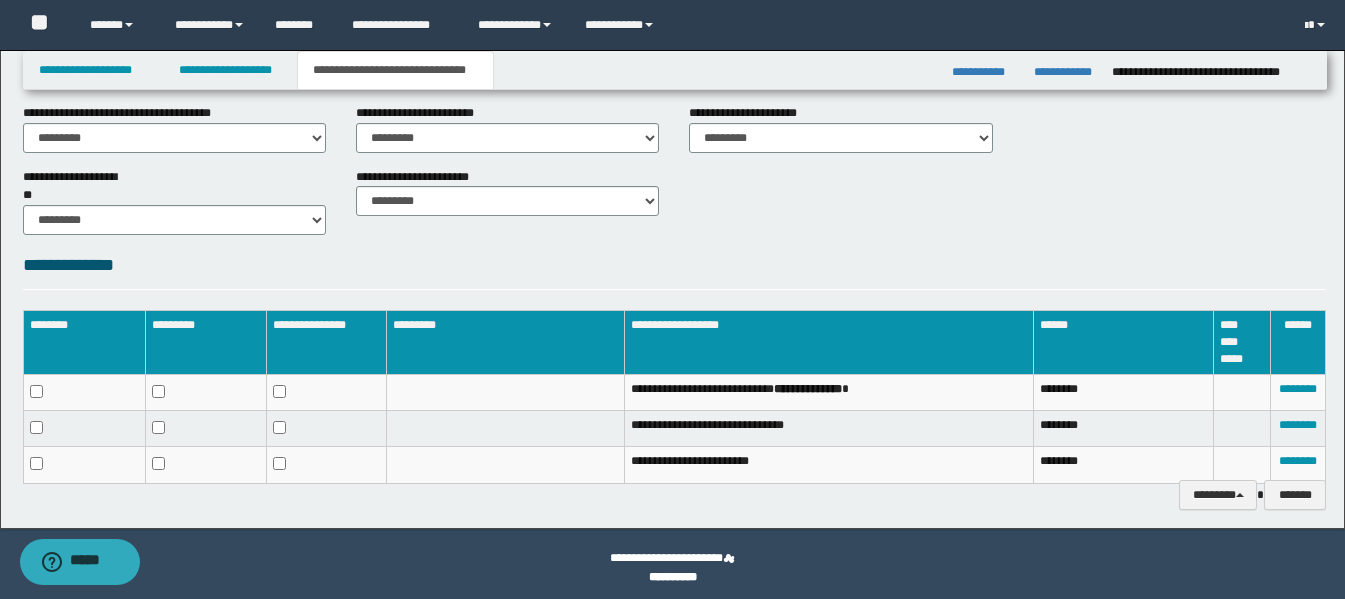 scroll, scrollTop: 909, scrollLeft: 0, axis: vertical 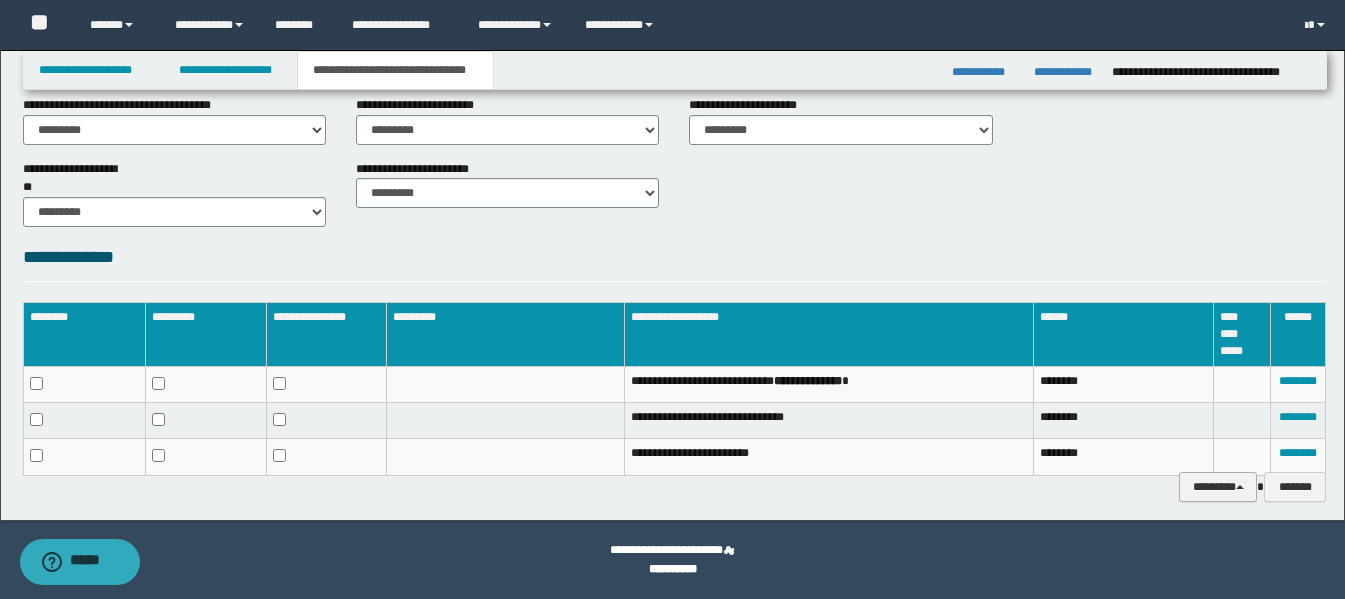 click on "********" at bounding box center [1218, 487] 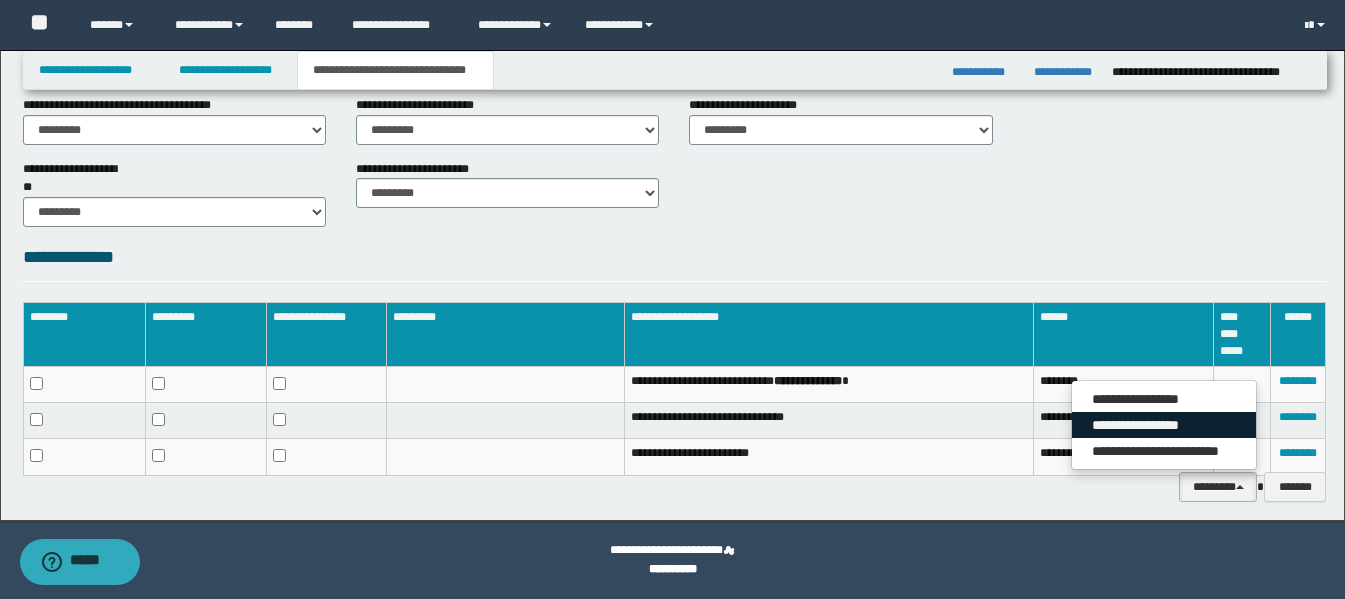 click on "**********" at bounding box center [1164, 425] 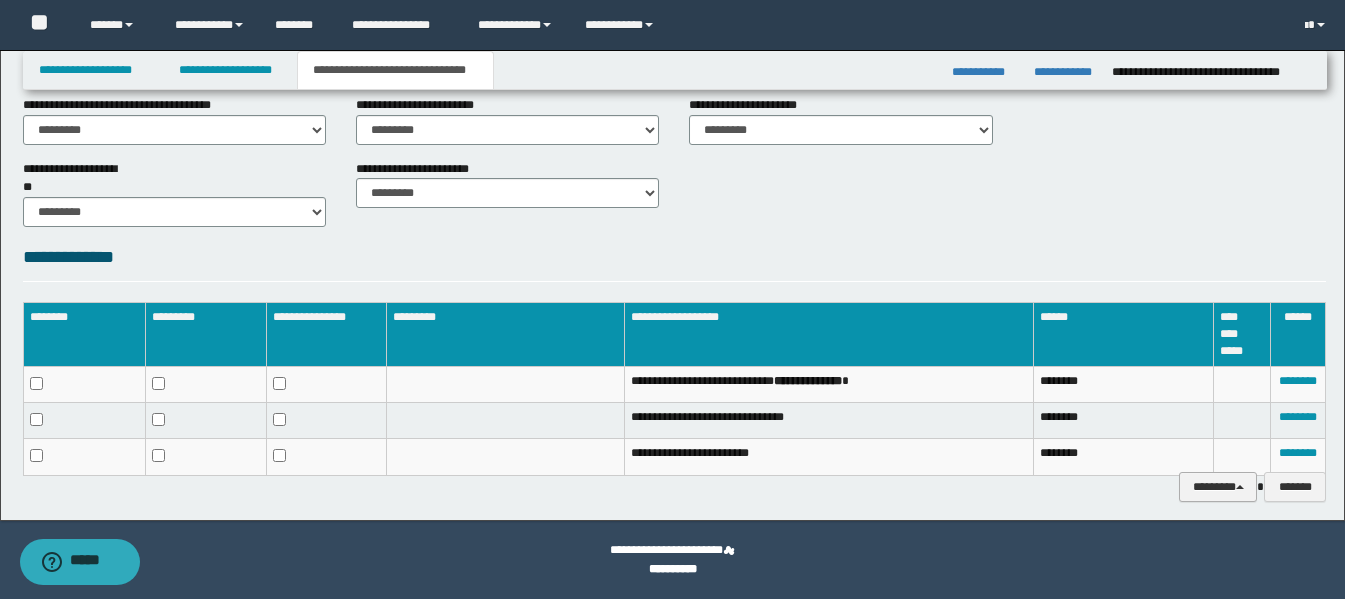 click on "**********" at bounding box center (672, -169) 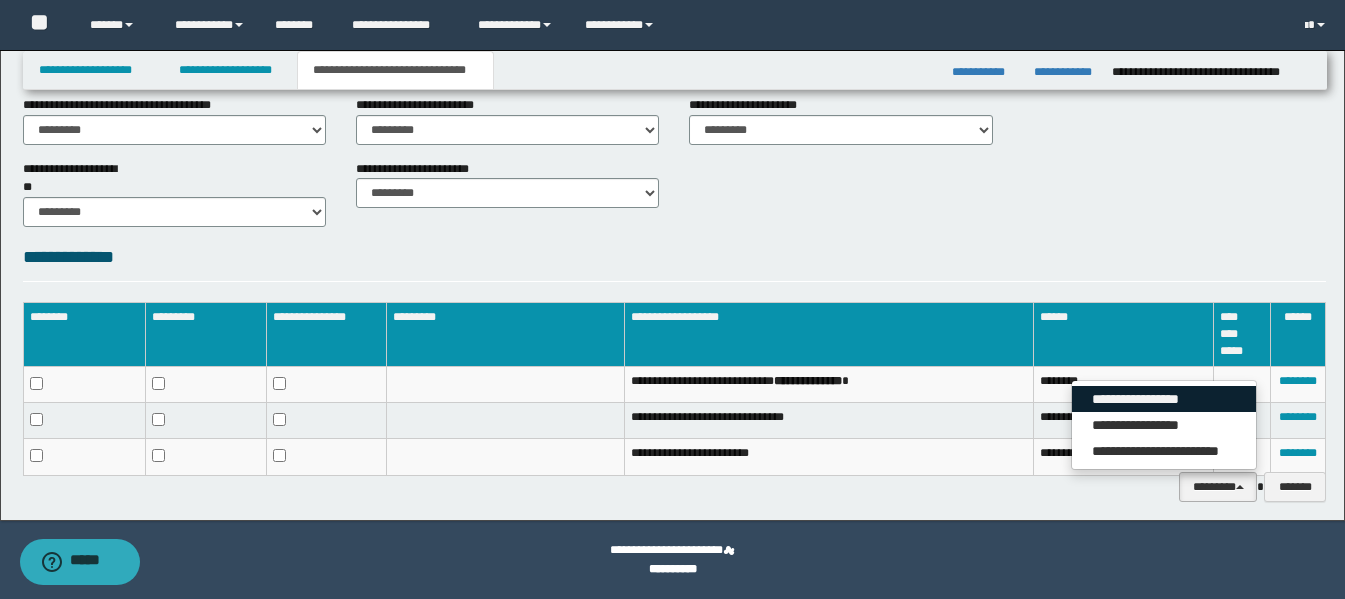 click on "**********" at bounding box center (1164, 399) 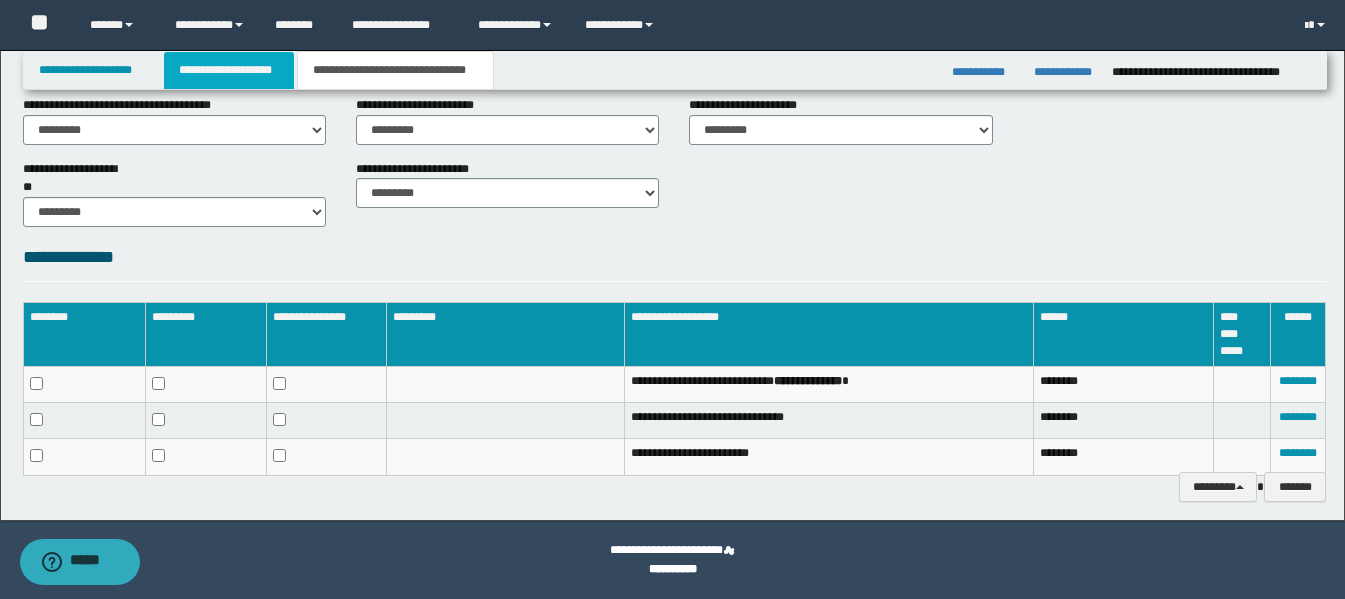 click on "**********" at bounding box center [229, 70] 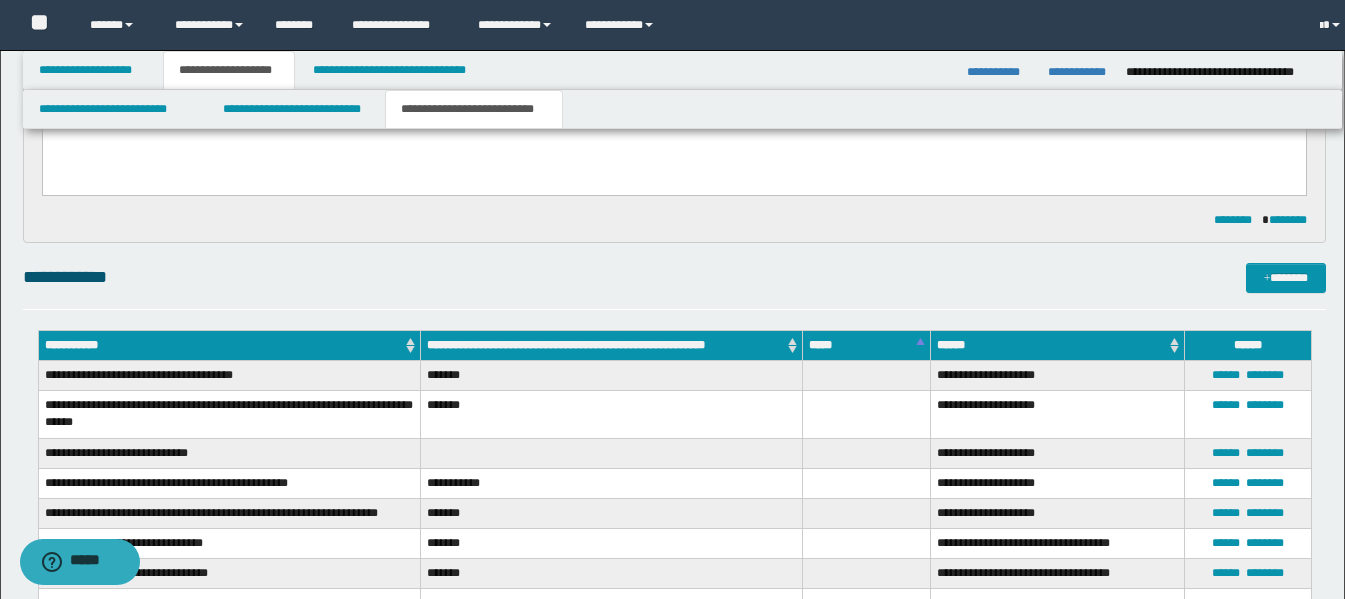 scroll, scrollTop: 940, scrollLeft: 0, axis: vertical 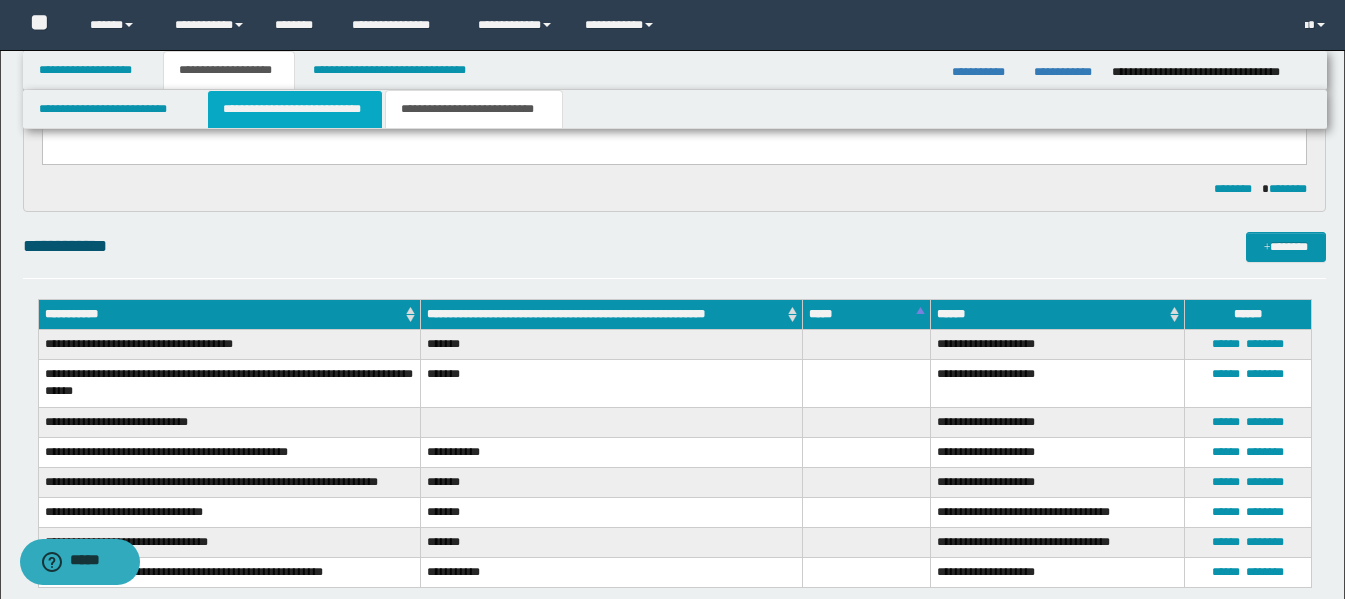 click on "**********" at bounding box center [295, 109] 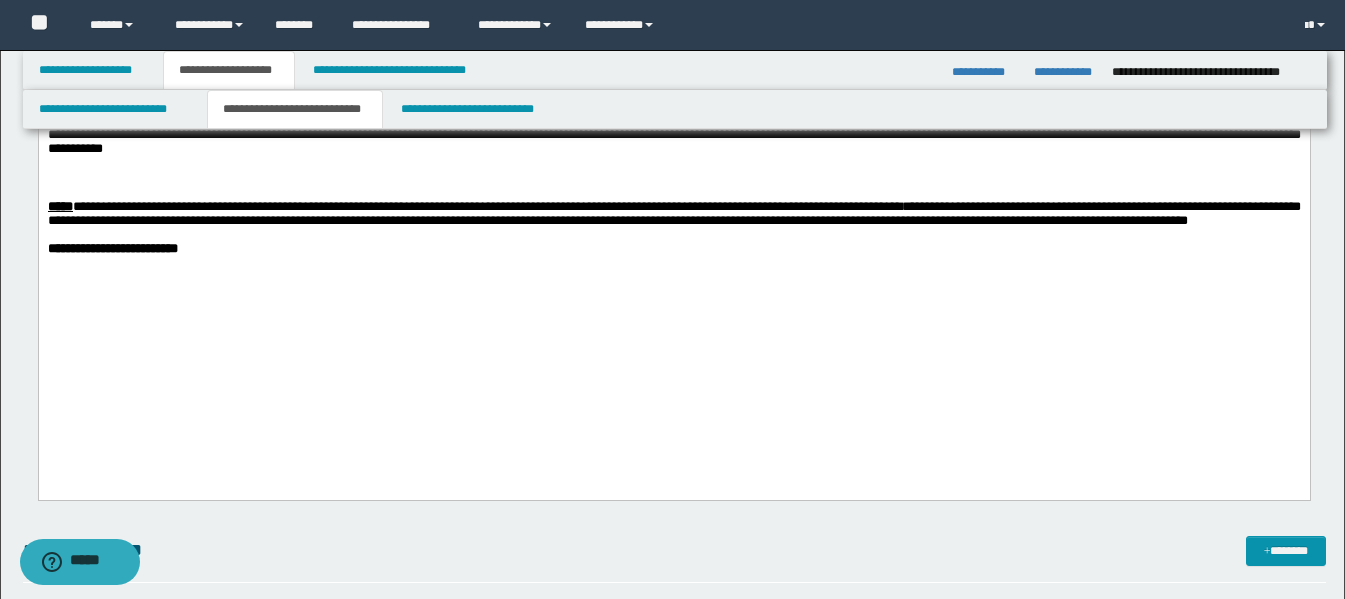 scroll, scrollTop: 1640, scrollLeft: 0, axis: vertical 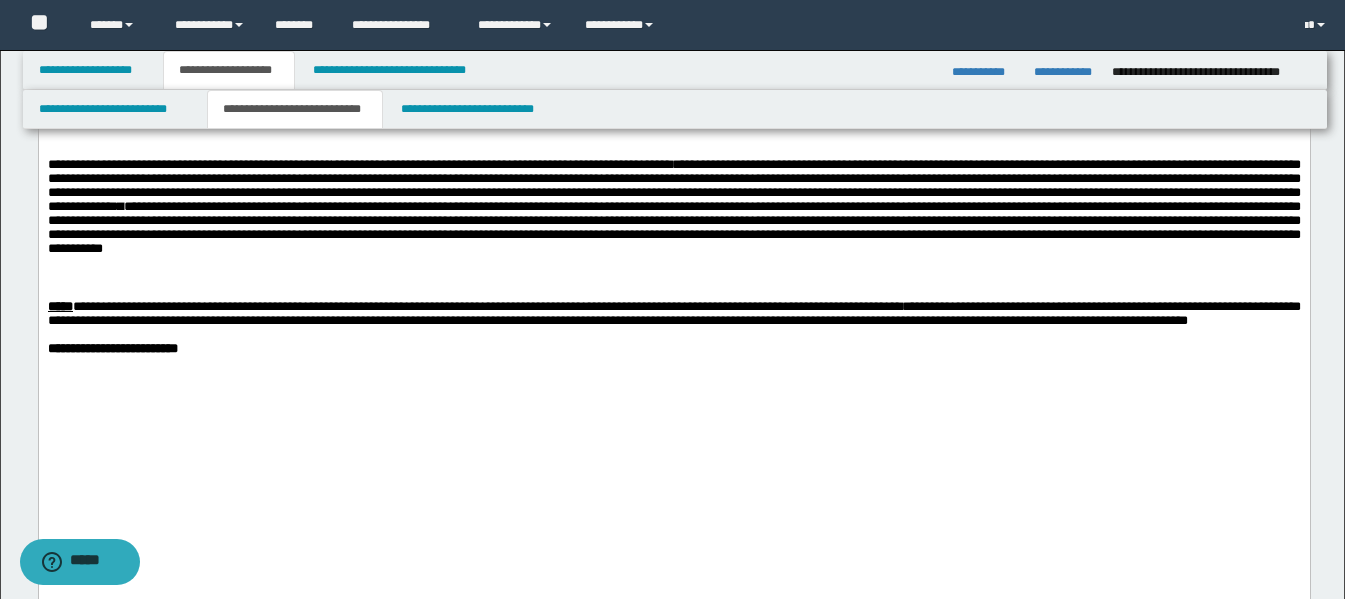 click on "**********" at bounding box center [501, 164] 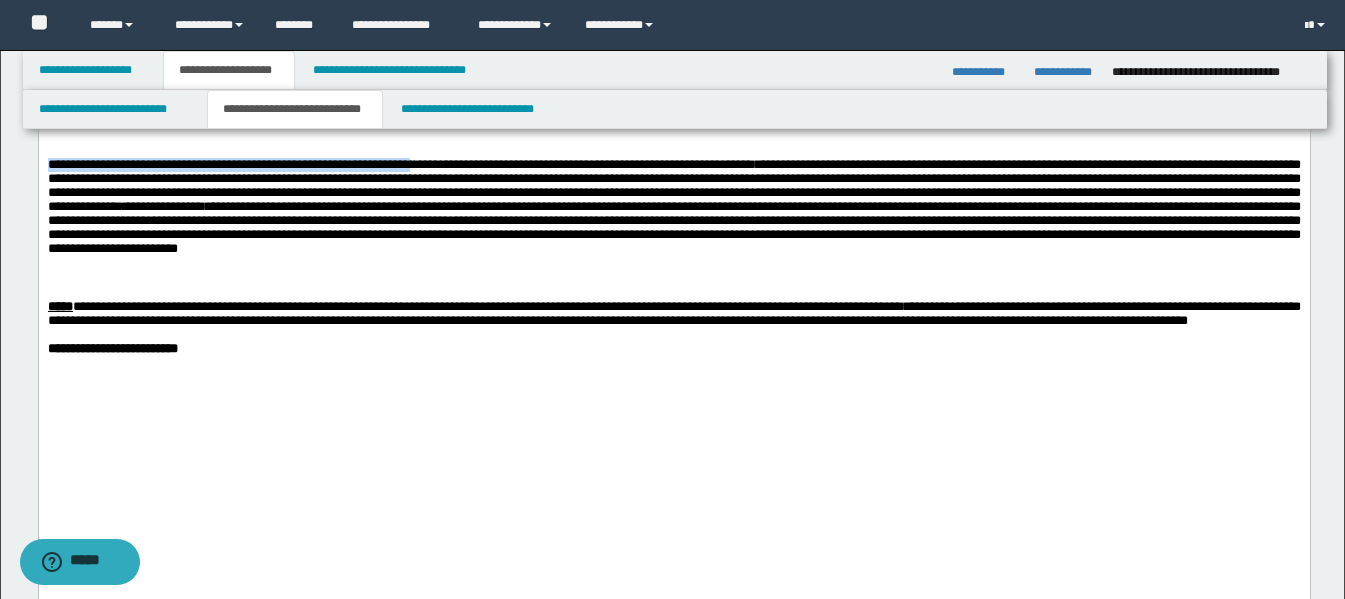 drag, startPoint x: 499, startPoint y: 248, endPoint x: 49, endPoint y: 242, distance: 450.04 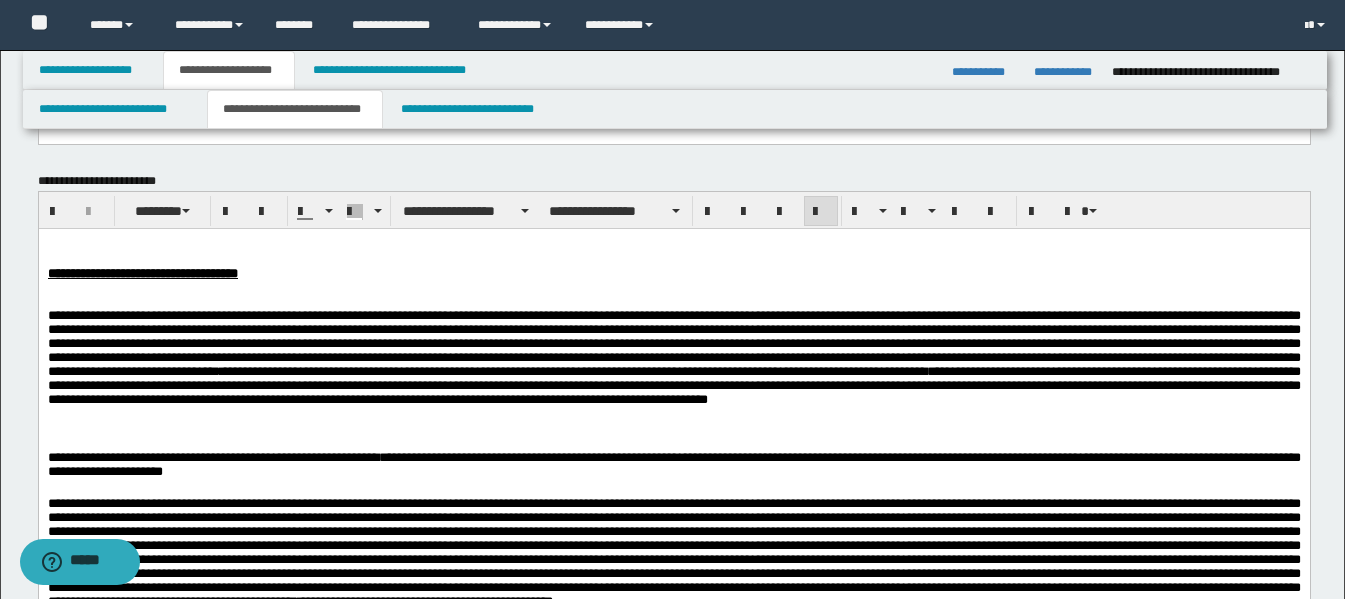 scroll, scrollTop: 540, scrollLeft: 0, axis: vertical 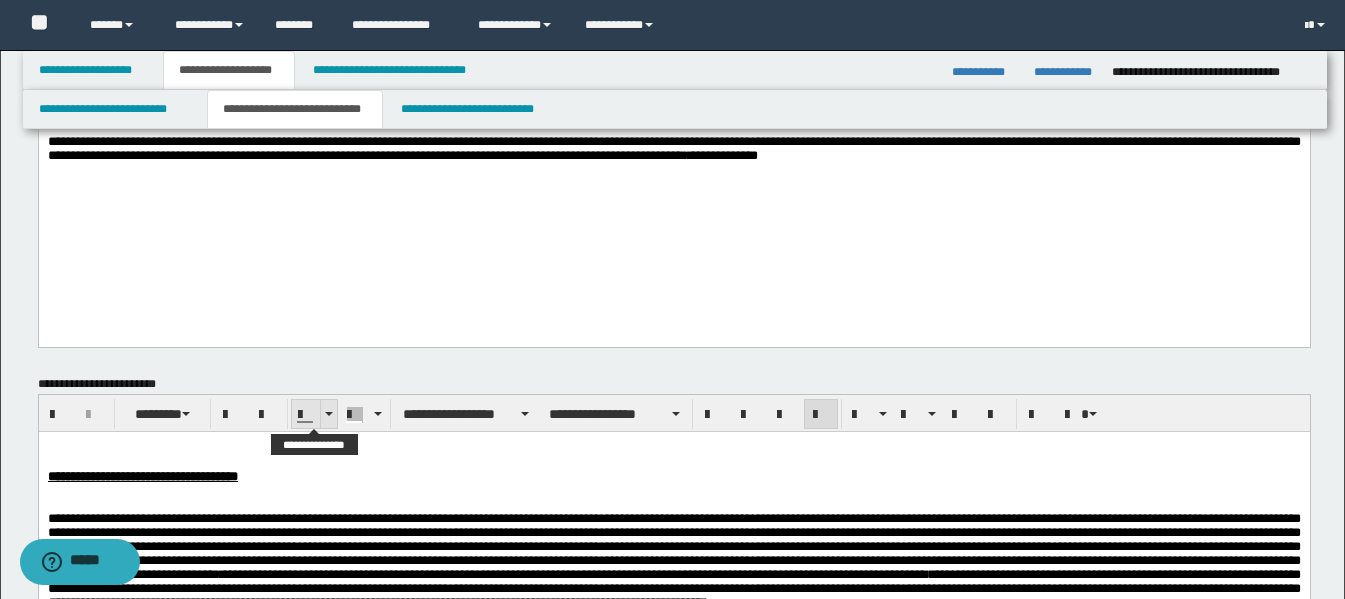 drag, startPoint x: 328, startPoint y: 418, endPoint x: 336, endPoint y: 426, distance: 11.313708 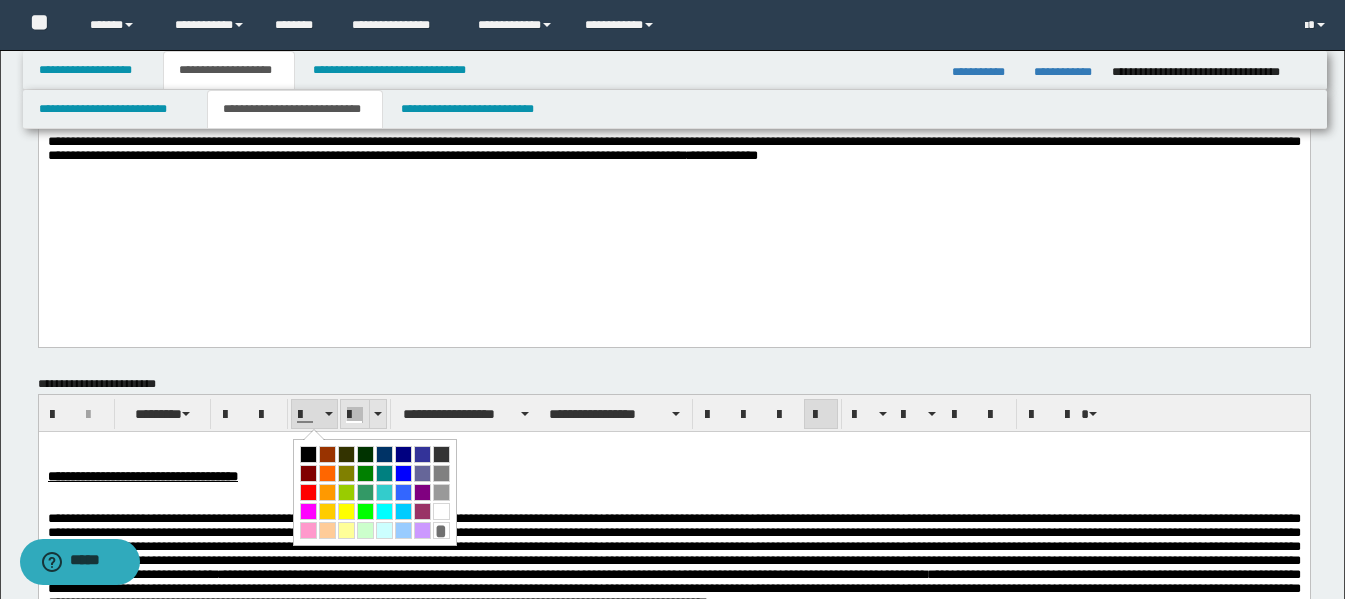 click at bounding box center (377, 414) 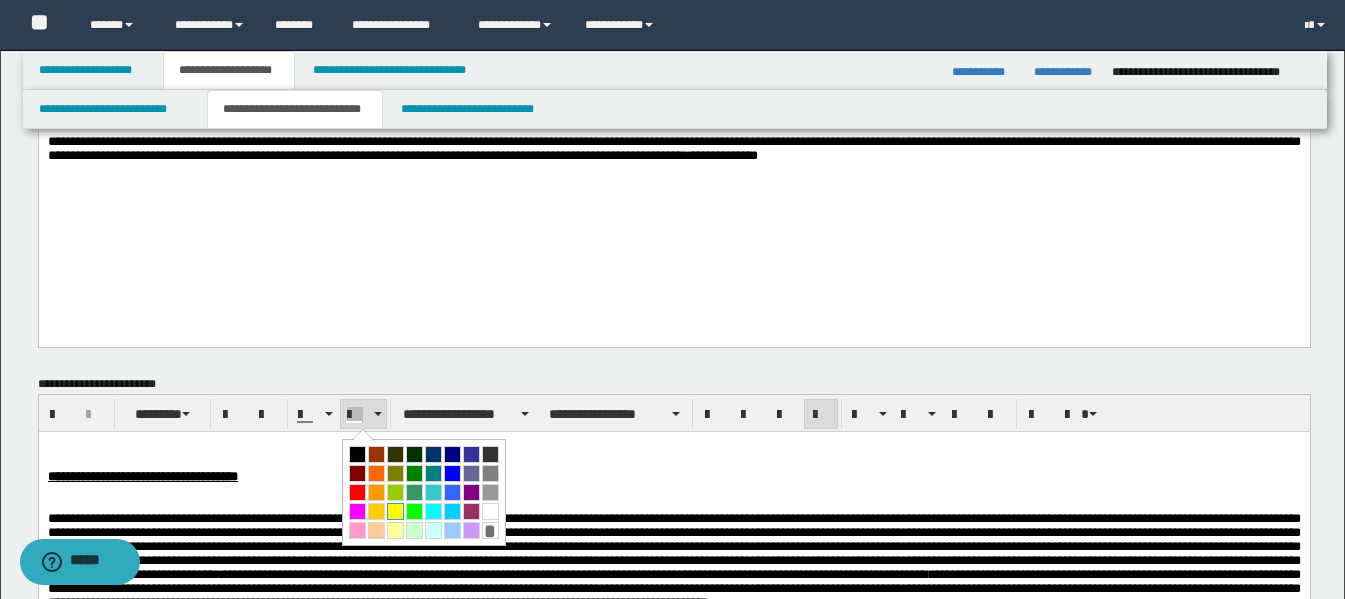 click at bounding box center [395, 511] 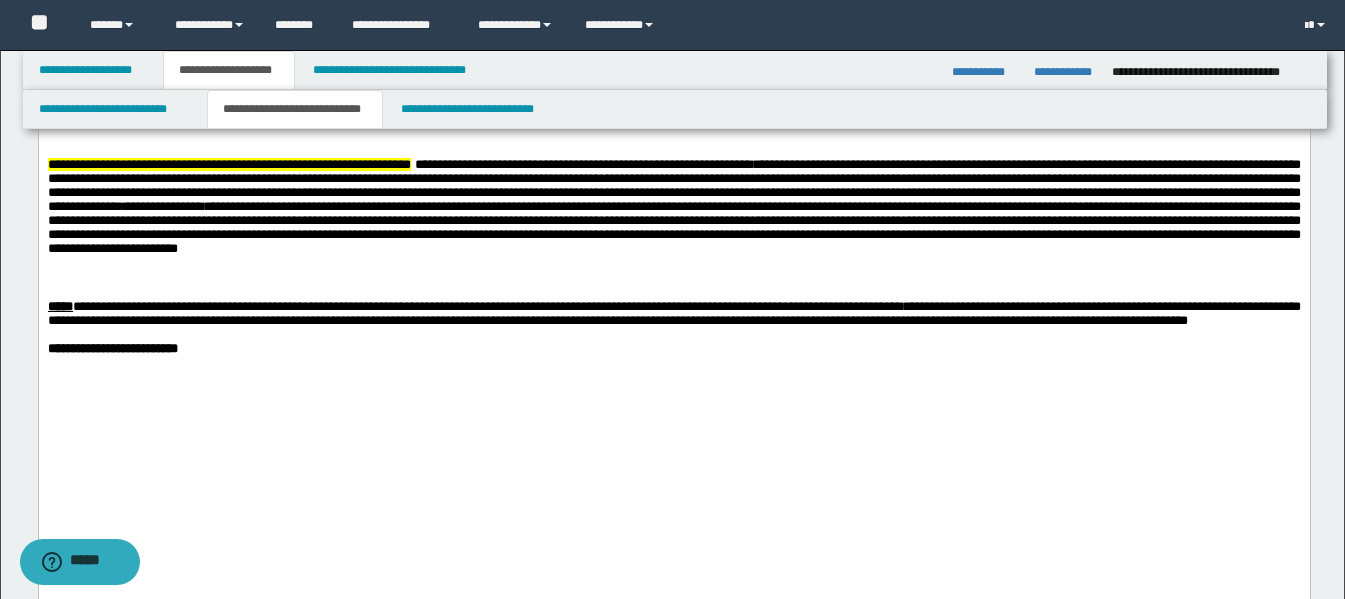 click on "**********" at bounding box center (486, 306) 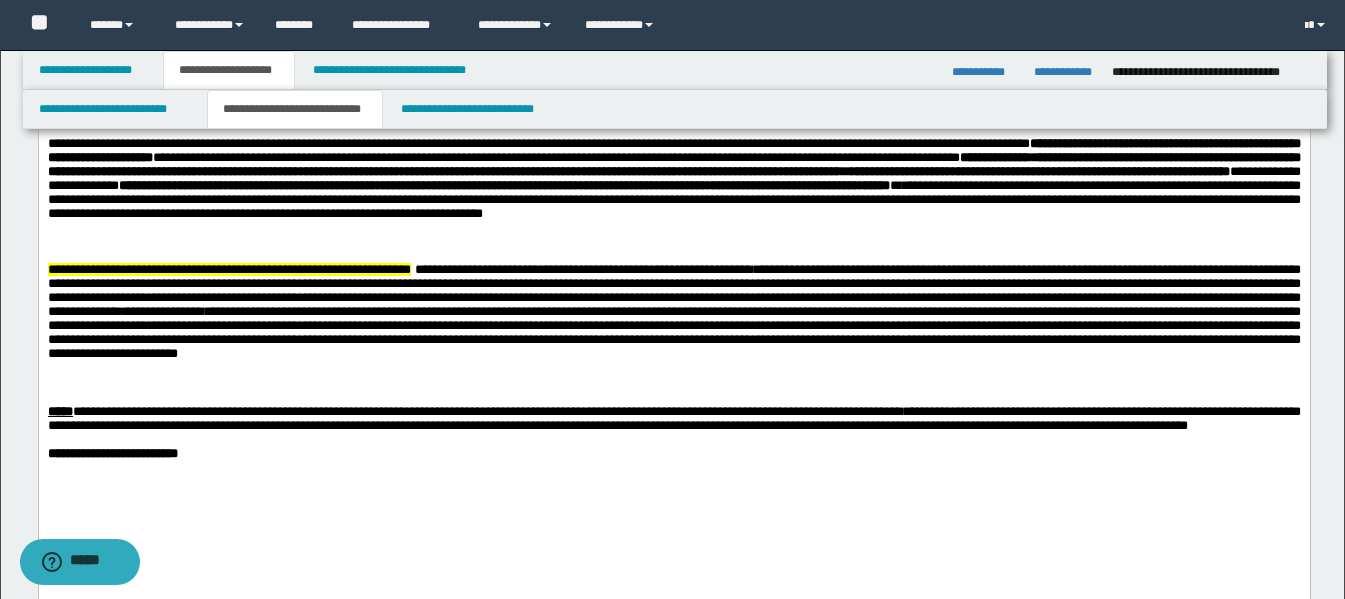 scroll, scrollTop: 1440, scrollLeft: 0, axis: vertical 